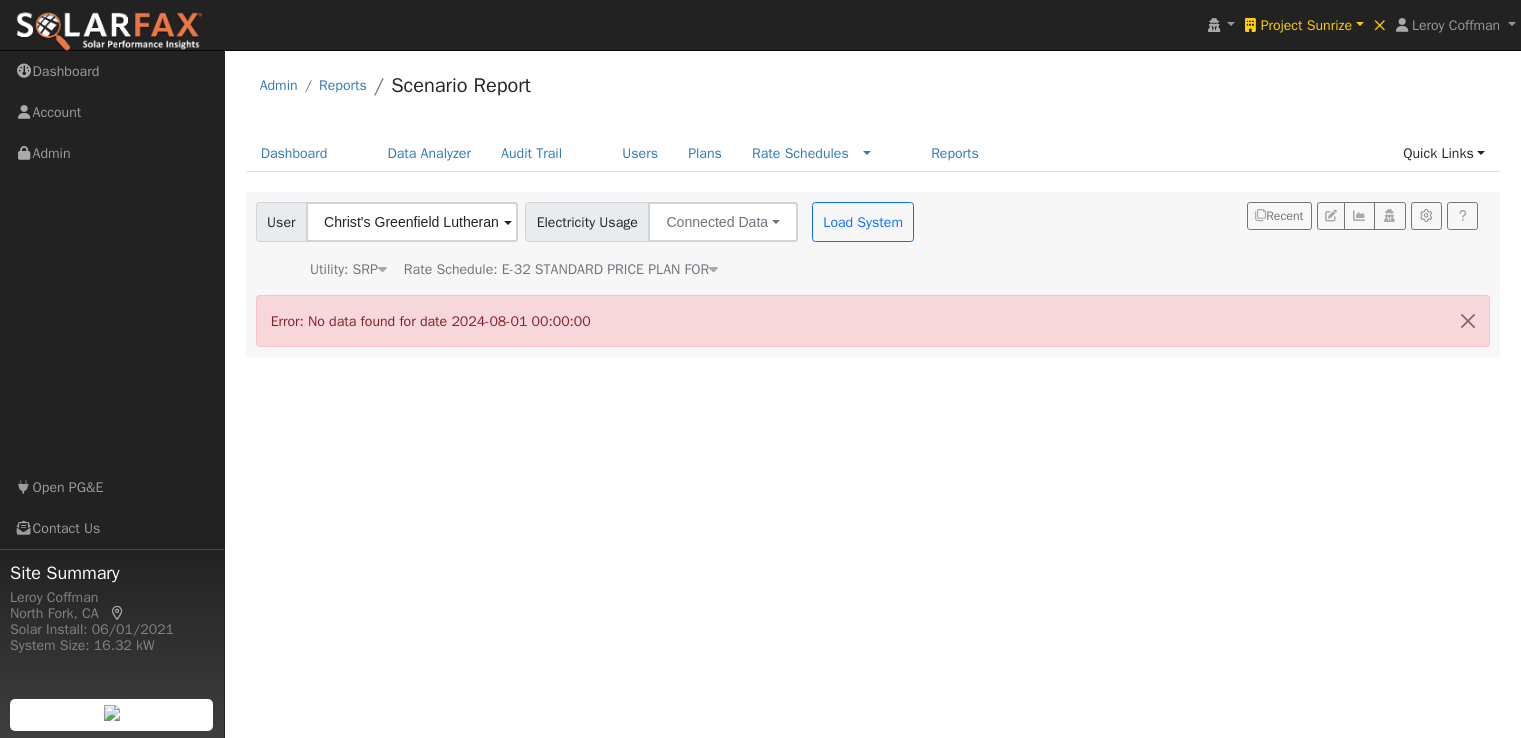 scroll, scrollTop: 0, scrollLeft: 0, axis: both 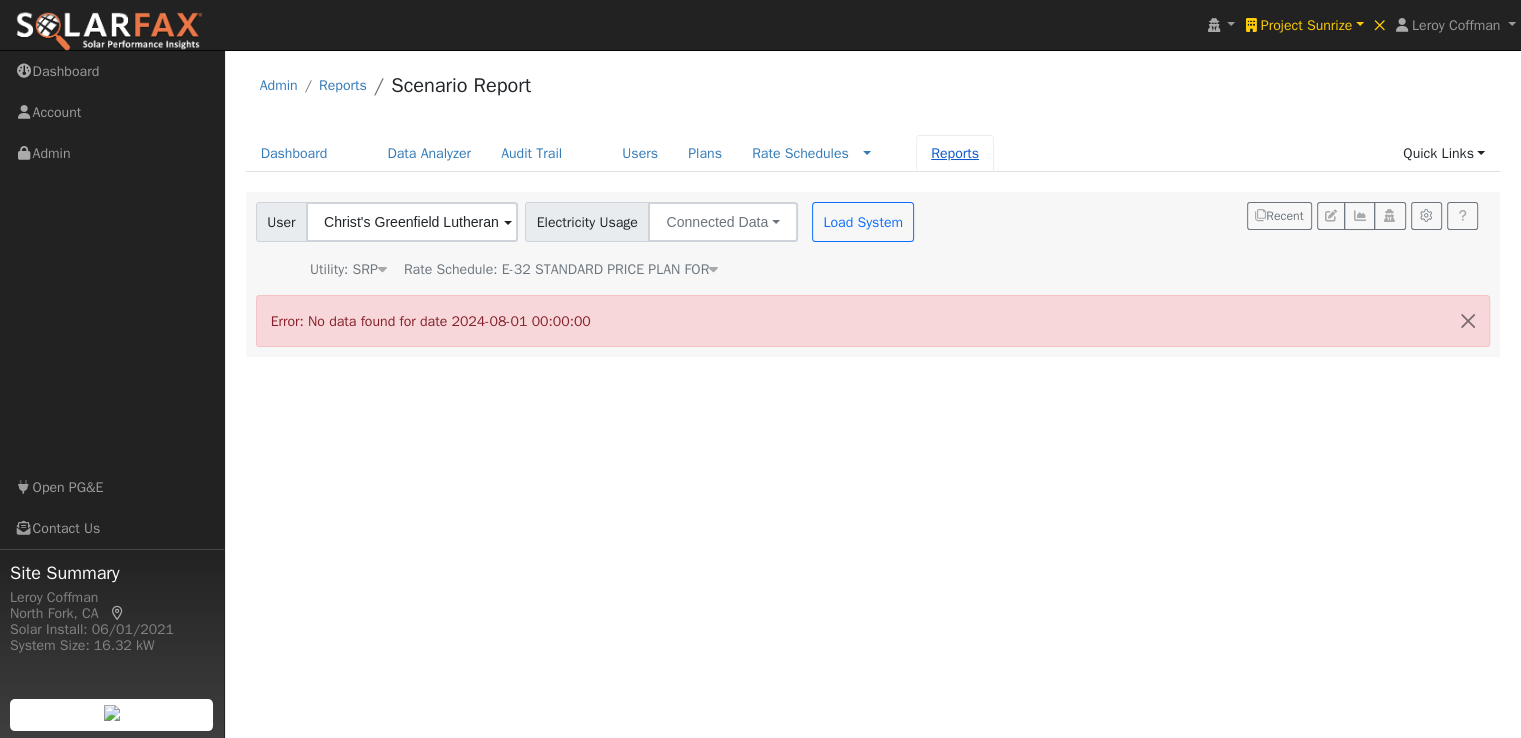 click on "Reports" at bounding box center [955, 153] 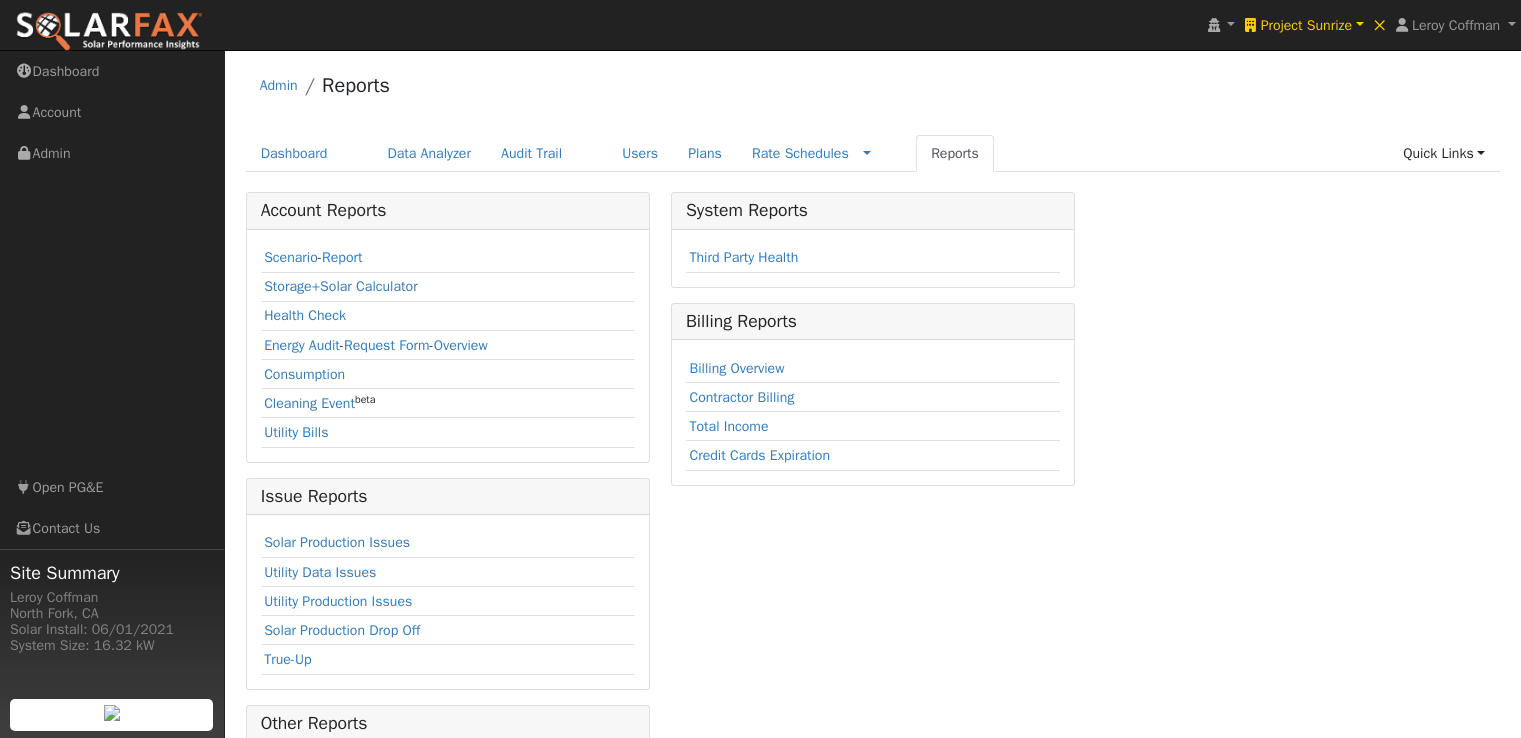 scroll, scrollTop: 0, scrollLeft: 0, axis: both 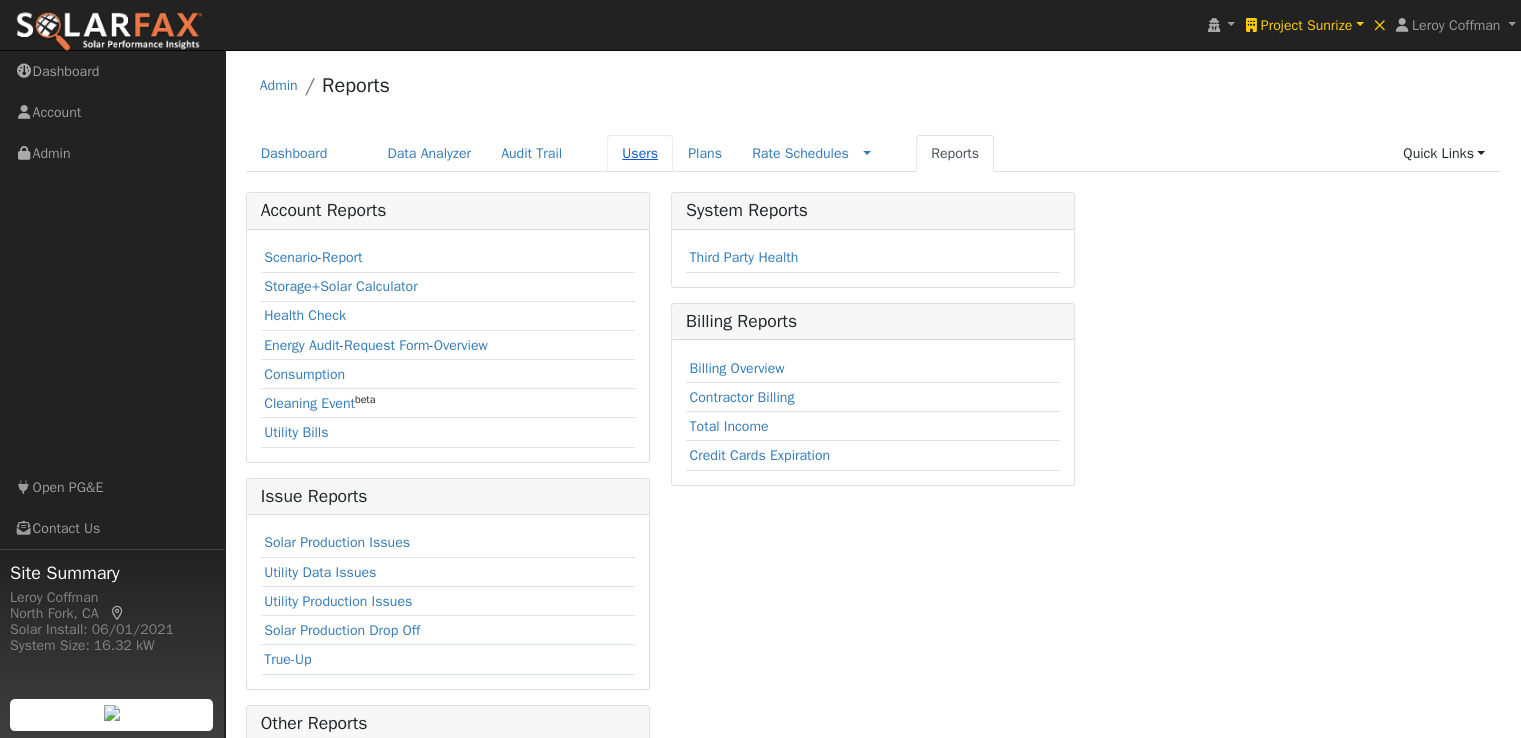 click on "Users" at bounding box center [640, 153] 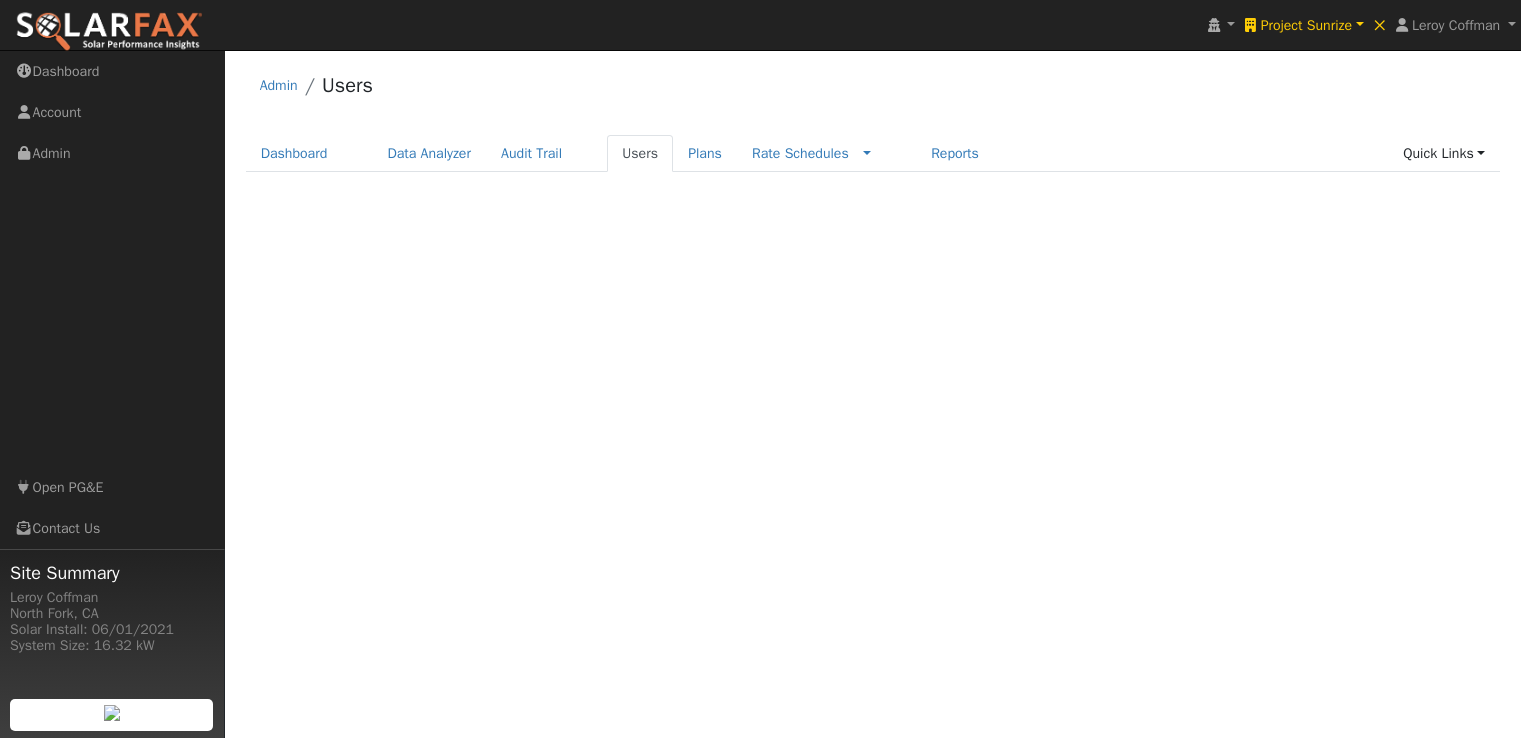 scroll, scrollTop: 0, scrollLeft: 0, axis: both 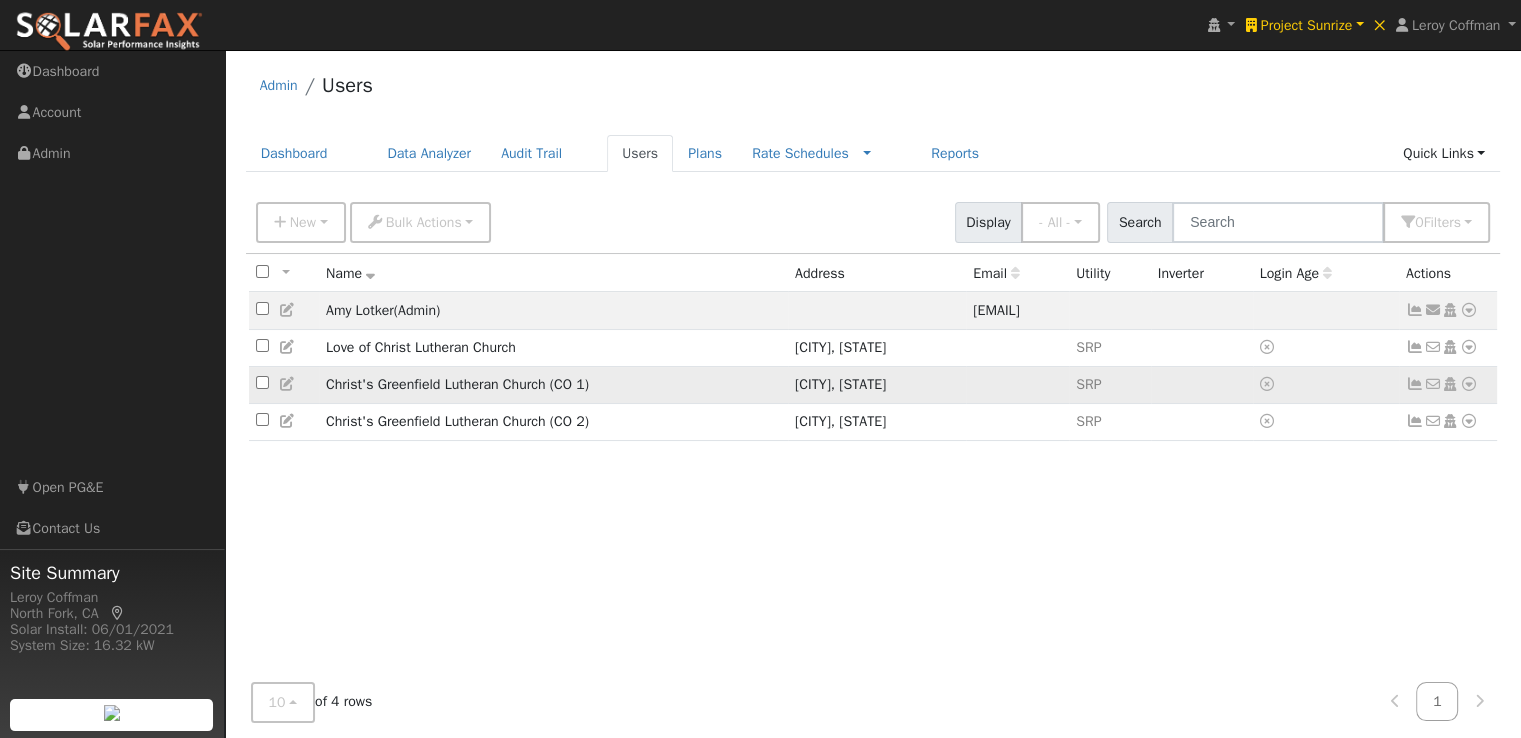 click at bounding box center (1469, 384) 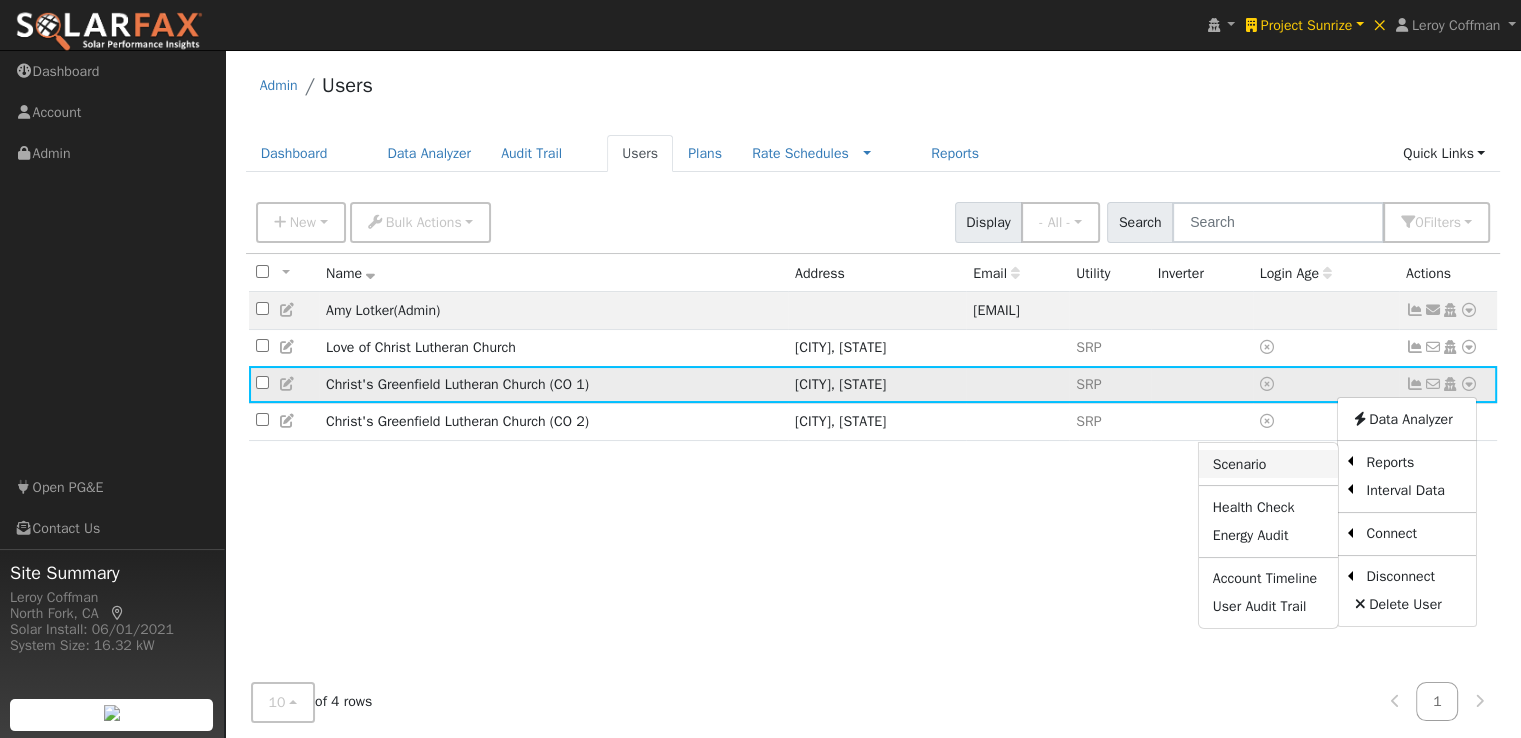 click on "Scenario" at bounding box center [1268, 464] 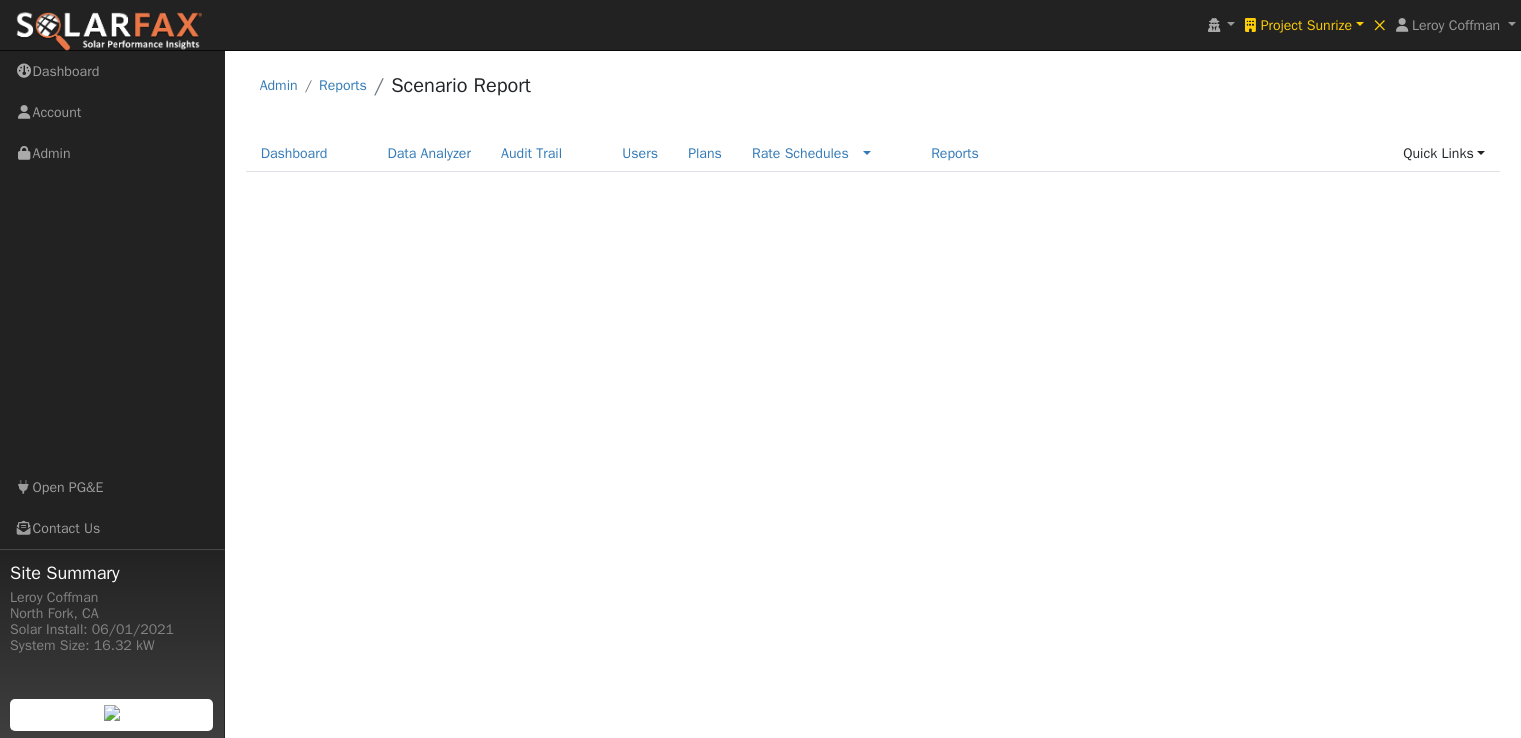 scroll, scrollTop: 0, scrollLeft: 0, axis: both 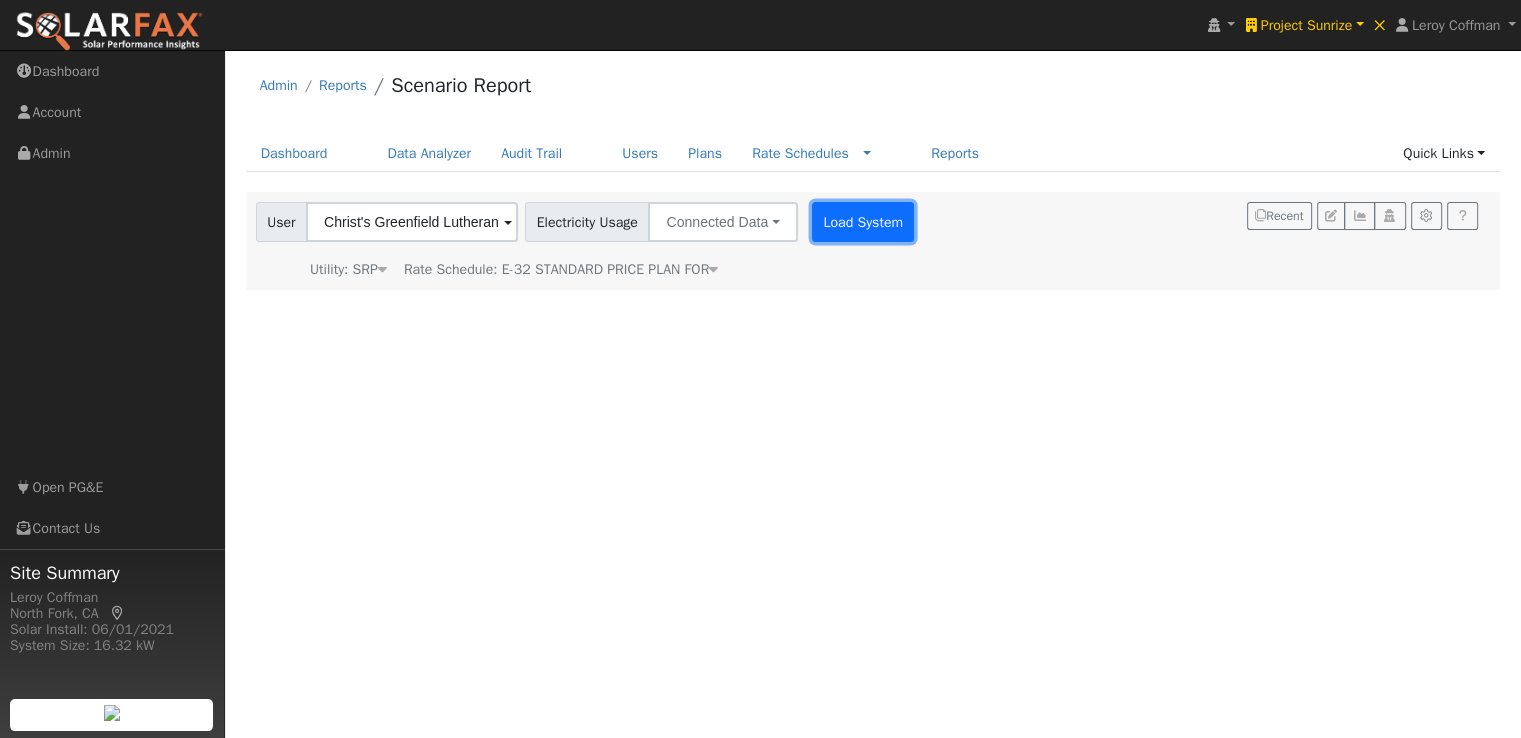 click on "Load System" at bounding box center (863, 222) 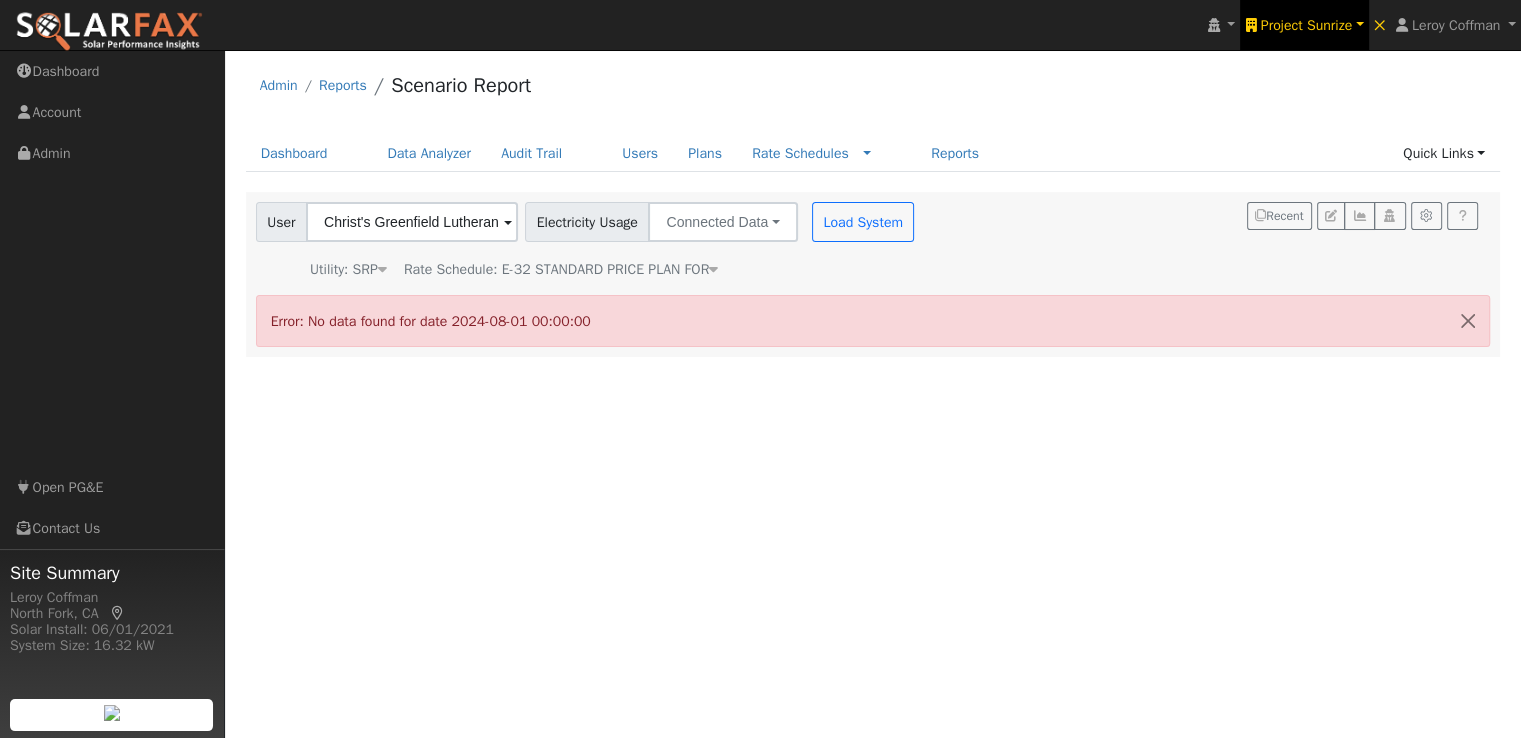 click on "Project Sunrize" at bounding box center [1306, 25] 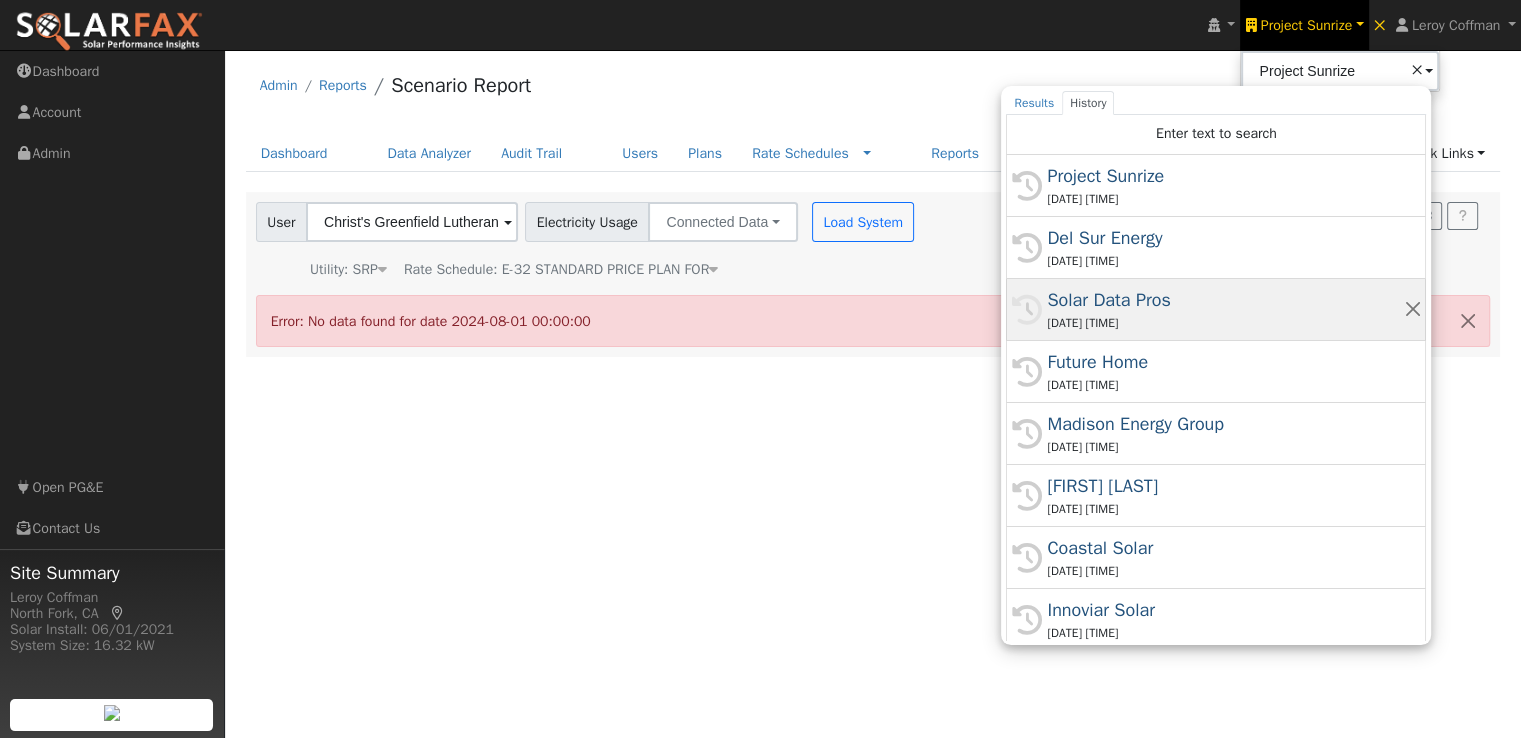 click on "Solar Data Pros" at bounding box center (1225, 300) 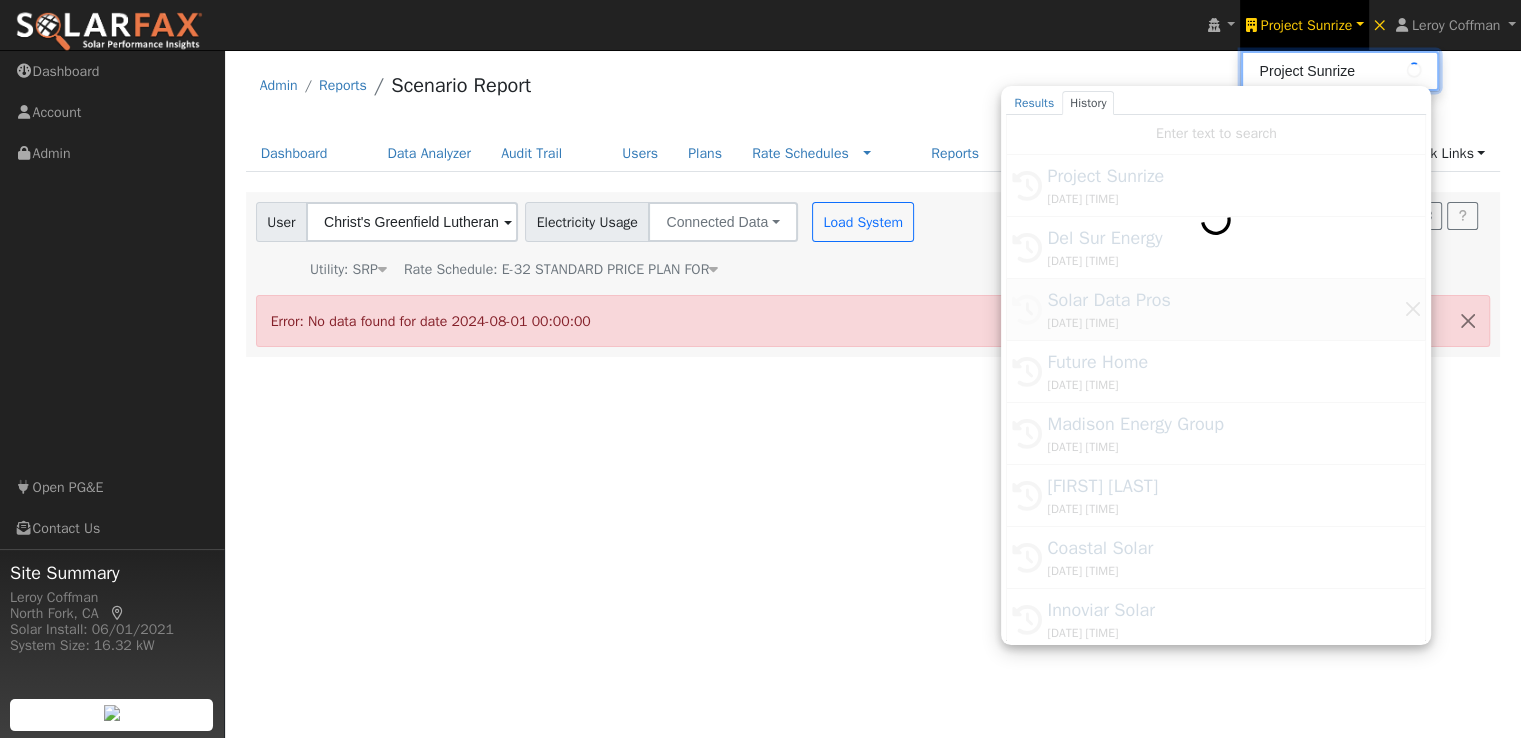 type on "Solar Data Pros" 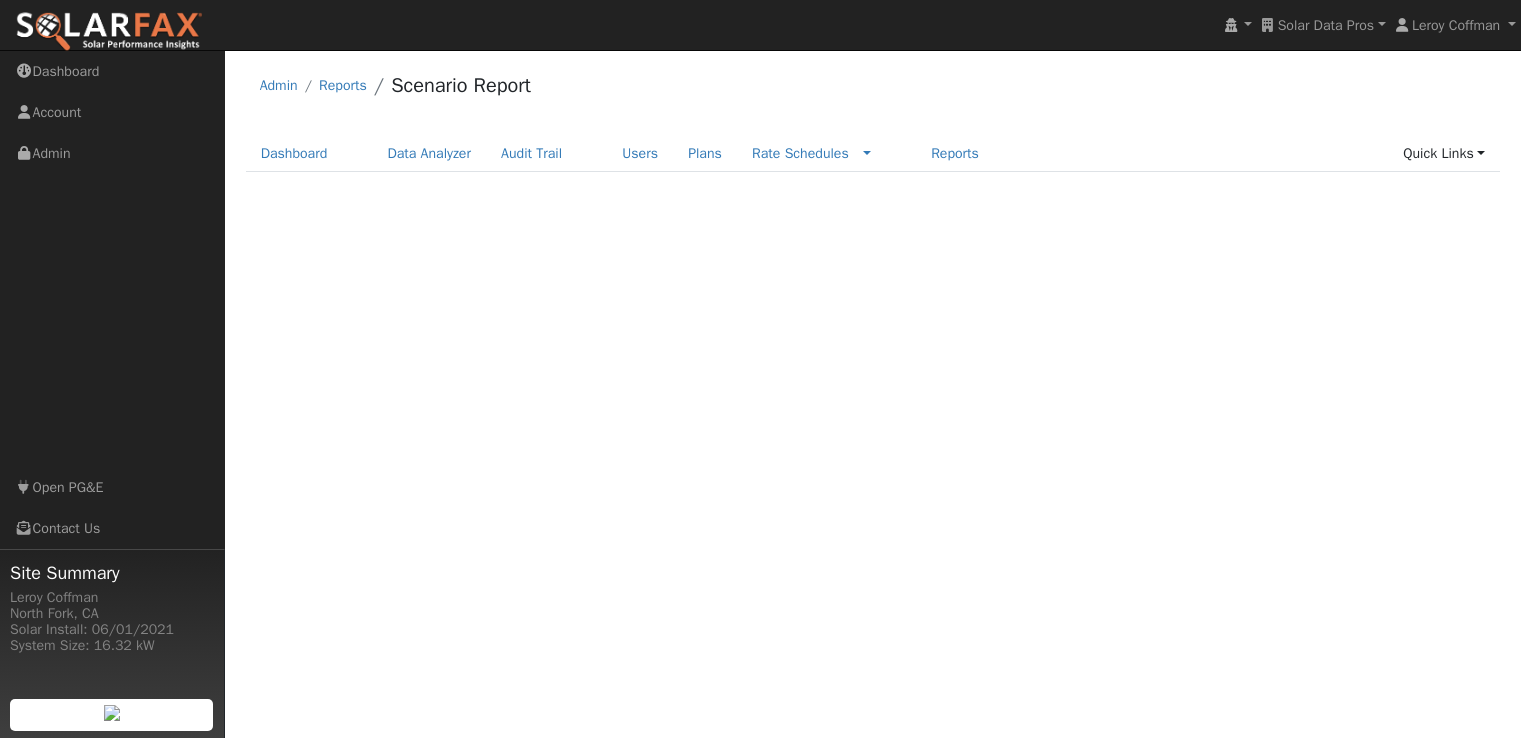 scroll, scrollTop: 0, scrollLeft: 0, axis: both 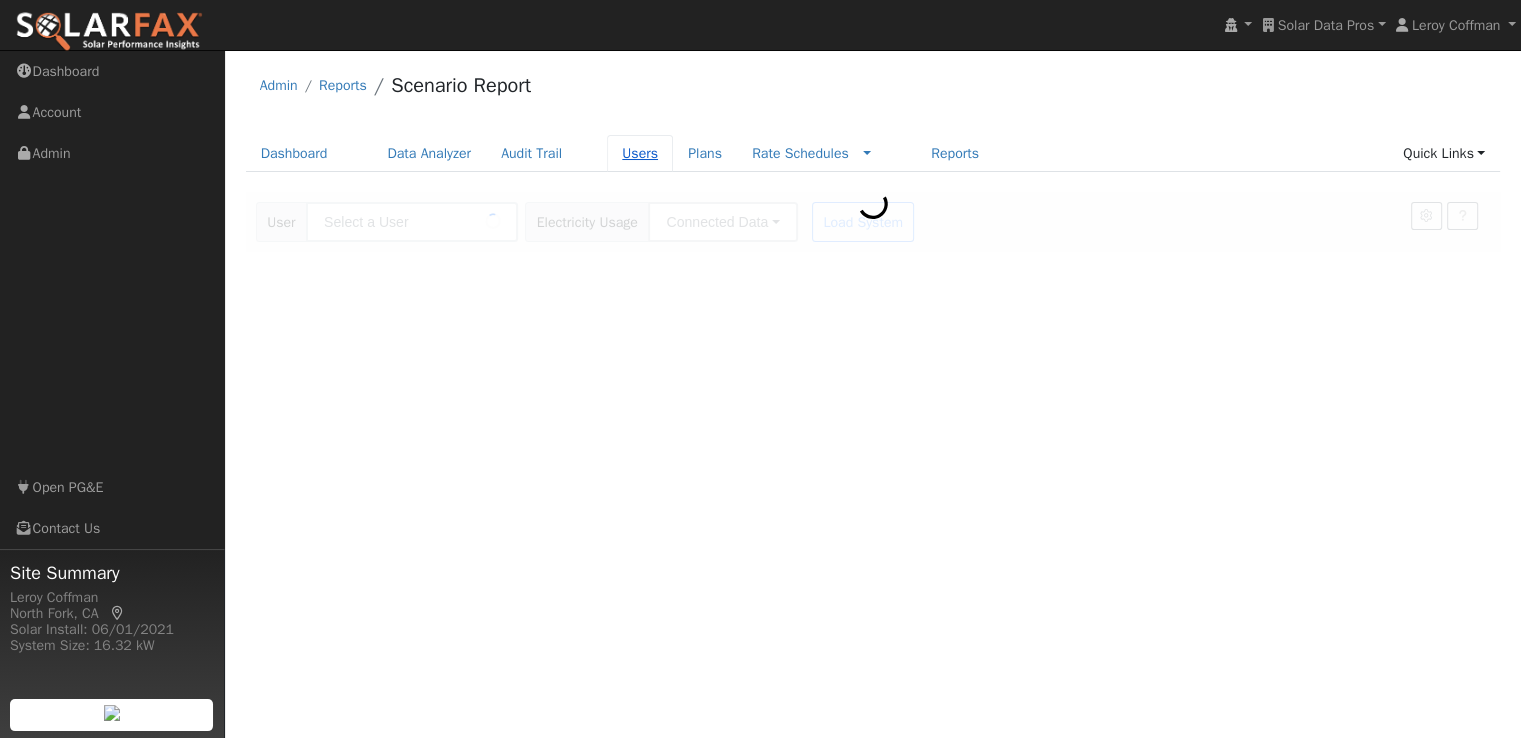 type on "Christ's Greenfield Lutheran Church (CO 1)" 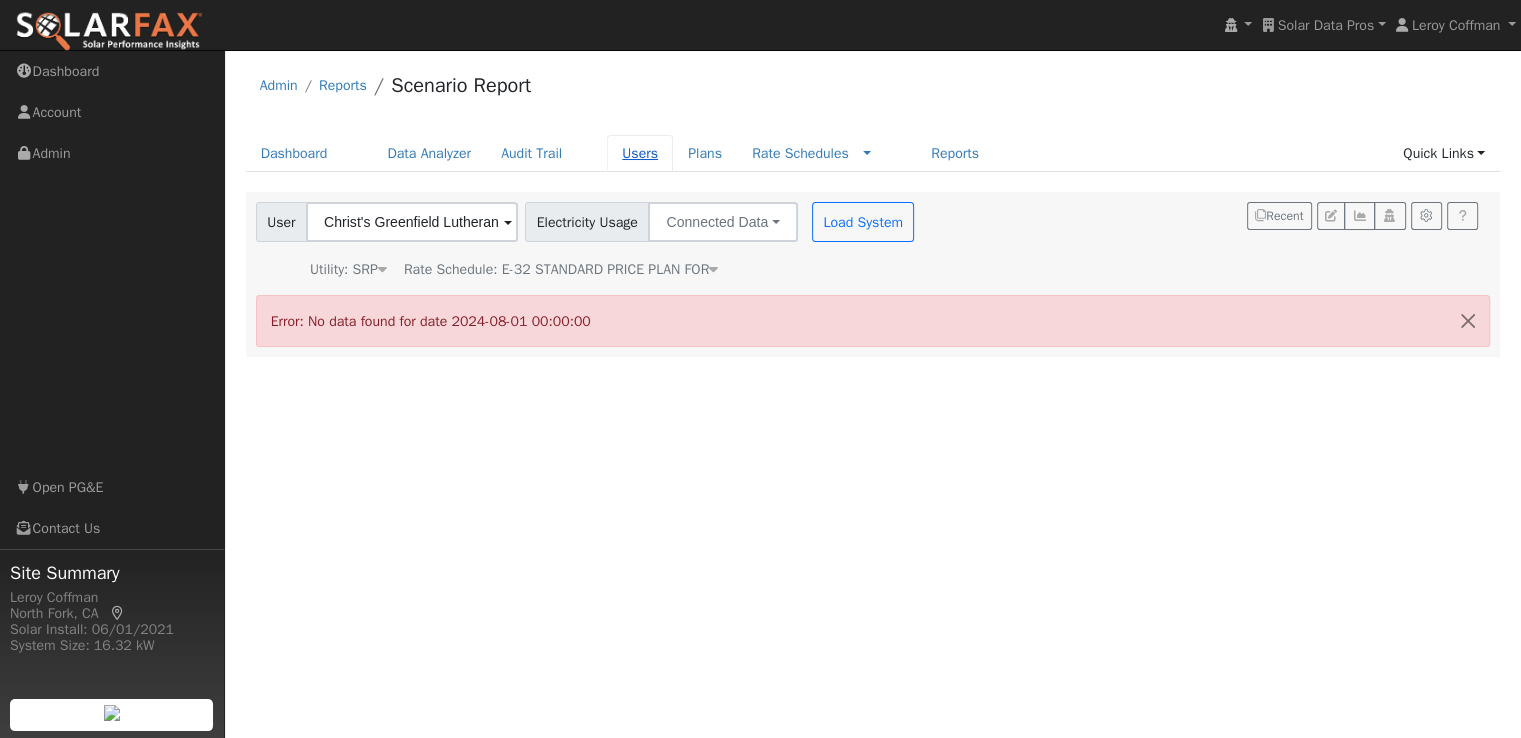 click on "Users" at bounding box center [640, 153] 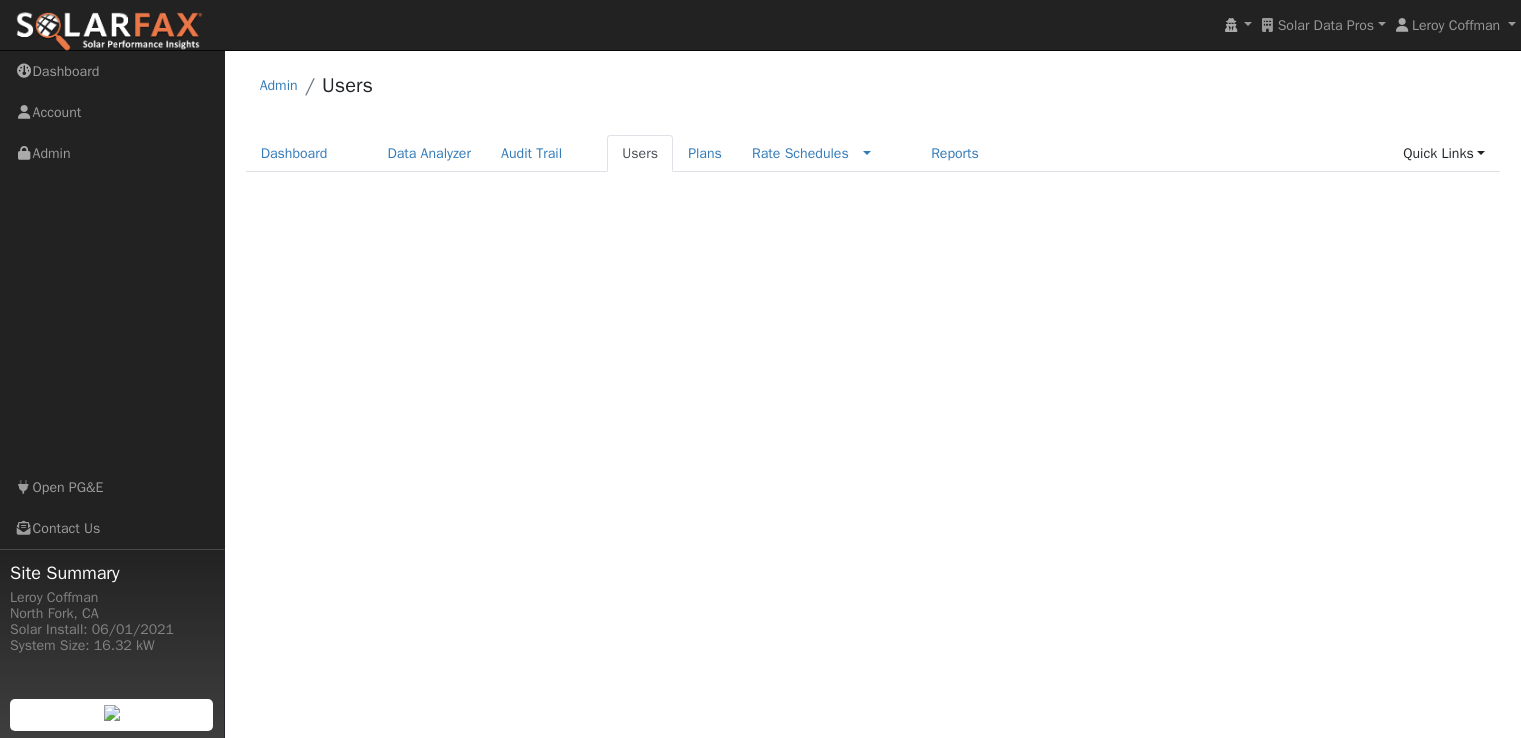 scroll, scrollTop: 0, scrollLeft: 0, axis: both 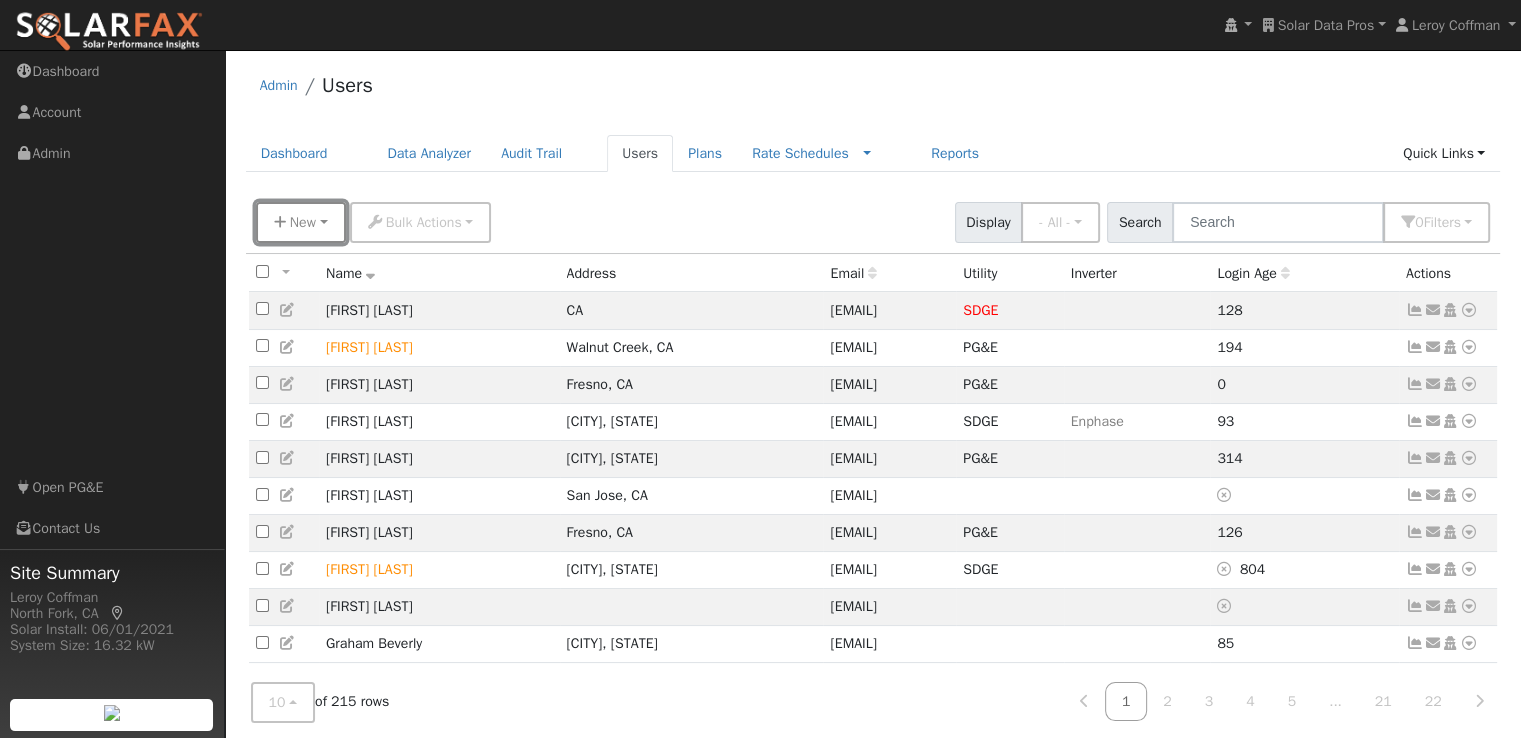 click on "New" at bounding box center [303, 222] 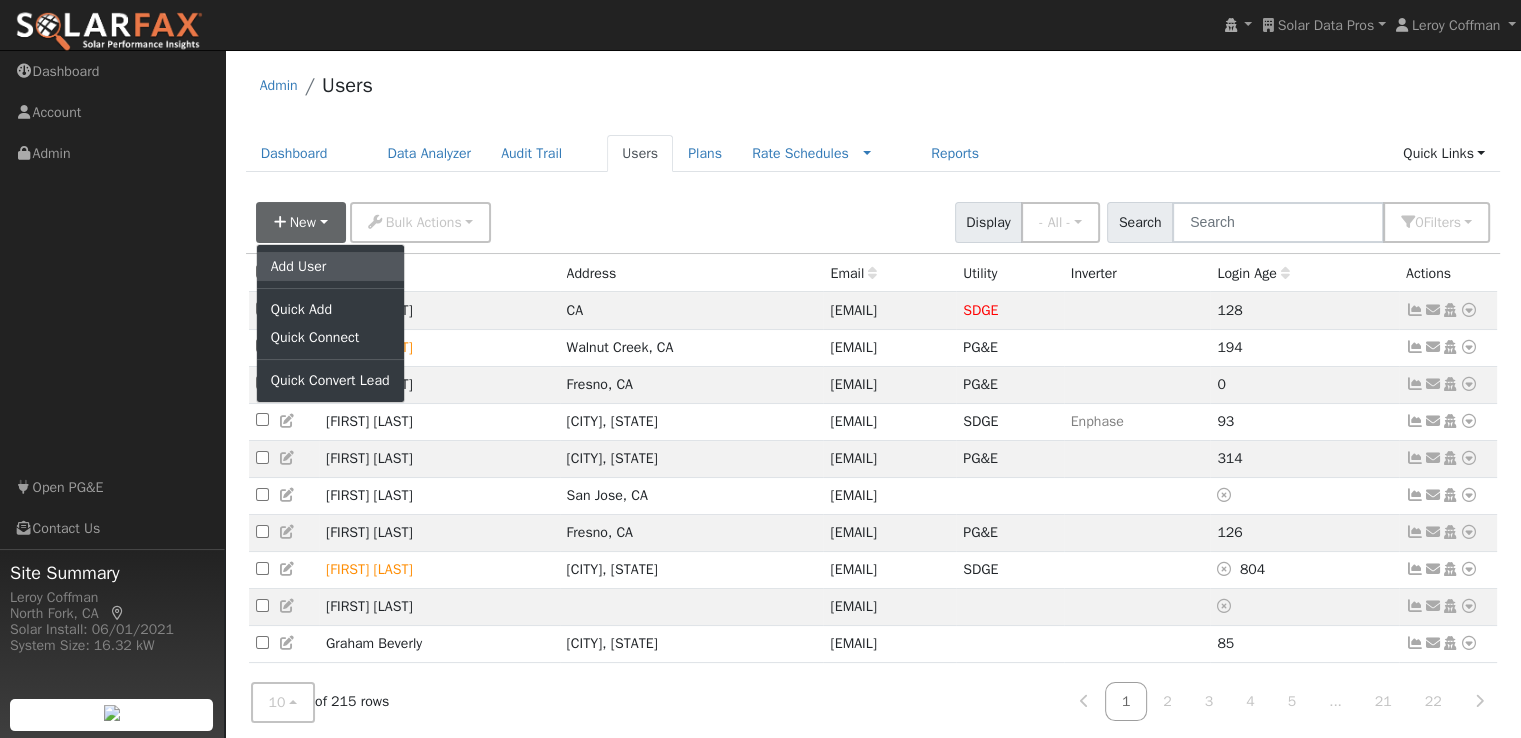 click on "Add User" at bounding box center (330, 266) 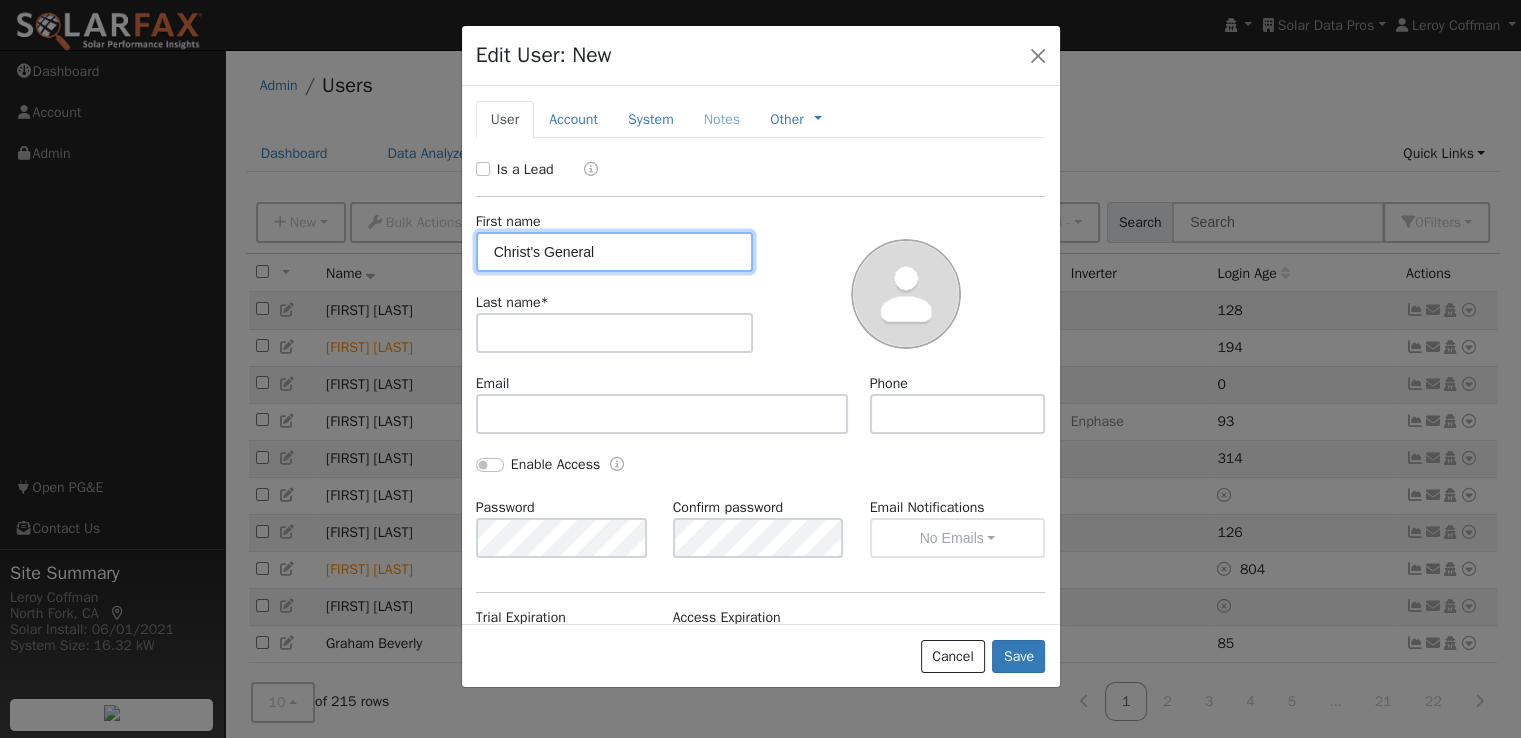 type on "Christ's General" 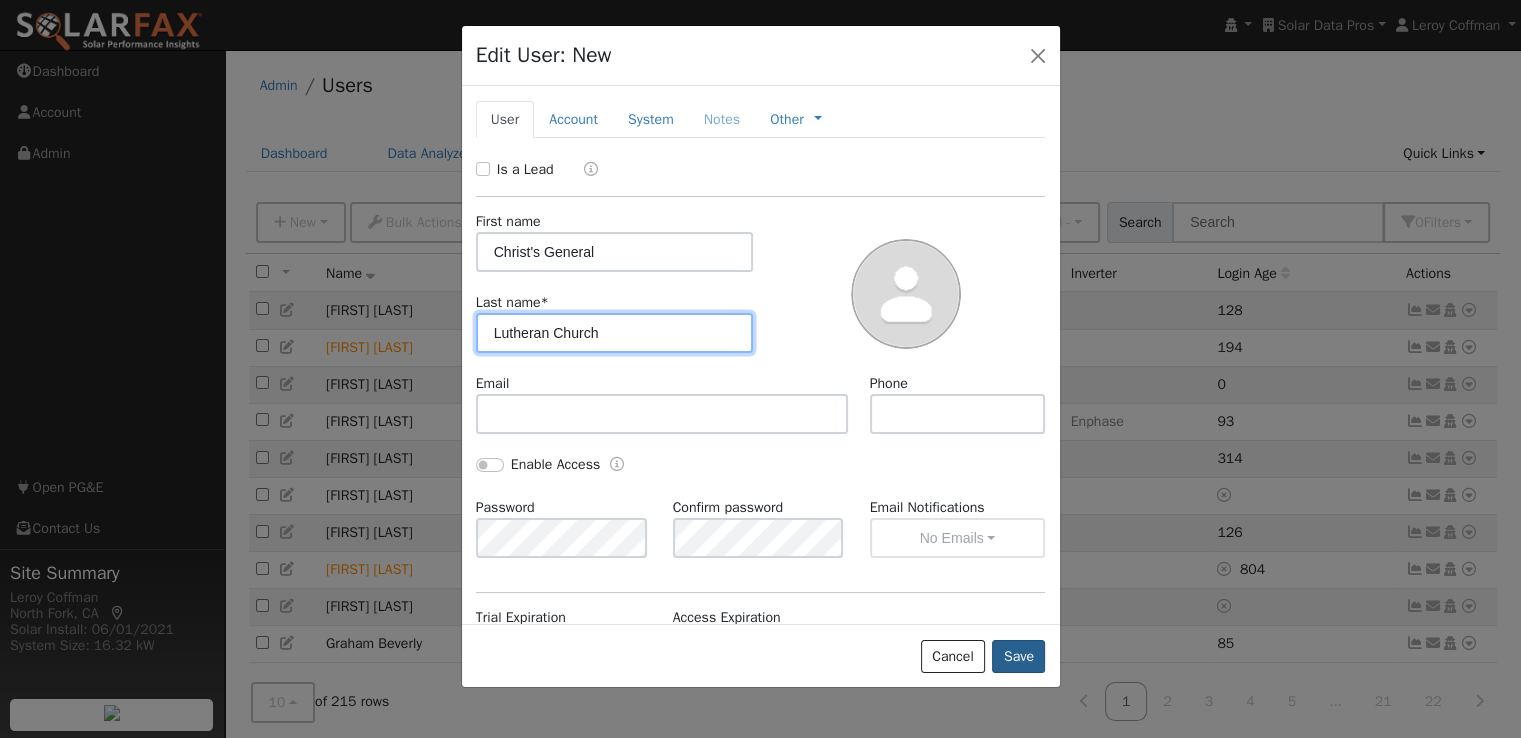 type on "Lutheran Church" 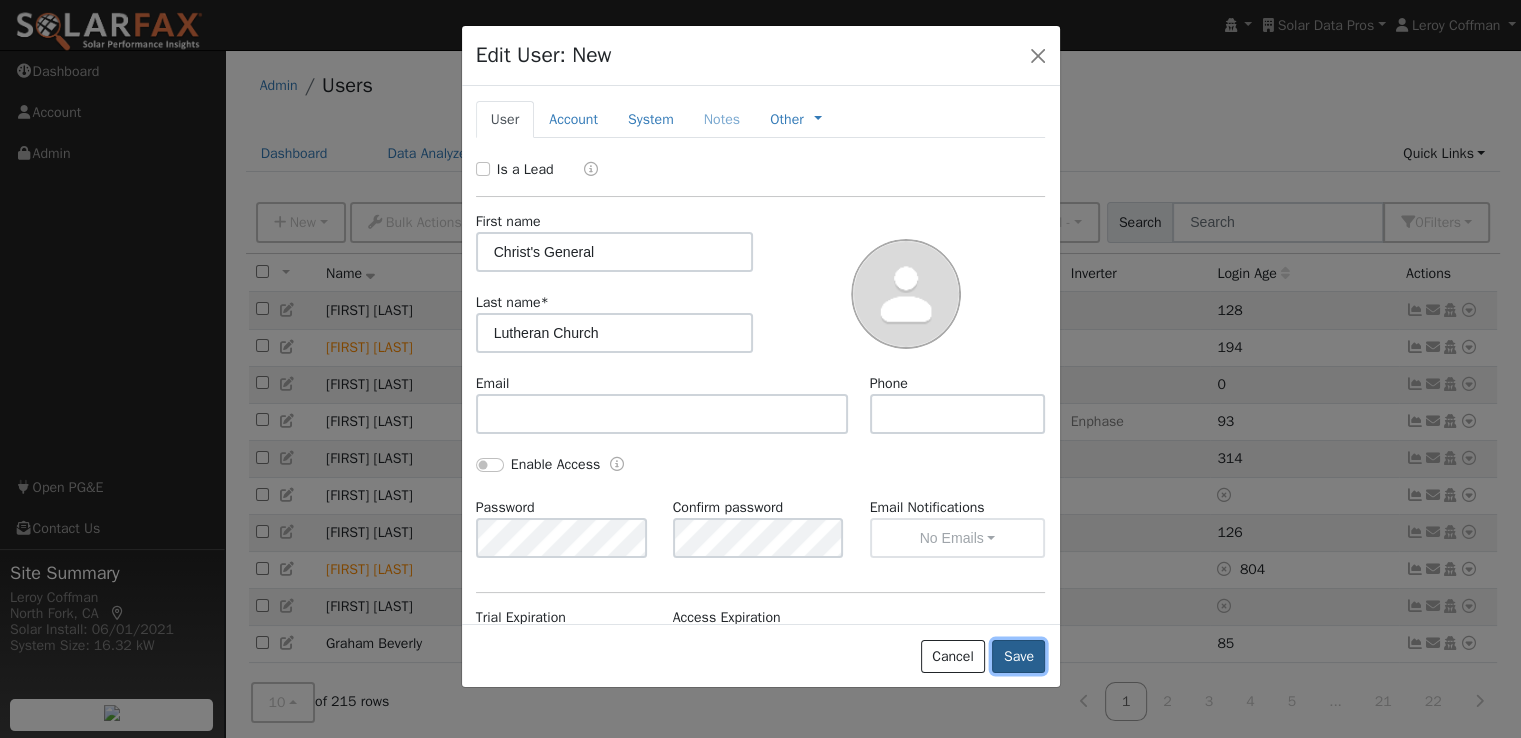 click on "Save" at bounding box center [1018, 657] 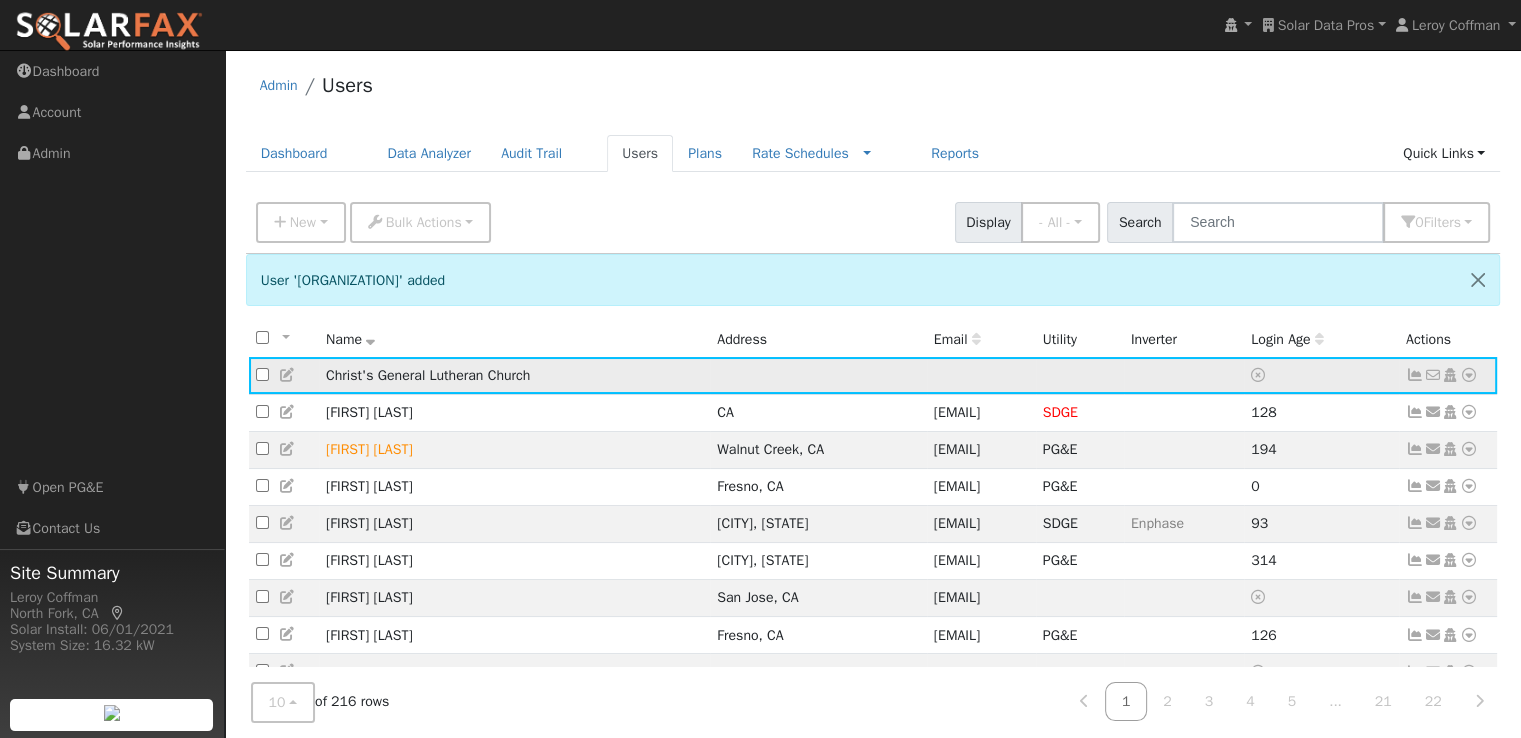 click at bounding box center [1469, 375] 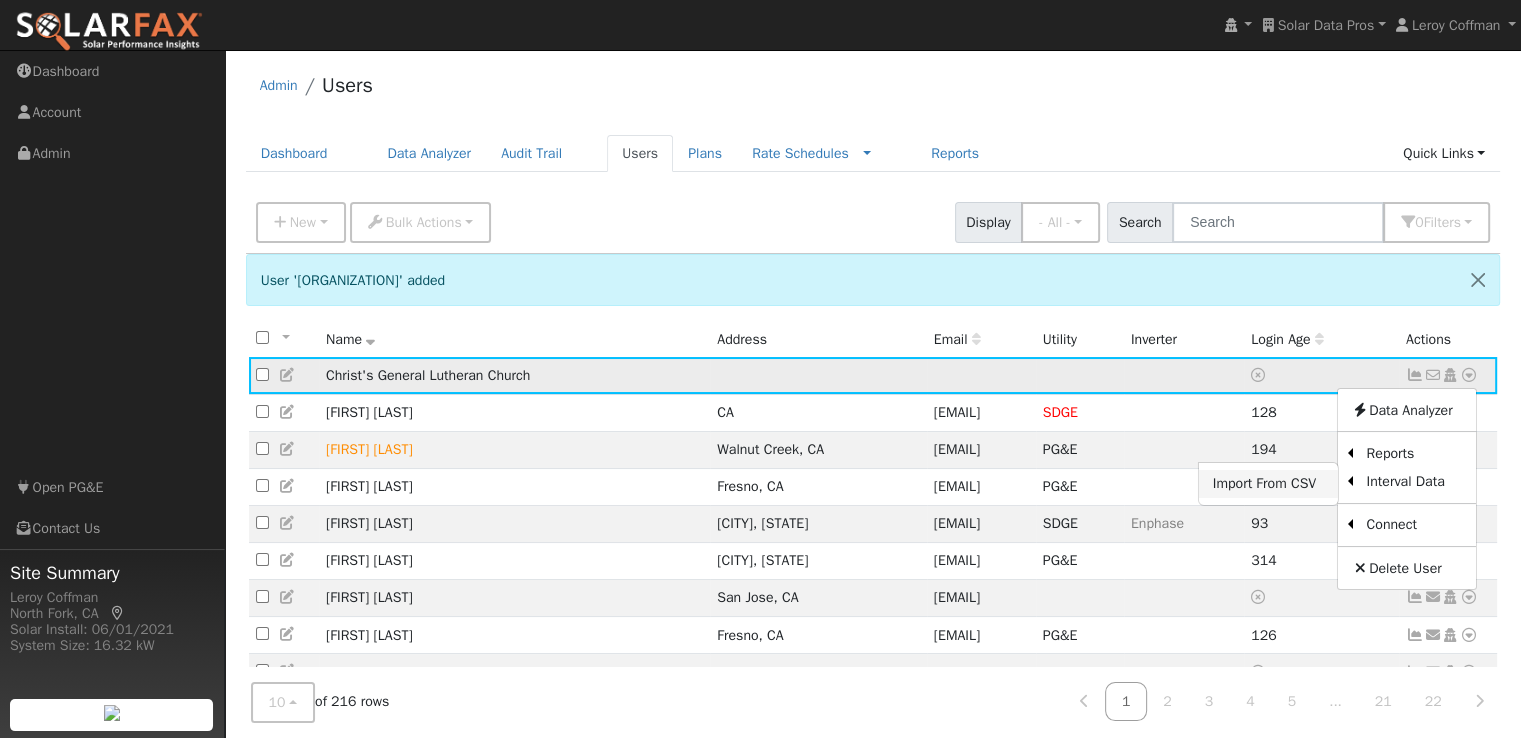 click on "Import From CSV" at bounding box center (1268, 484) 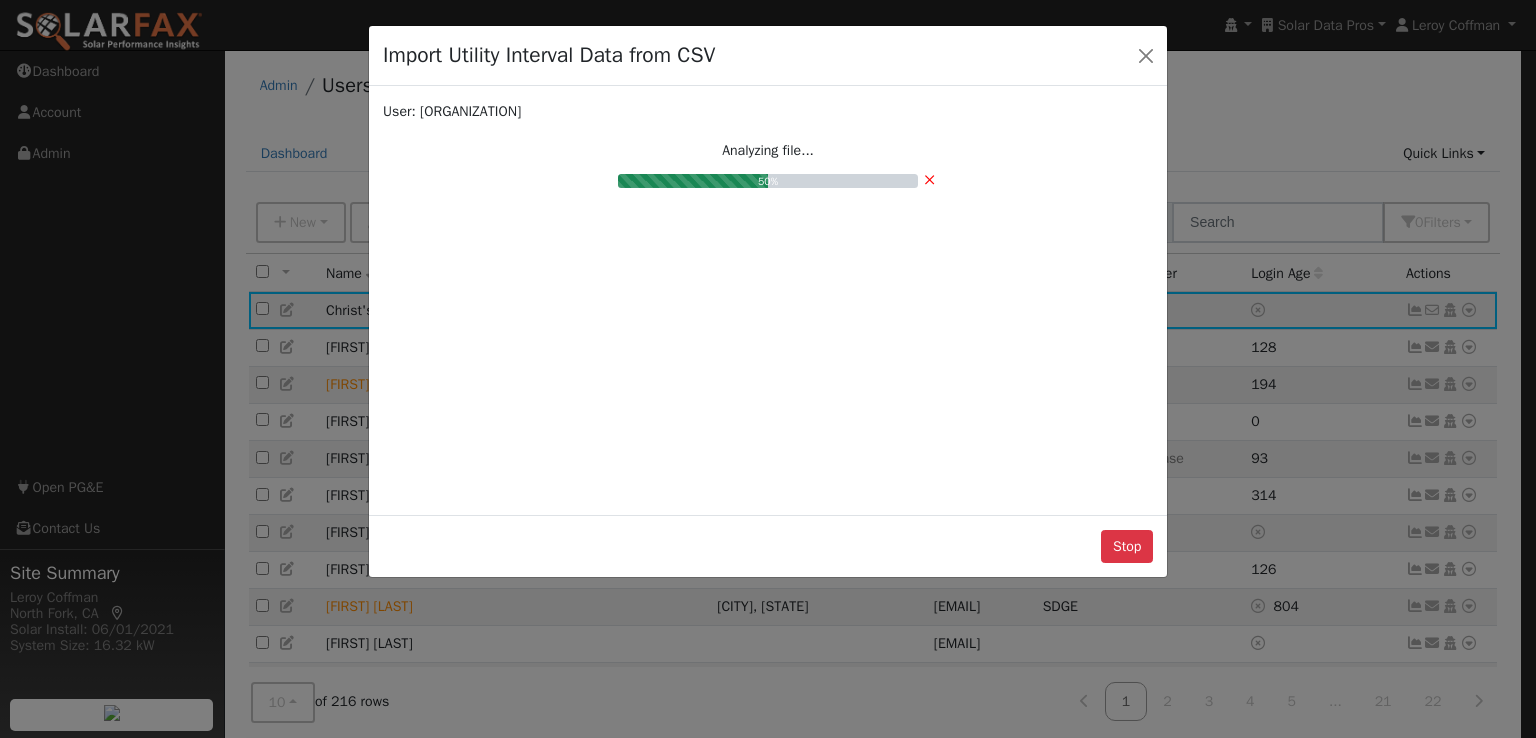 click on "Analyzing file..." at bounding box center (768, 150) 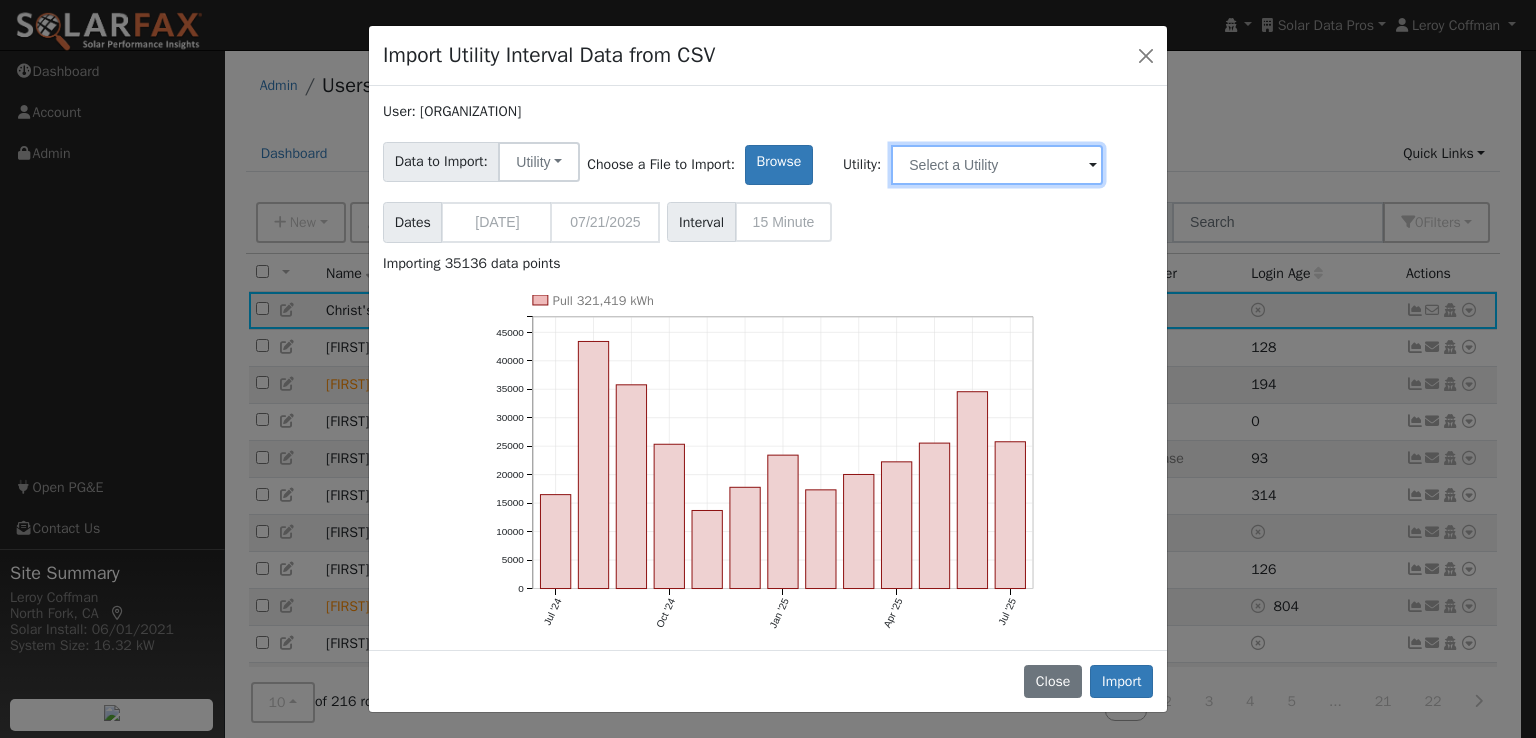 click at bounding box center [997, 165] 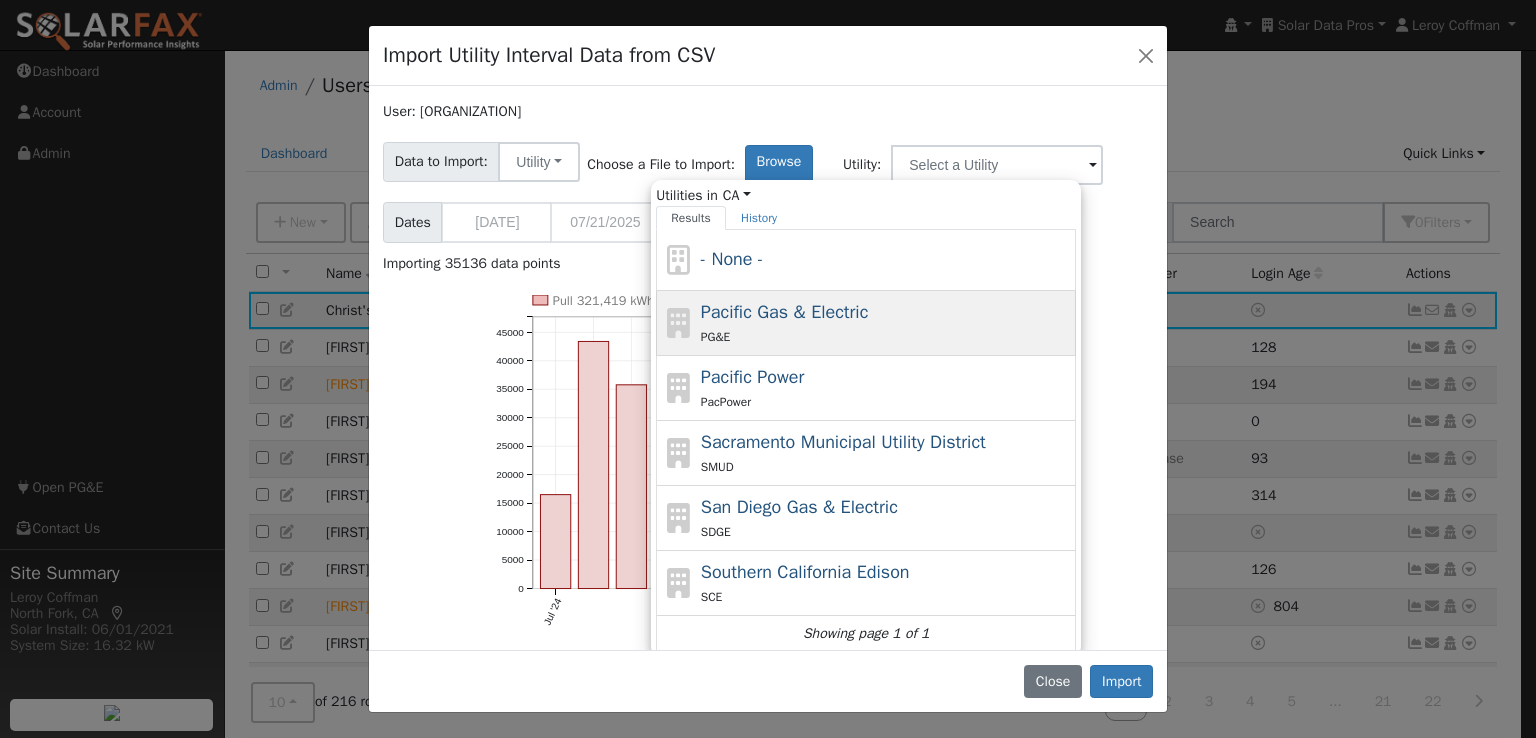 click on "Pacific Gas & Electric" at bounding box center (785, 312) 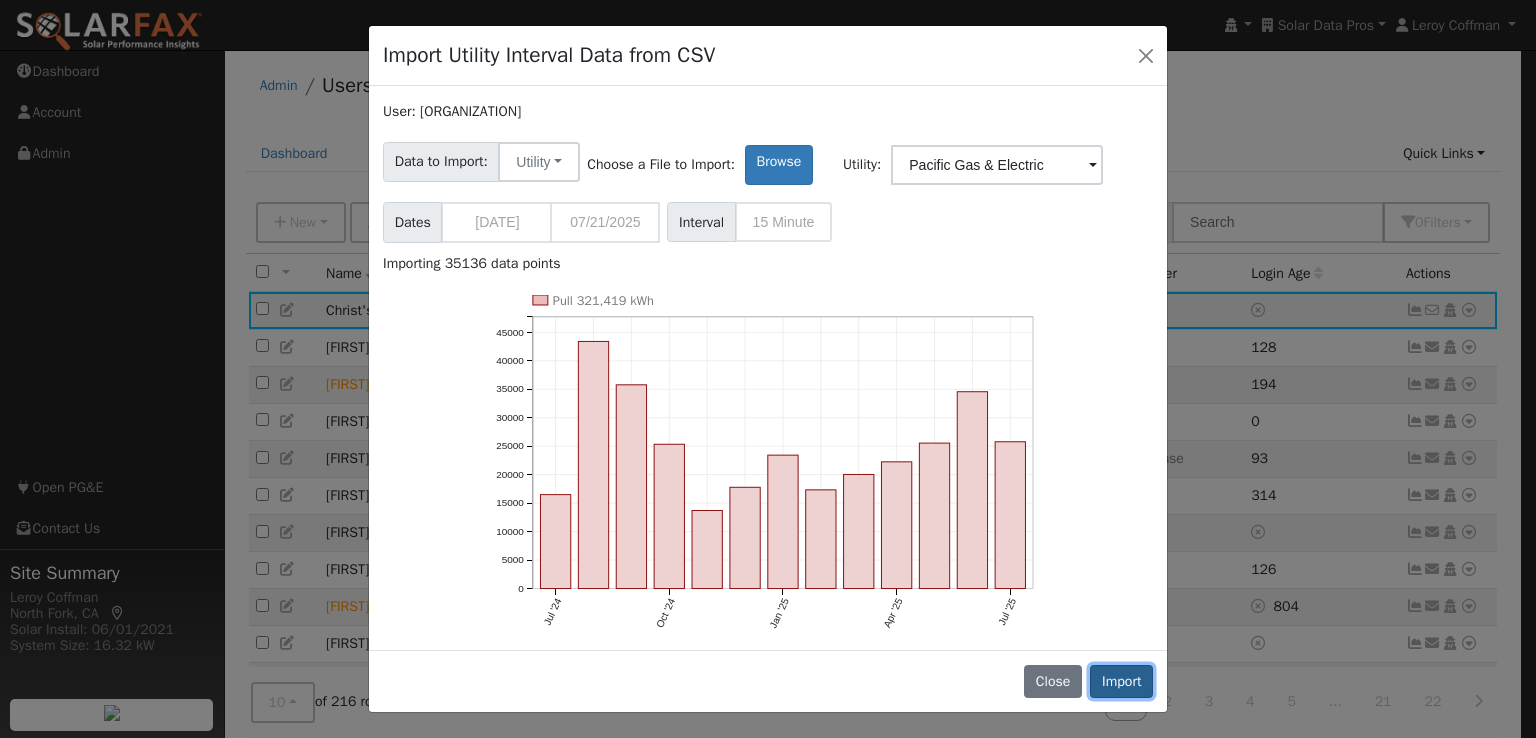 click on "Import" at bounding box center [1121, 682] 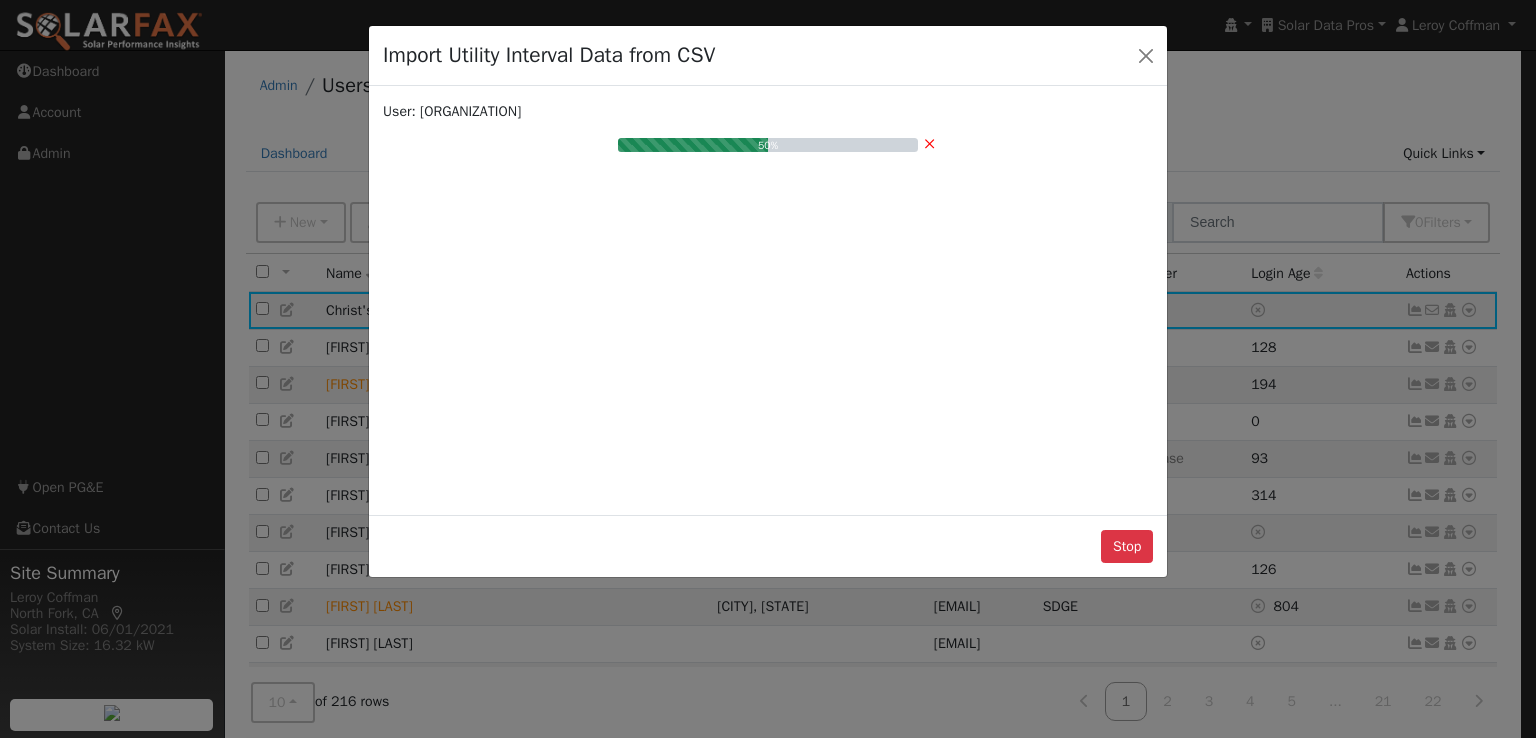 click on "50%  ×" at bounding box center [768, 175] 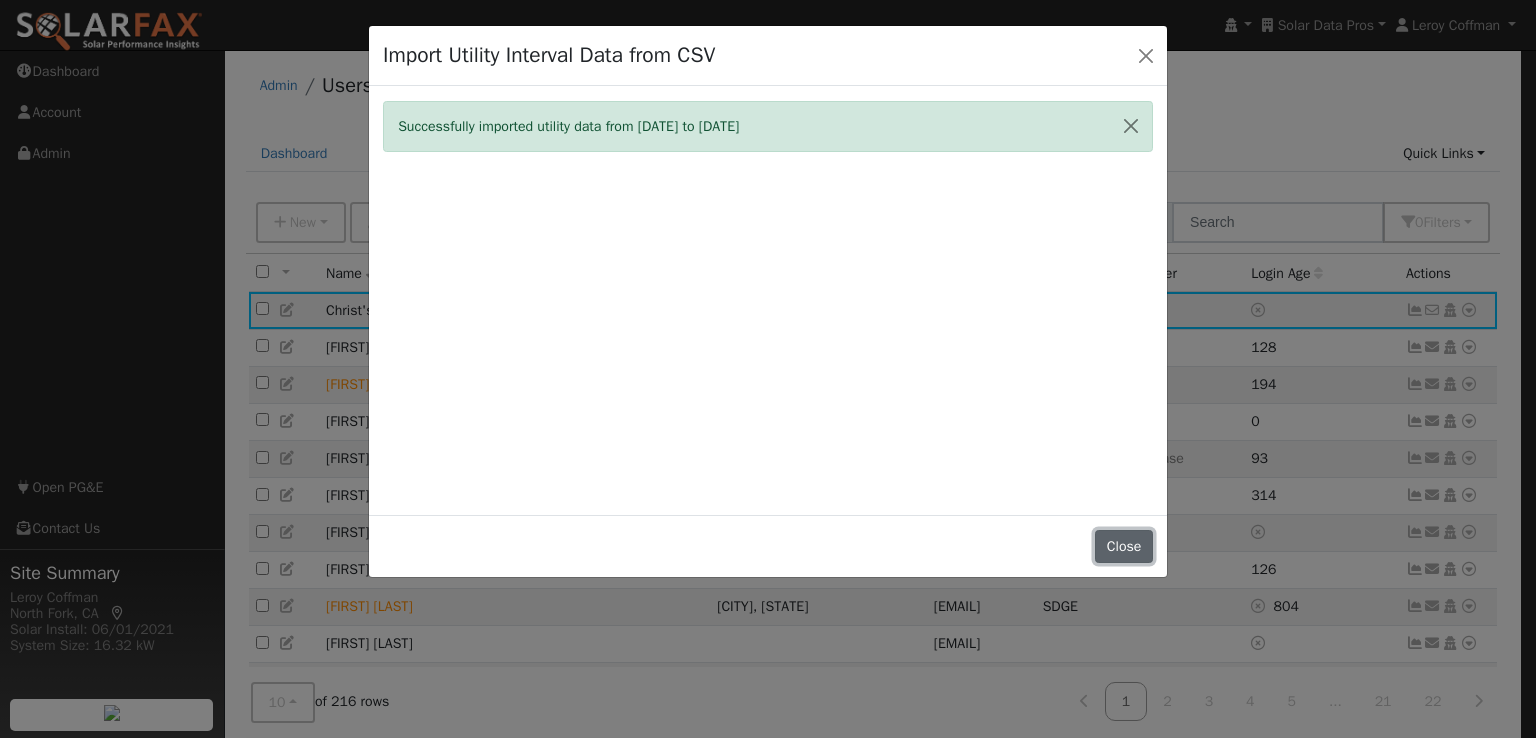click on "Close" at bounding box center [1124, 547] 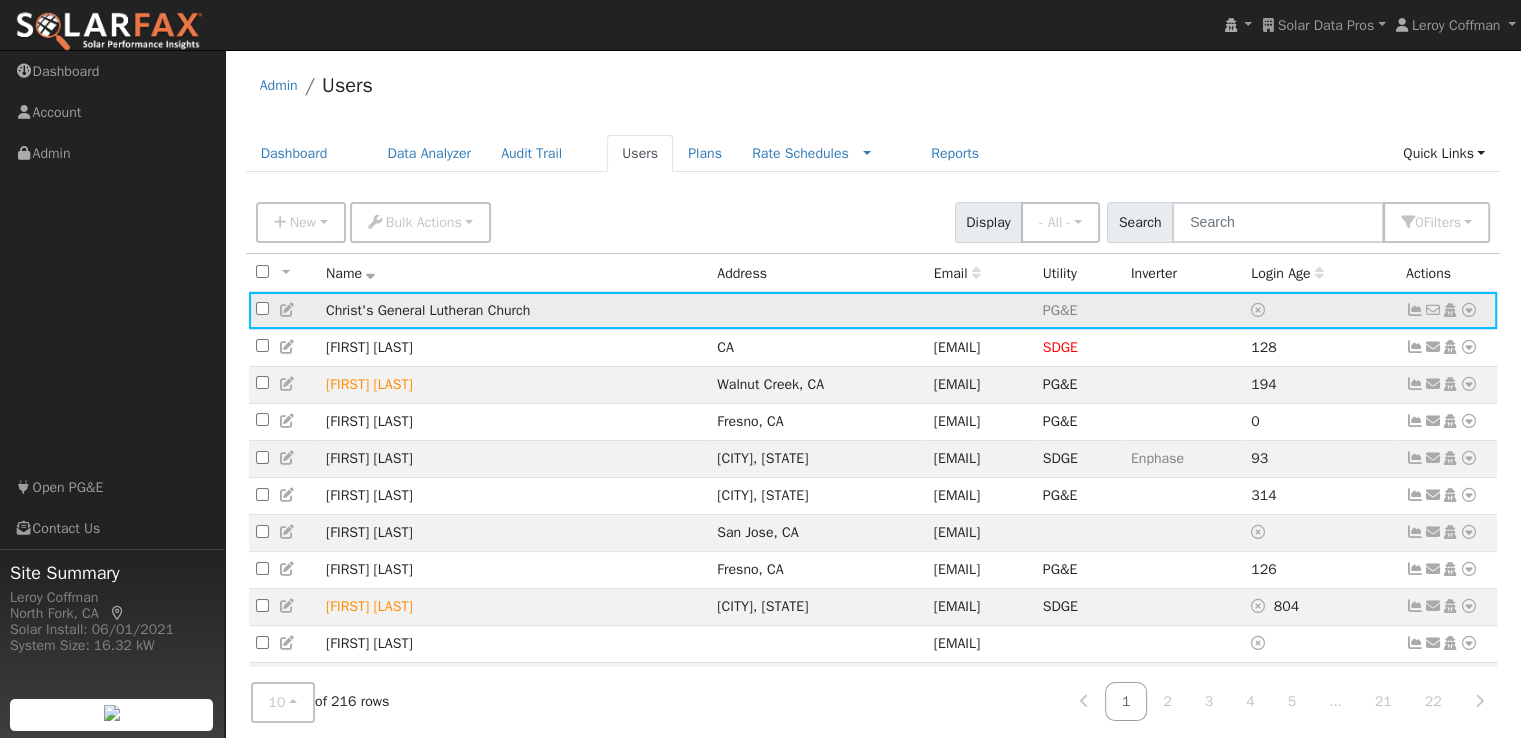 click at bounding box center (1469, 310) 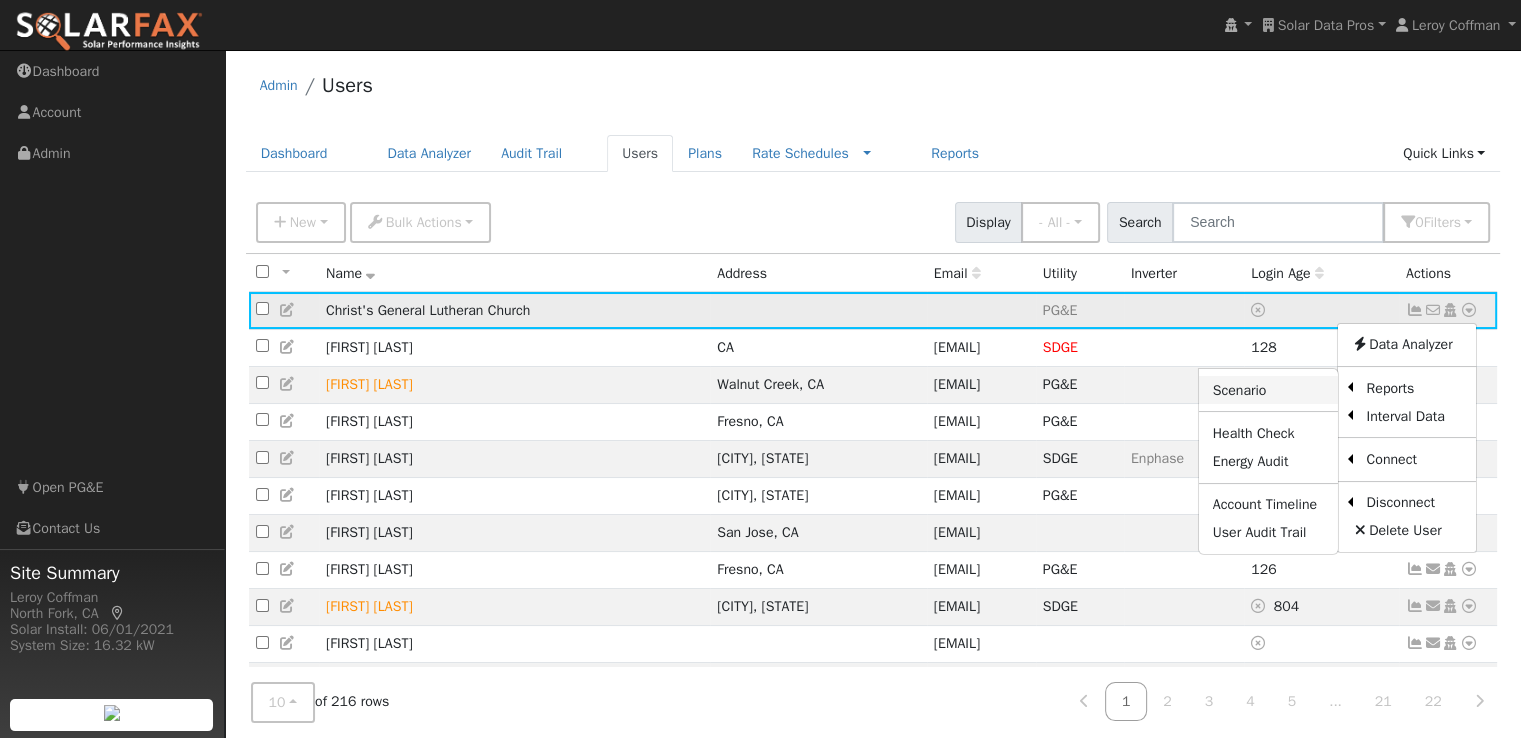 click on "Scenario" at bounding box center [1268, 390] 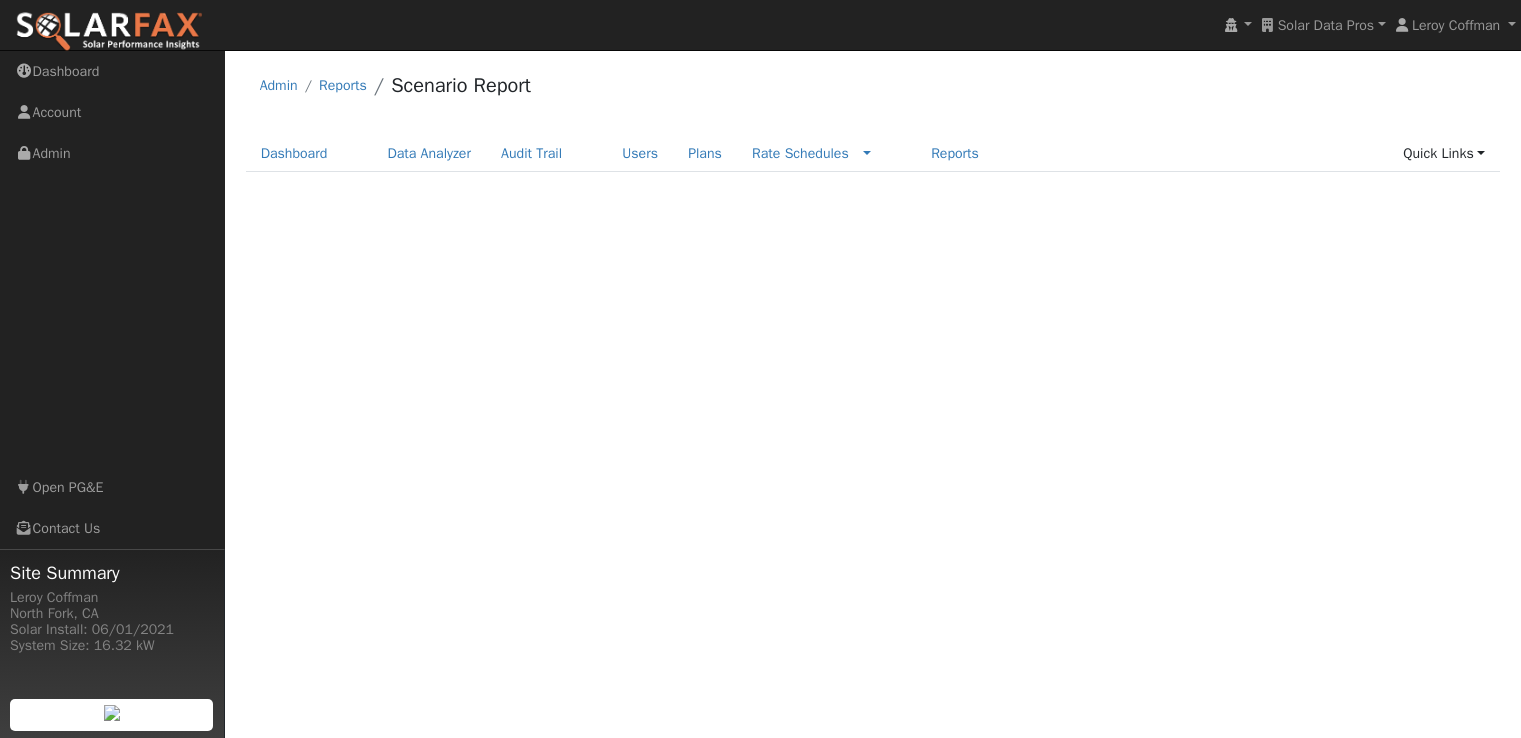 scroll, scrollTop: 0, scrollLeft: 0, axis: both 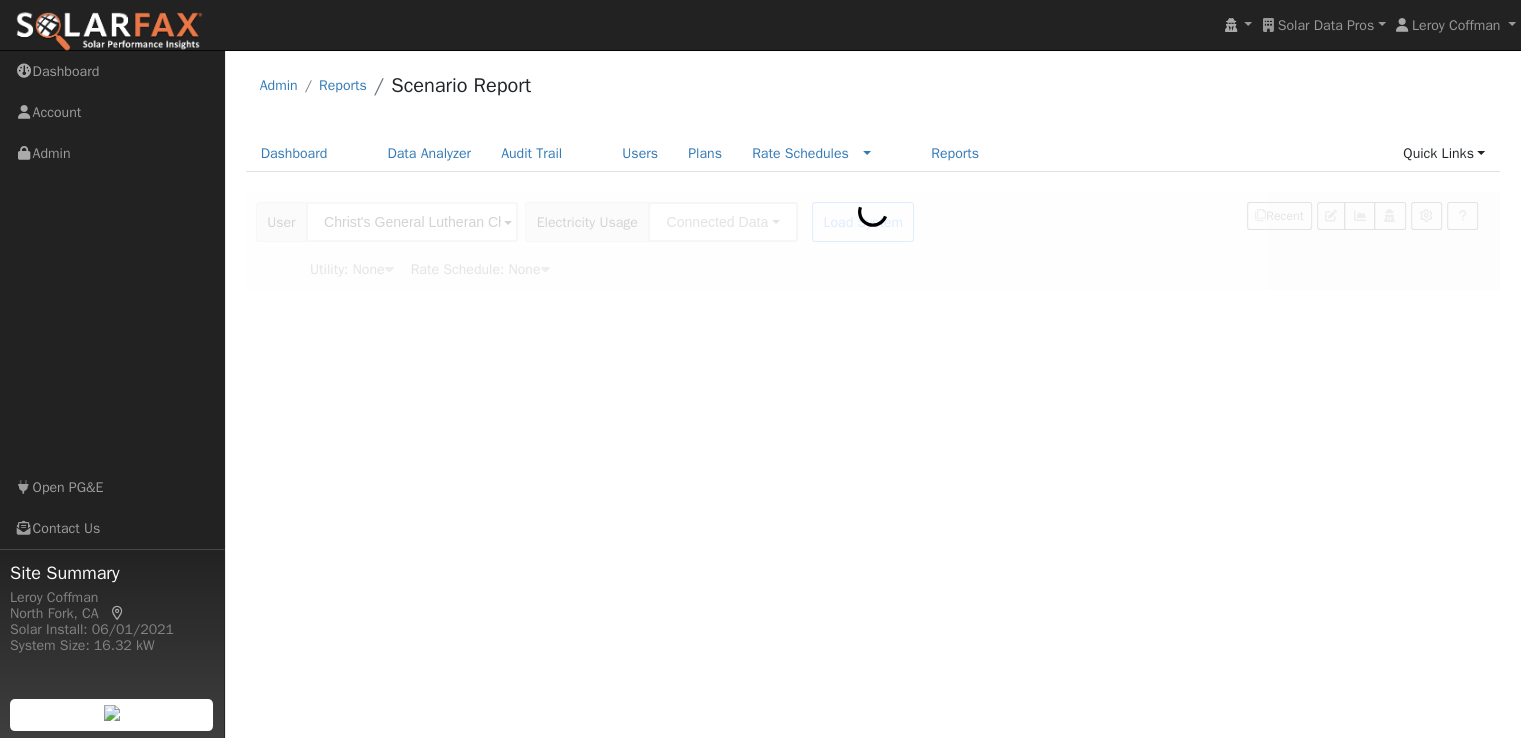 type on "Pacific Gas & Electric" 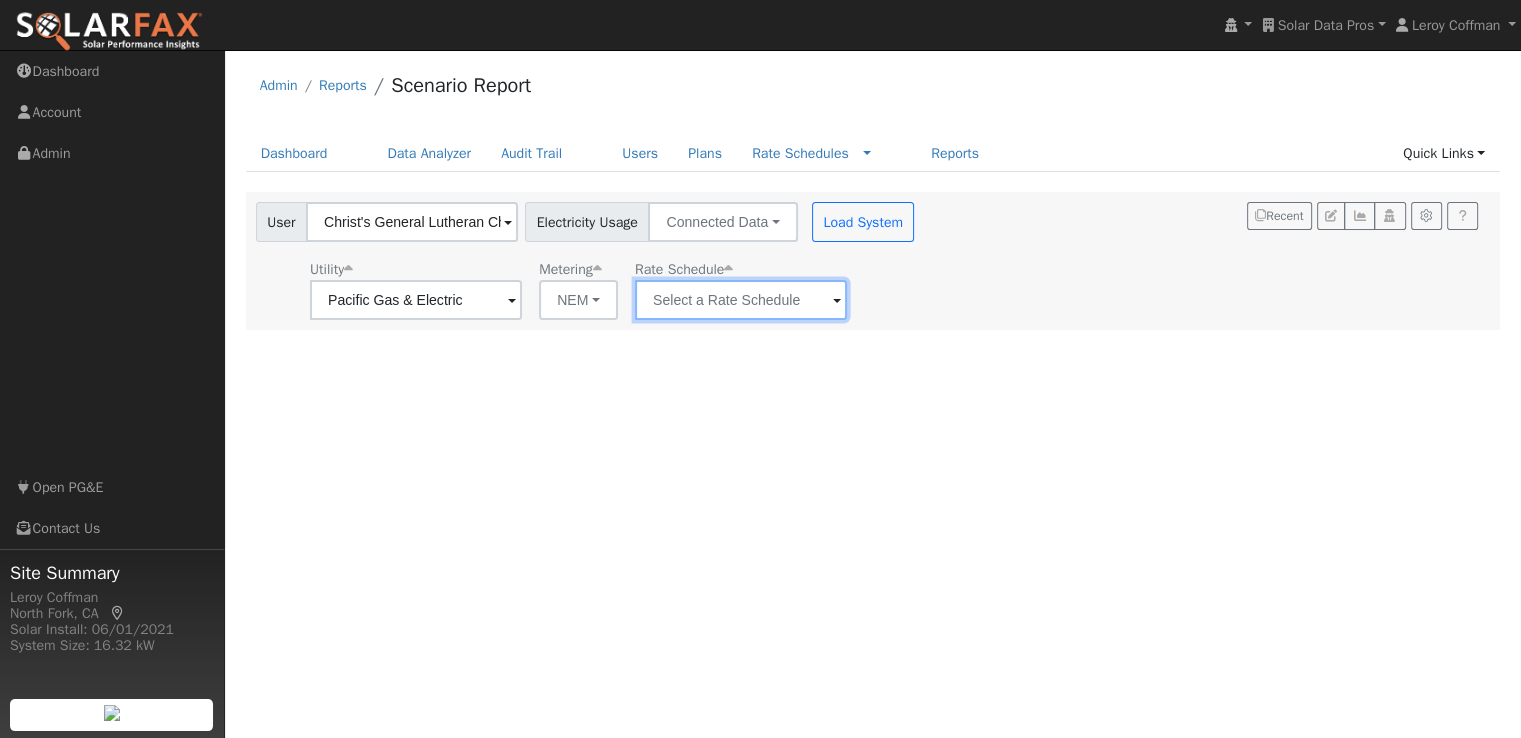 click at bounding box center [416, 300] 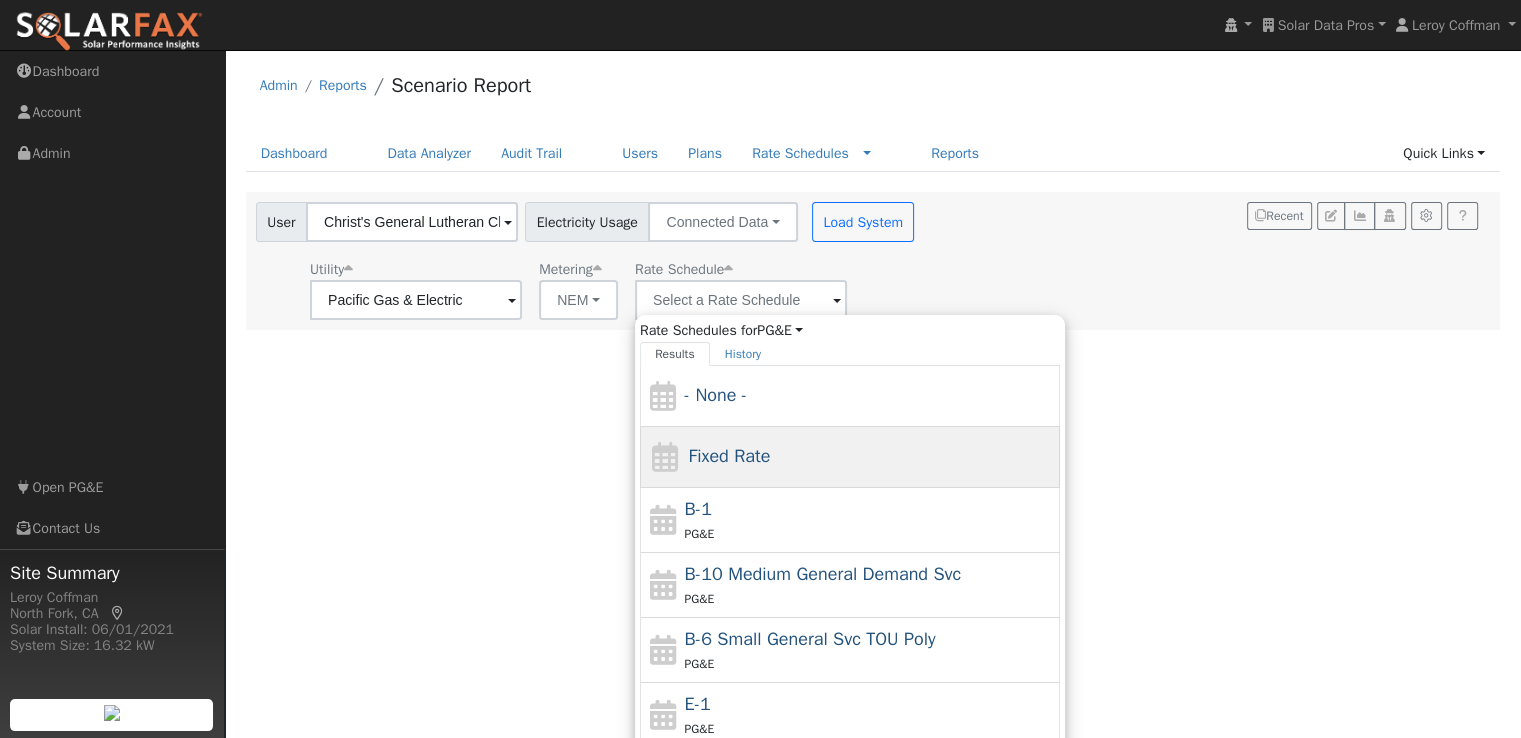 click on "Fixed Rate" at bounding box center [729, 456] 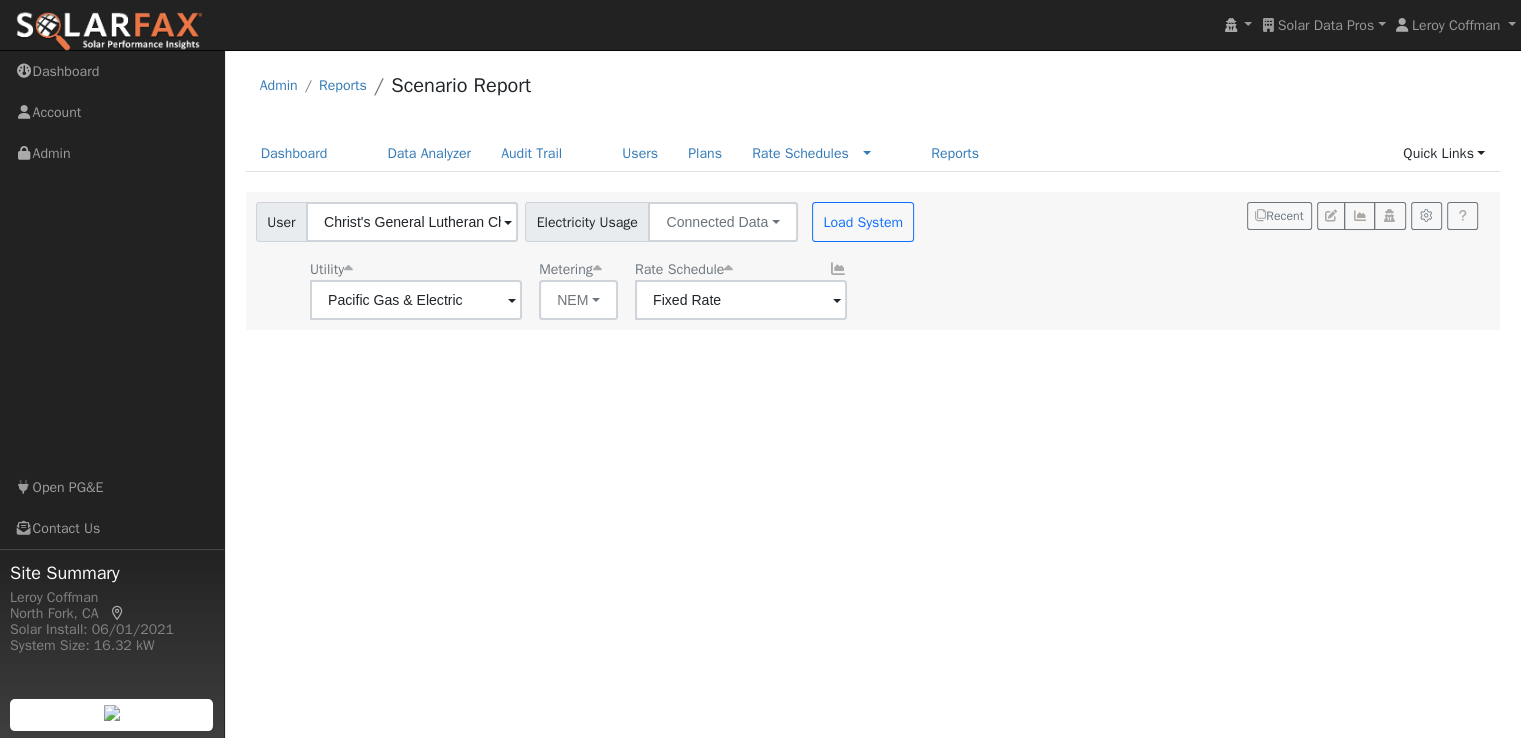 click on "User Profile First name Last name Email Email Notifications No Emails No Emails Weekly Emails Monthly Emails Cancel Save
Terms Of Service
Close
Login as User
Select a User
Admin
Reports
Scenario Report" at bounding box center (873, 394) 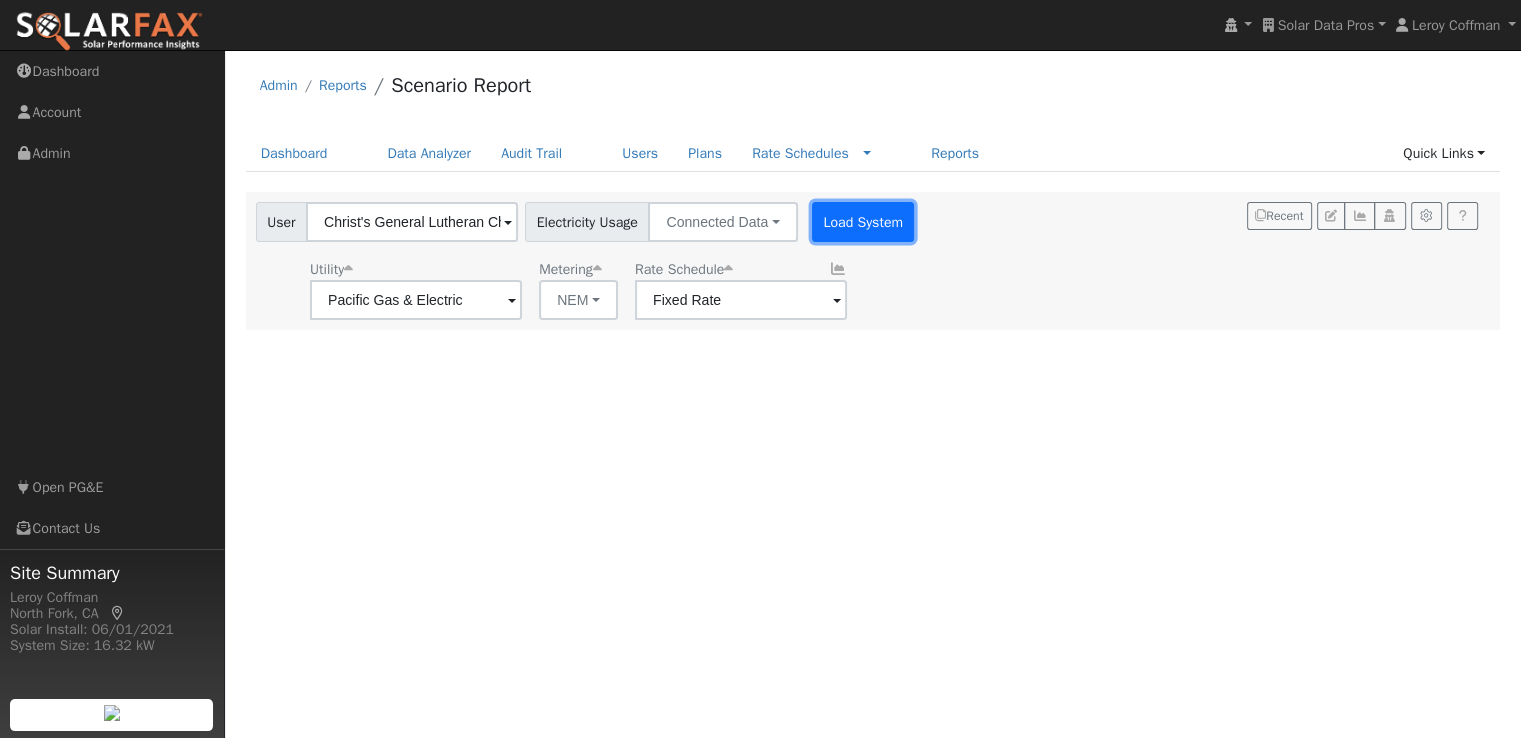 click on "Load System" at bounding box center [863, 222] 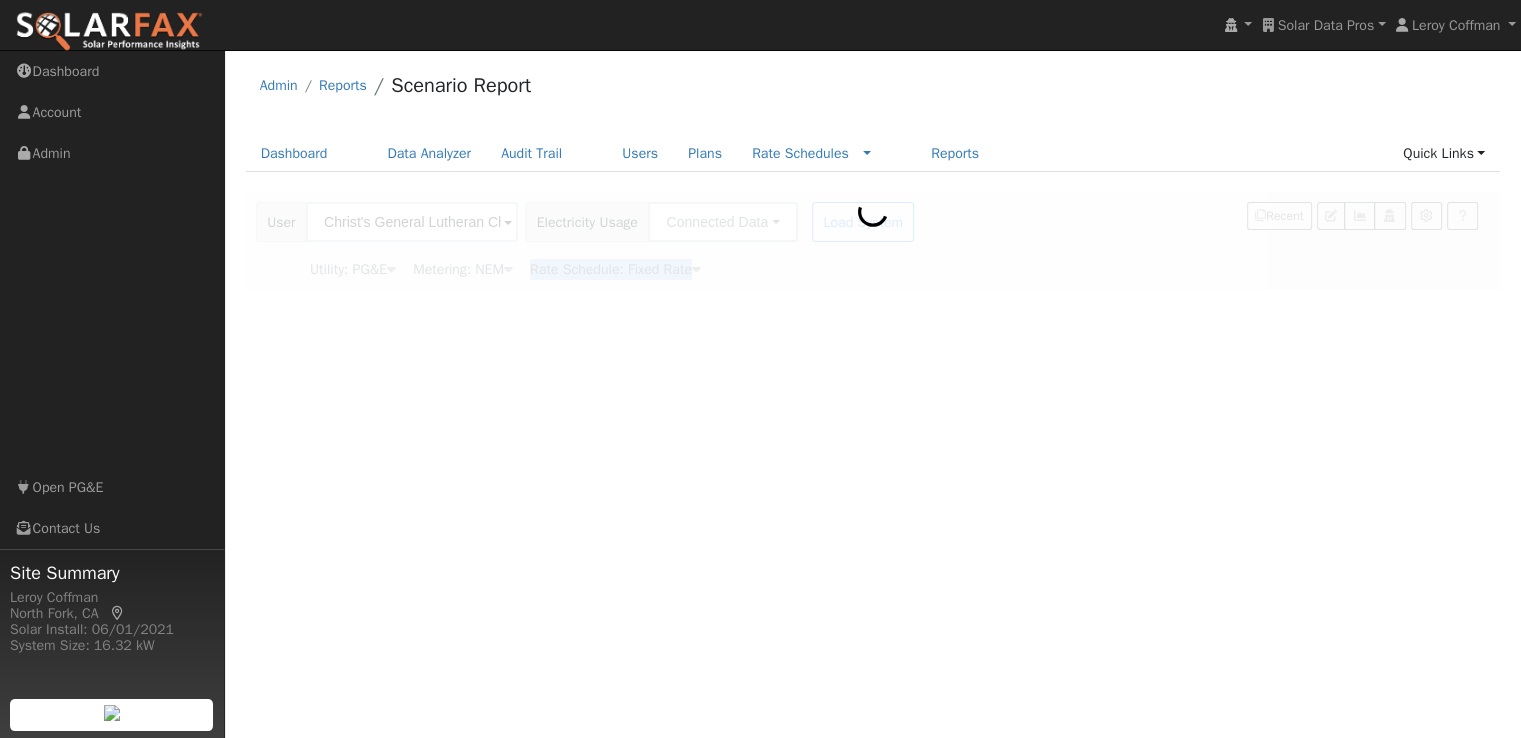 click 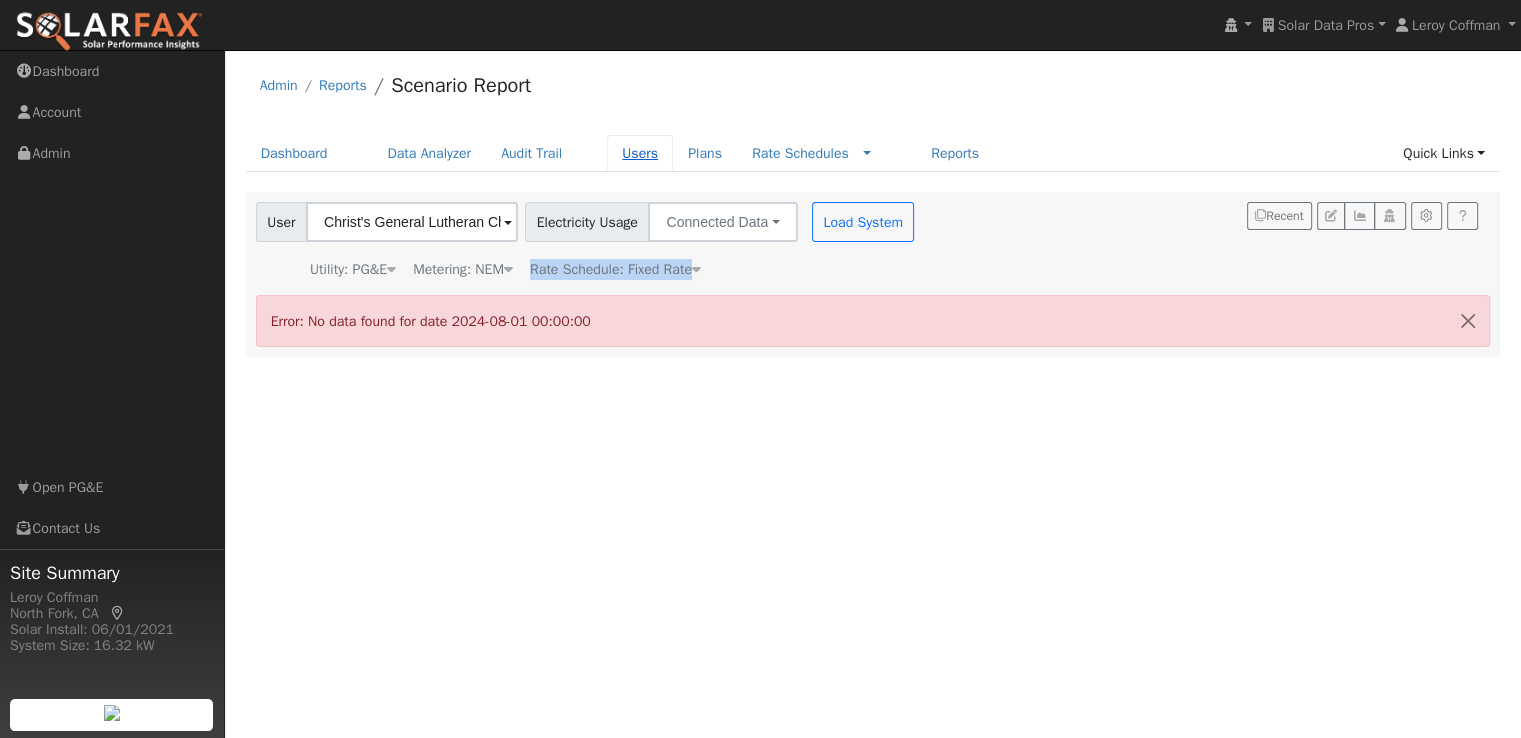 click on "Users" at bounding box center [640, 153] 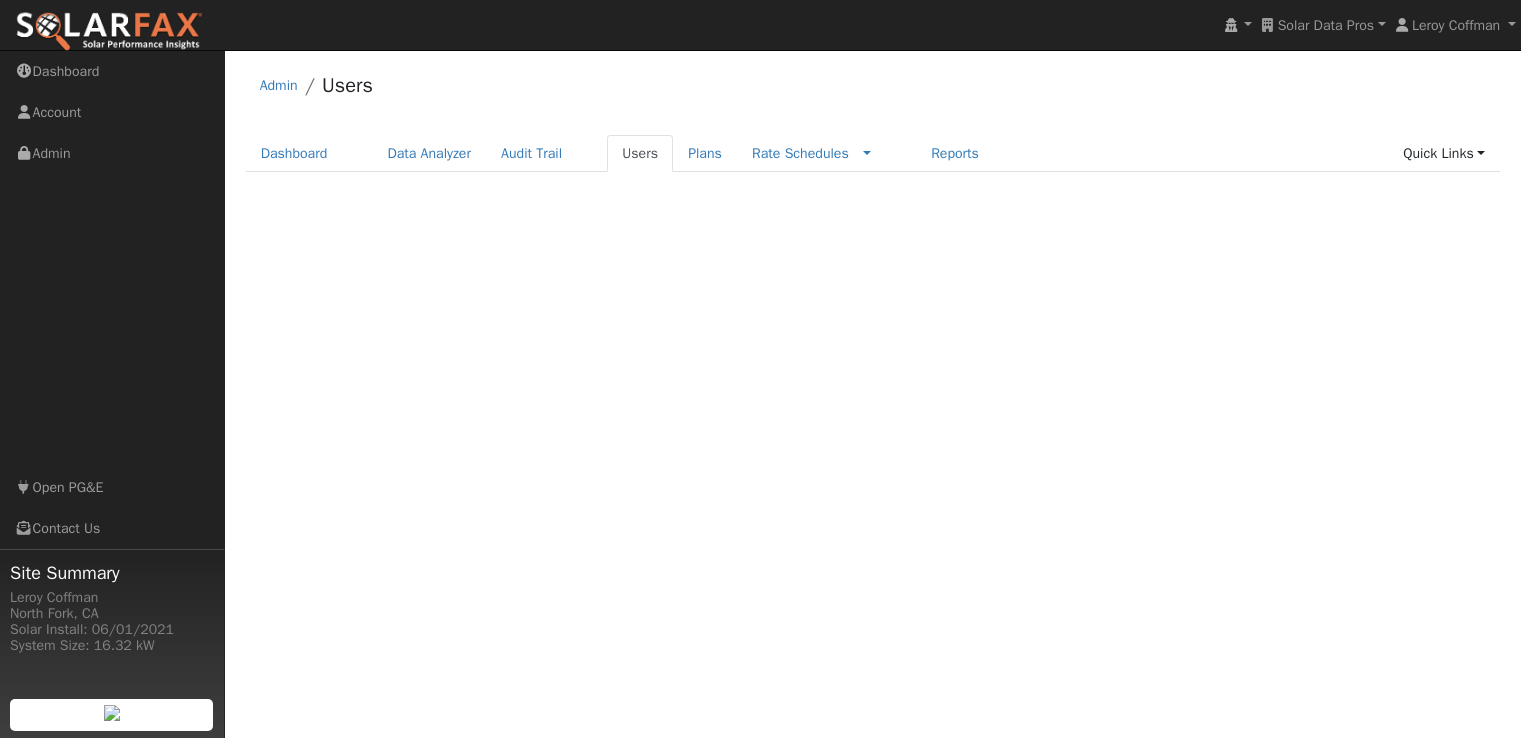 scroll, scrollTop: 0, scrollLeft: 0, axis: both 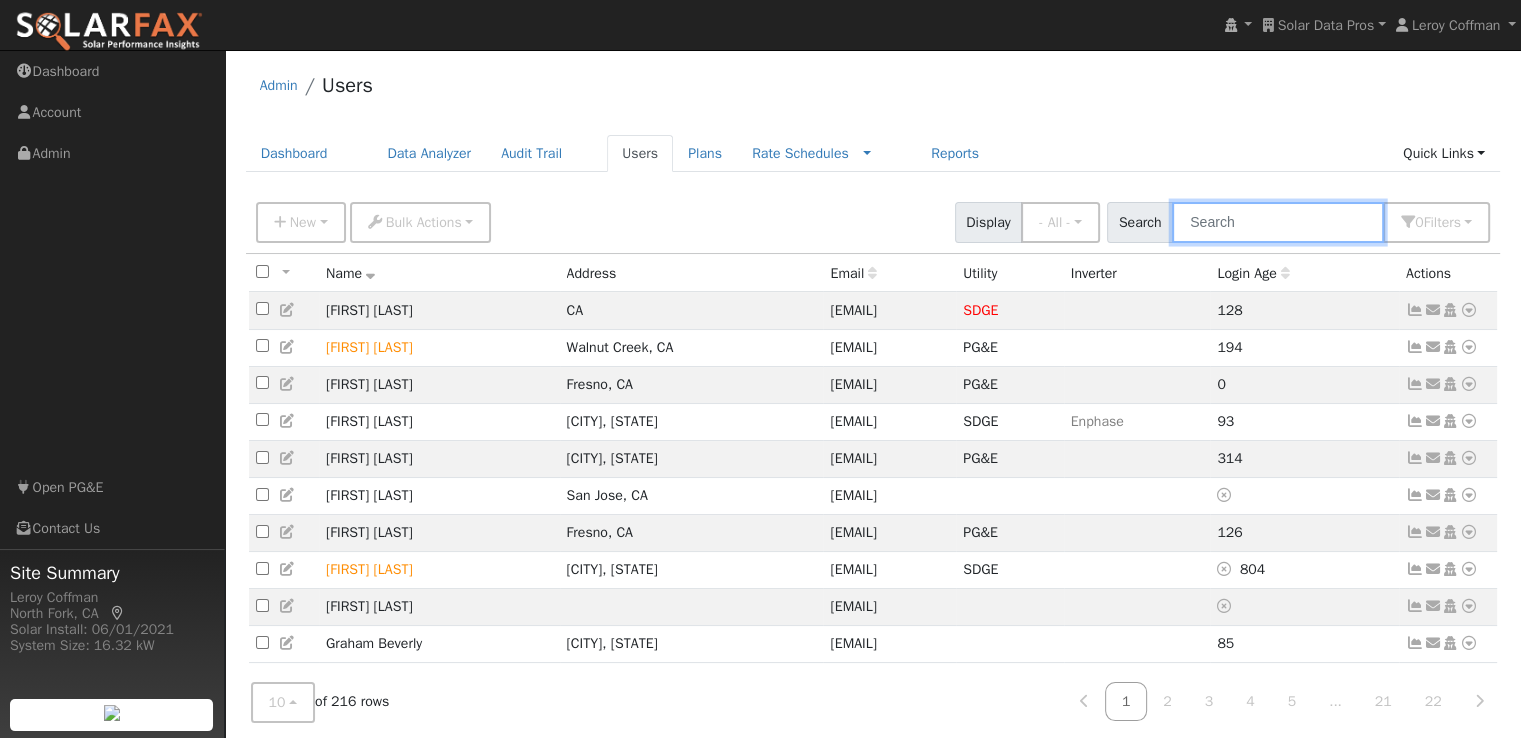 click at bounding box center (1278, 222) 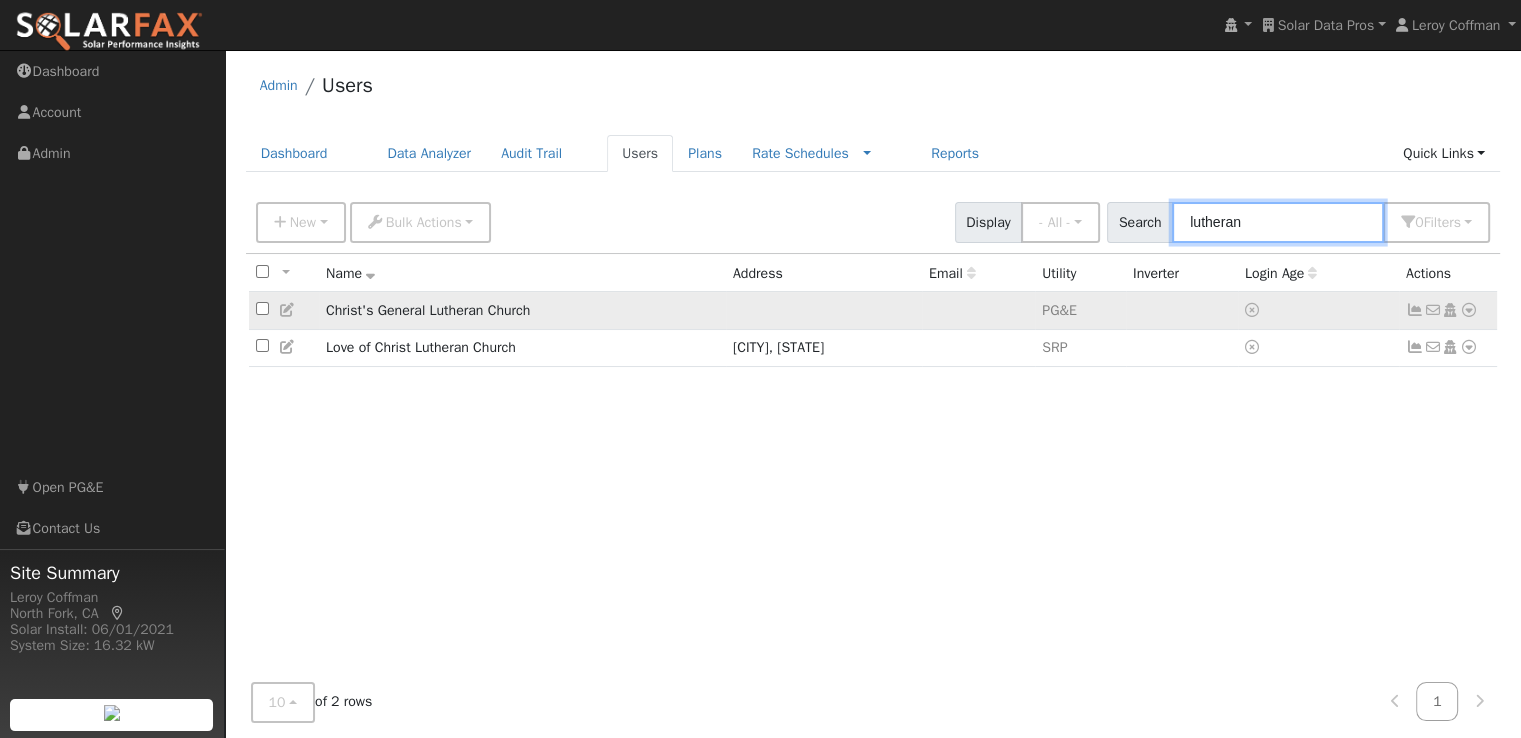 type on "lutheran" 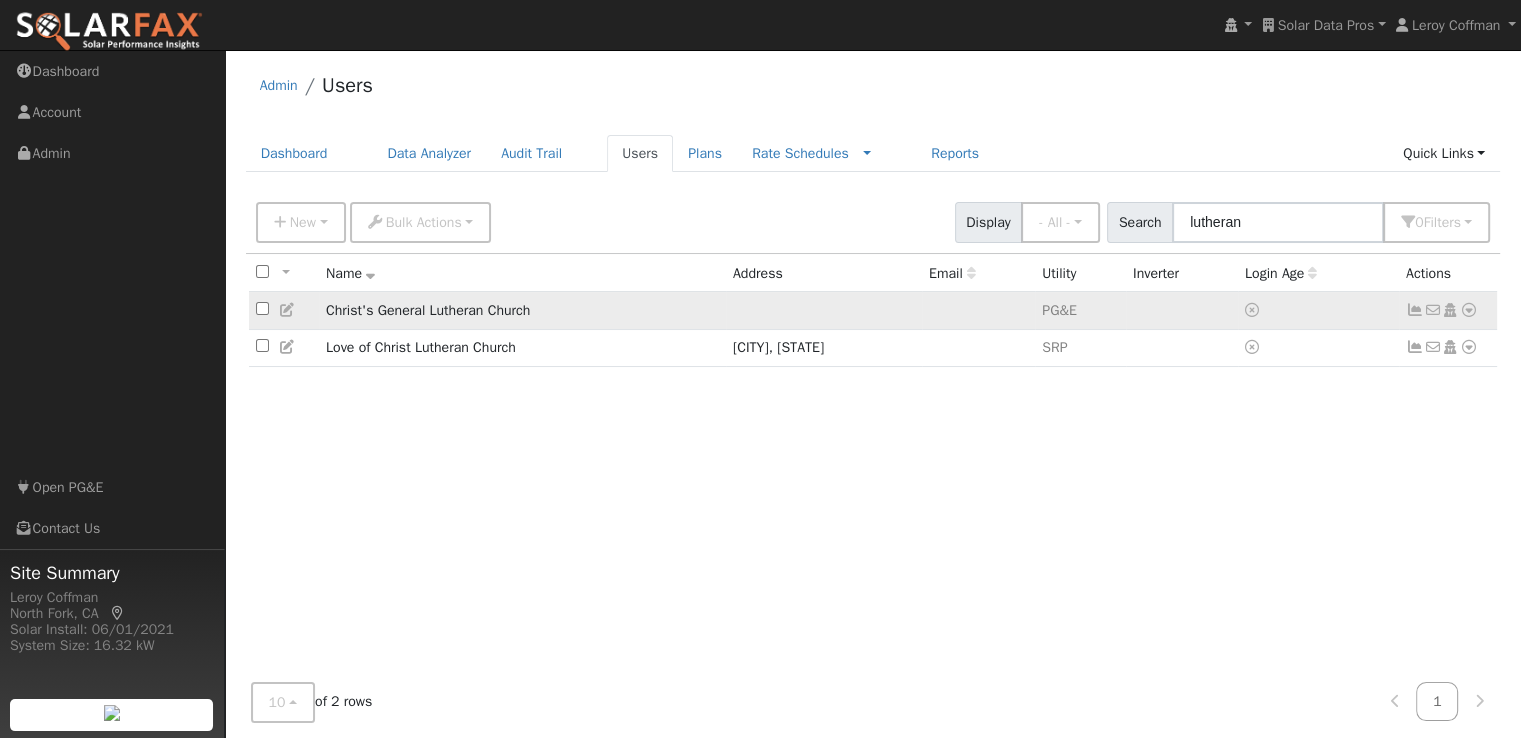 click at bounding box center [1415, 310] 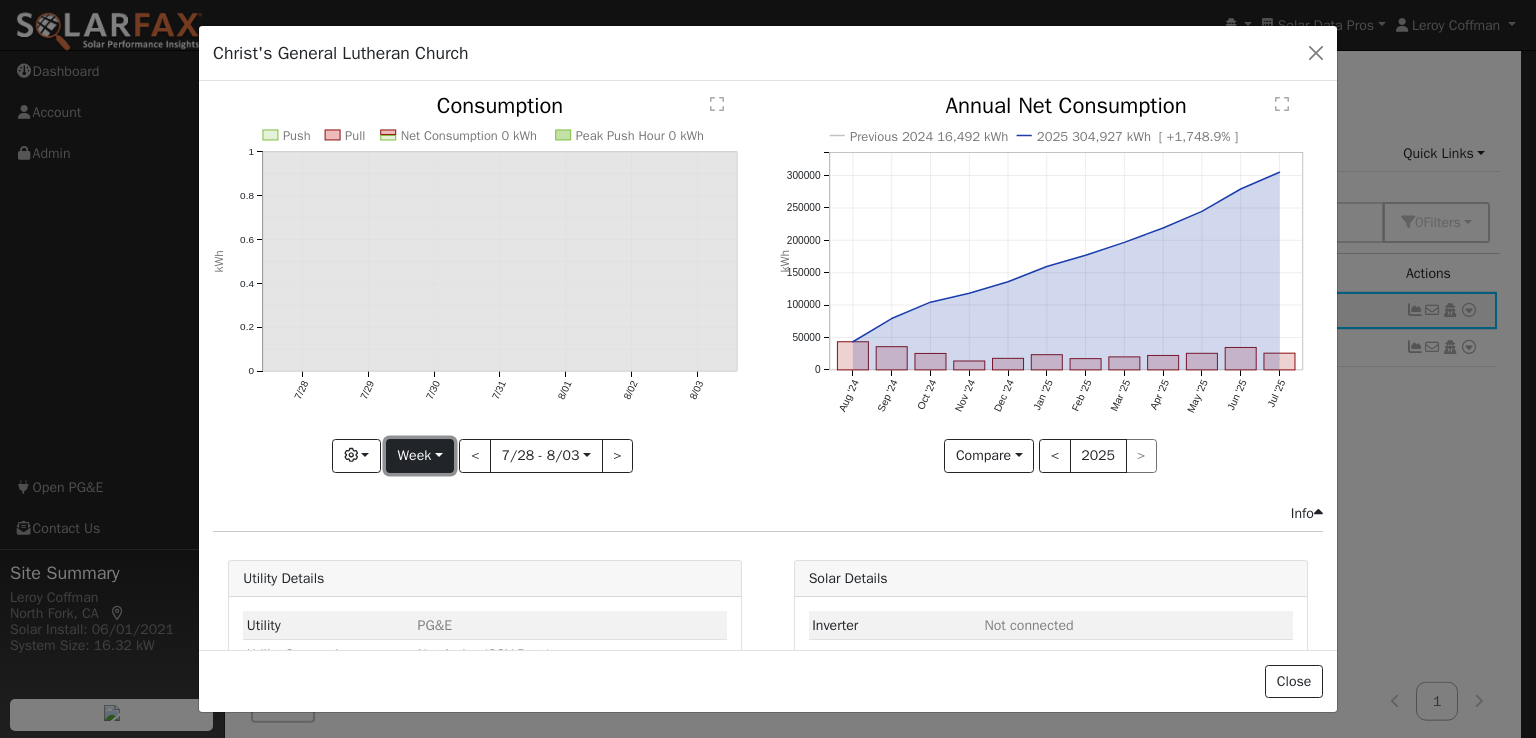 click on "Week" at bounding box center [420, 456] 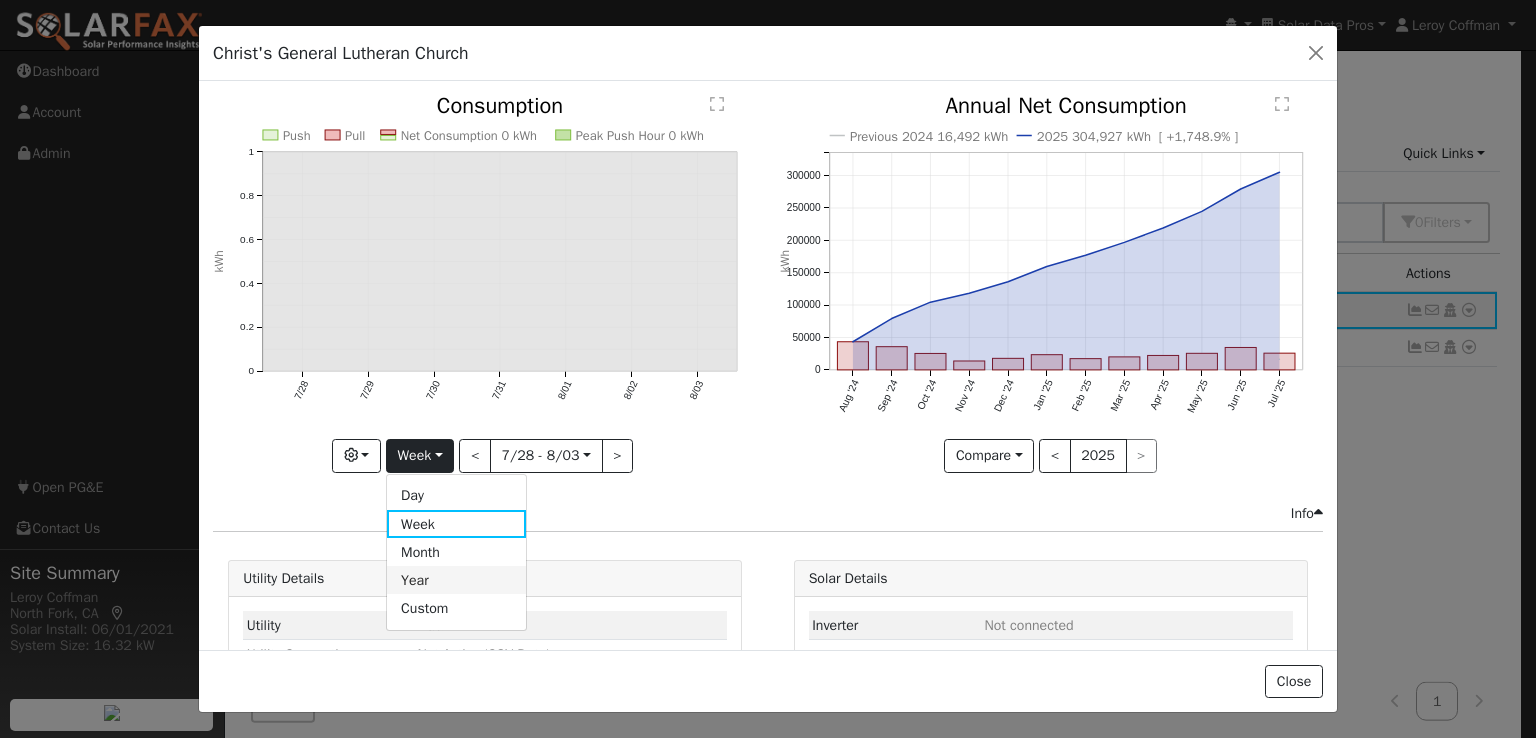 click on "Year" at bounding box center (456, 580) 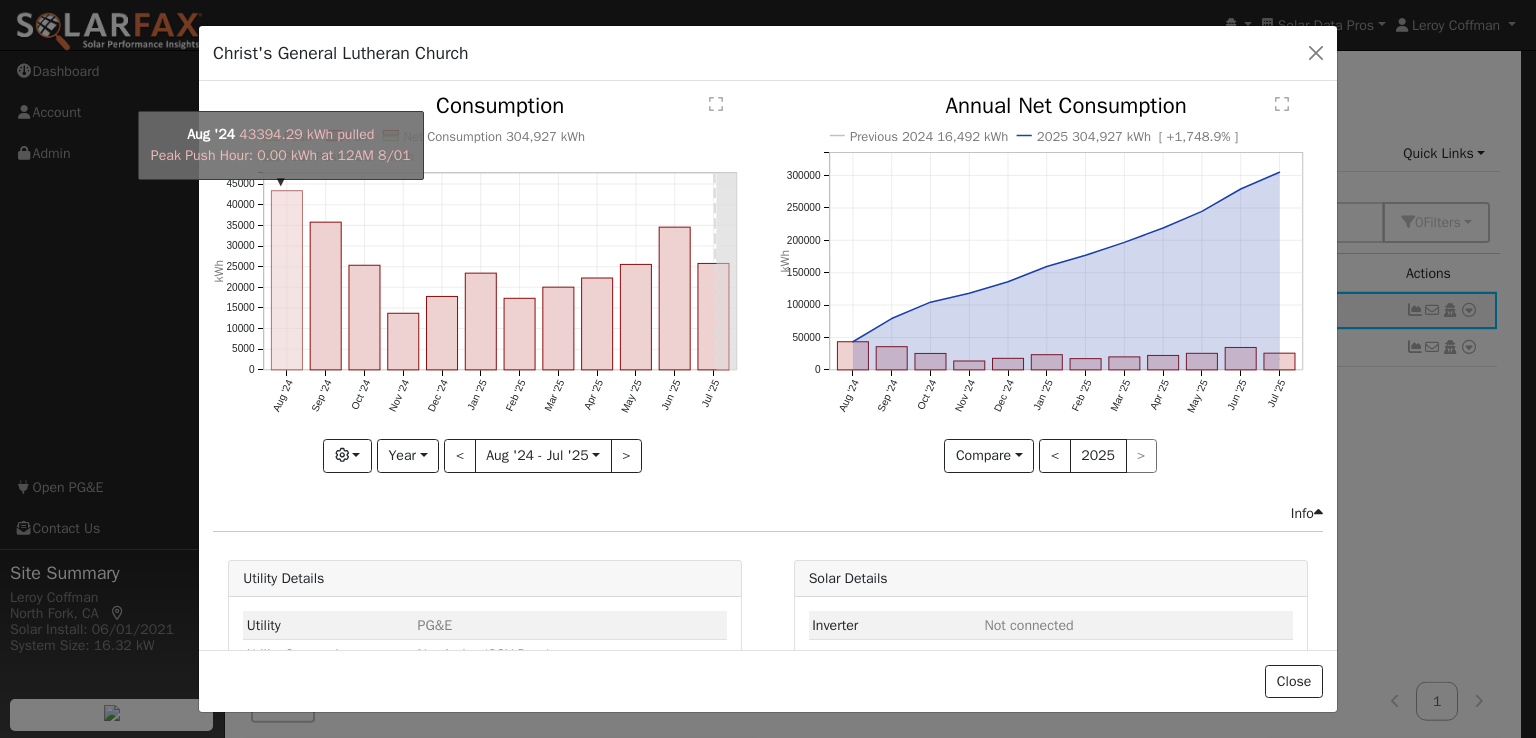 click on "onclick=""" 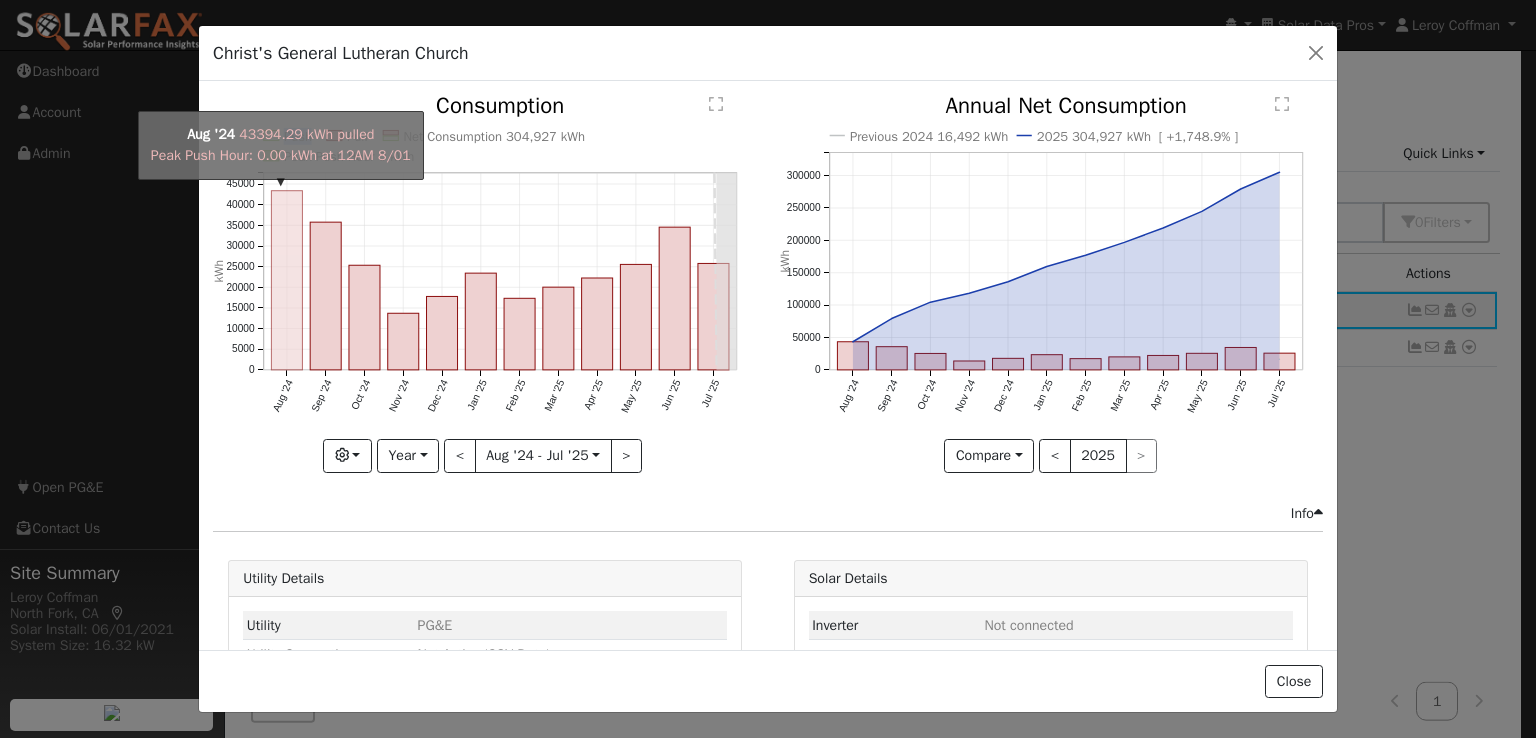 click at bounding box center [0, 0] 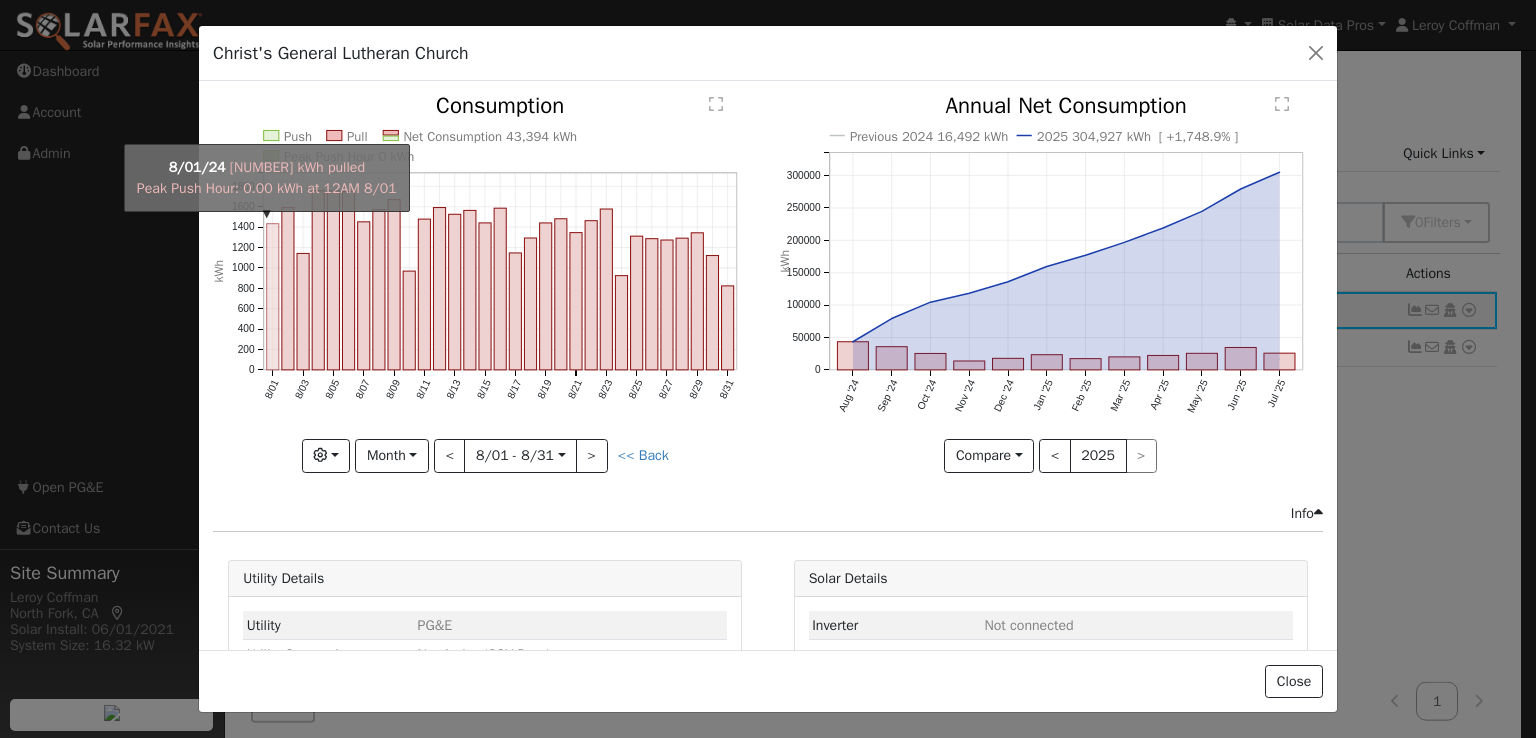 click on "onclick=""" 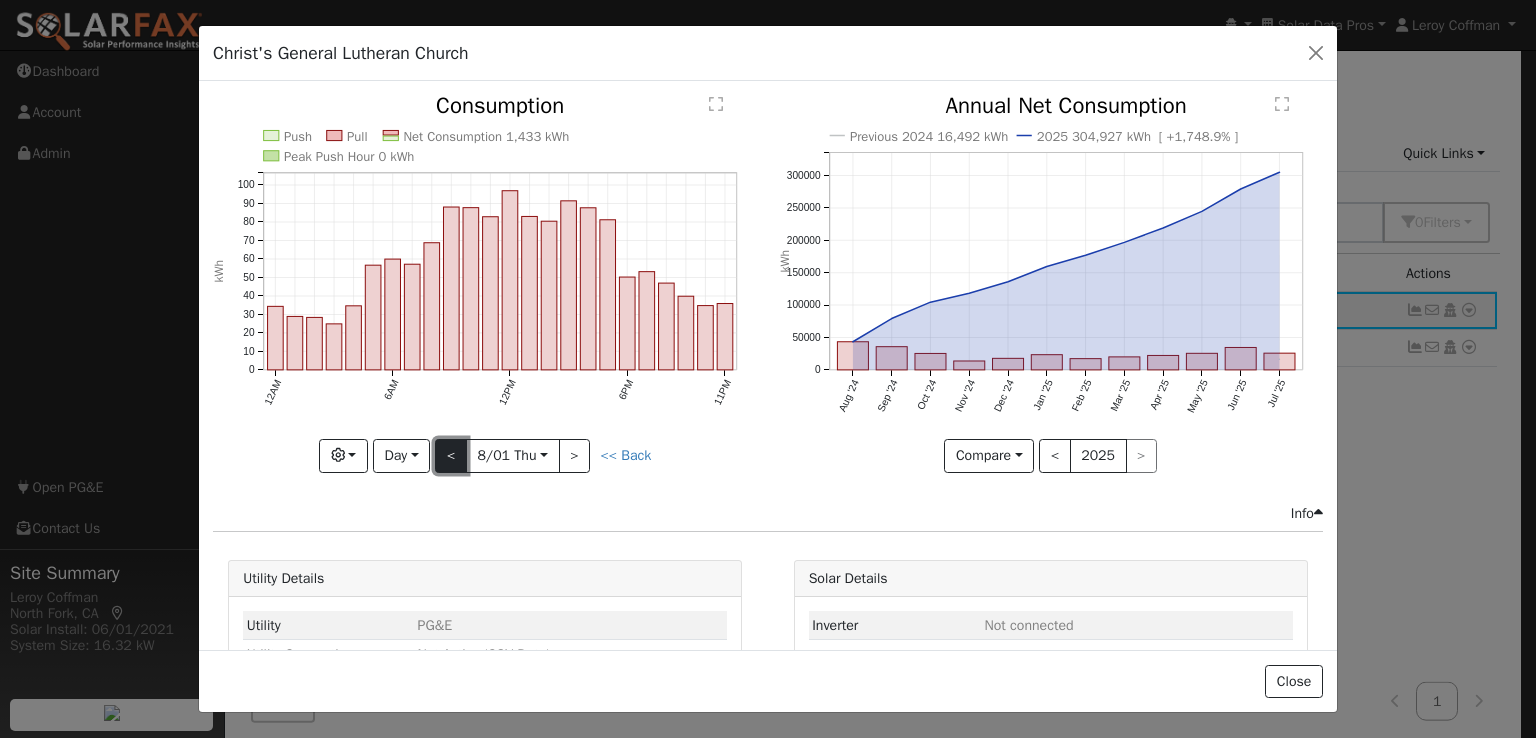 click on "<" at bounding box center [451, 456] 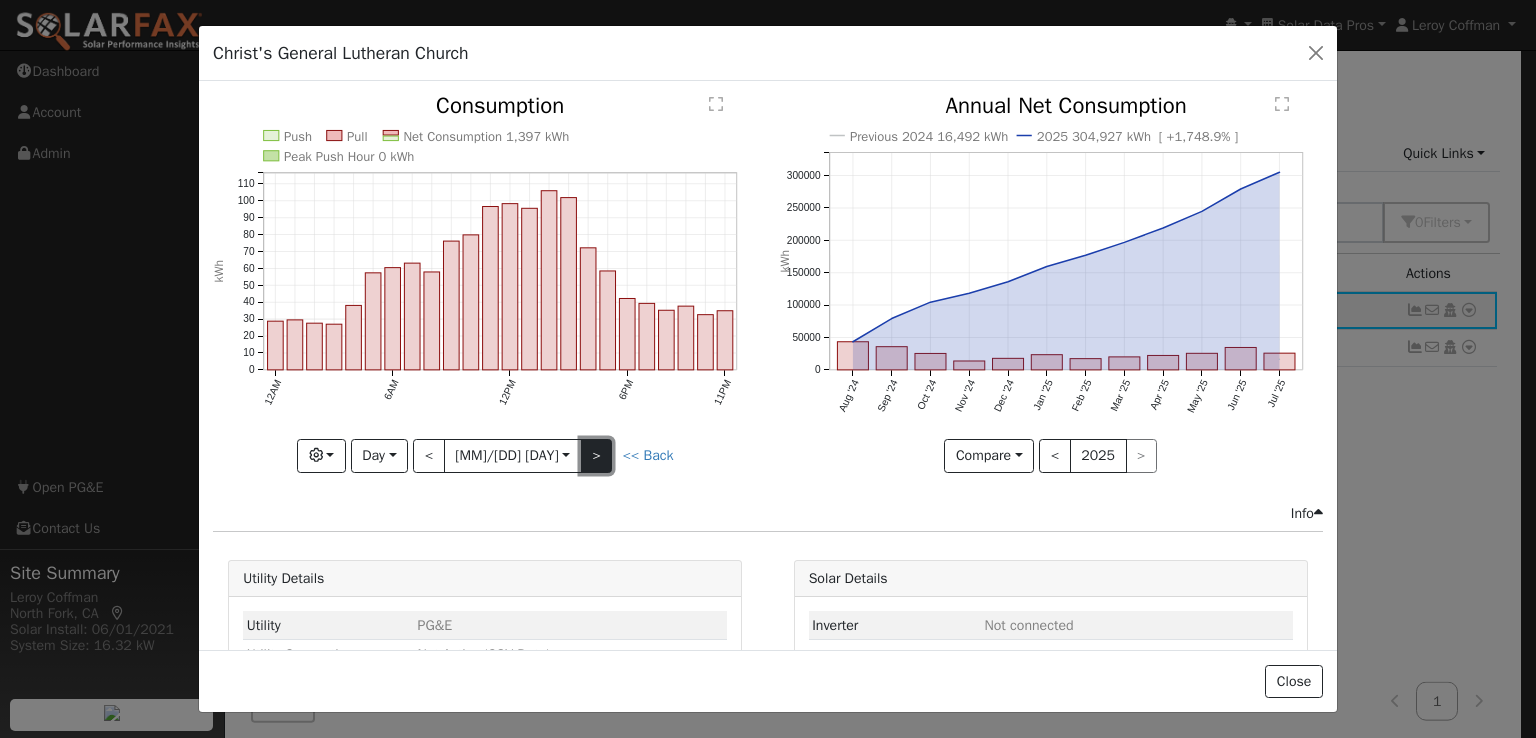 click on ">" at bounding box center (597, 456) 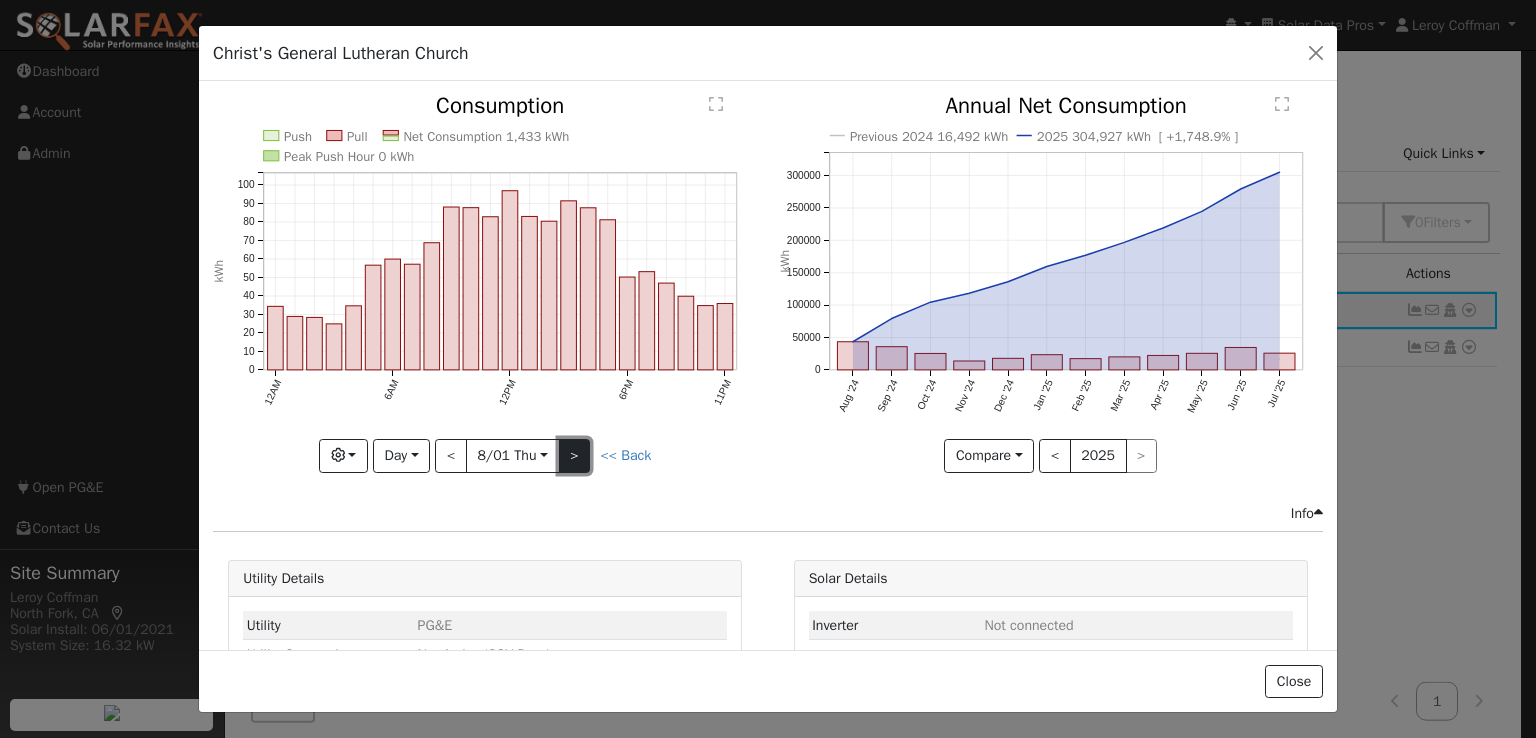 click on ">" at bounding box center (575, 456) 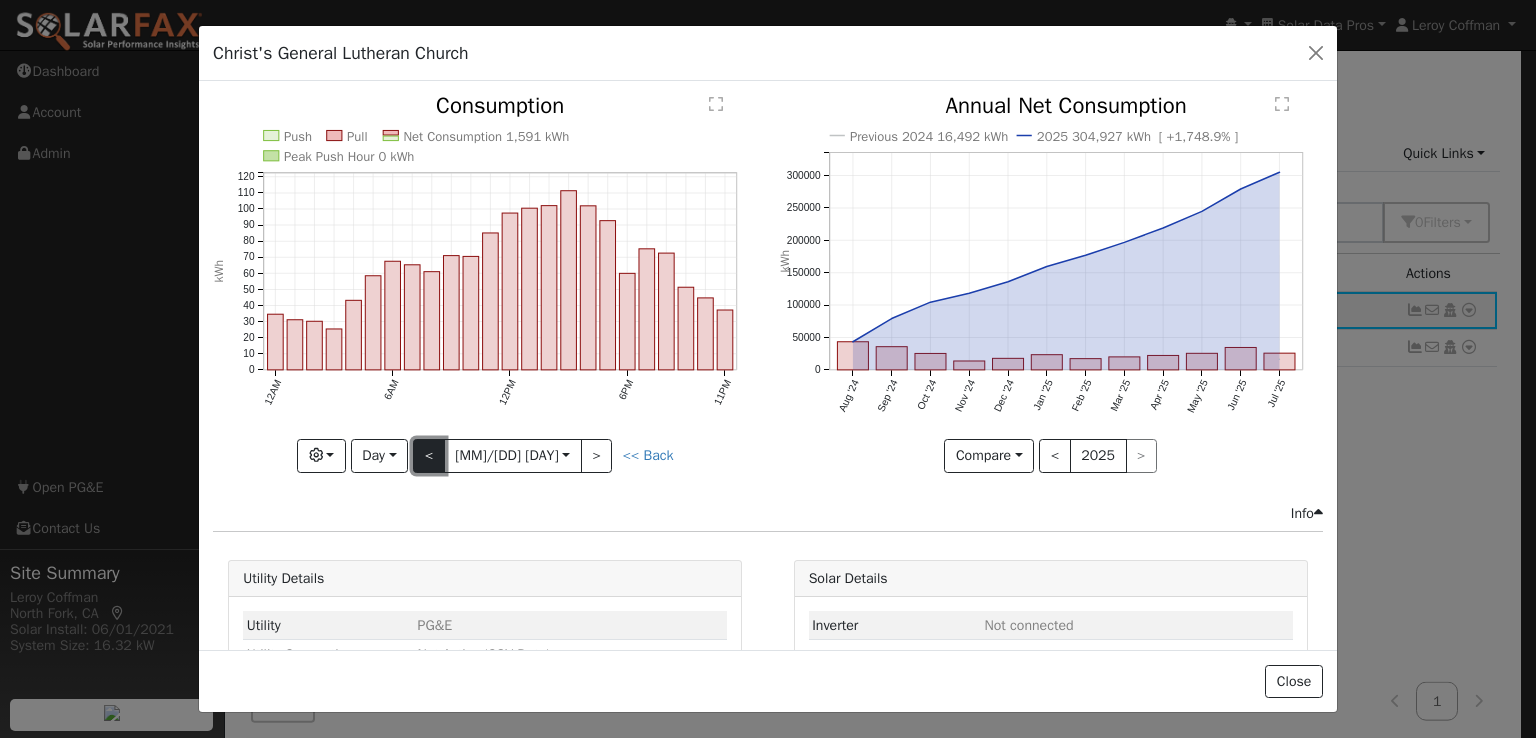 click on "<" at bounding box center [429, 456] 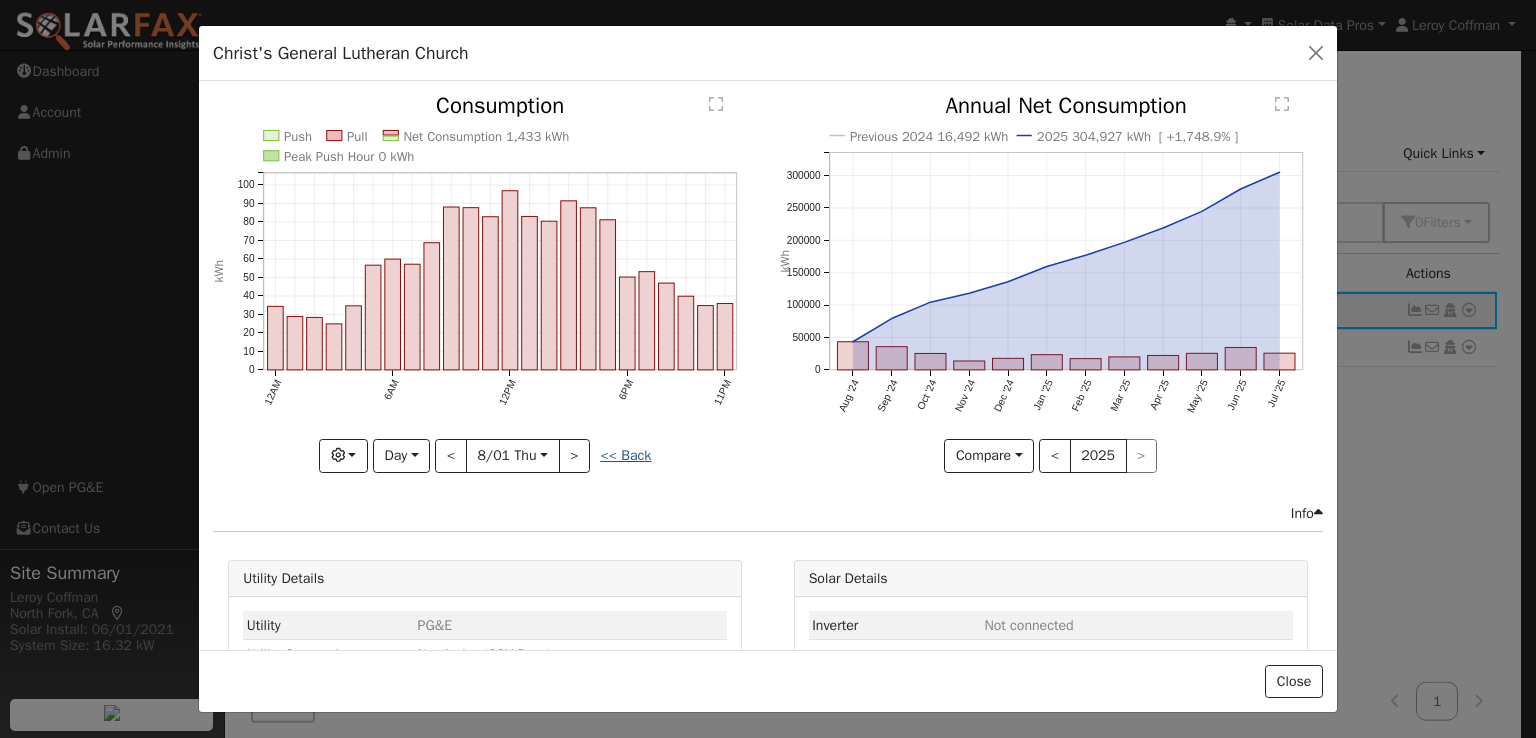 click on "<< Back" at bounding box center (625, 455) 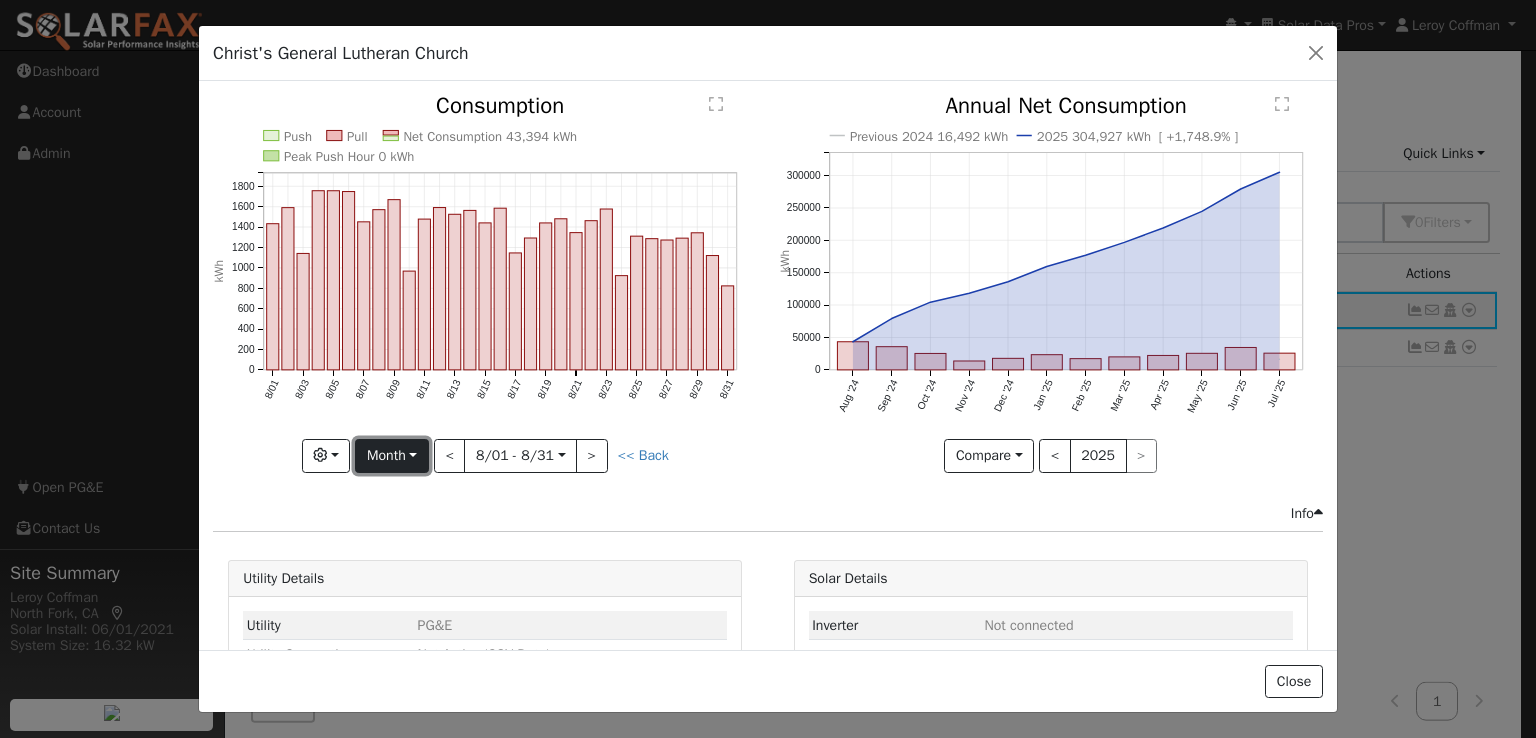 click on "Month" at bounding box center [391, 456] 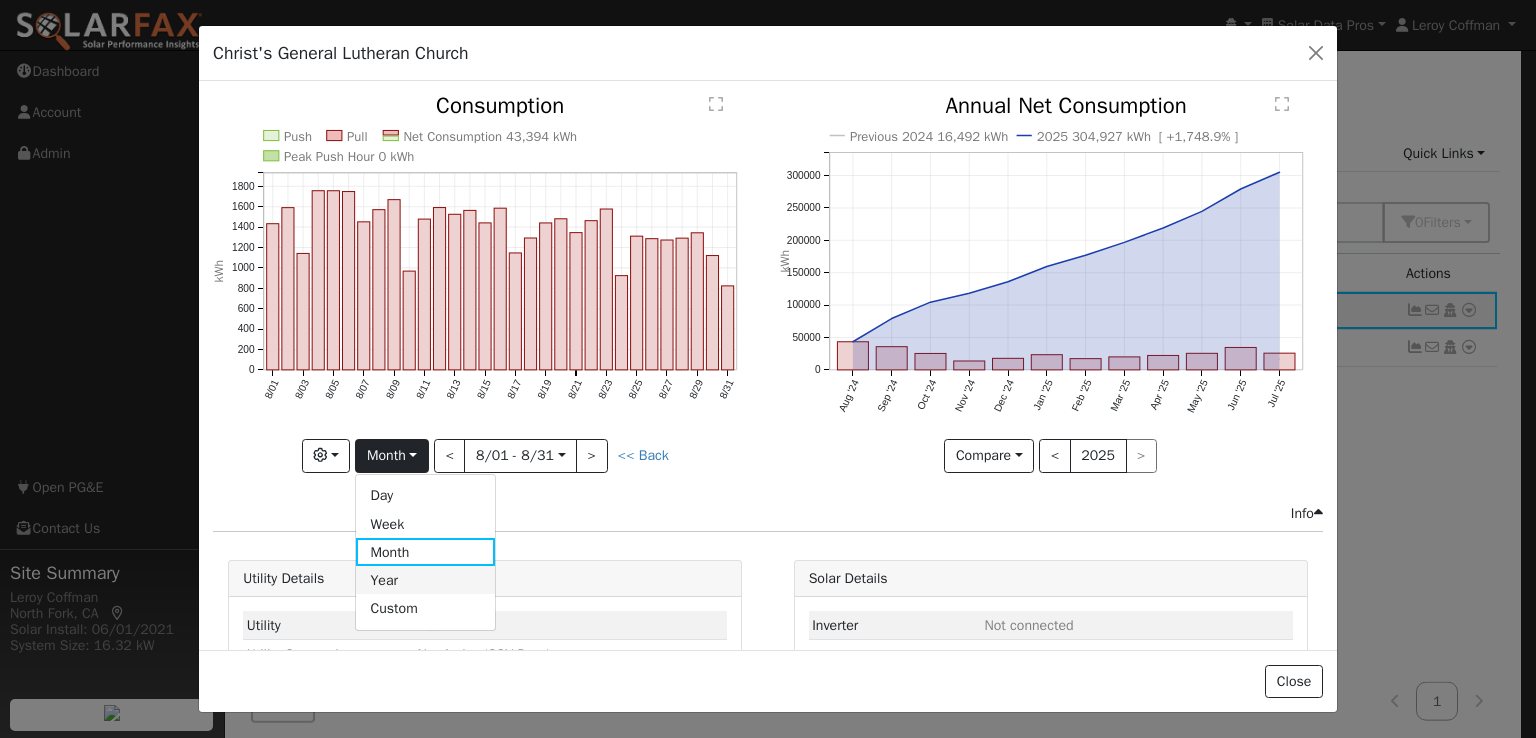 click on "Year" at bounding box center (425, 580) 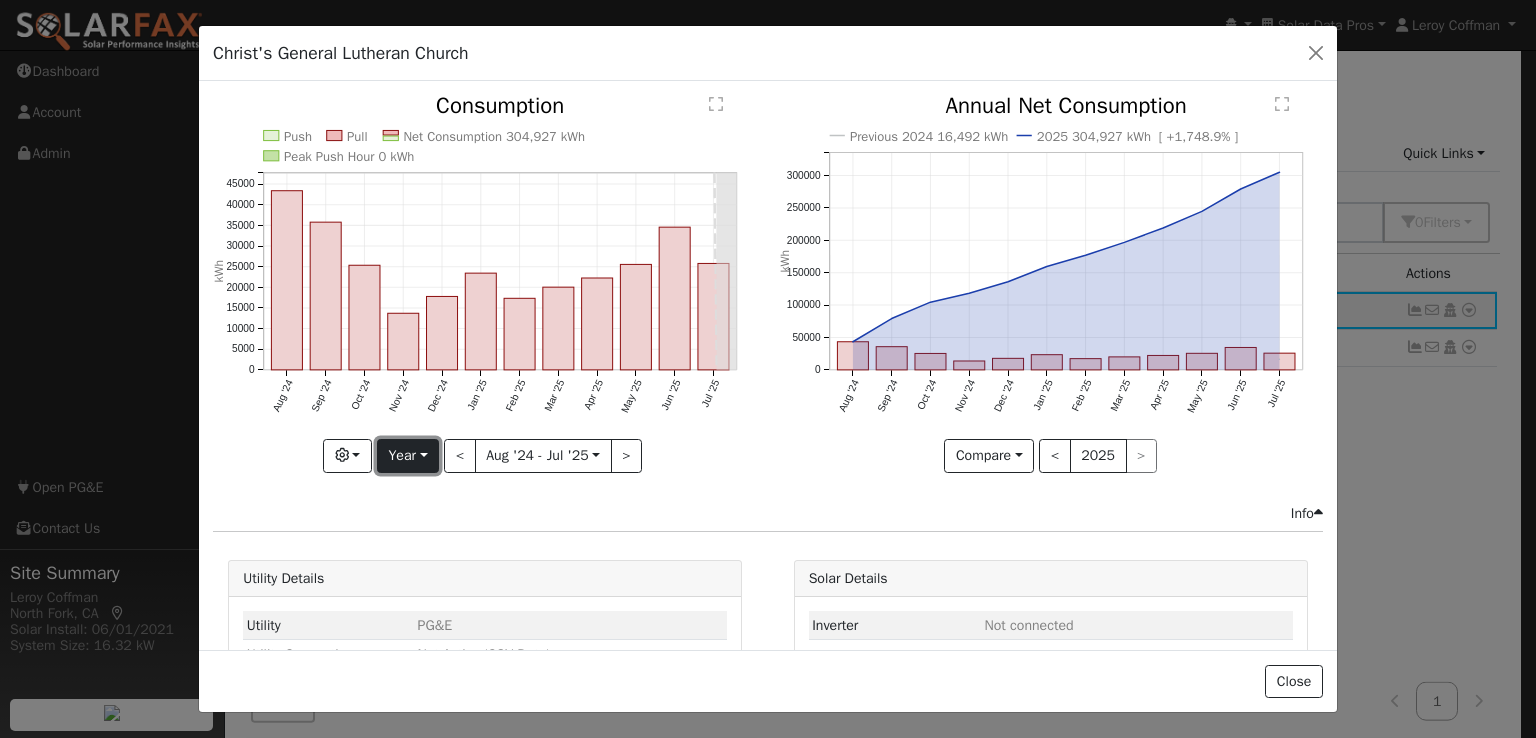 click on "Year" at bounding box center (408, 456) 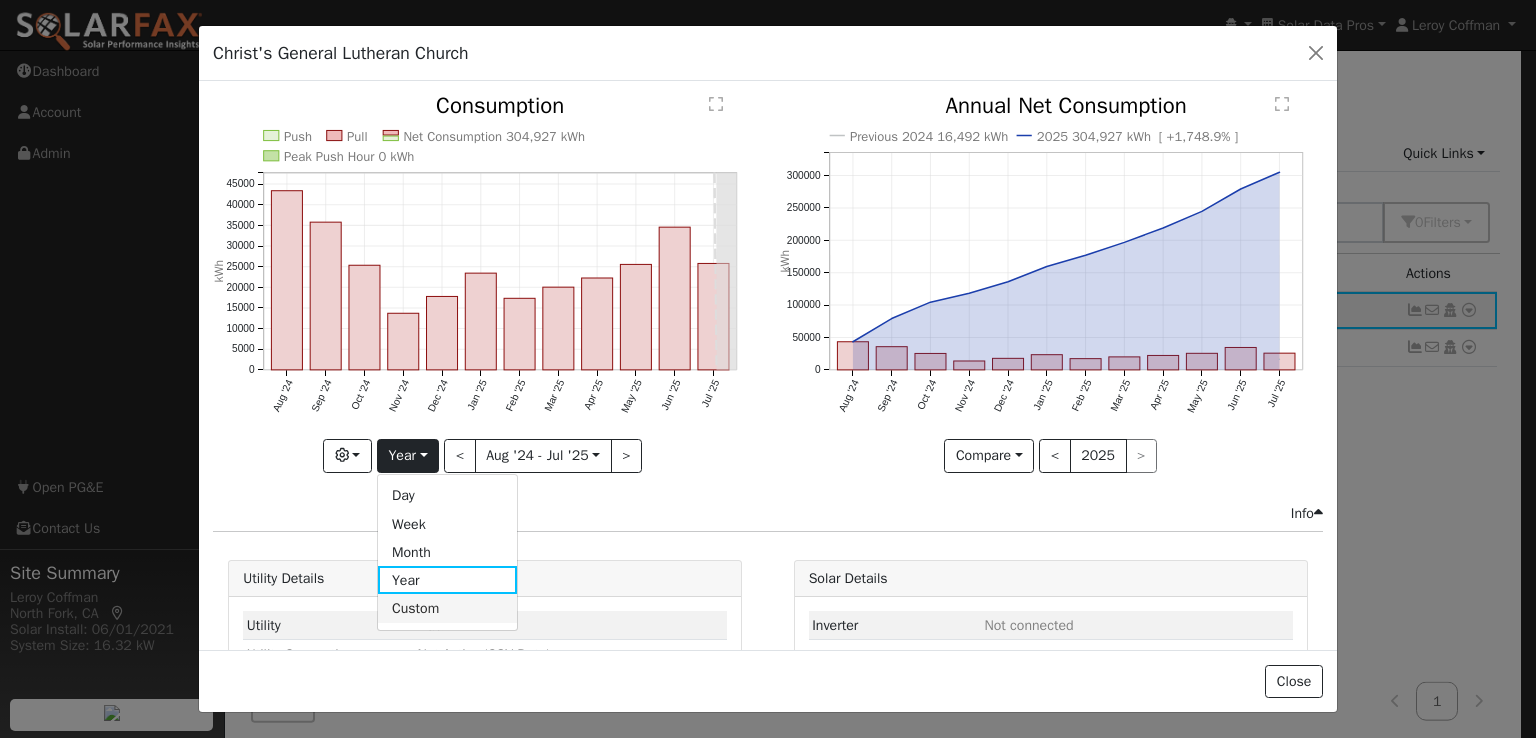 click on "Custom" at bounding box center (447, 608) 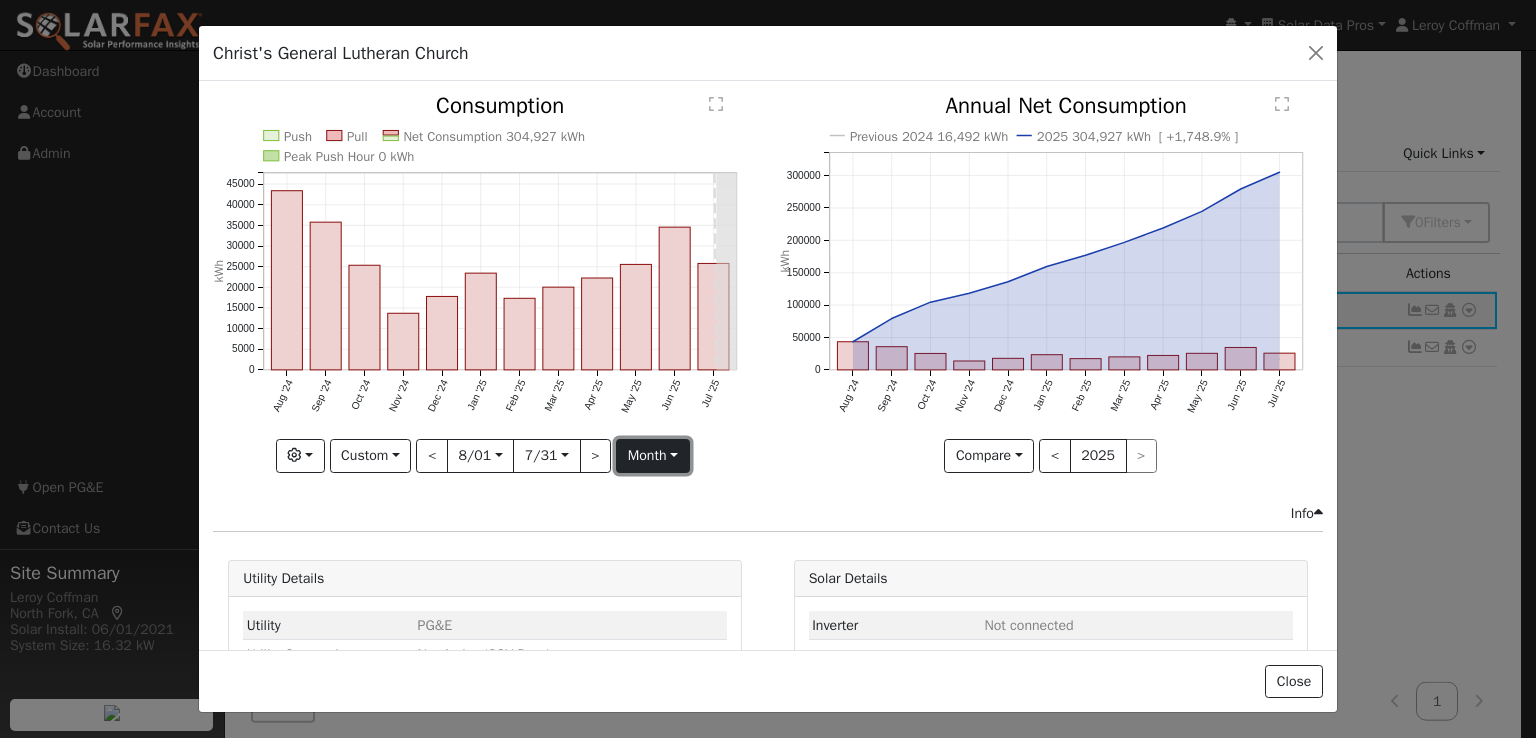 click on "month" at bounding box center [652, 456] 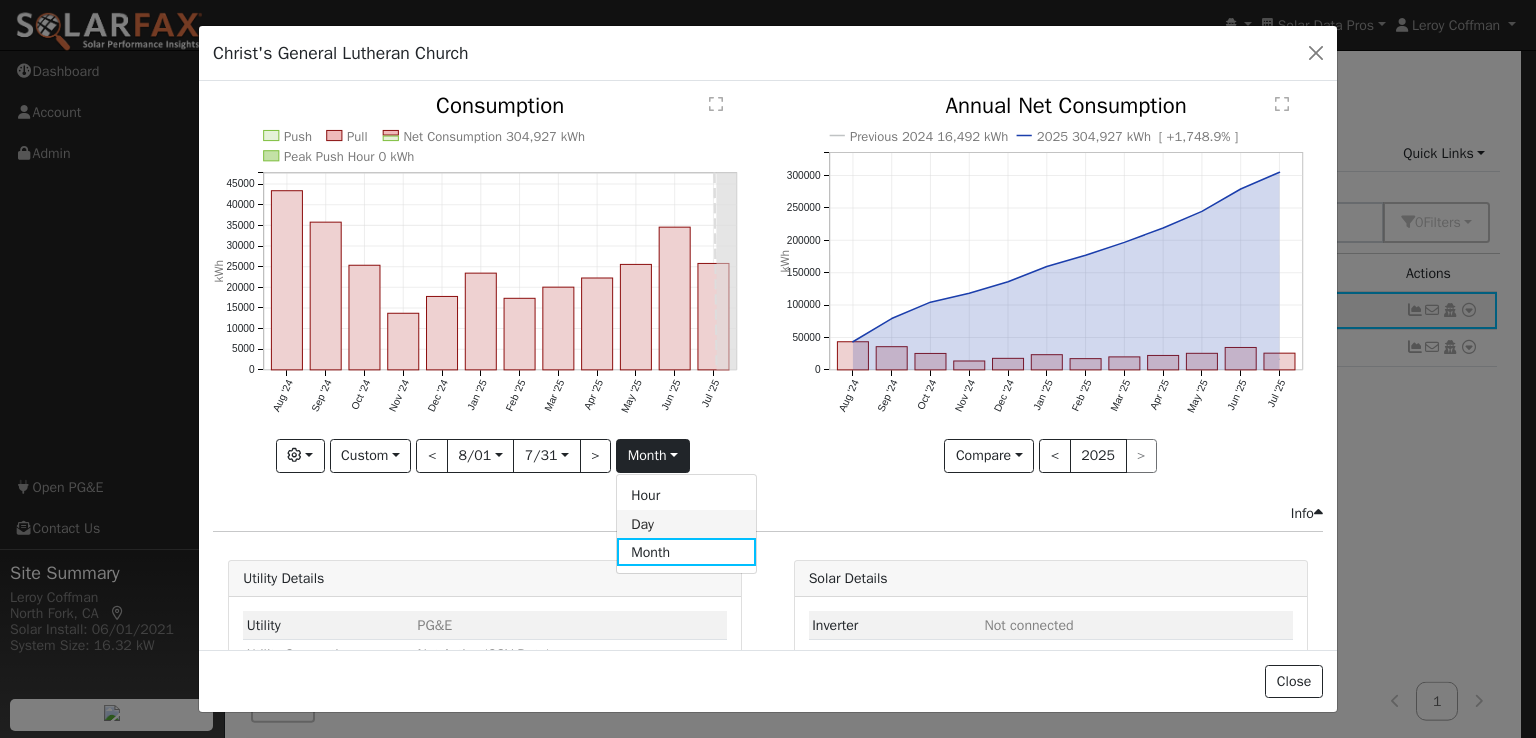 click on "Day" at bounding box center [686, 524] 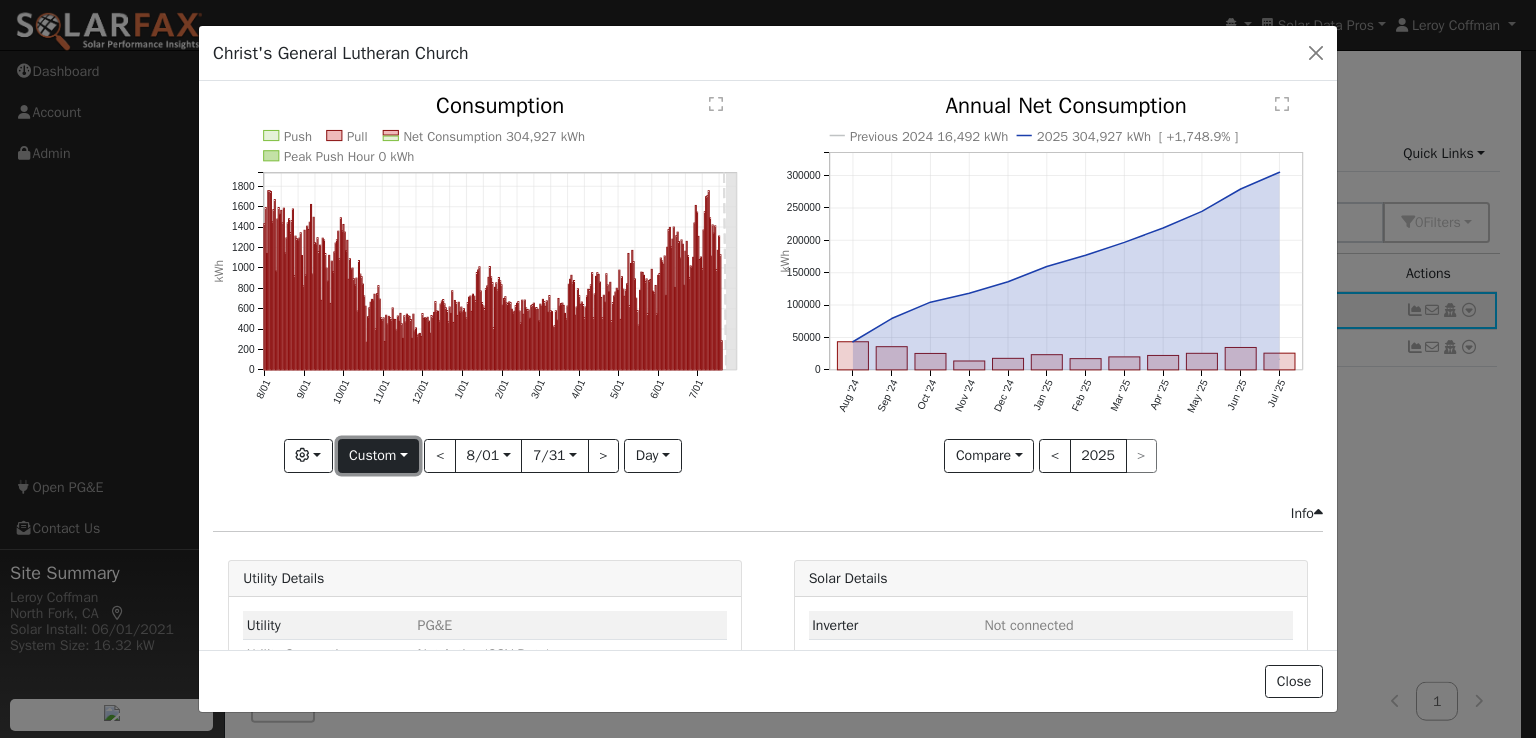 click on "Custom" at bounding box center [379, 456] 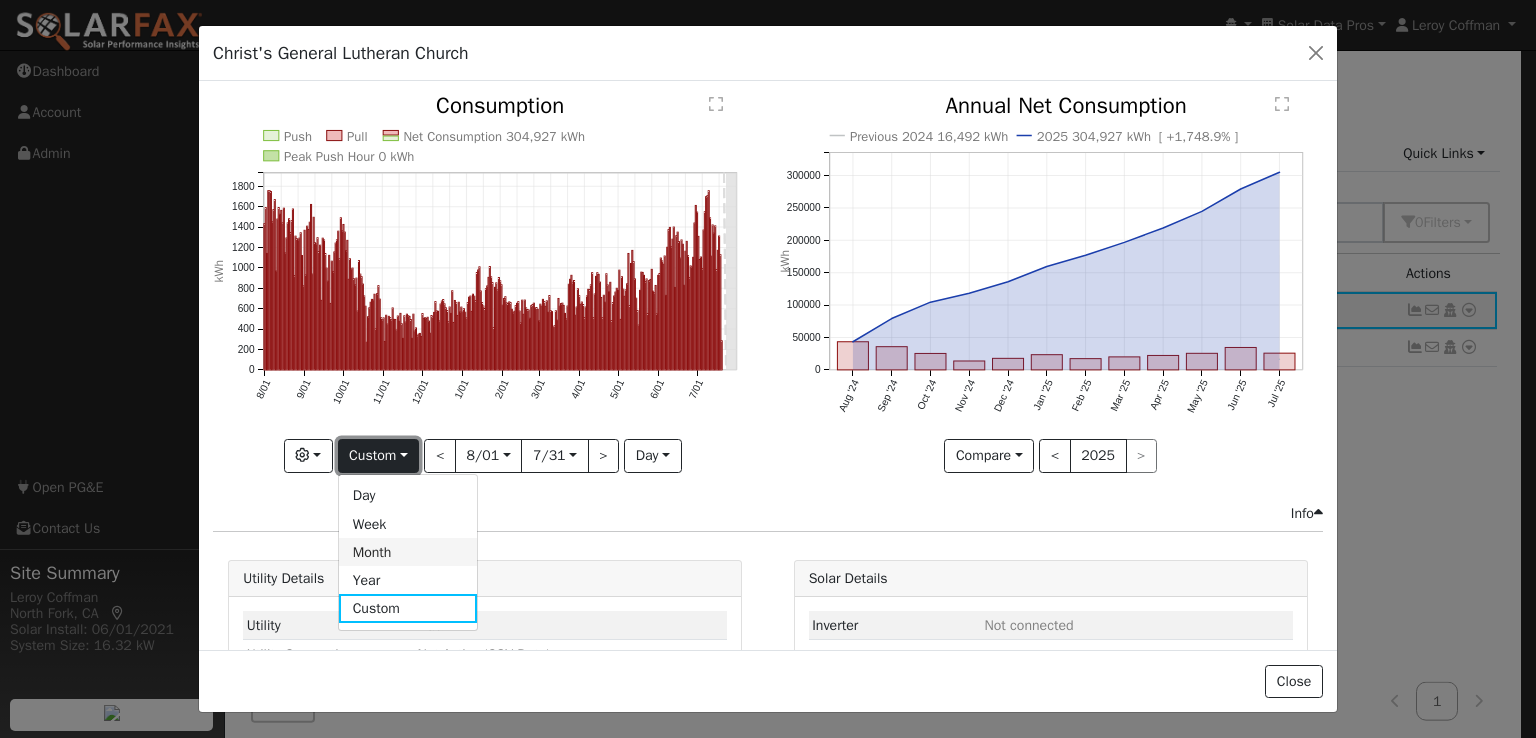 drag, startPoint x: 385, startPoint y: 443, endPoint x: 379, endPoint y: 546, distance: 103.17461 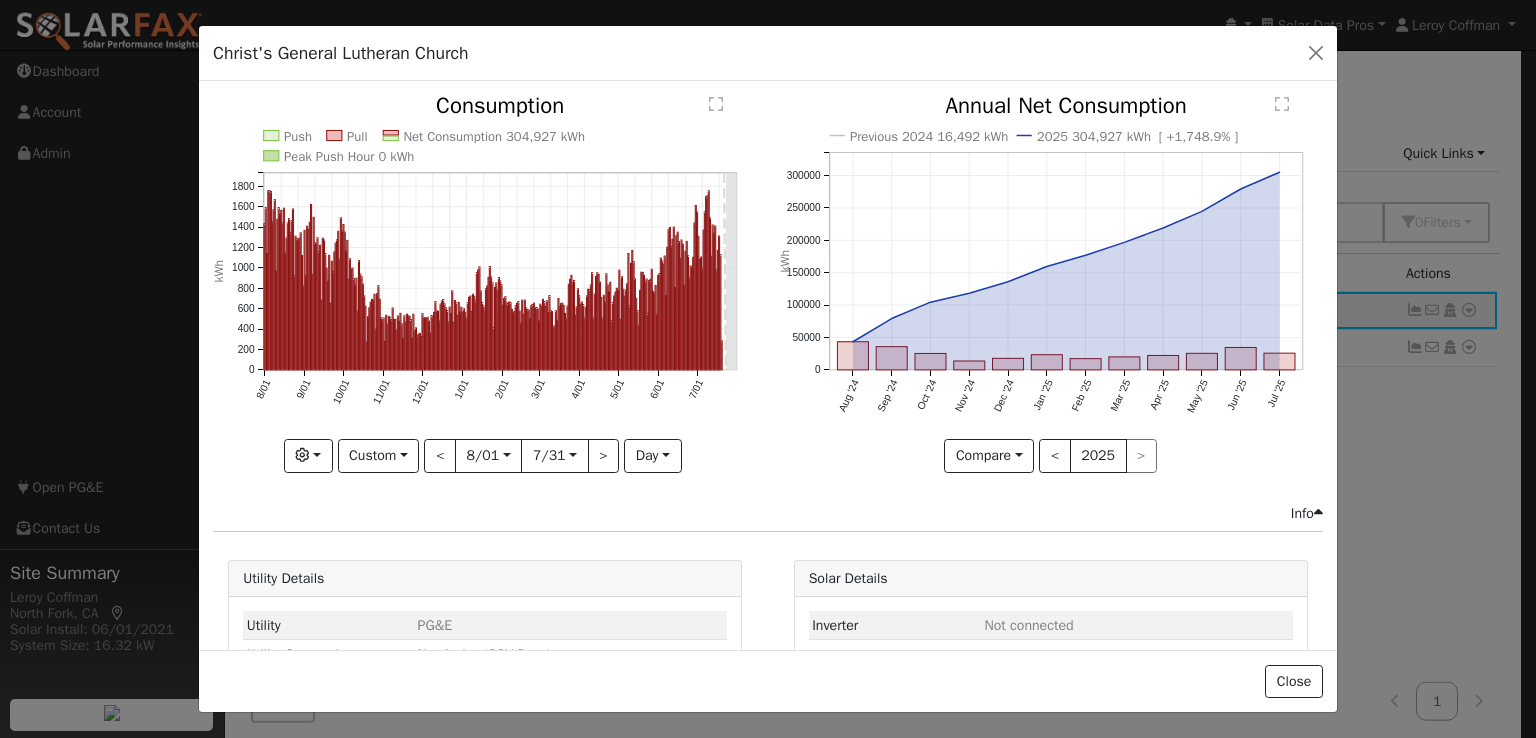 click on "Issue History Date By Flag Comment Type No Issue History Push Pull Net Consumption 304,927 kWh Peak Push Hour 0 kWh 8/01 9/01 10/01 11/01 12/01 1/01 2/01 3/01 4/01 5/01 6/01 7/01 0 200 400 600 800 1000 1200 1400 1600 1800  Consumption kWh onclick="" onclick="" onclick="" onclick="" onclick="" onclick="" onclick="" onclick="" onclick="" onclick="" onclick="" onclick="" onclick="" onclick="" onclick="" onclick="" onclick="" onclick="" onclick="" onclick="" onclick="" onclick="" onclick="" onclick="" onclick="" onclick="" onclick="" onclick="" onclick="" onclick="" onclick="" onclick="" onclick="" onclick="" onclick="" onclick="" onclick="" onclick="" onclick="" onclick="" onclick="" onclick="" onclick="" onclick="" onclick="" onclick="" onclick="" onclick="" onclick="" onclick="" onclick="" onclick="" onclick="" onclick="" onclick="" onclick="" onclick="" onclick="" onclick="" onclick="" onclick="" onclick="" onclick="" onclick="" onclick="" onclick="" onclick="" onclick="" onclick="" onclick="" onclick=""" at bounding box center [768, 365] 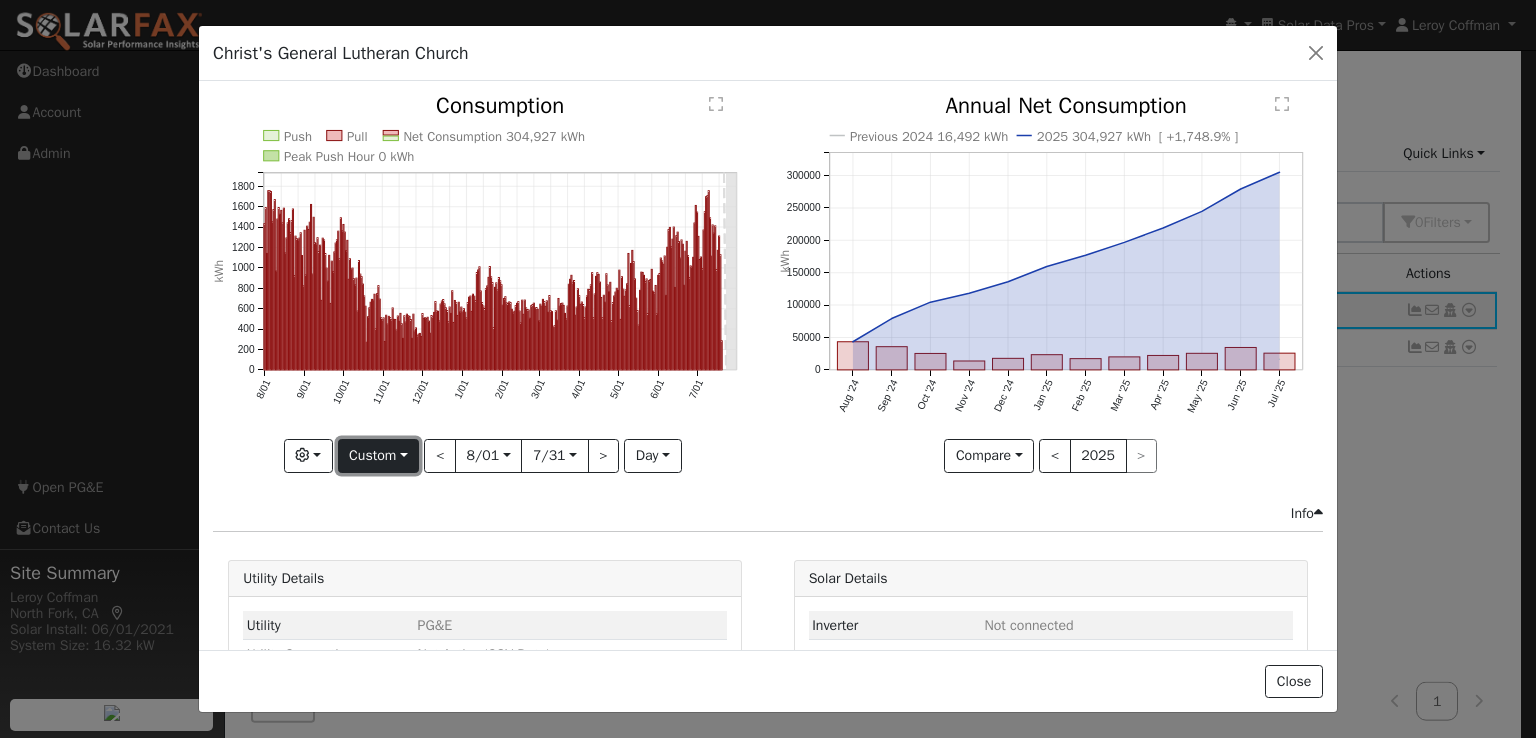 click on "Custom" at bounding box center (379, 456) 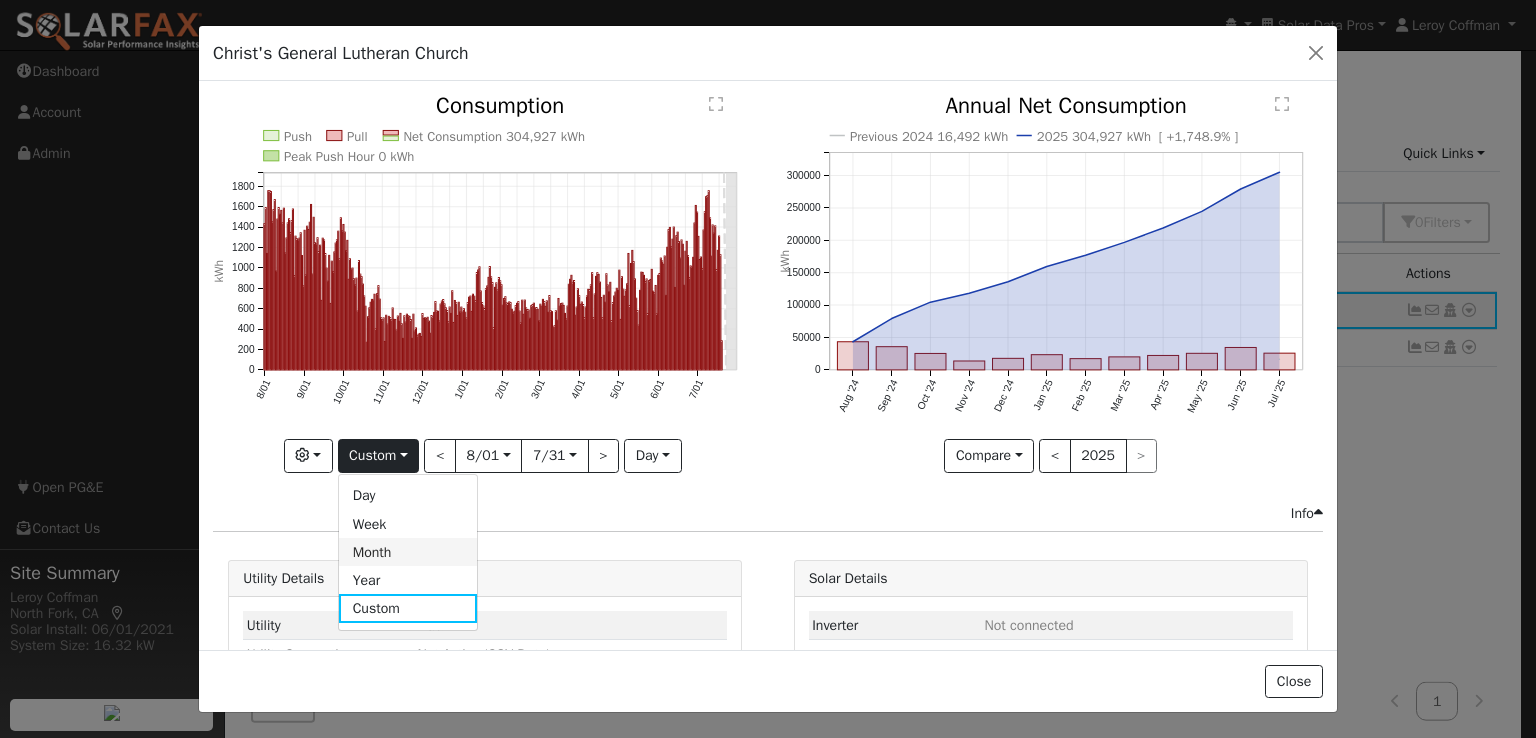 click on "Month" at bounding box center [408, 552] 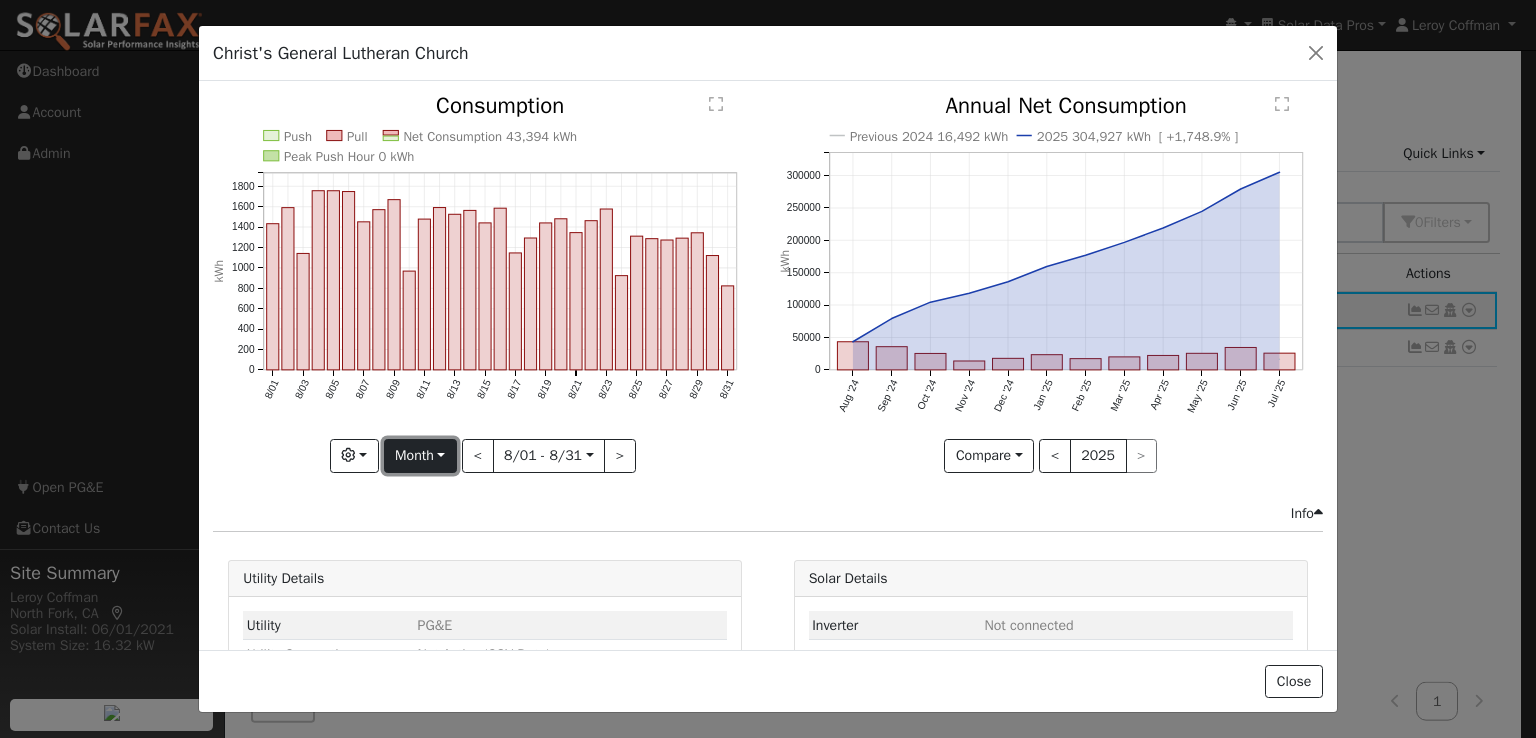 click on "Month" at bounding box center [420, 456] 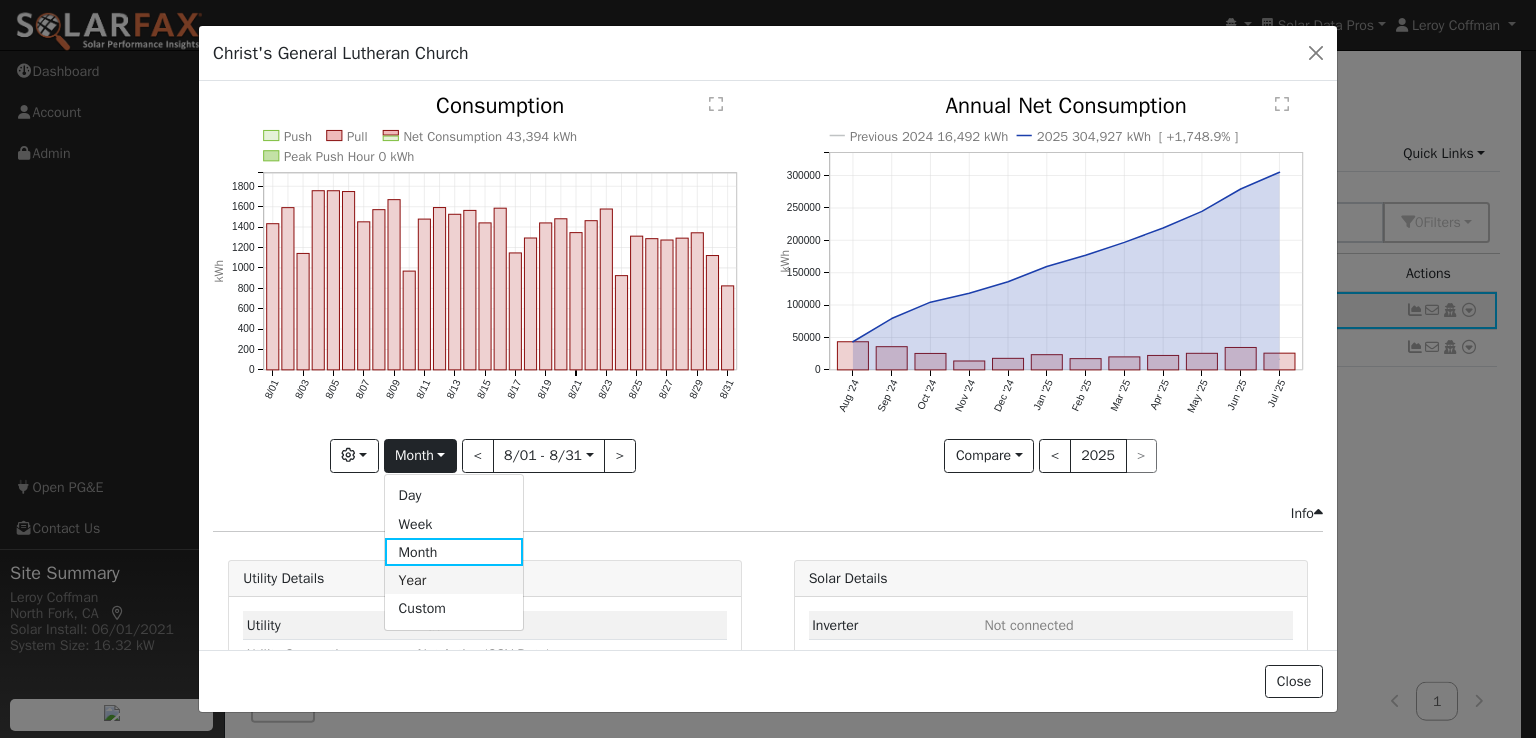 click on "Year" at bounding box center [454, 580] 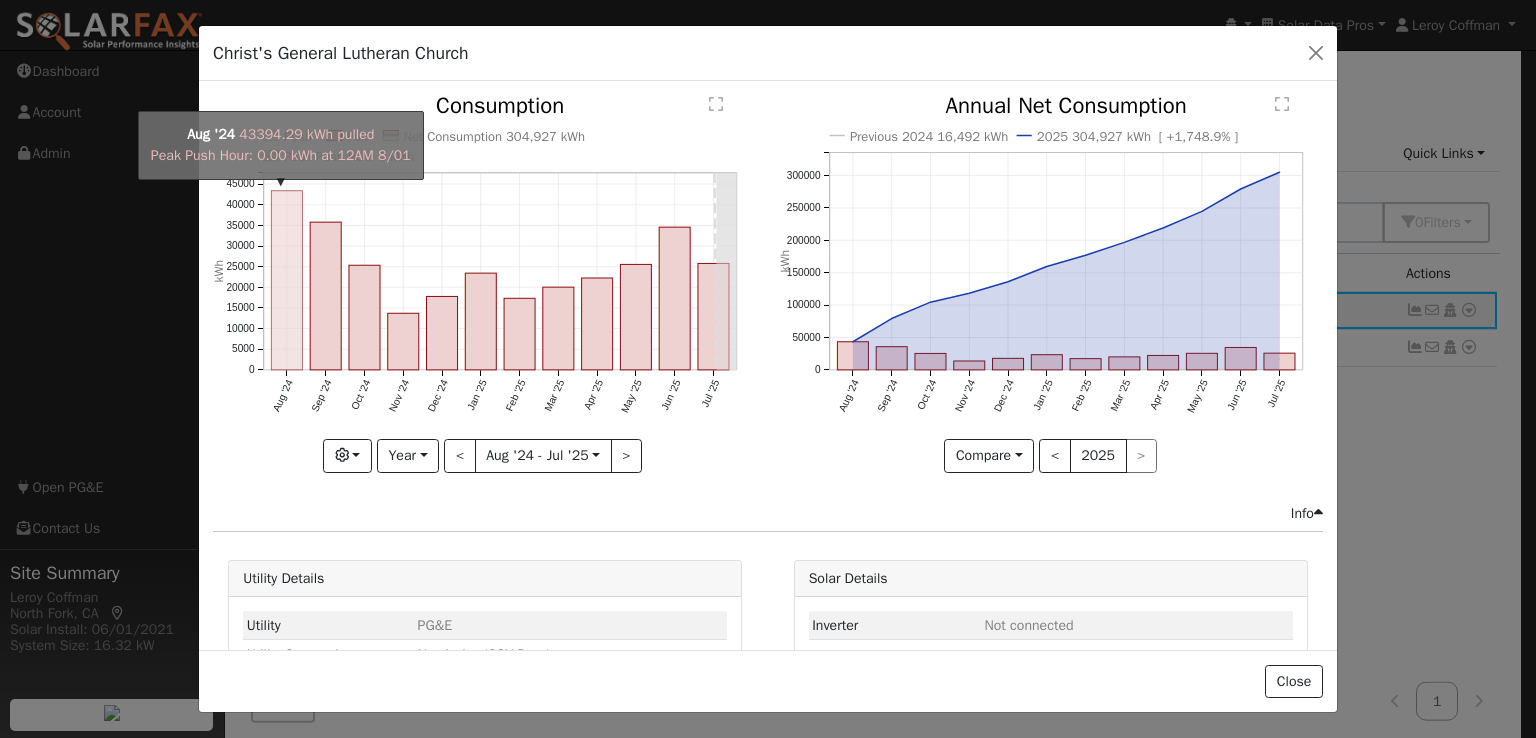 click on "onclick=""" 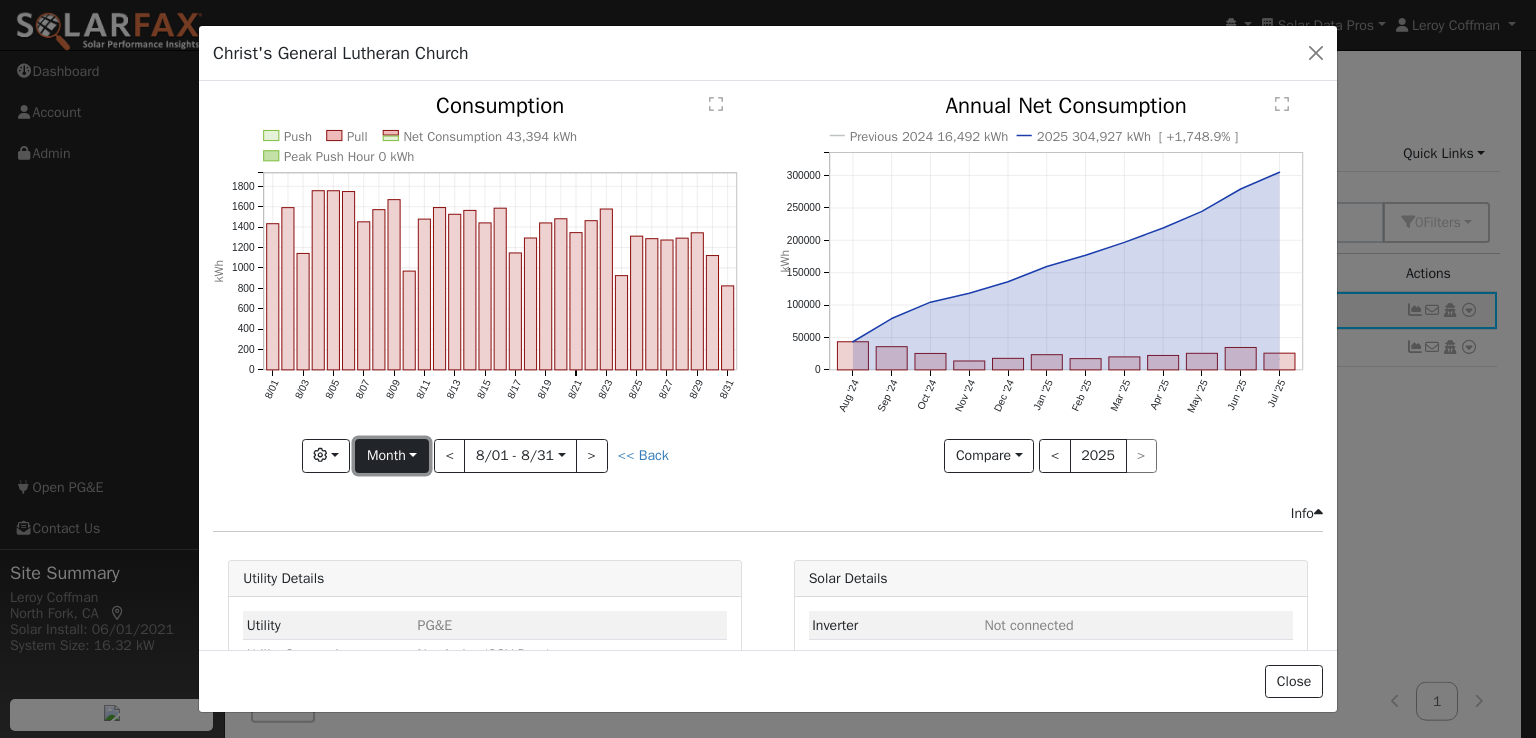 click on "Month" at bounding box center (391, 456) 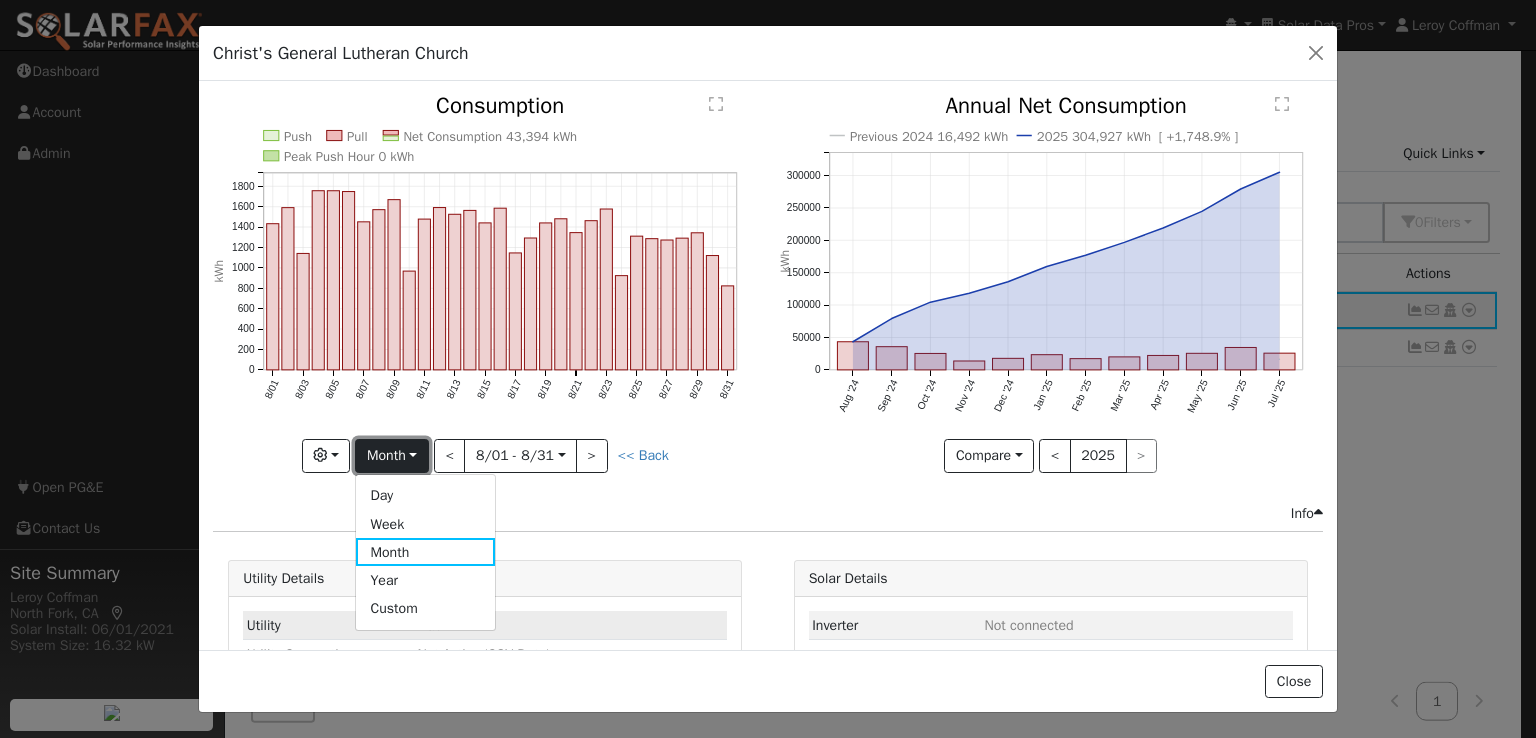 drag, startPoint x: 400, startPoint y: 449, endPoint x: 396, endPoint y: 605, distance: 156.05127 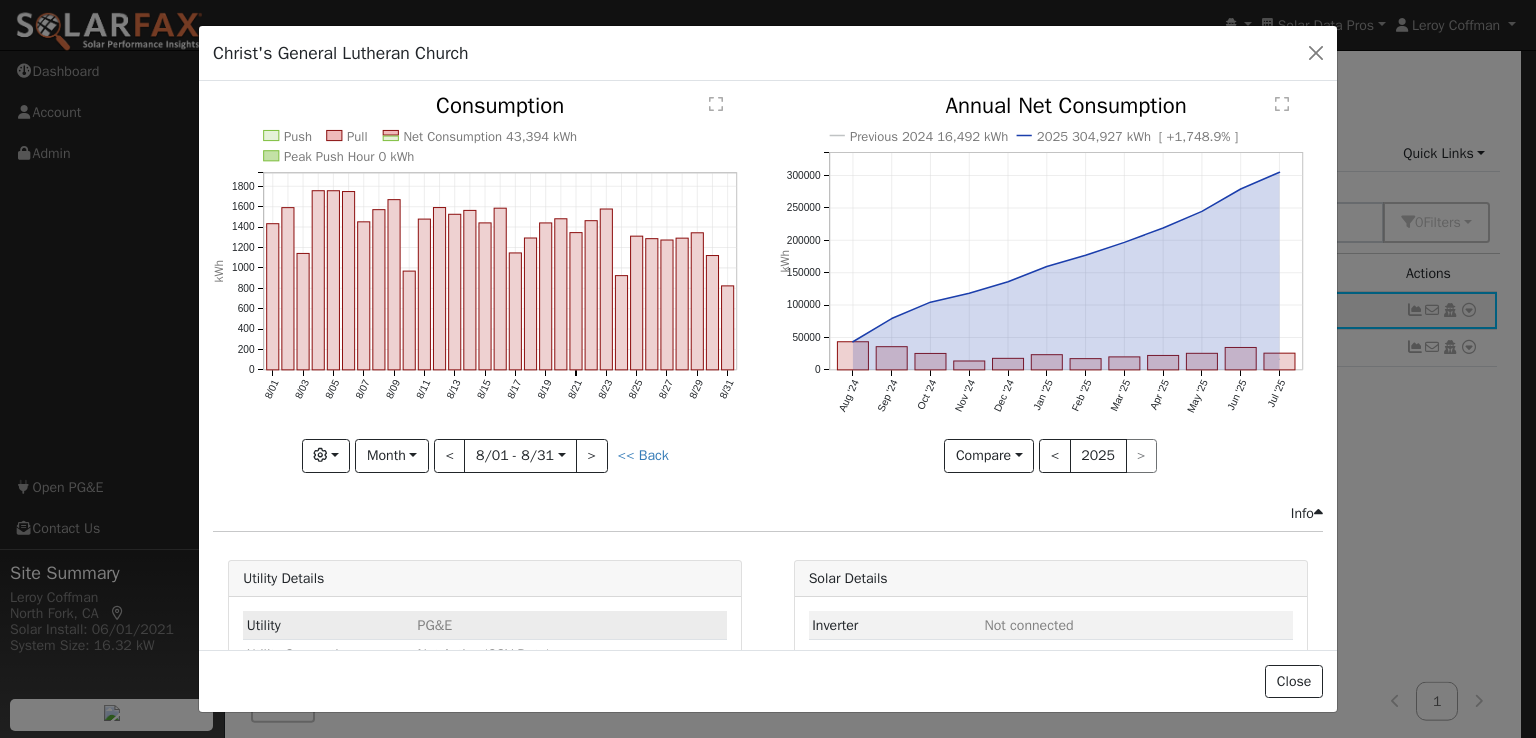 click on "Utility" at bounding box center [328, 625] 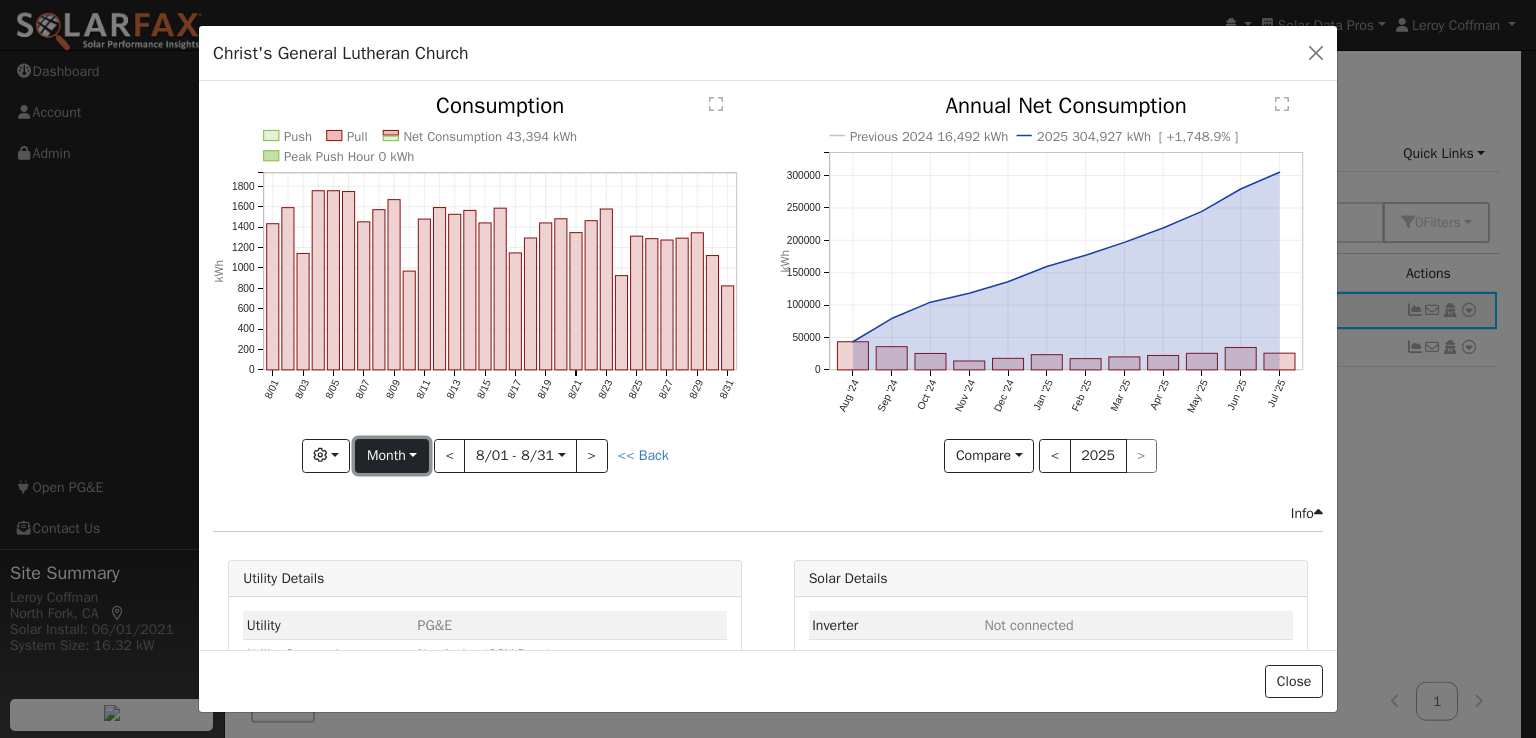 click on "Month" at bounding box center (391, 456) 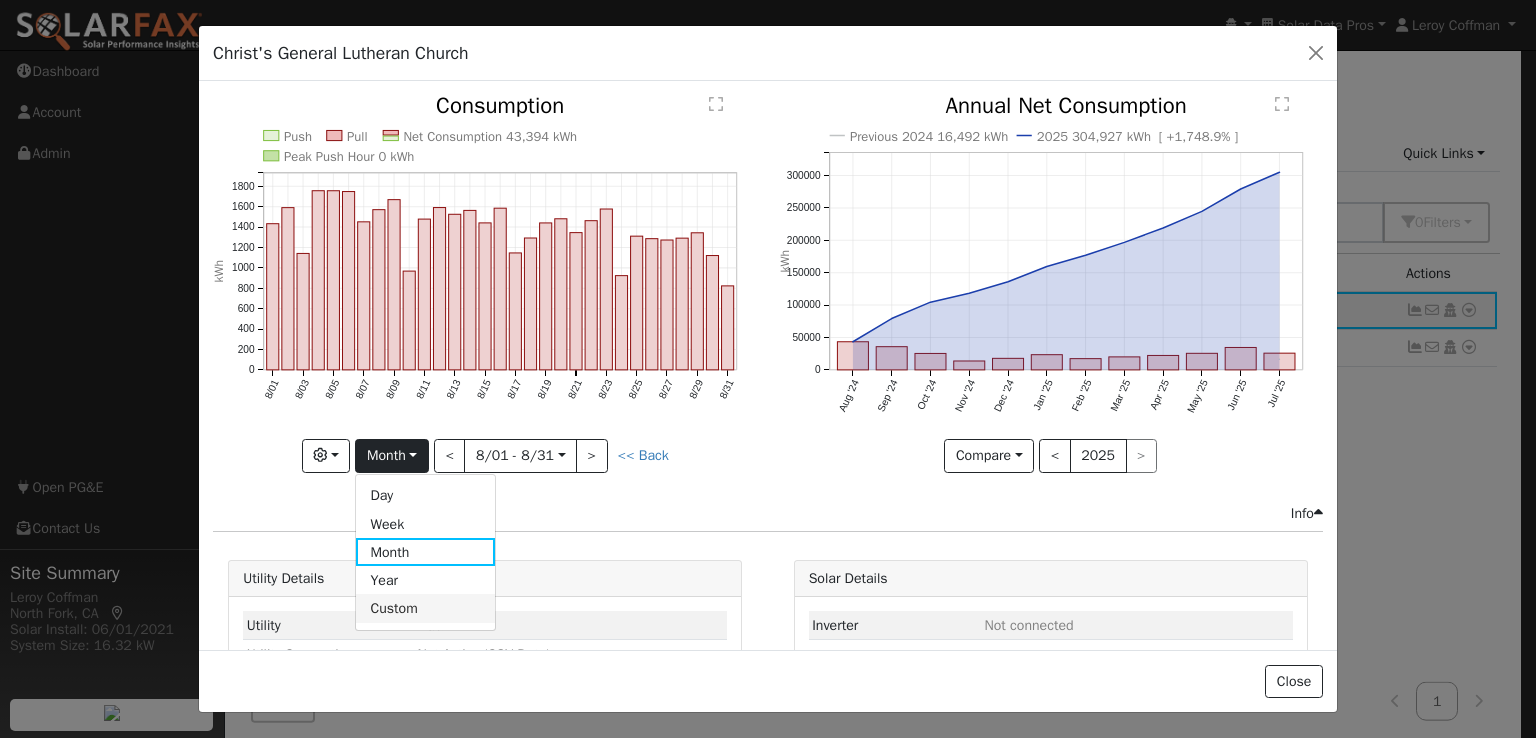click on "Custom" at bounding box center (425, 608) 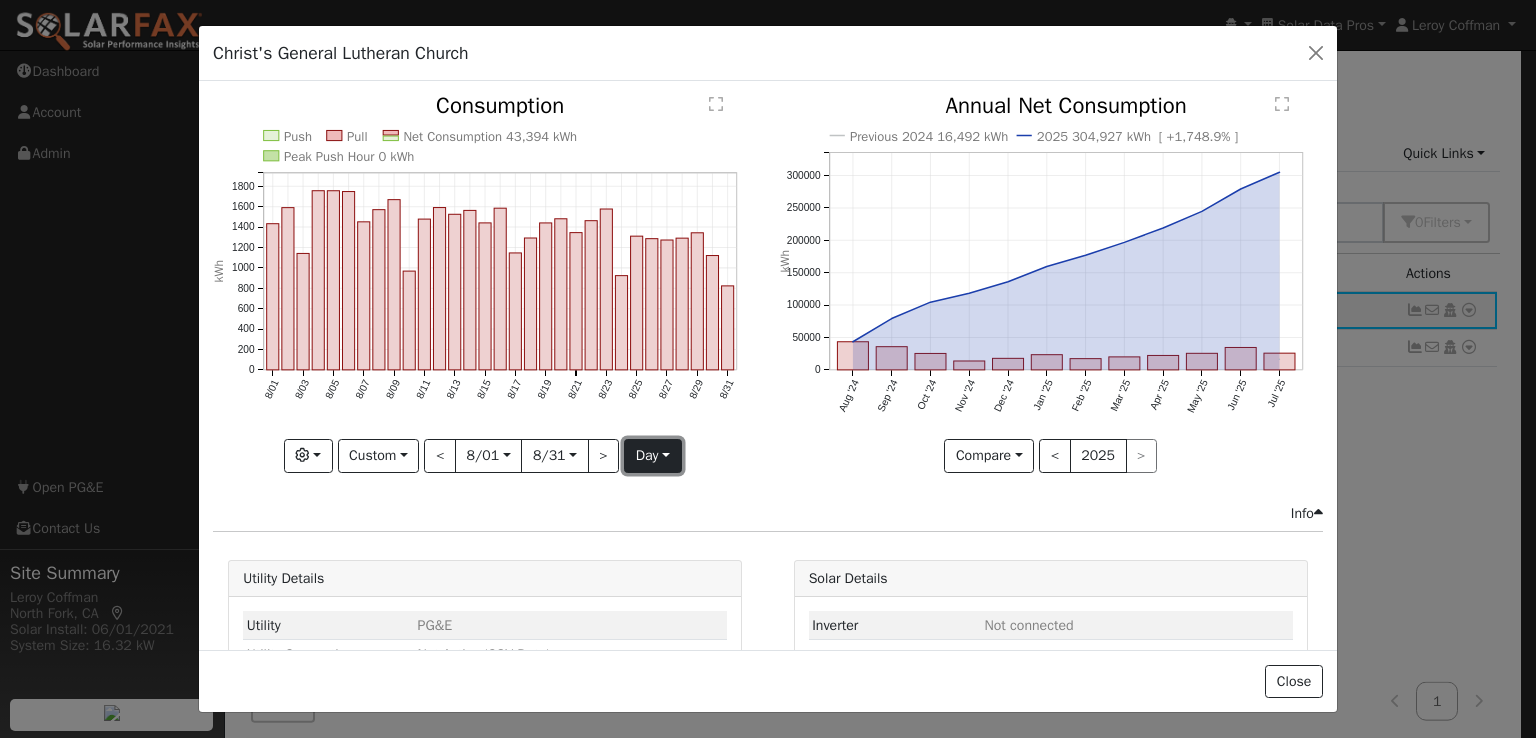click on "day" at bounding box center (652, 456) 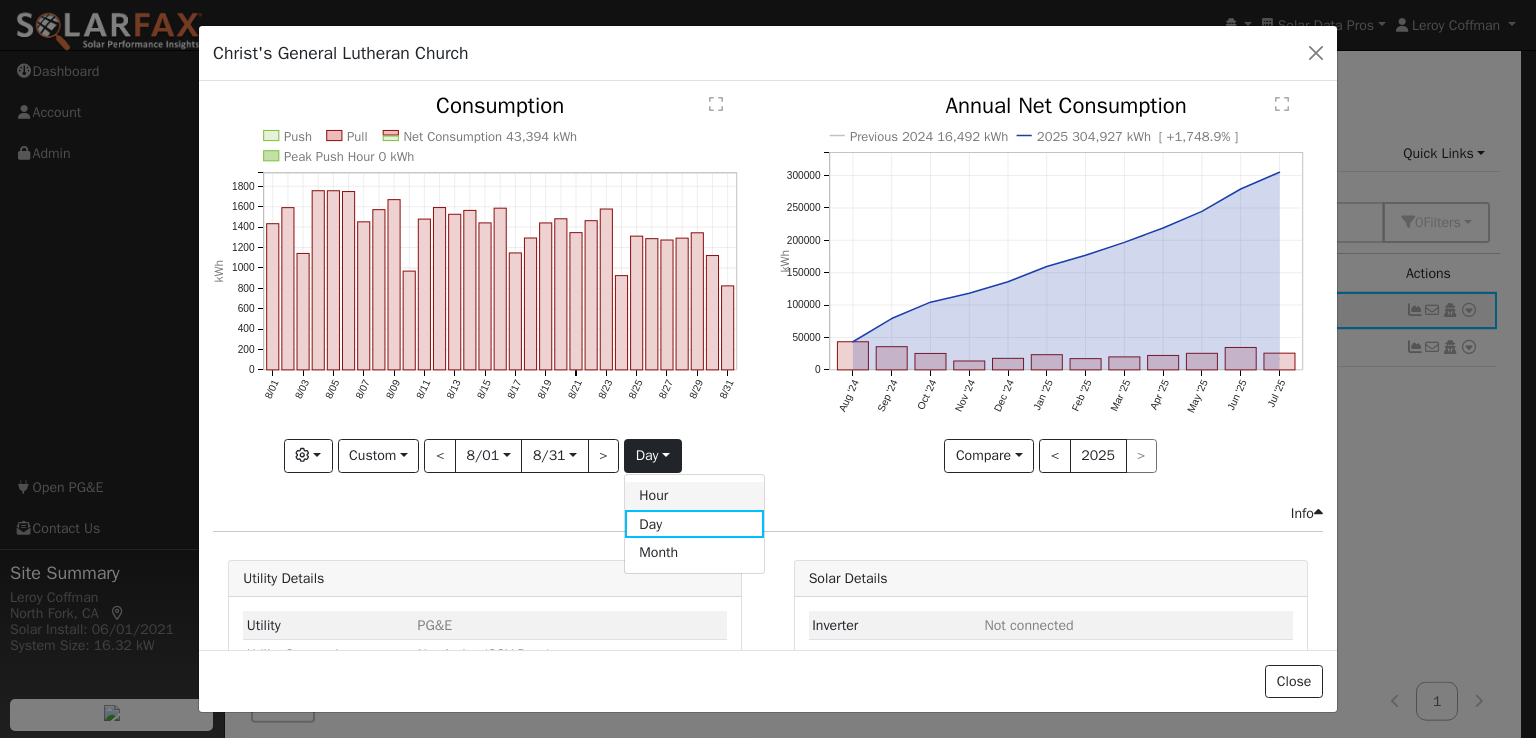 click on "Hour" at bounding box center (694, 496) 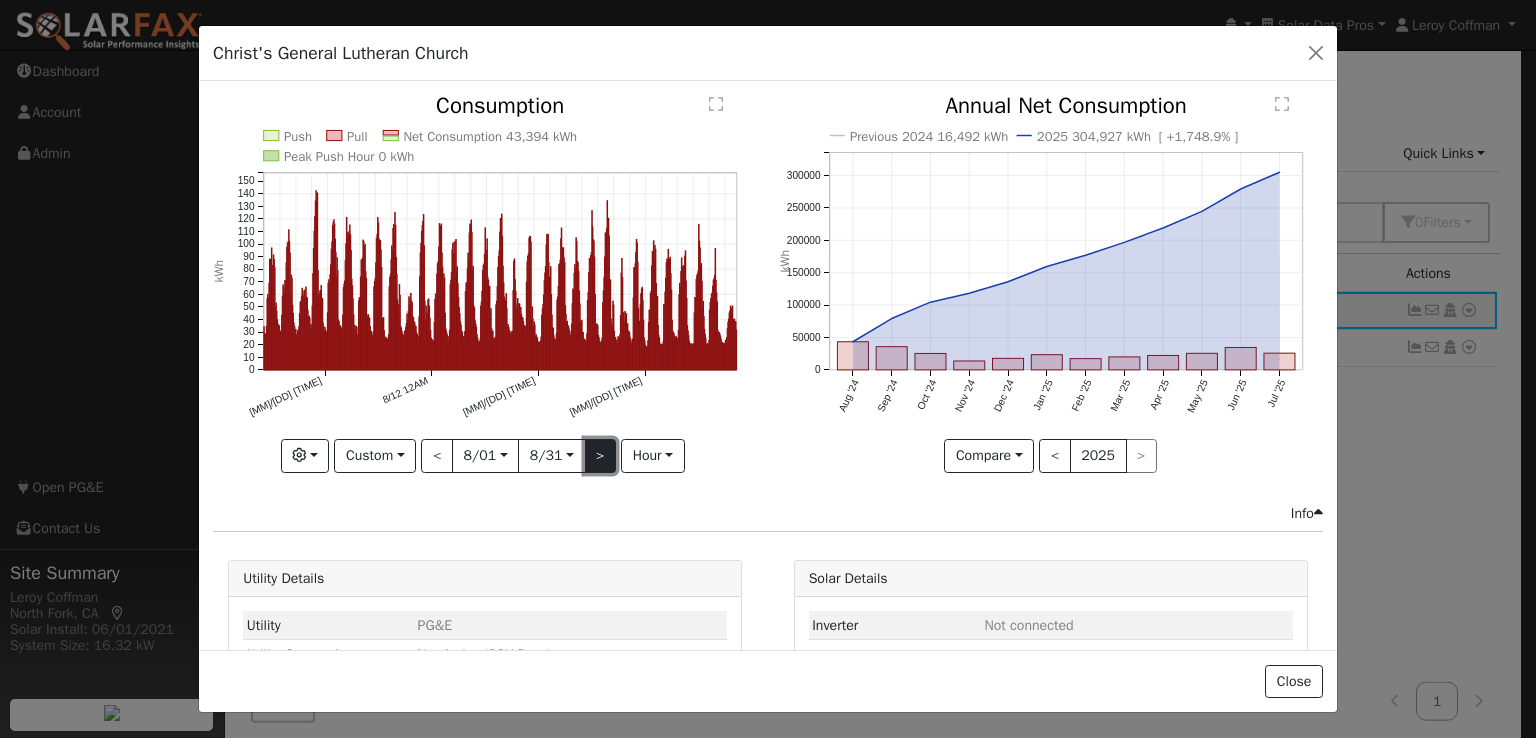 click on ">" at bounding box center (601, 456) 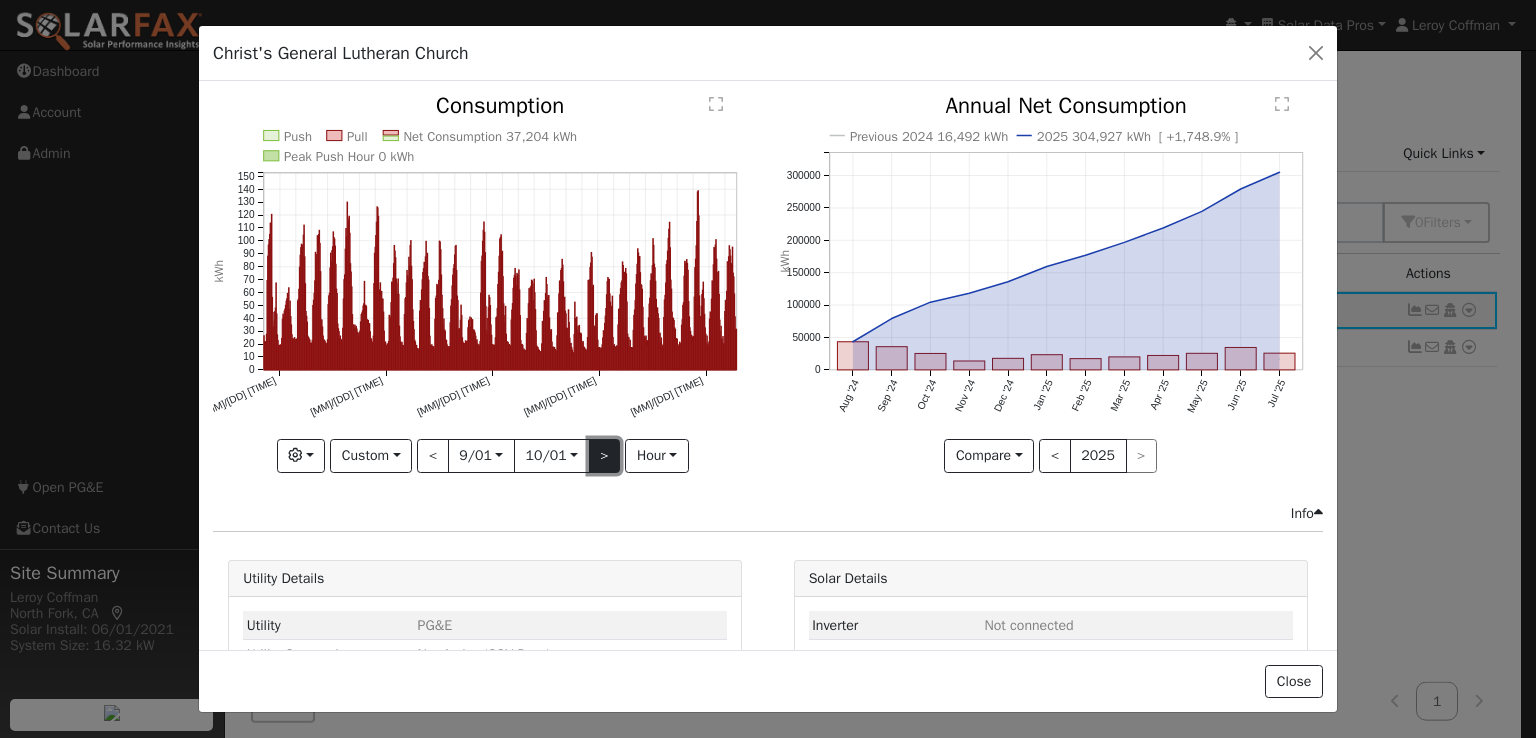 click on ">" at bounding box center (605, 456) 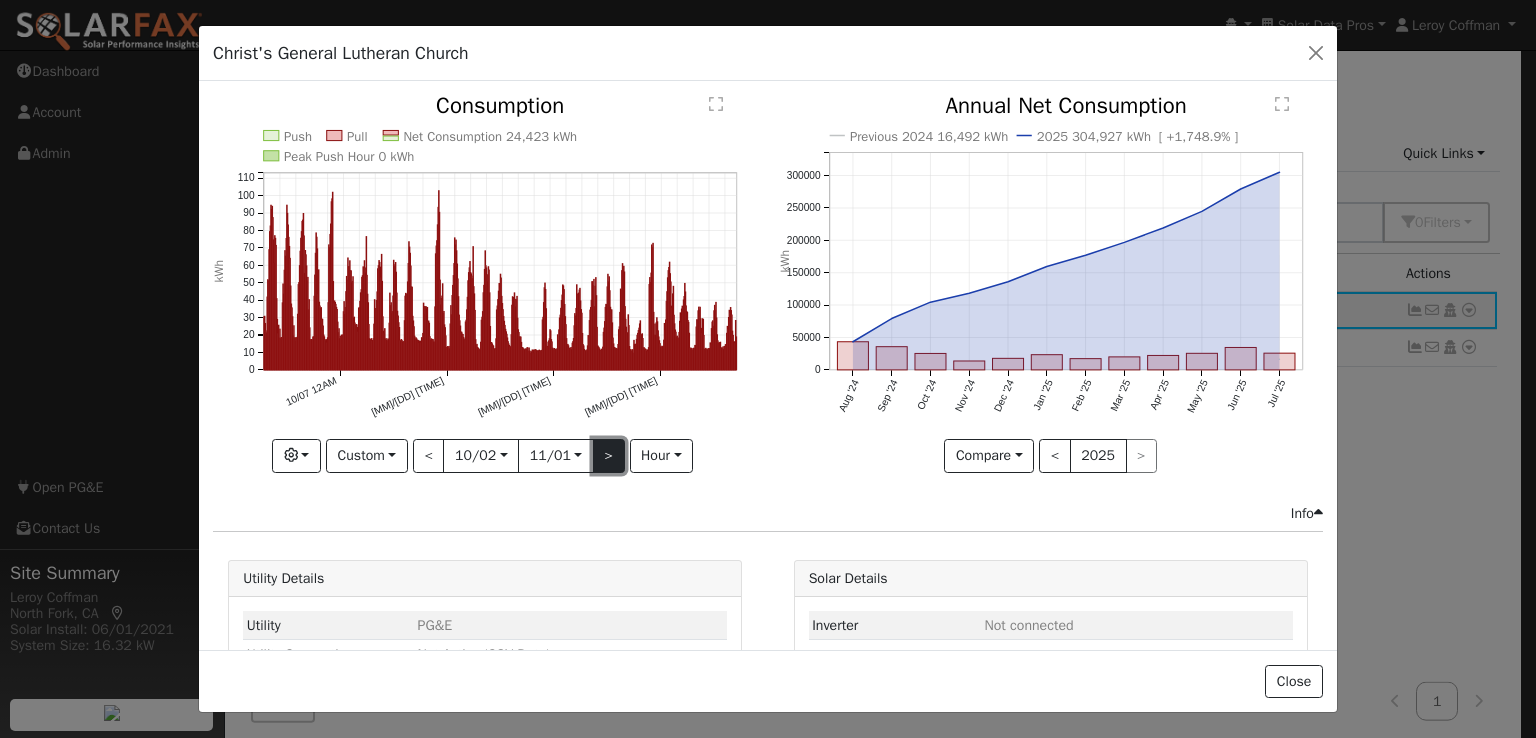 click on ">" at bounding box center [609, 456] 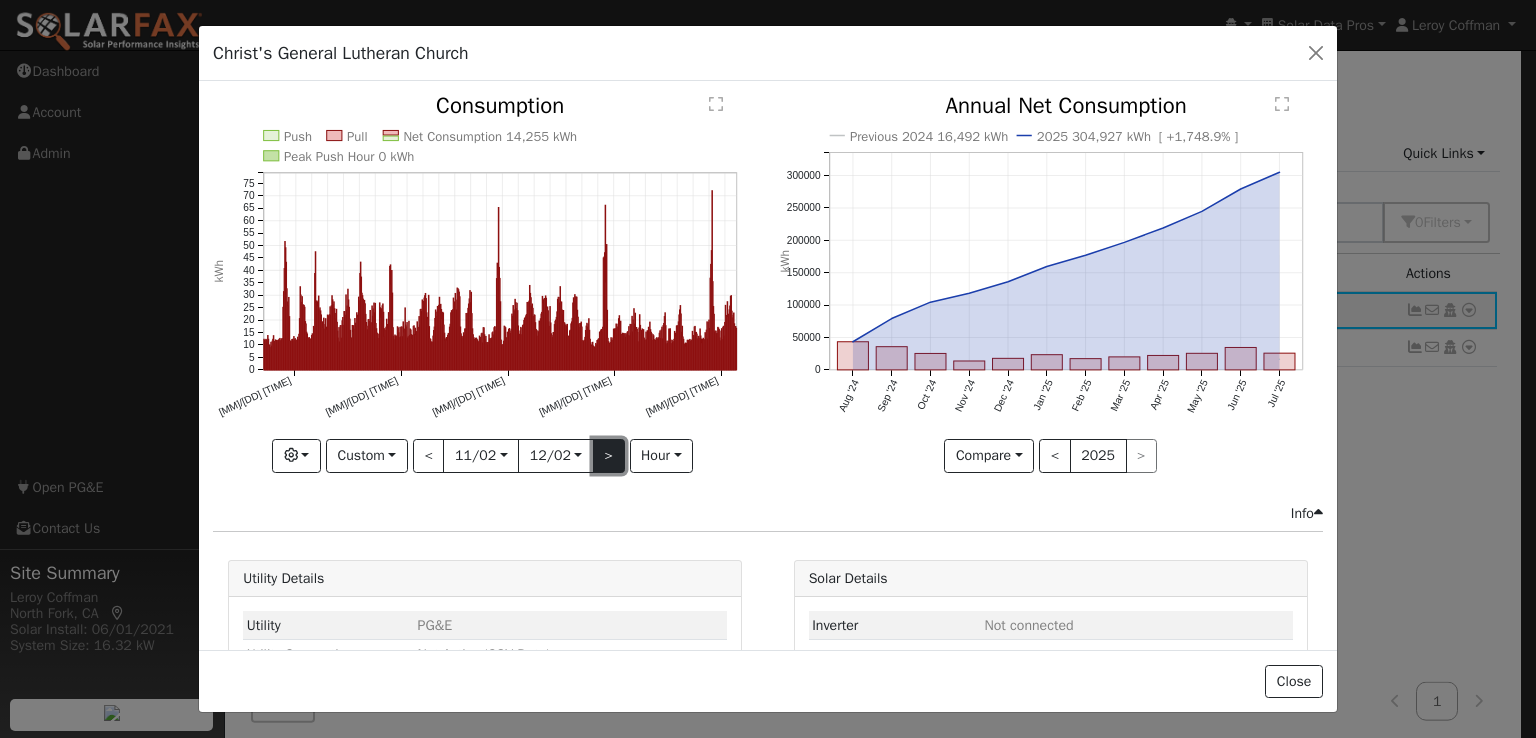 click on ">" at bounding box center (609, 456) 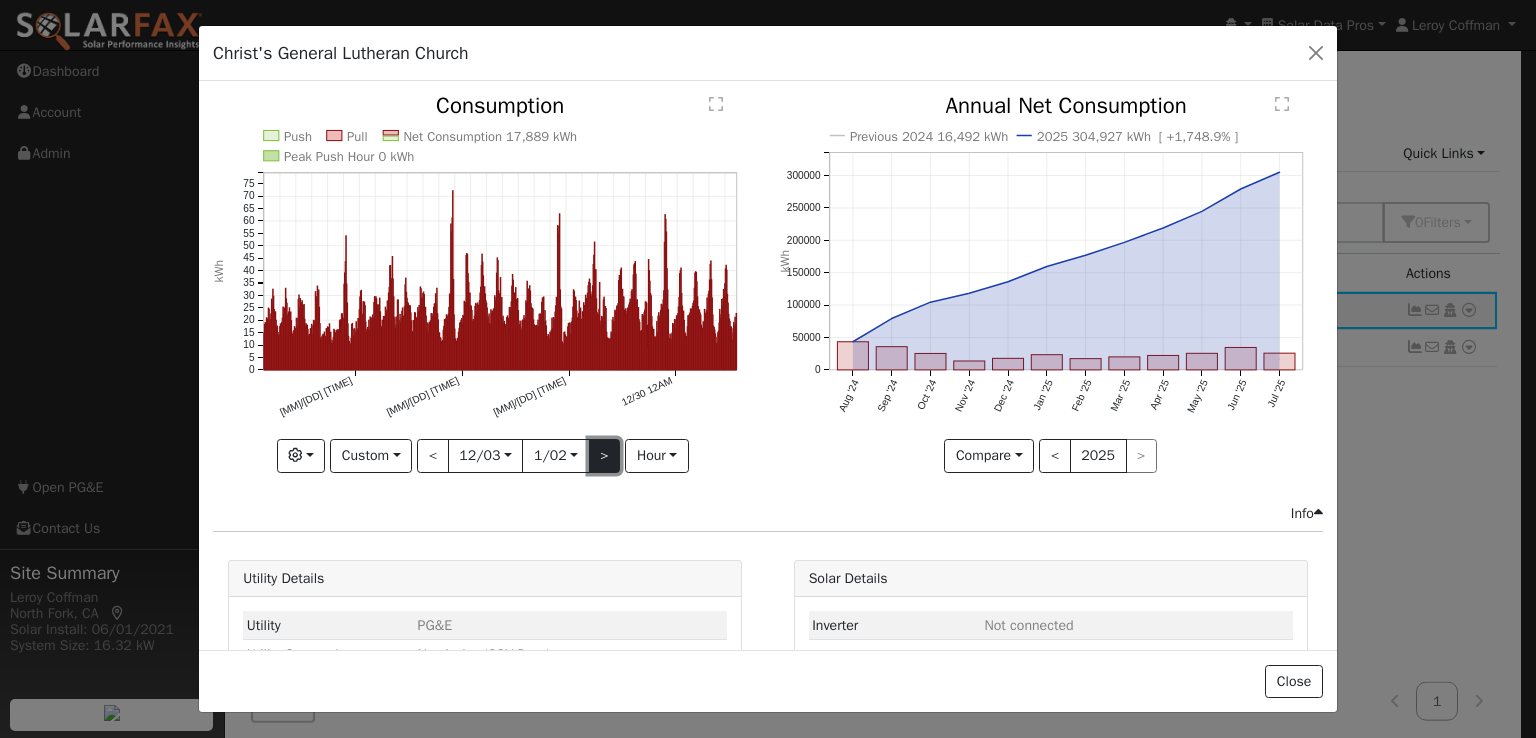 click on ">" at bounding box center [605, 456] 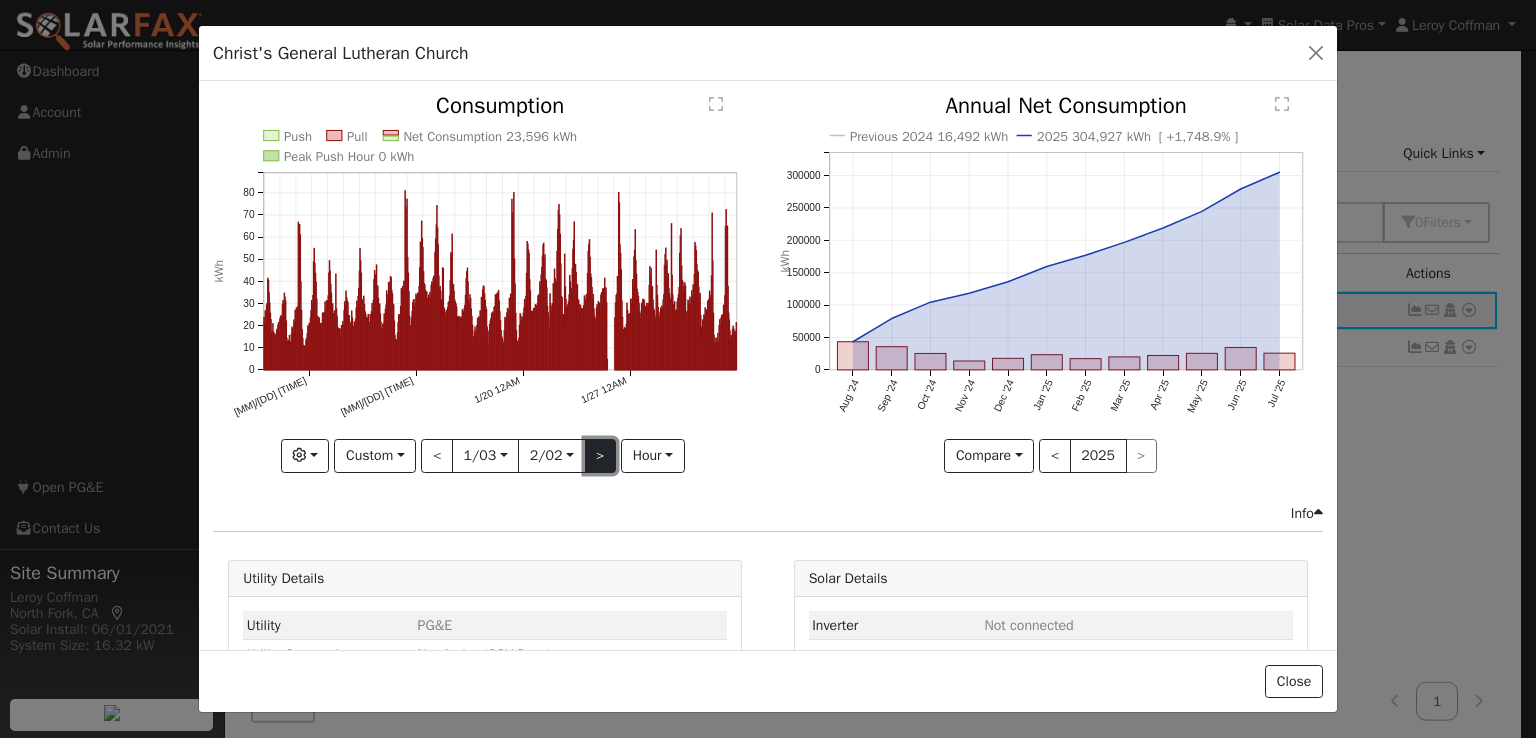 click on ">" at bounding box center [601, 456] 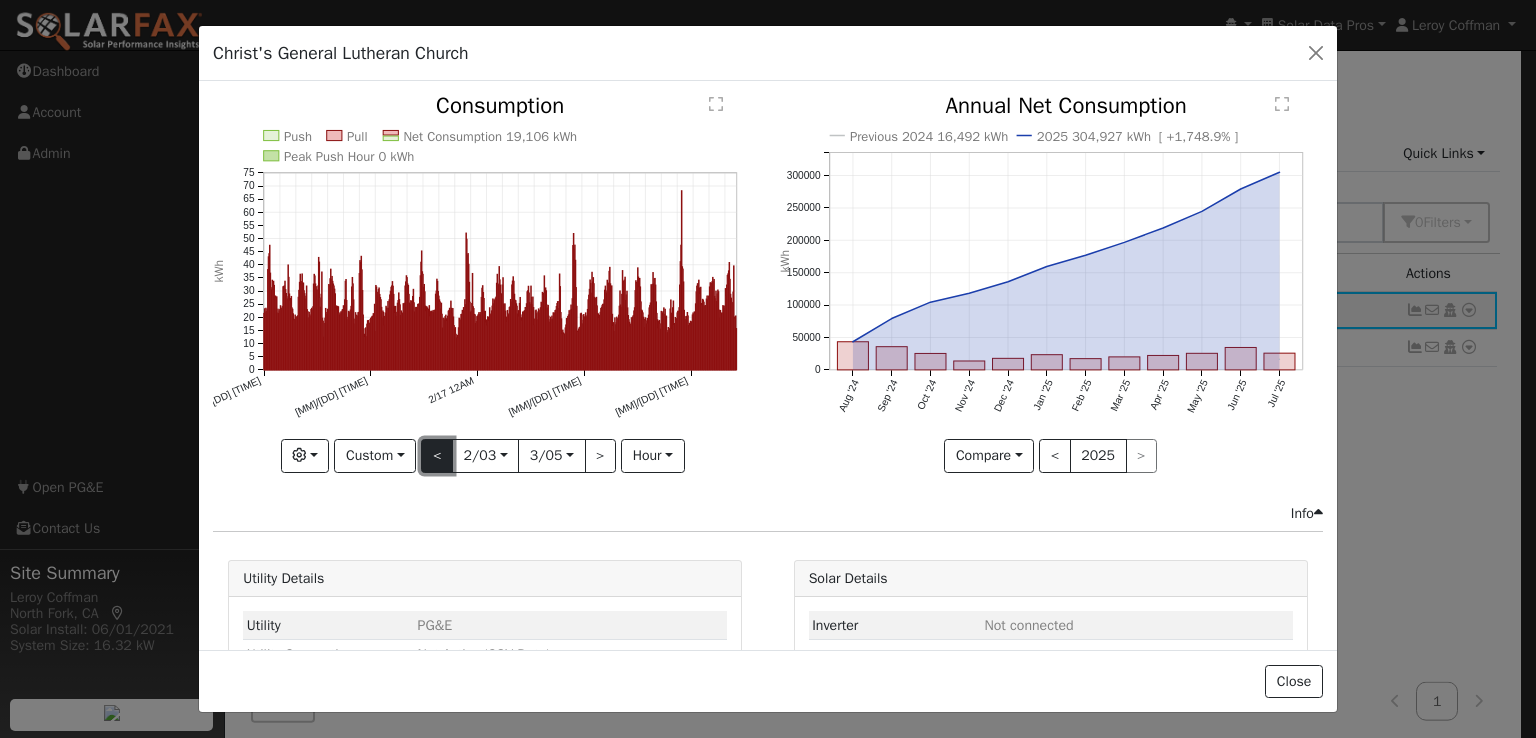 click on "<" at bounding box center (437, 456) 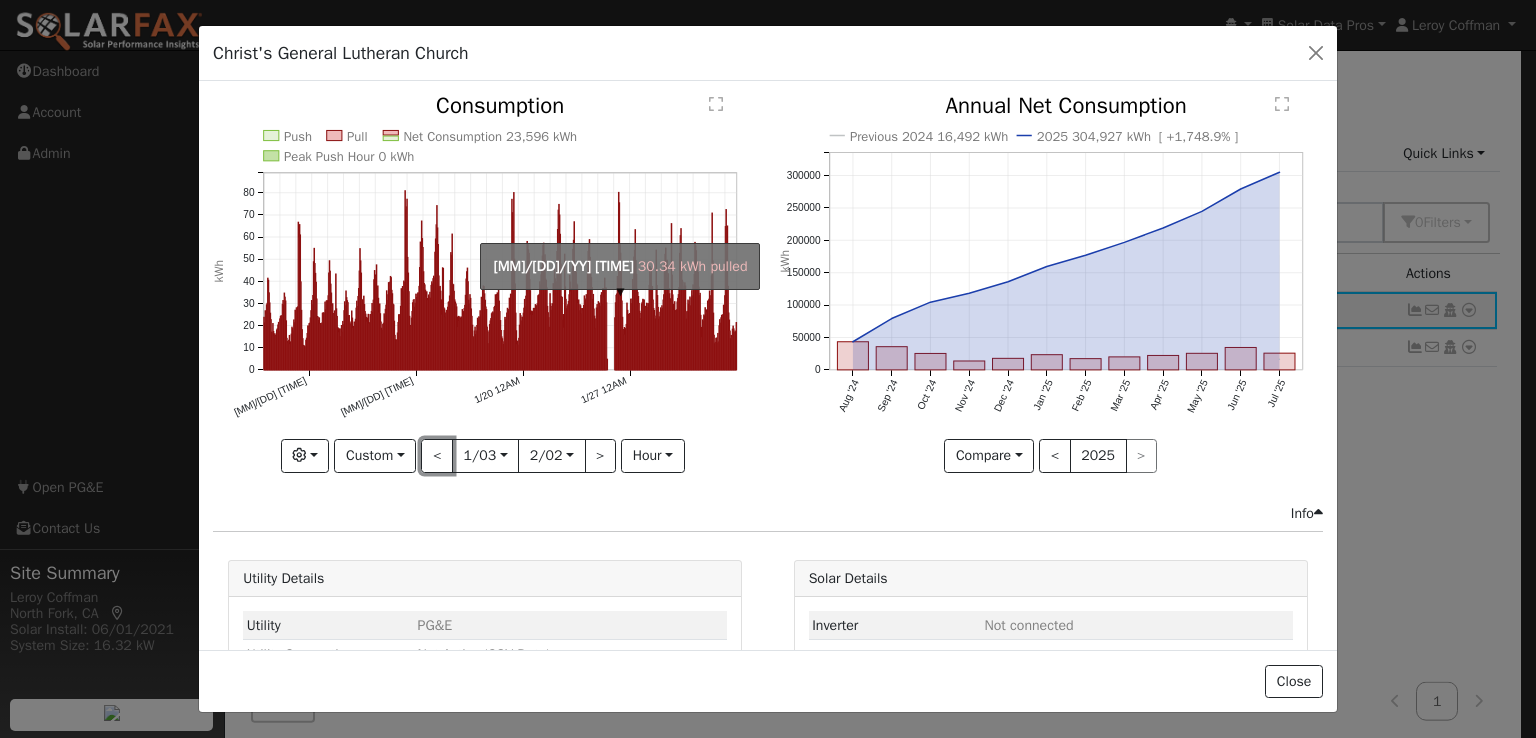 type 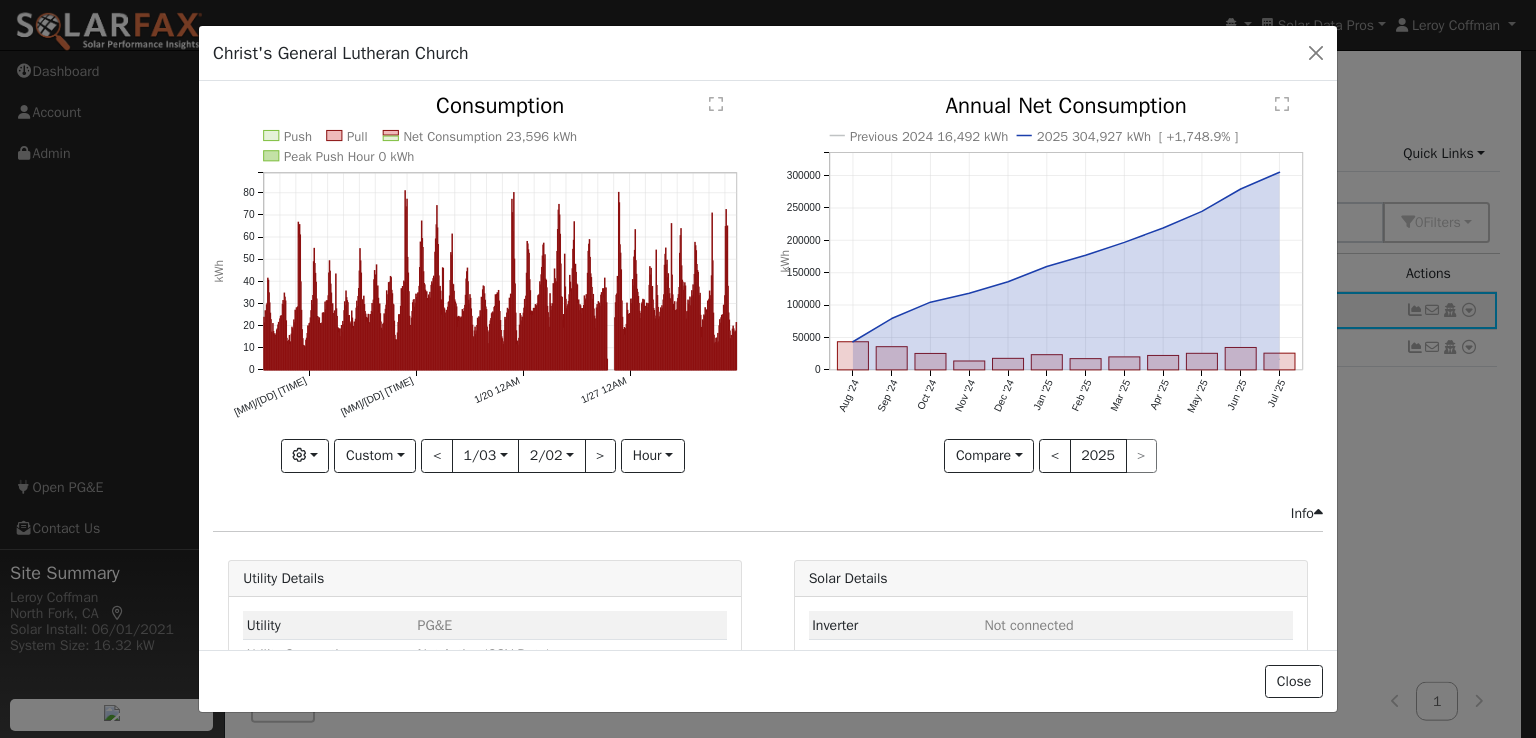 click on "Push Pull Net Consumption 23,596 kWh Peak Push Hour 0 kWh 1/06 12AM 1/13 12AM 1/20 12AM 1/27 12AM 0 10 20 30 40 50 60 70 80  Consumption kWh onclick="" onclick="" onclick="" onclick="" onclick="" onclick="" onclick="" onclick="" onclick="" onclick="" onclick="" onclick="" onclick="" onclick="" onclick="" onclick="" onclick="" onclick="" onclick="" onclick="" onclick="" onclick="" onclick="" onclick="" onclick="" onclick="" onclick="" onclick="" onclick="" onclick="" onclick="" onclick="" onclick="" onclick="" onclick="" onclick="" onclick="" onclick="" onclick="" onclick="" onclick="" onclick="" onclick="" onclick="" onclick="" onclick="" onclick="" onclick="" onclick="" onclick="" onclick="" onclick="" onclick="" onclick="" onclick="" onclick="" onclick="" onclick="" onclick="" onclick="" onclick="" onclick="" onclick="" onclick="" onclick="" onclick="" onclick="" onclick="" onclick="" onclick="" onclick="" onclick="" onclick="" onclick="" onclick="" onclick="" onclick="" onclick="" onclick="" onclick=""" 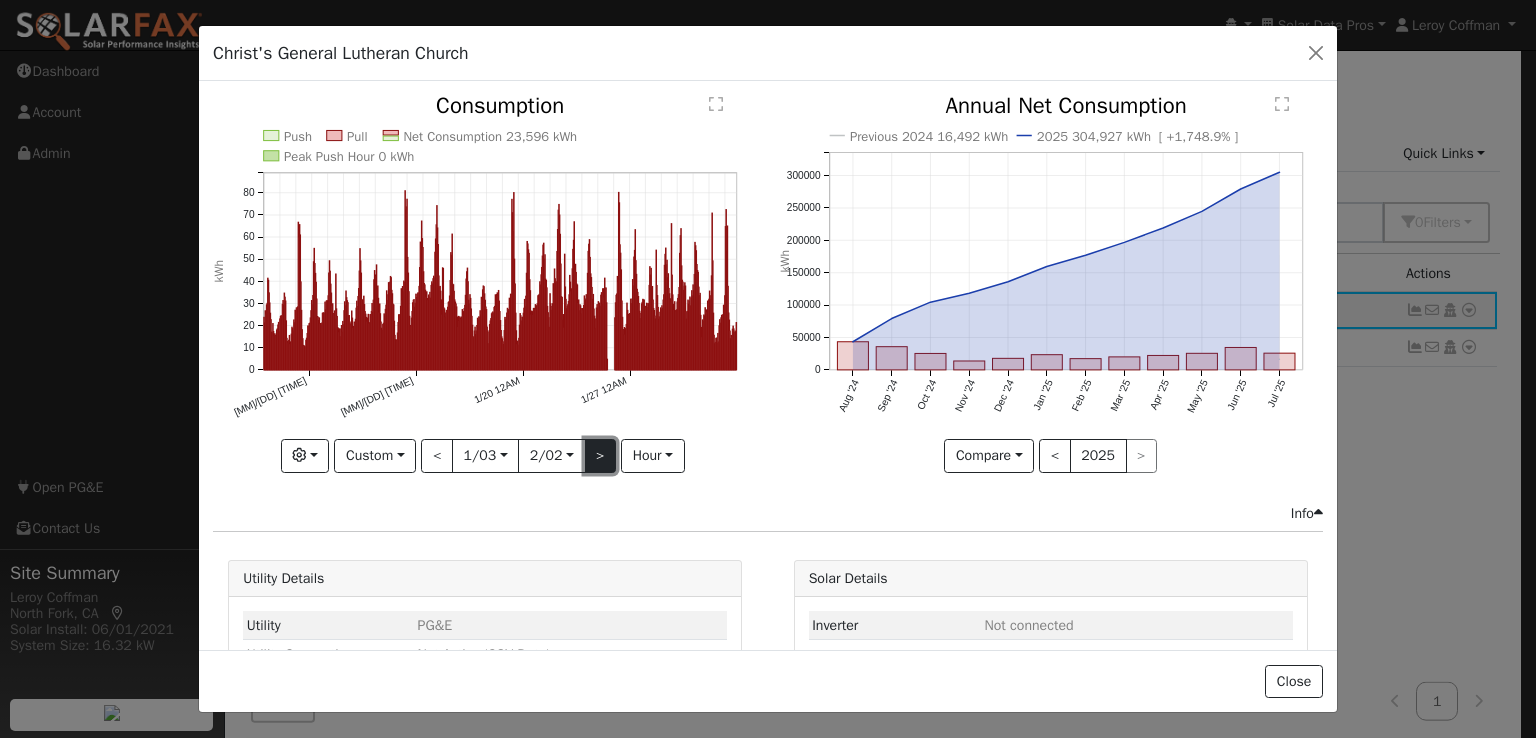 click on ">" at bounding box center [601, 456] 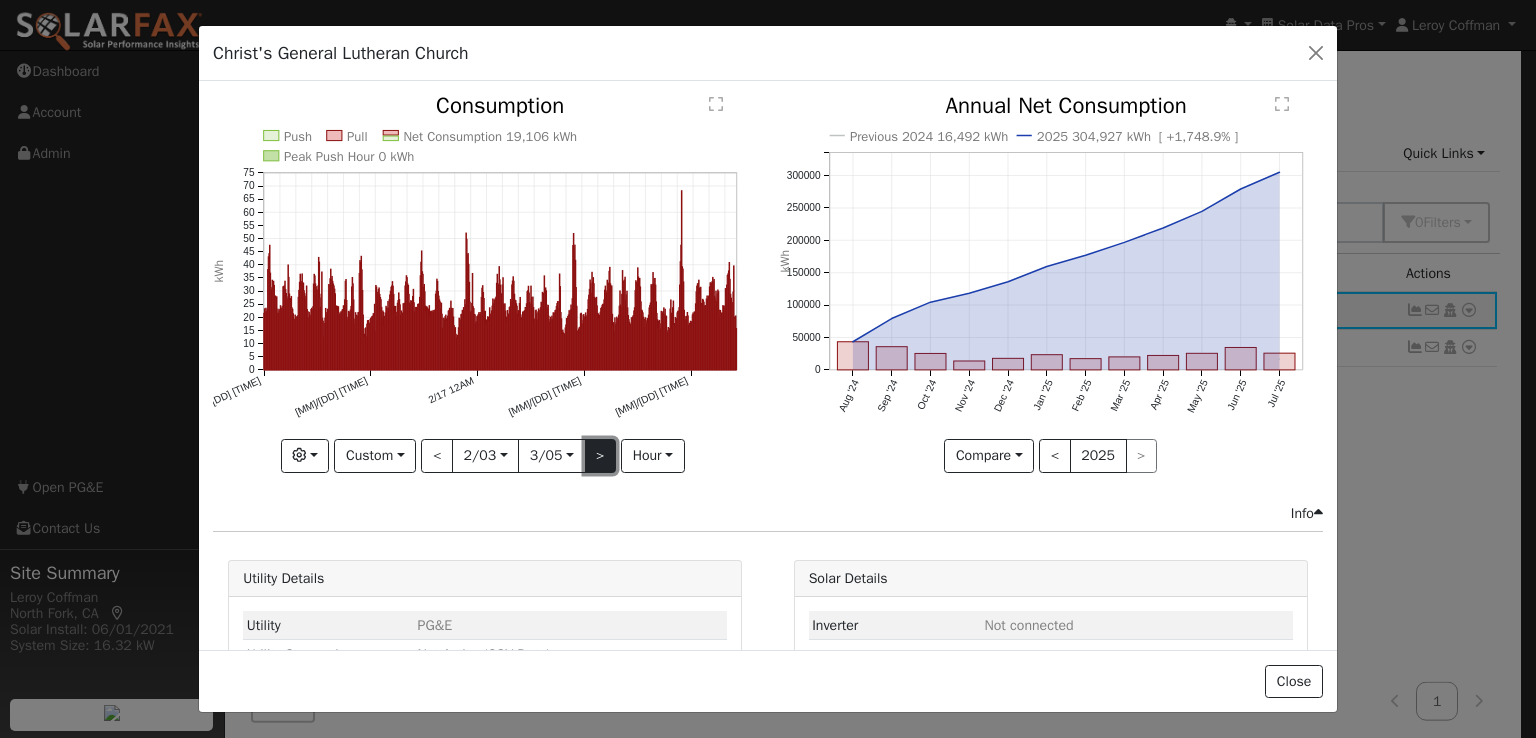 click on ">" at bounding box center [601, 456] 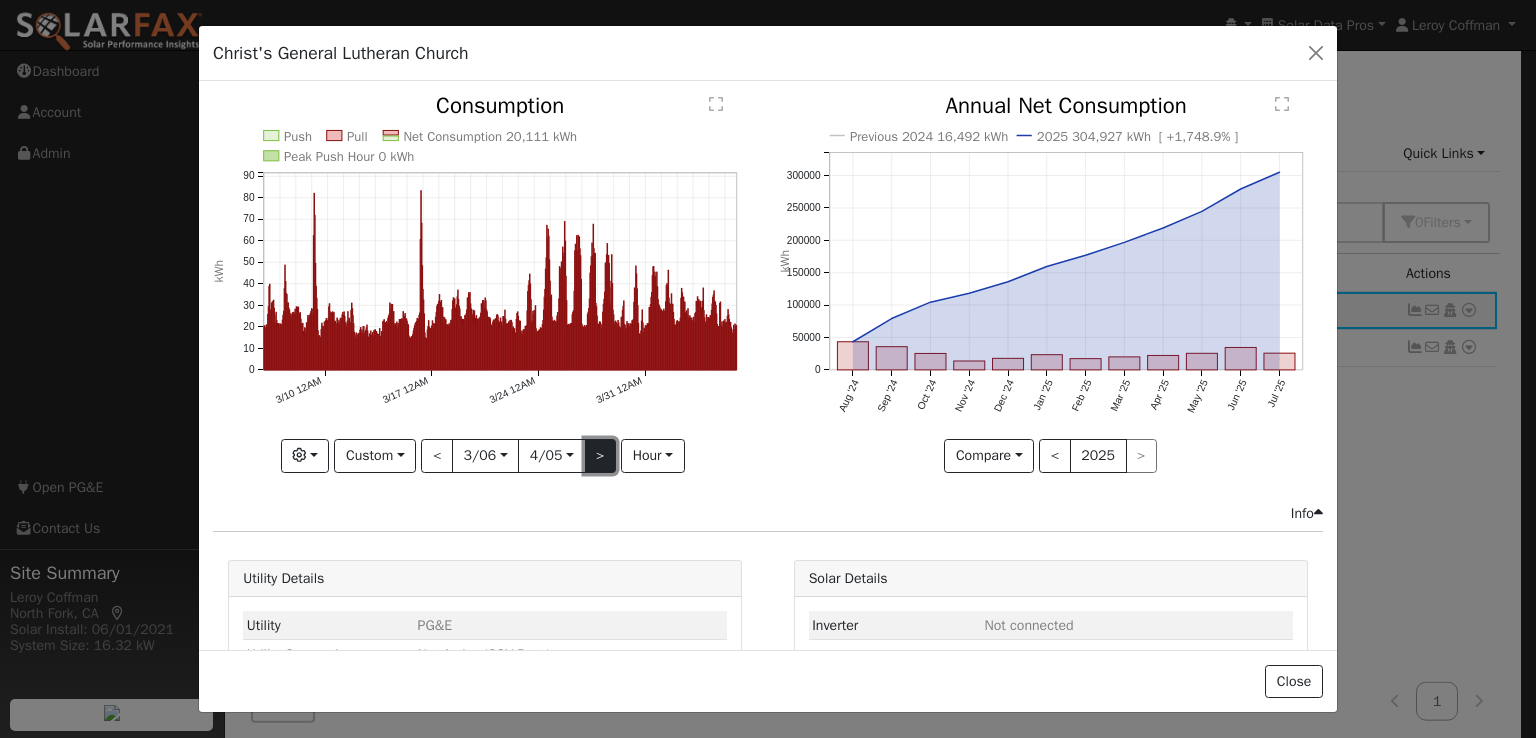 click on ">" at bounding box center (601, 456) 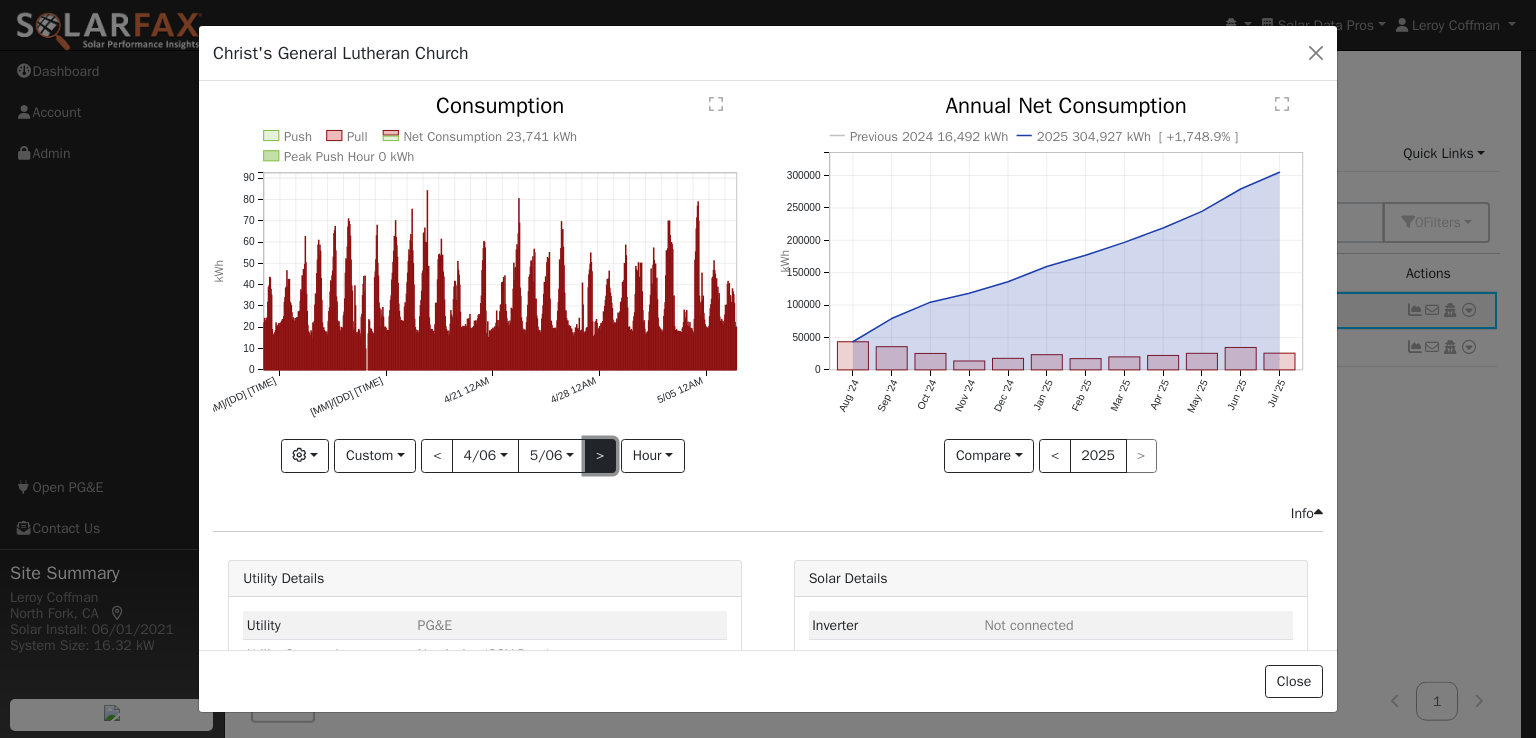 click on ">" at bounding box center (601, 456) 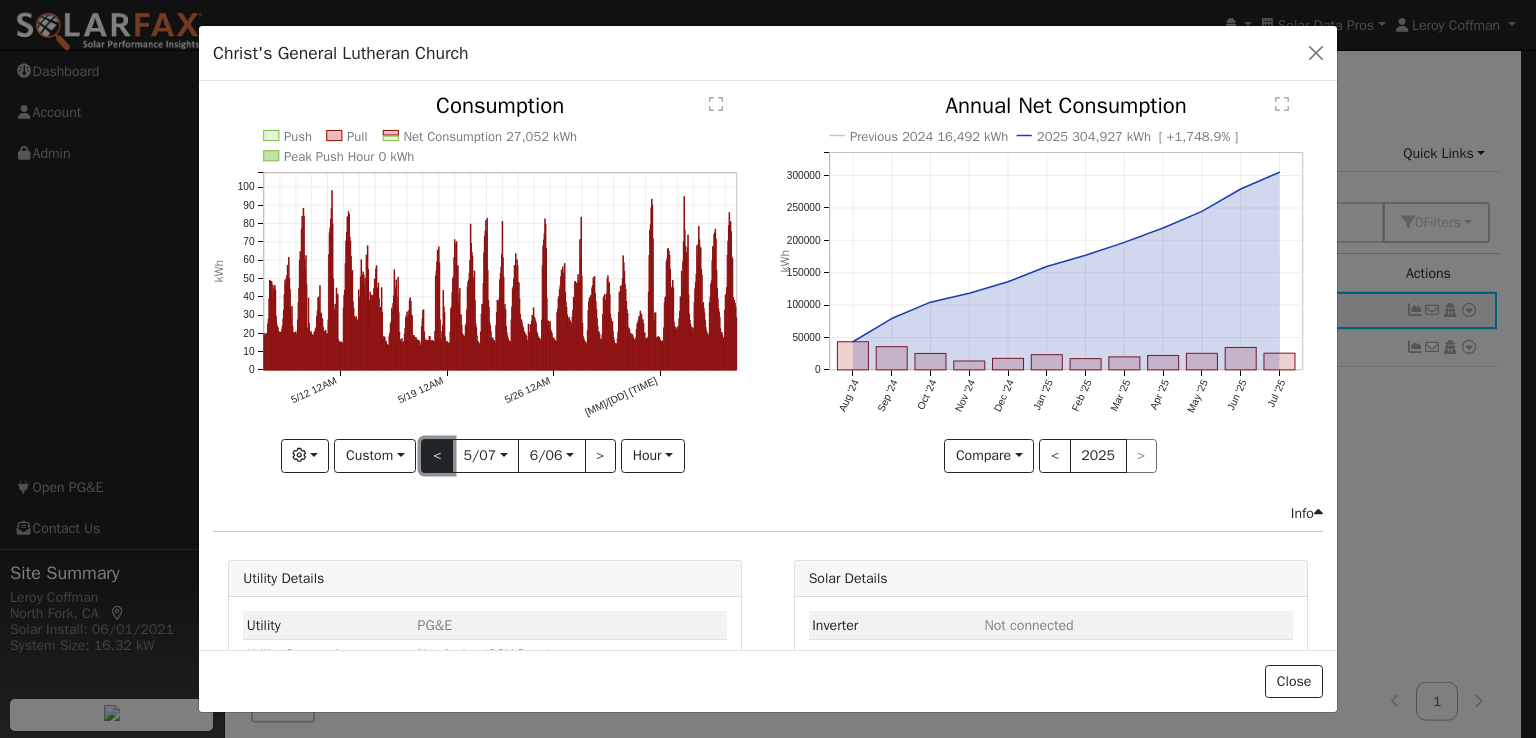 click on "<" at bounding box center [437, 456] 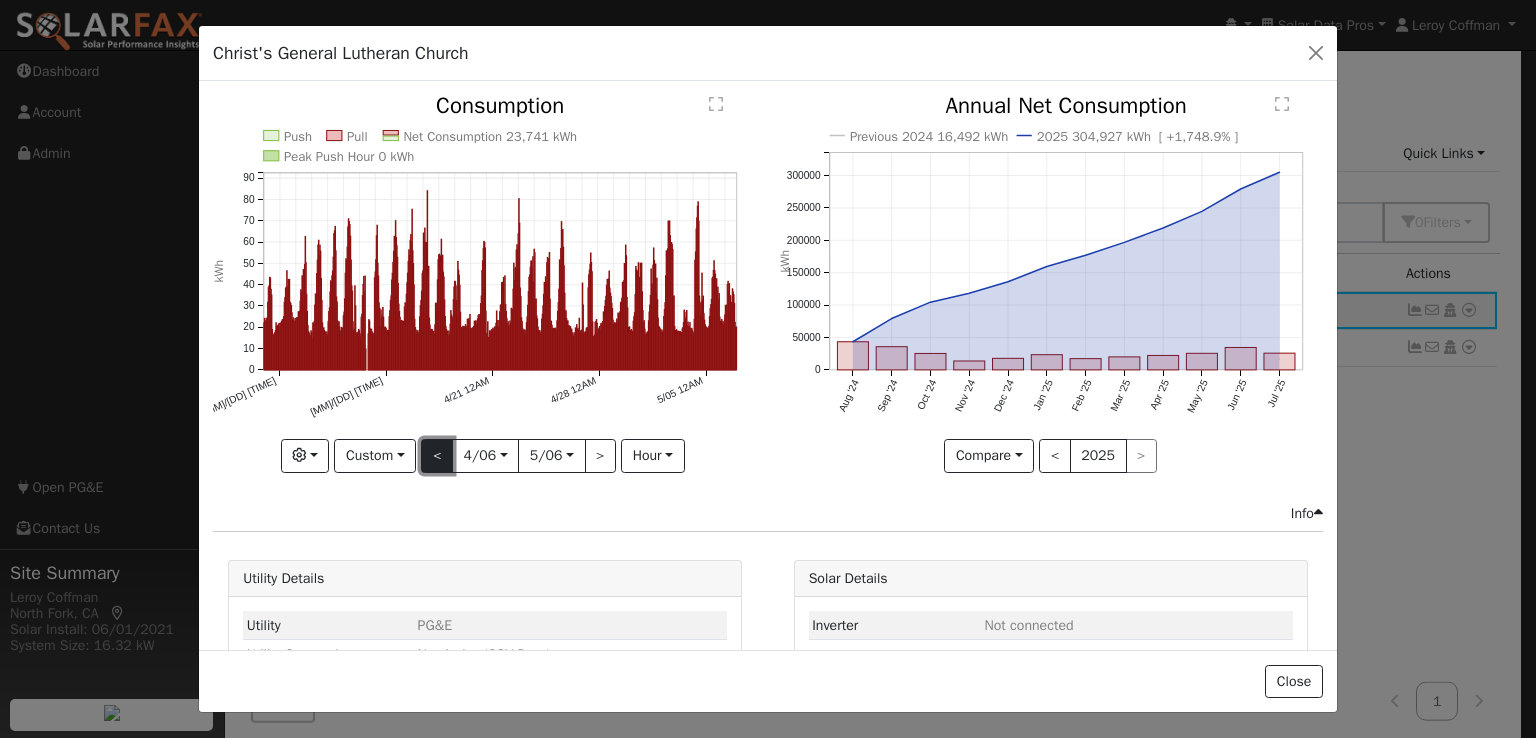 click on "<" at bounding box center (437, 456) 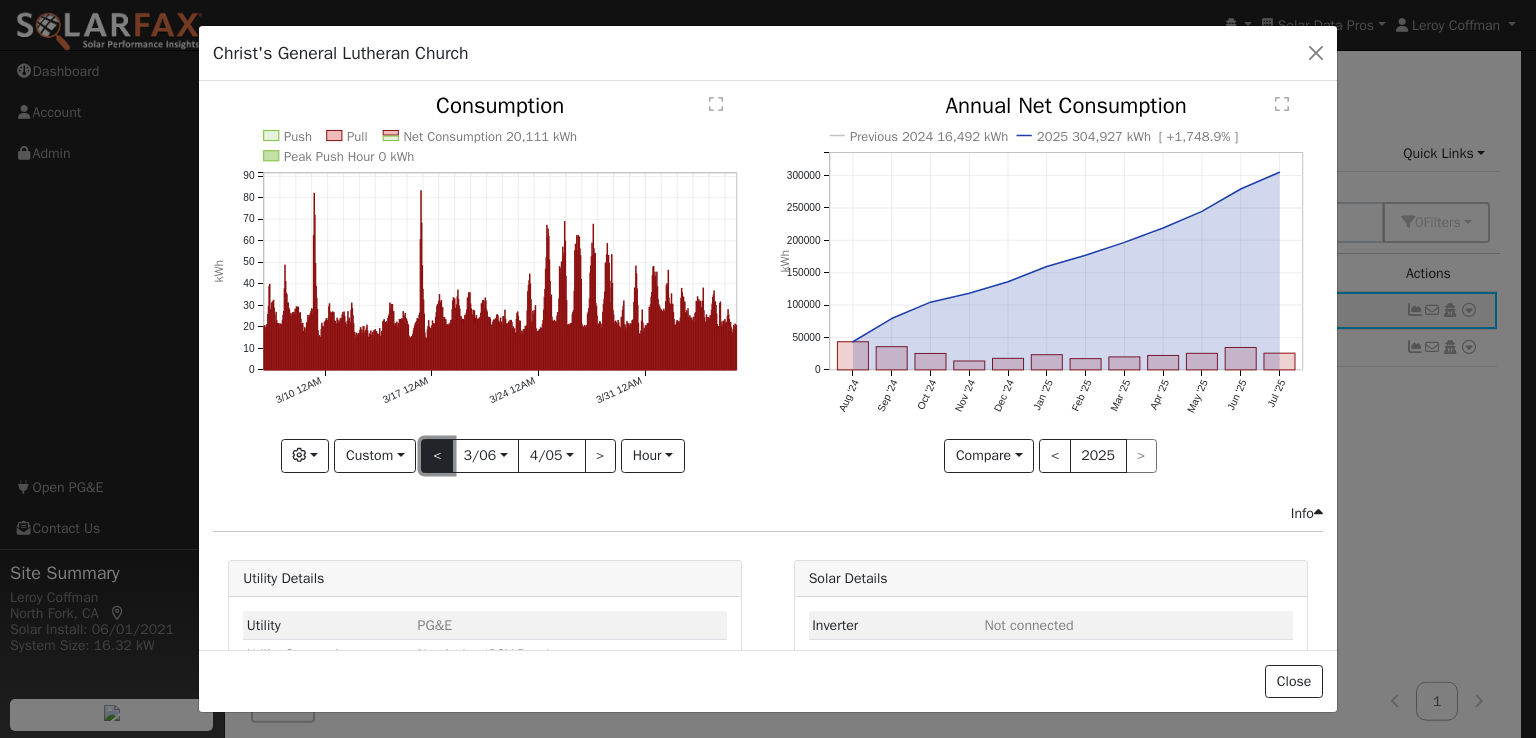 click on "<" at bounding box center (437, 456) 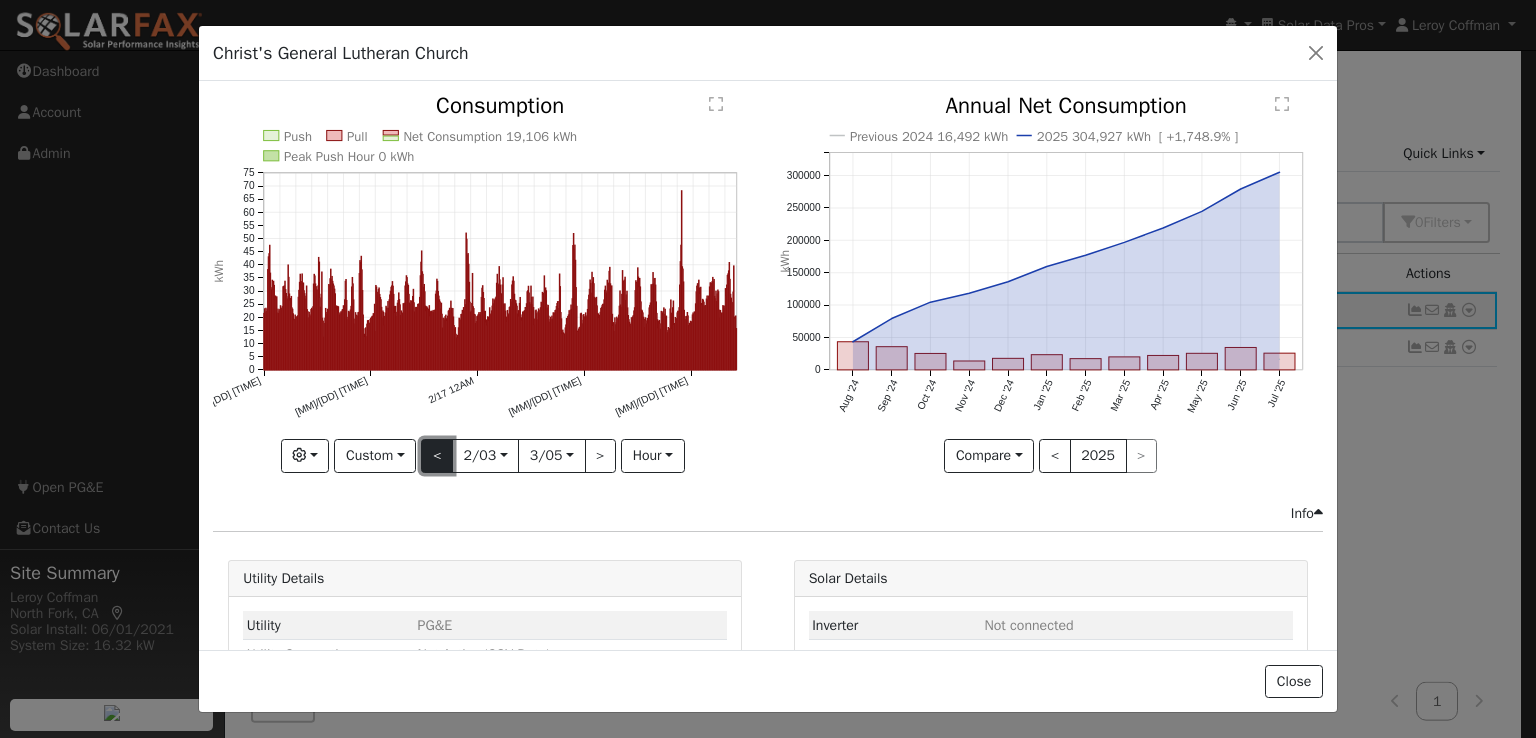 click on "<" at bounding box center [437, 456] 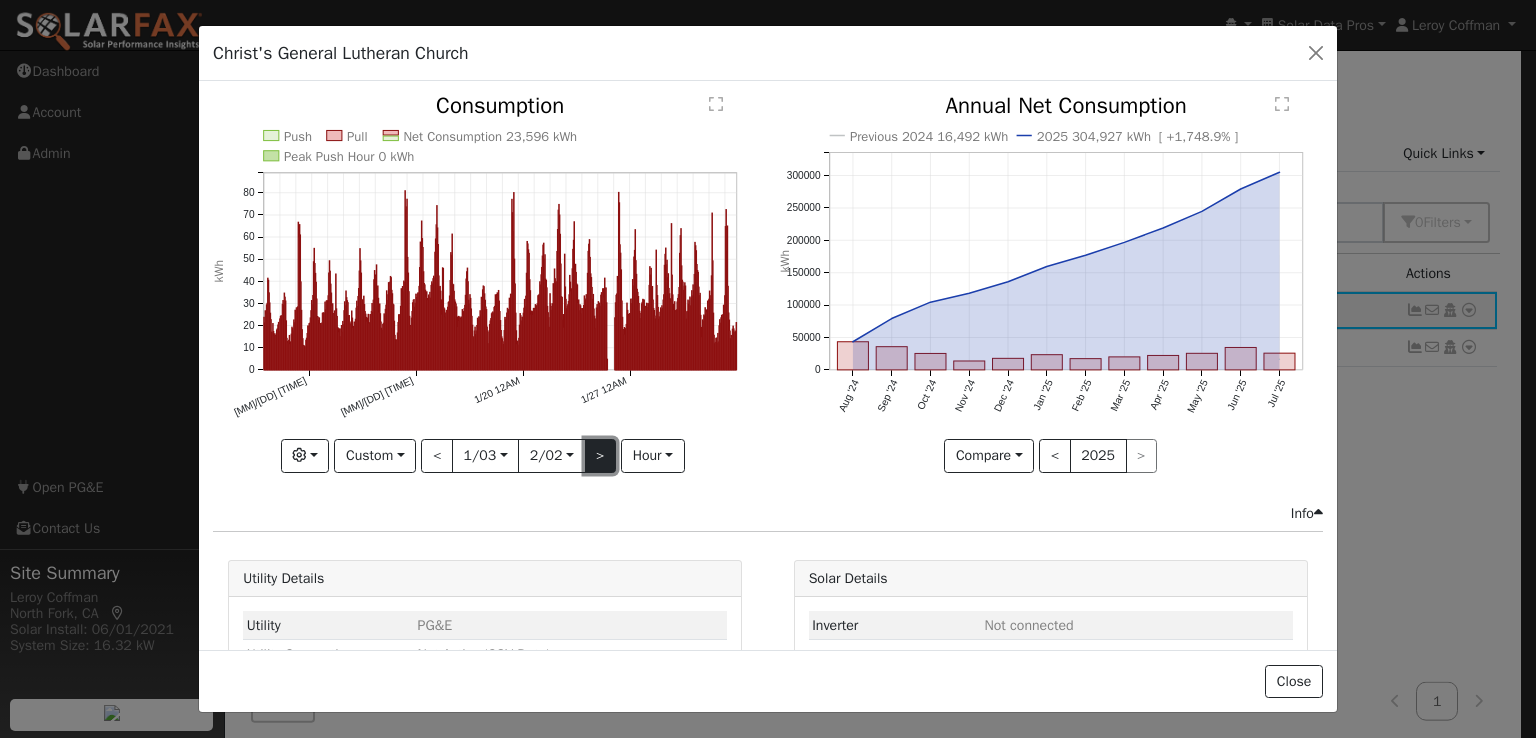 click on ">" at bounding box center [601, 456] 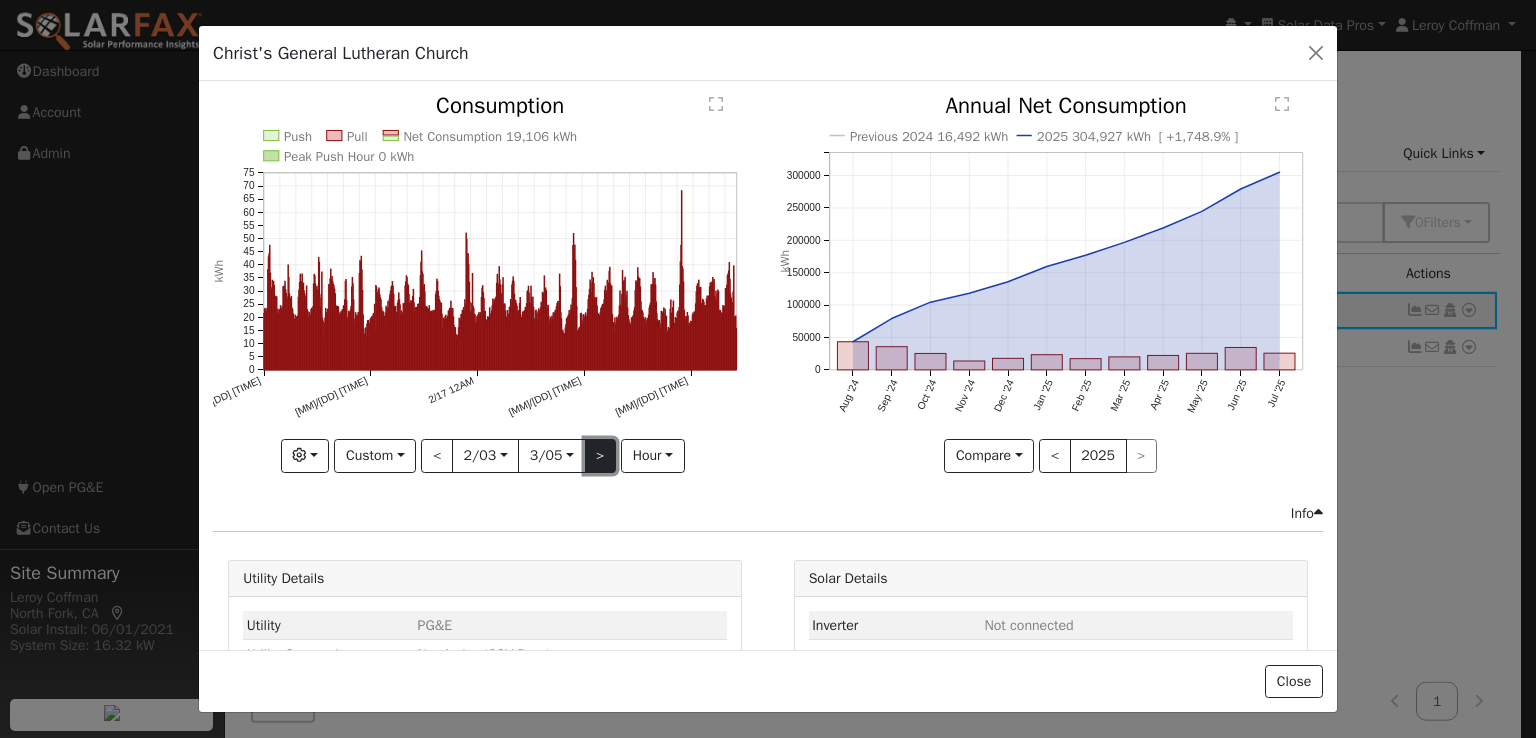 click on ">" at bounding box center (601, 456) 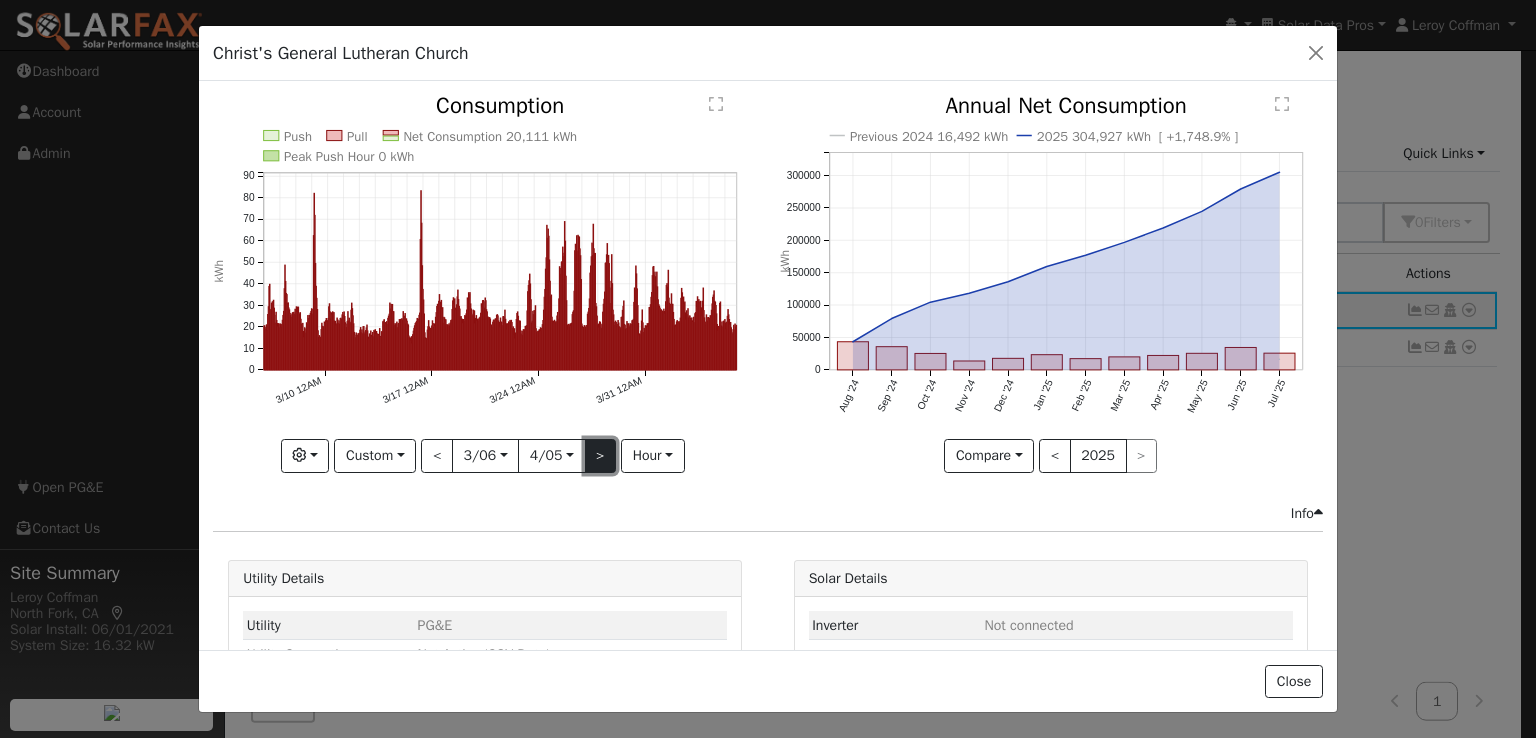 click on ">" at bounding box center [601, 456] 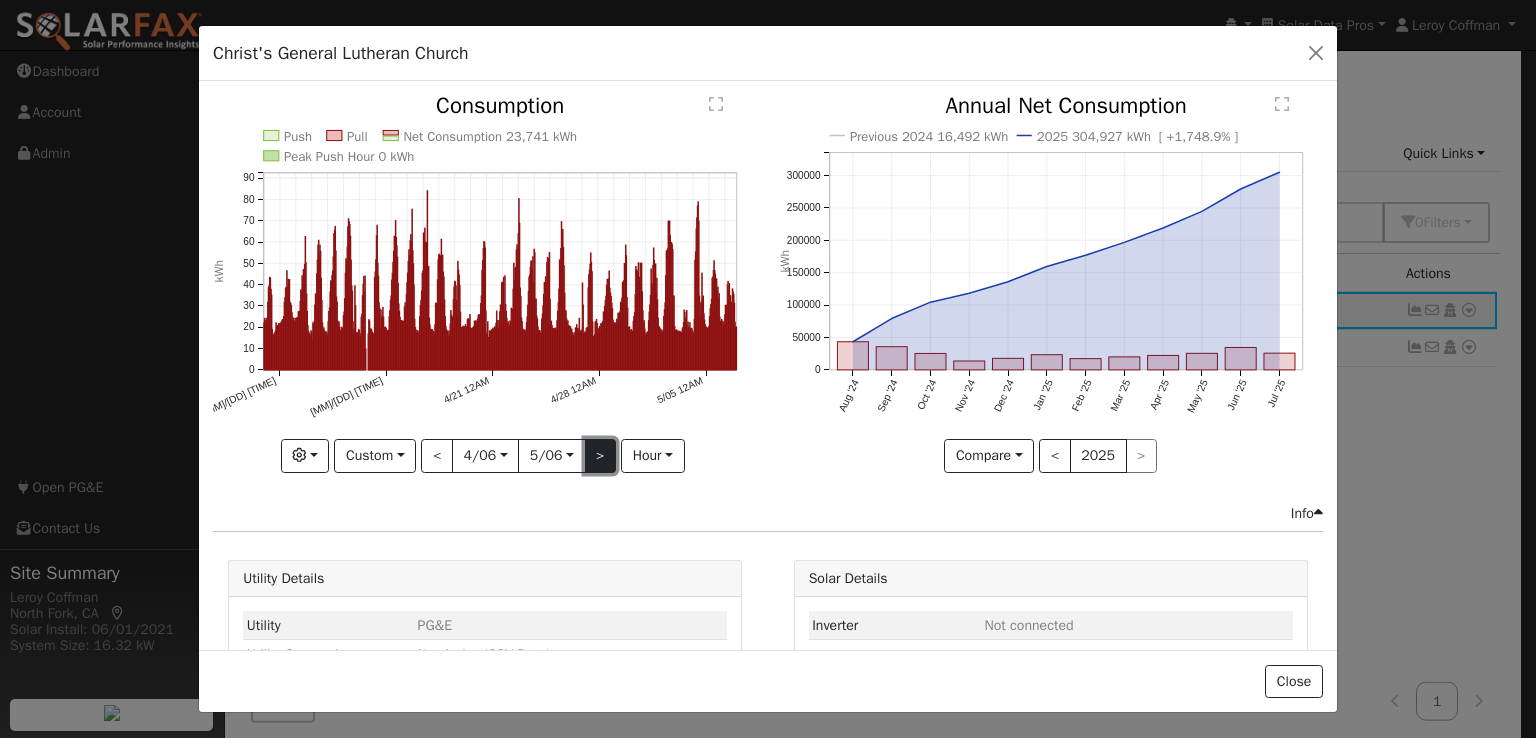 click on ">" at bounding box center (601, 456) 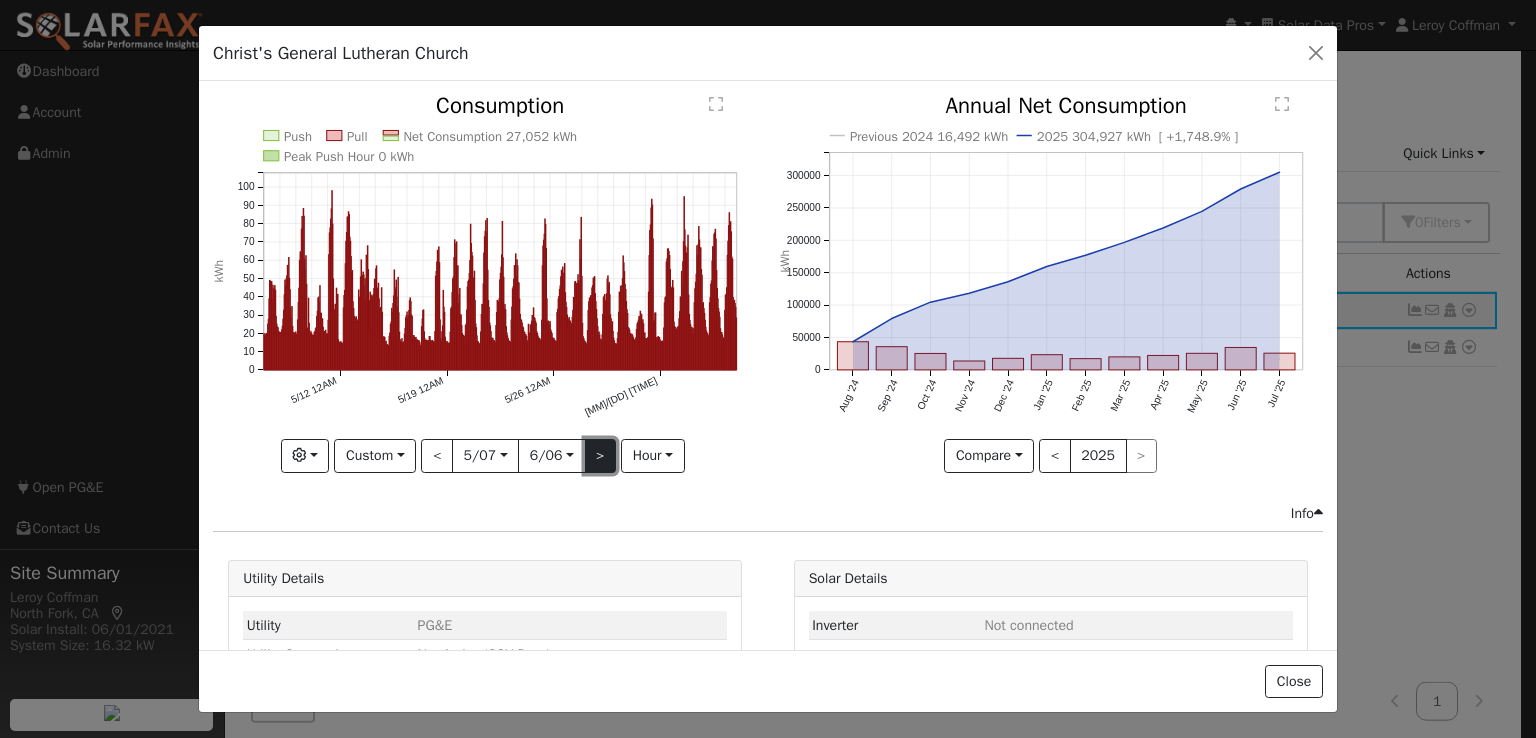 click on ">" at bounding box center (601, 456) 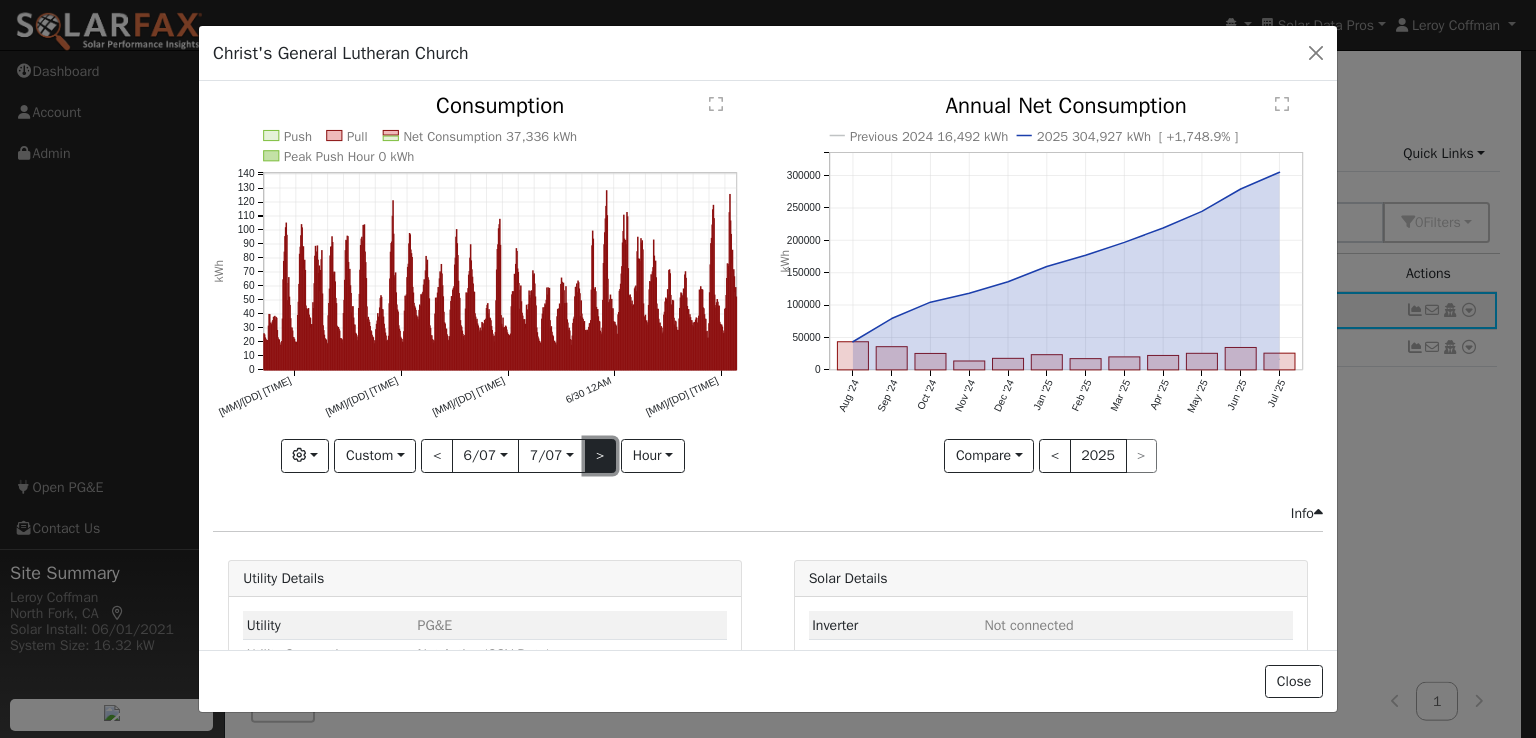 click on ">" at bounding box center (601, 456) 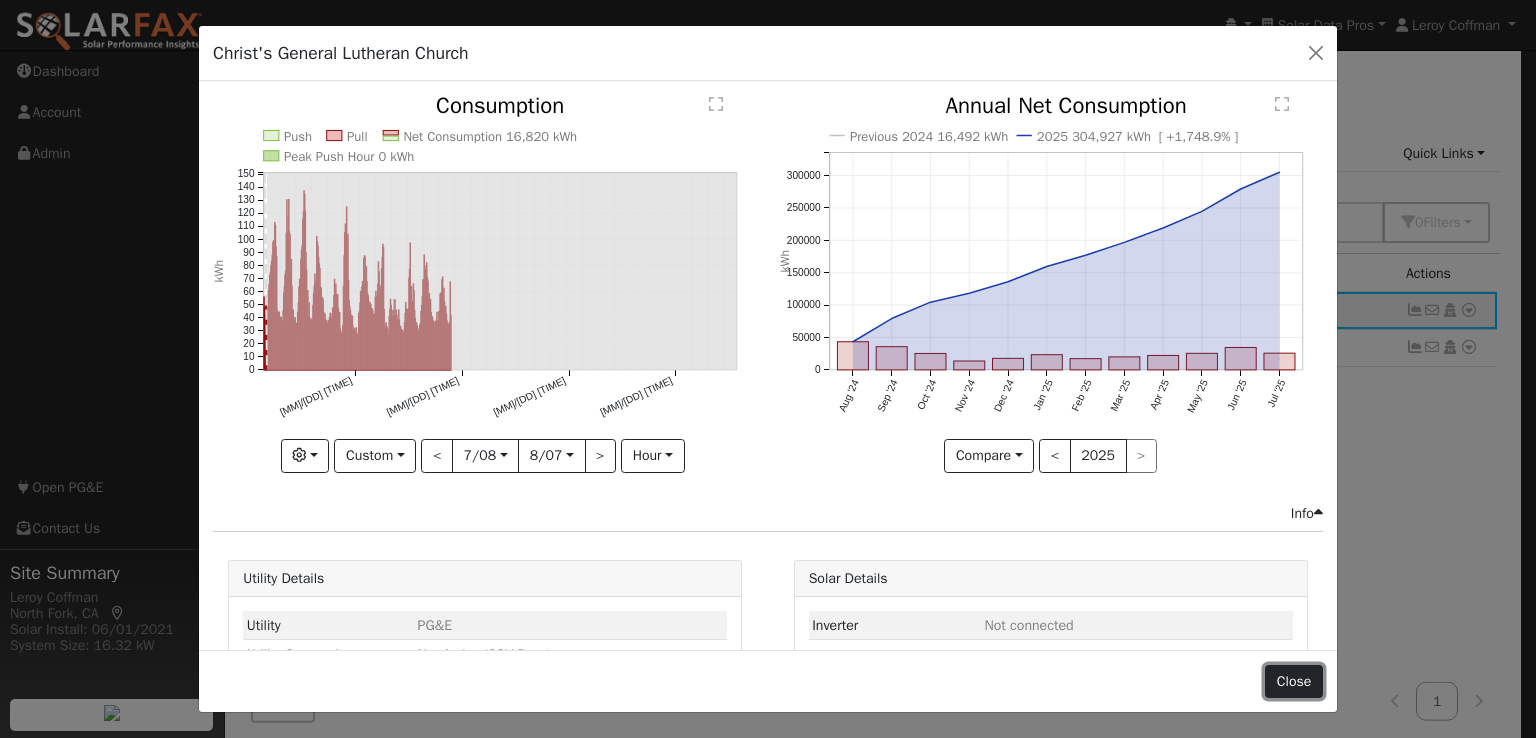 click on "Close" at bounding box center (1294, 682) 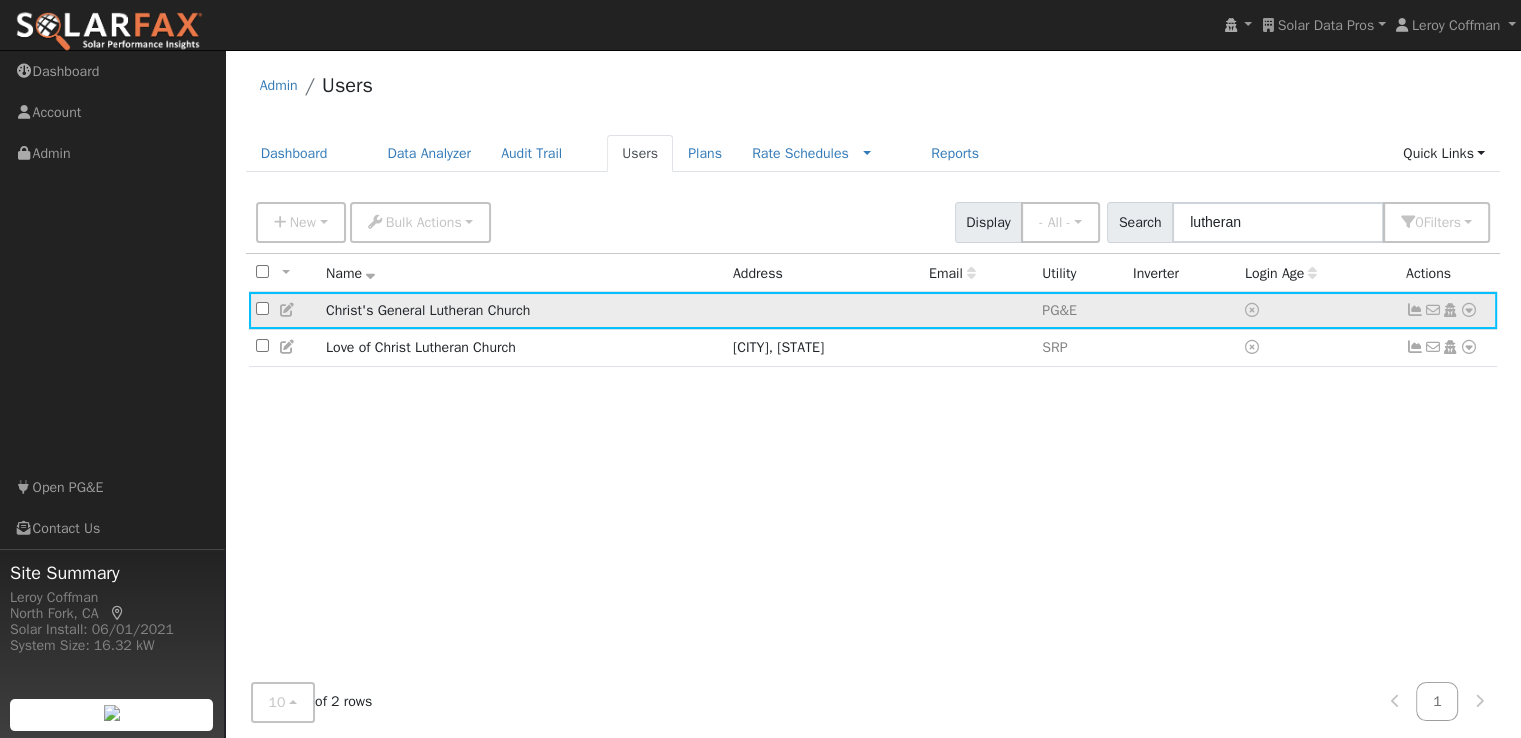 click at bounding box center (1318, 310) 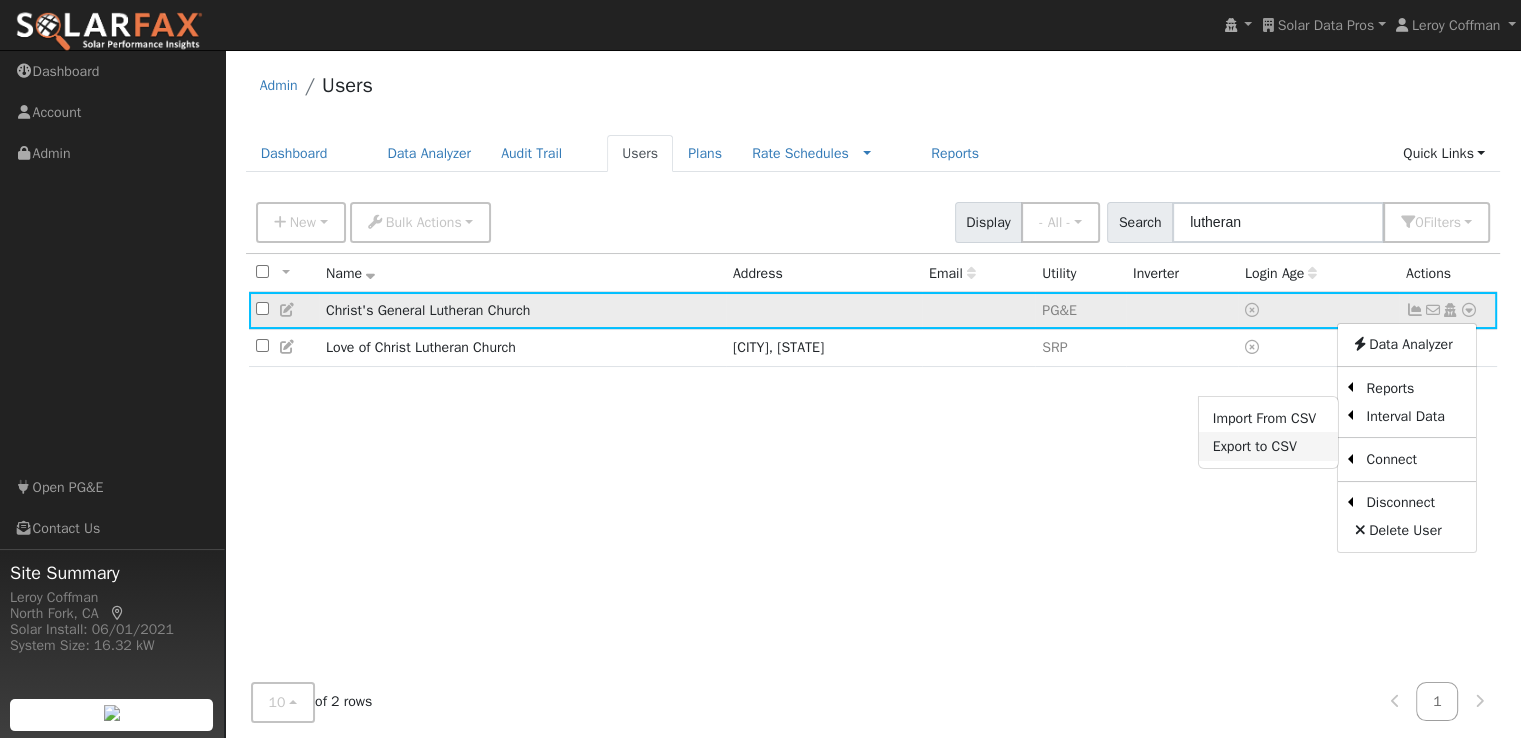 click on "Export to CSV" at bounding box center (1268, 446) 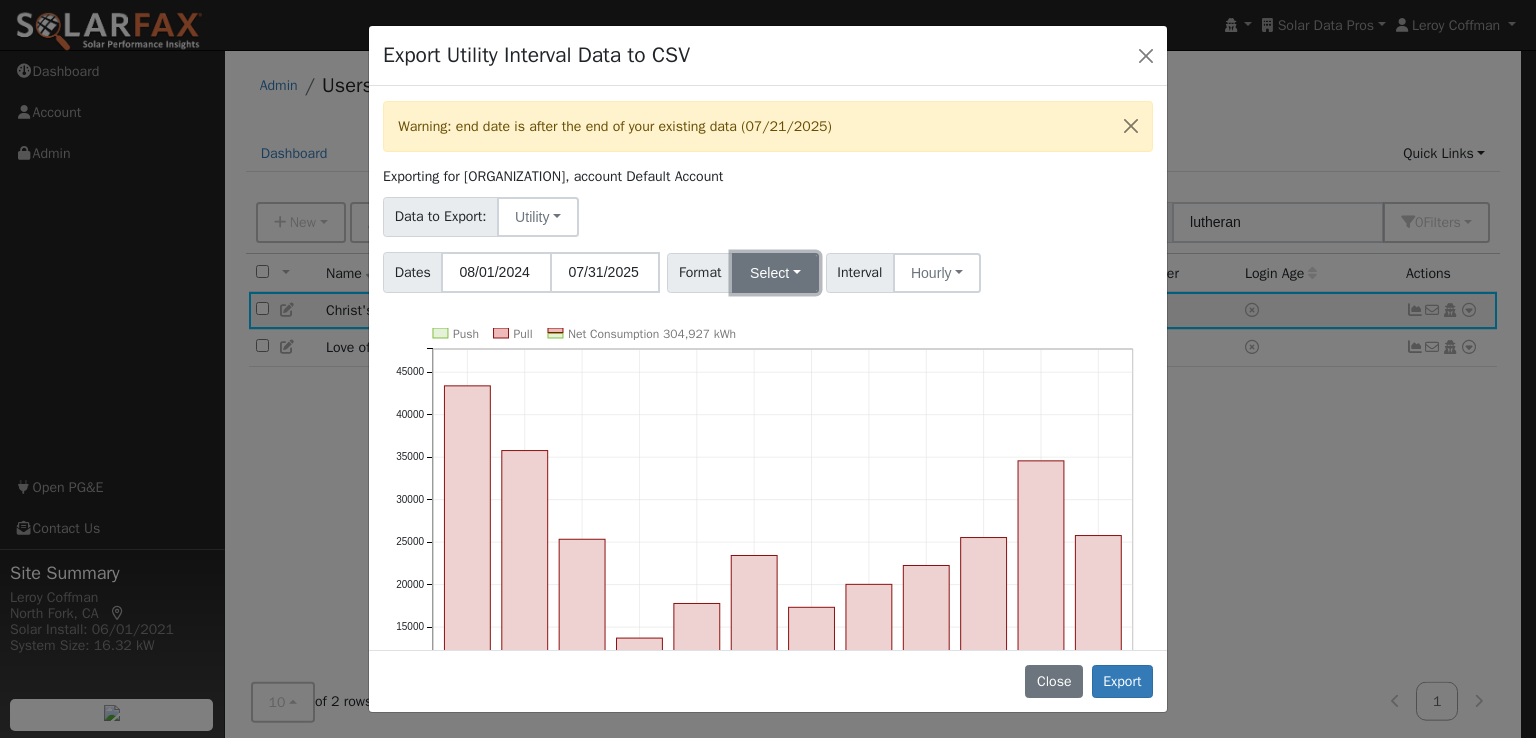 click on "Select" at bounding box center [775, 273] 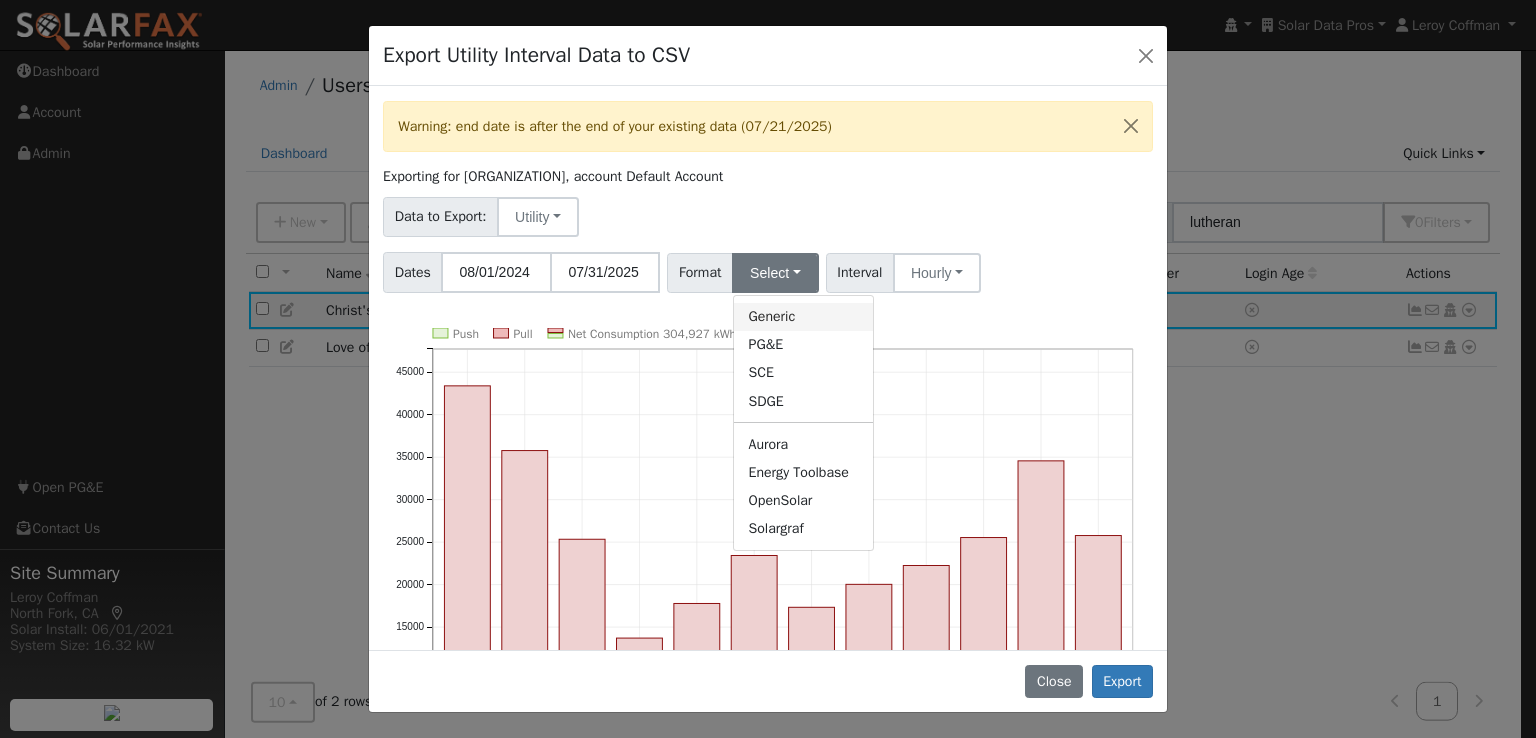 click on "Generic" at bounding box center (803, 317) 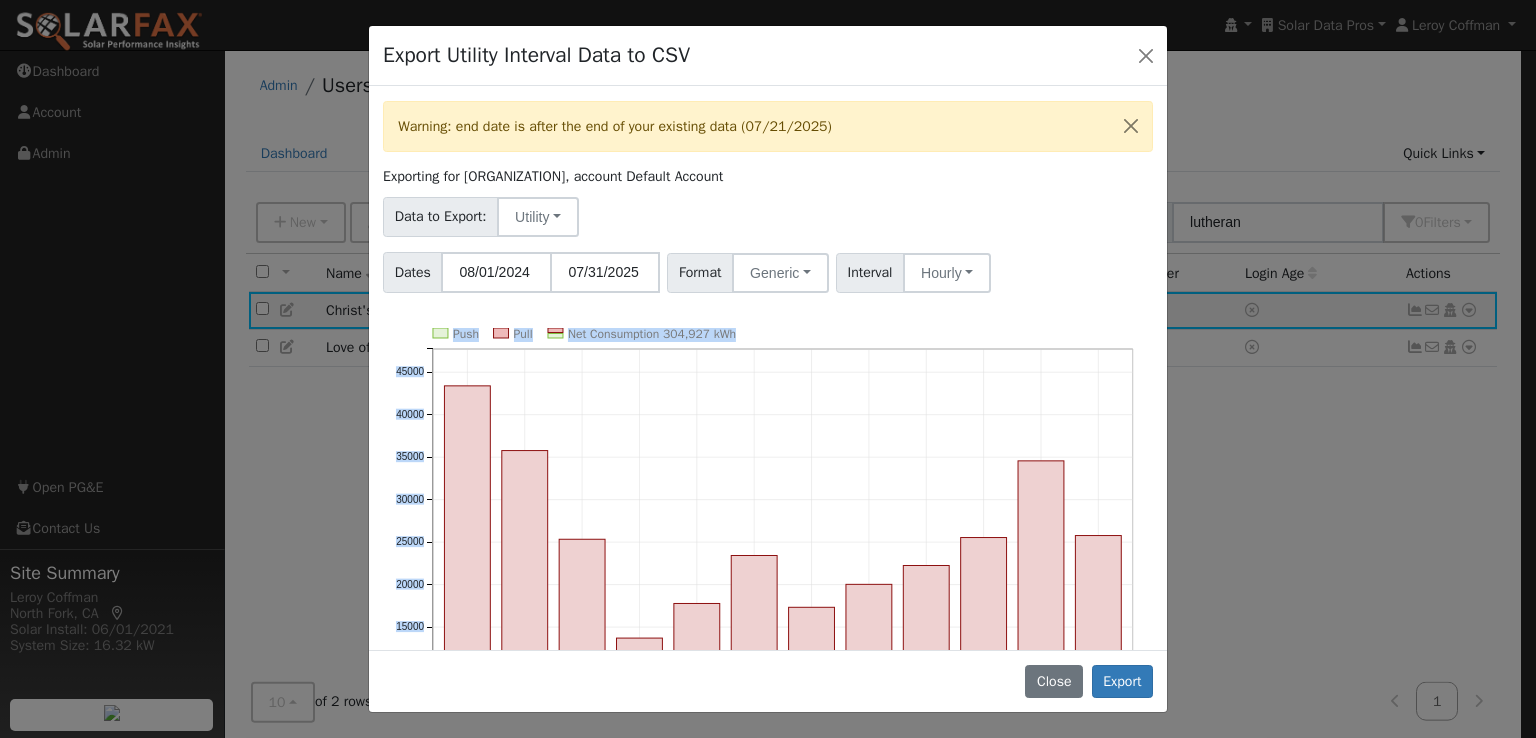 drag, startPoint x: 903, startPoint y: 313, endPoint x: 973, endPoint y: 367, distance: 88.40814 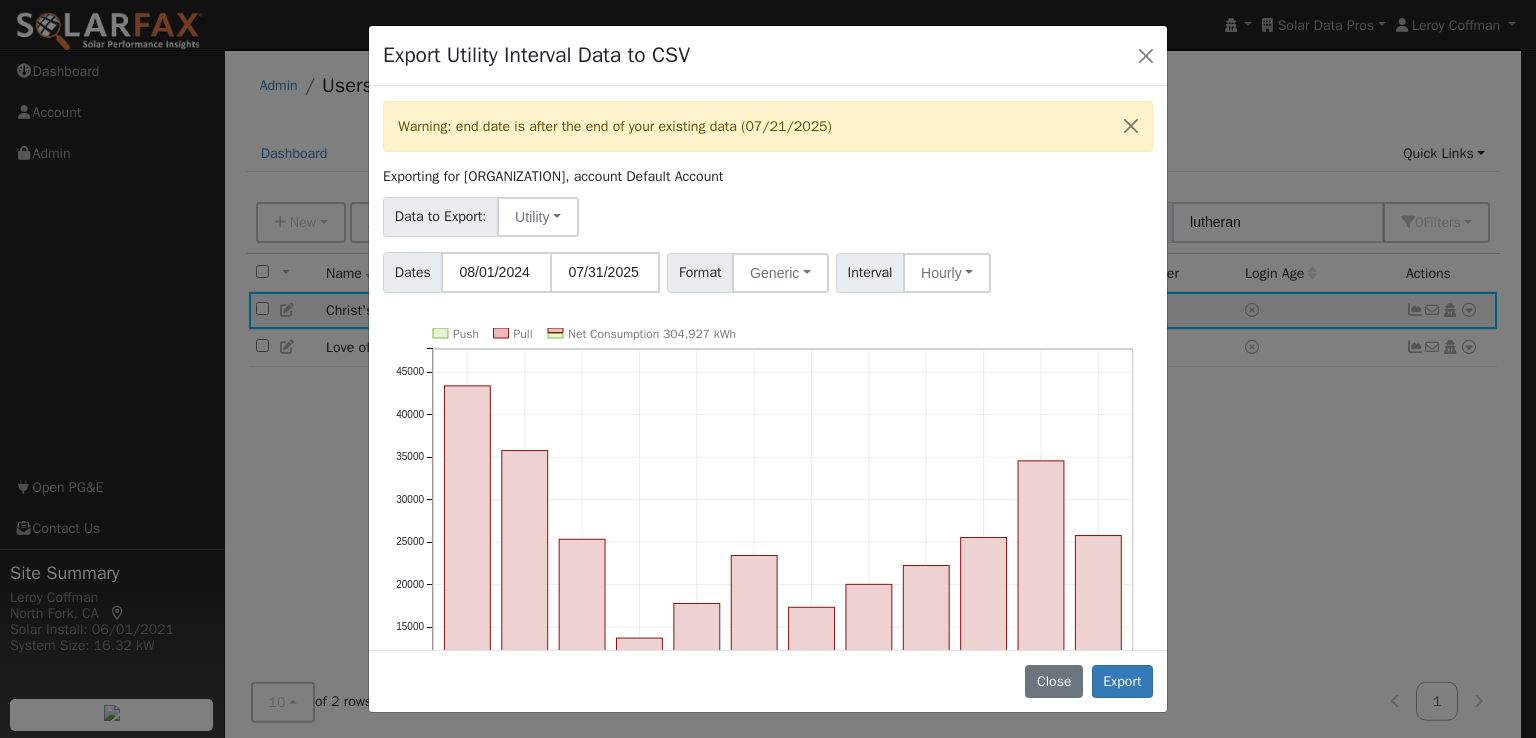 click on "Warning: end date is after the end of your existing data (07/21/2025) Exporting for Christ's General Lutheran Church, account Default Account Data to Export:  Utility Utility Solar Dates 08/01/2024 07/31/2025 Format Generic Generic PG&E SCE SDGE Aurora Energy Toolbase OpenSolar Solargraf Interval Hourly 15 Minute 30 Minute Hourly Push Pull Net Consumption 304,927 kWh Aug '24 Sep '24 Oct '24 Nov '24 Dec '24 Jan '25 Feb '25 Mar '25 Apr '25 May '25 Jun '25 Jul '25 0 5000 10000 15000 20000 25000 30000 35000 40000 45000 onclick="" onclick="" onclick="" onclick="" onclick="" onclick="" onclick="" onclick="" onclick="" onclick="" onclick="" onclick="" onclick="" onclick="" onclick="" onclick="" onclick="" onclick="" onclick="" onclick="" onclick="" onclick="" onclick="" onclick=""" at bounding box center (768, 367) 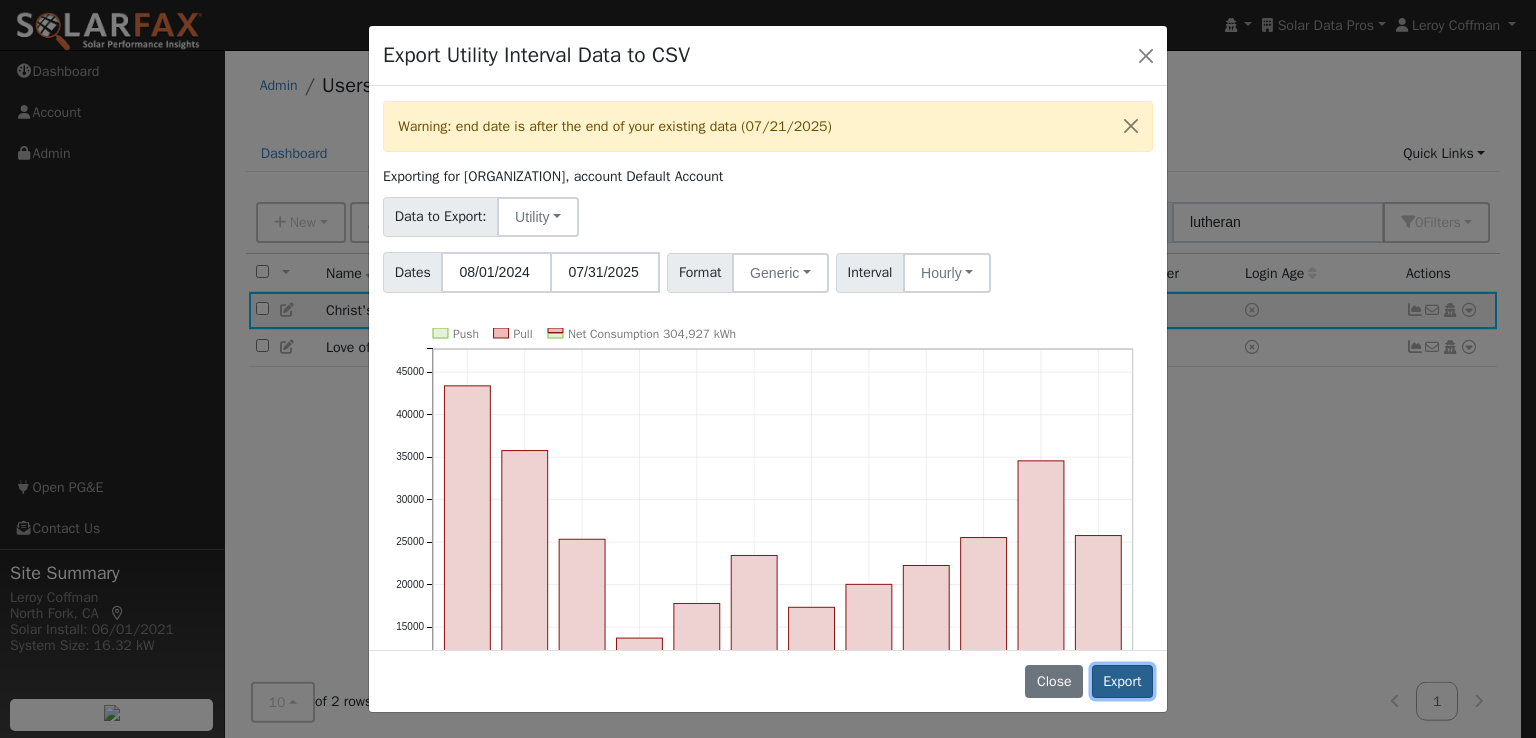 click on "Export" at bounding box center (1122, 682) 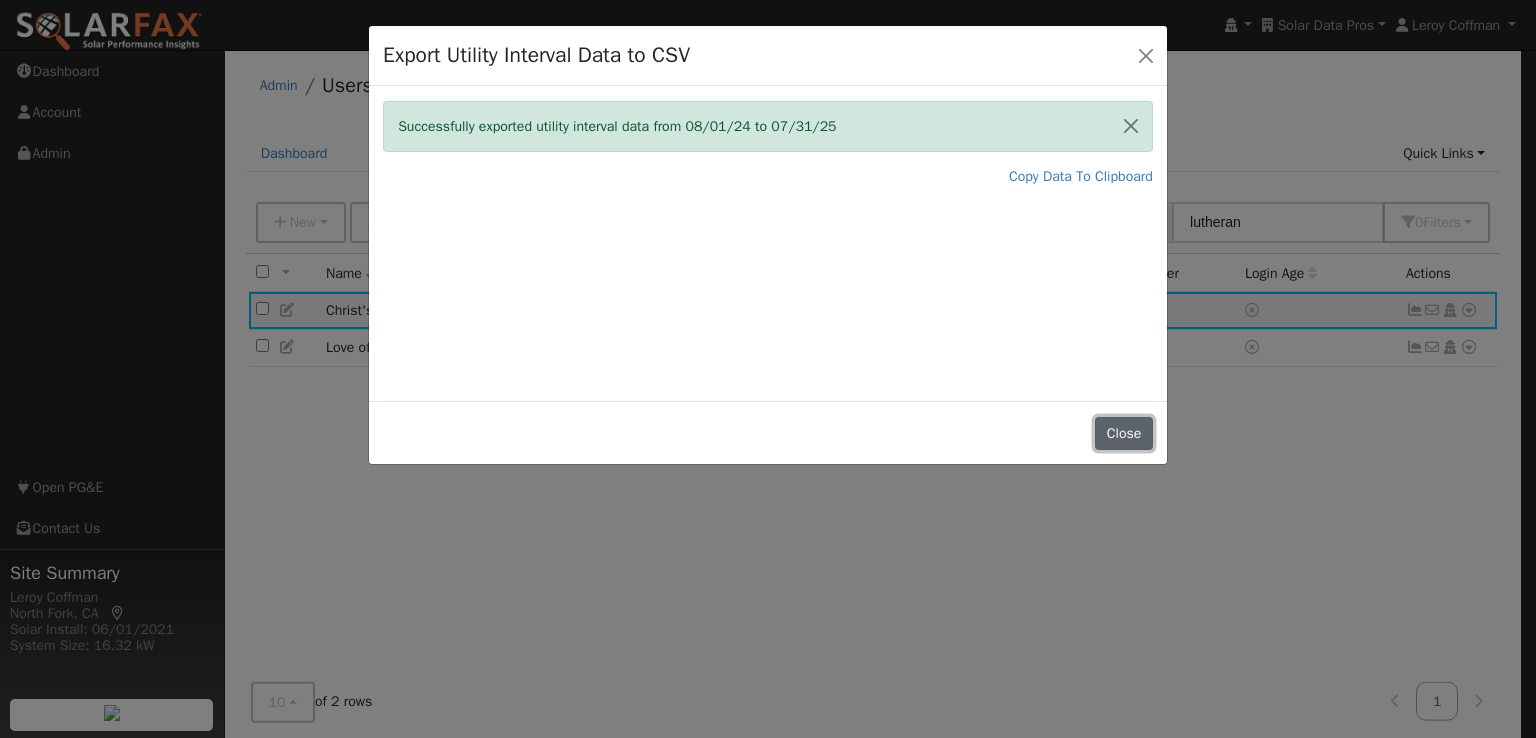 click on "Close" at bounding box center (1124, 434) 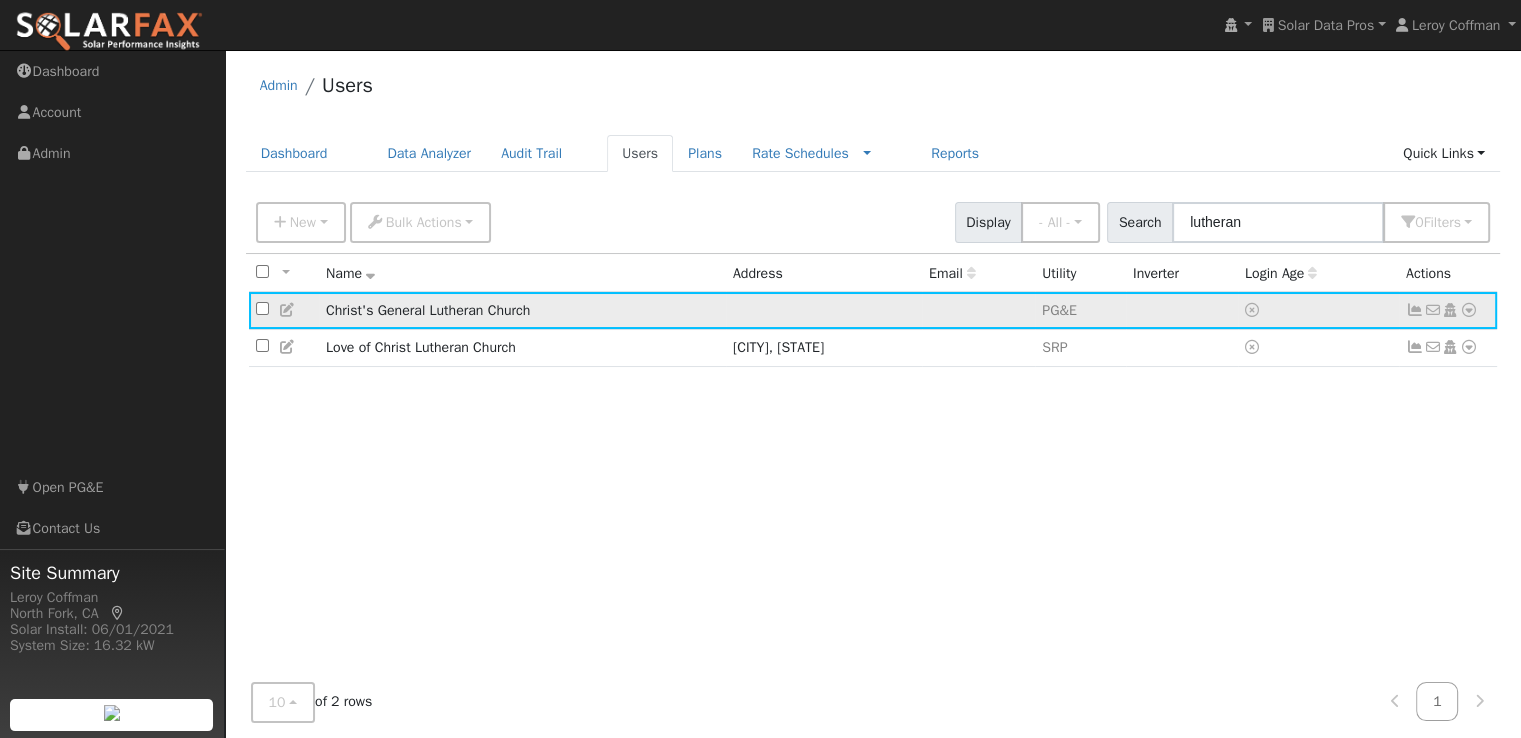 click at bounding box center [1469, 310] 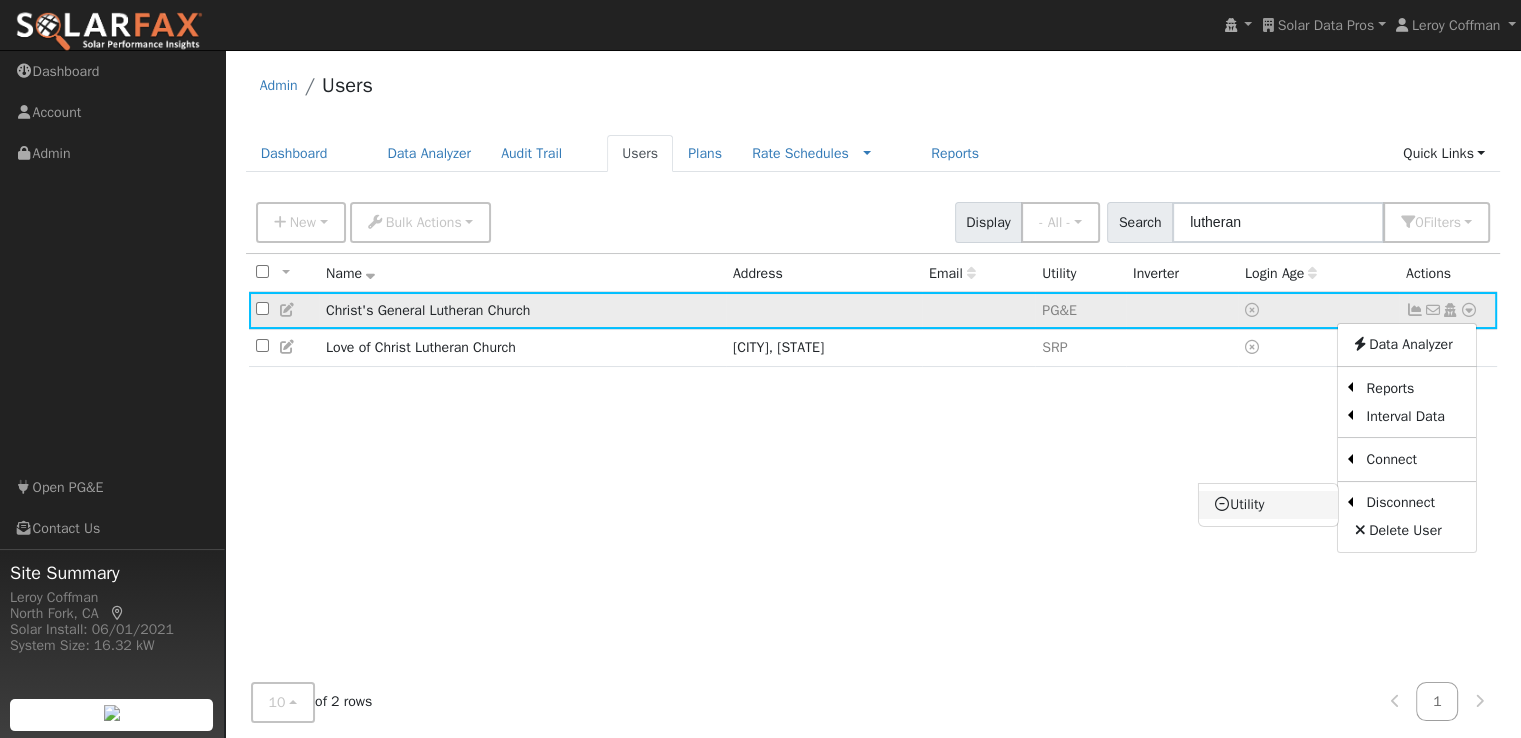 click on "Utility" at bounding box center [1268, 505] 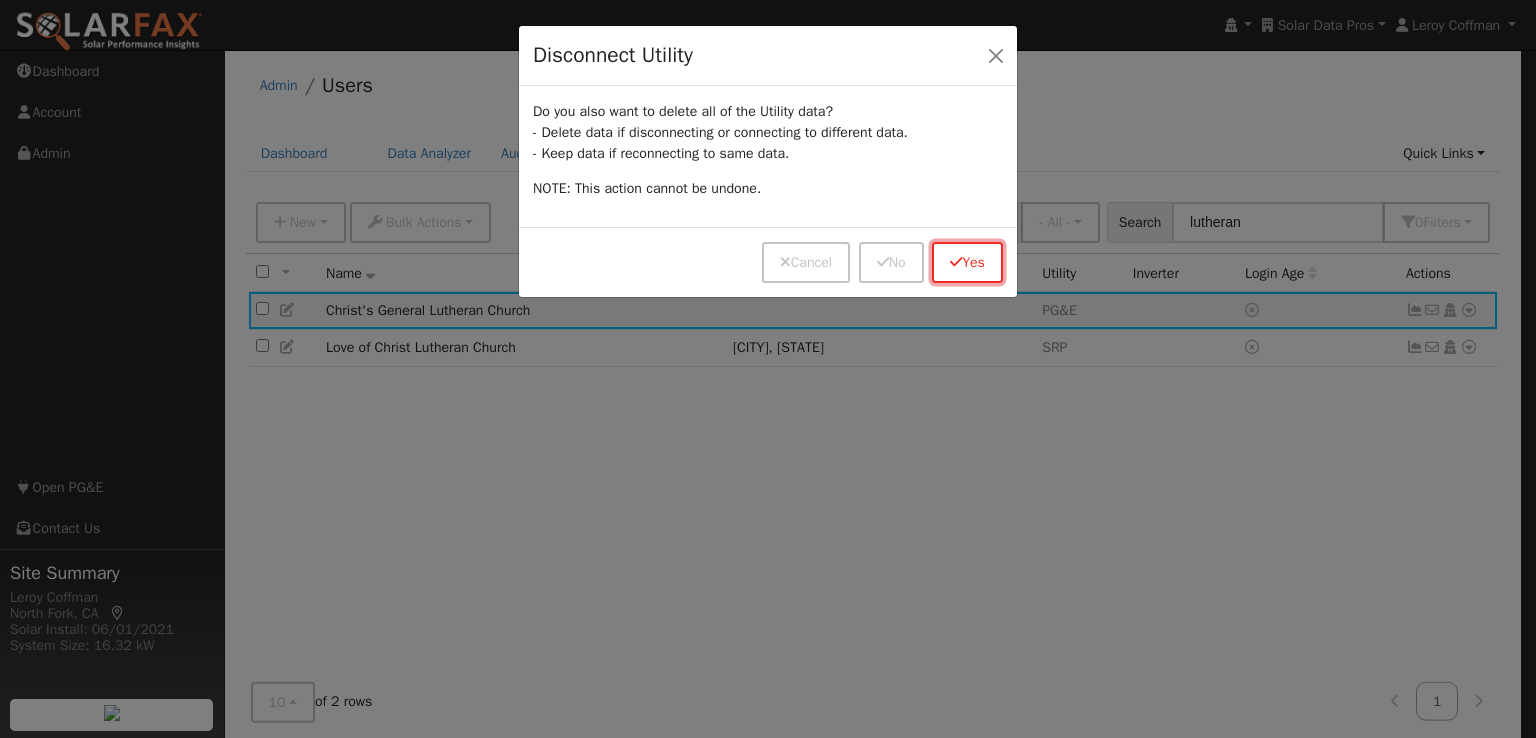 click on "Yes" at bounding box center [967, 262] 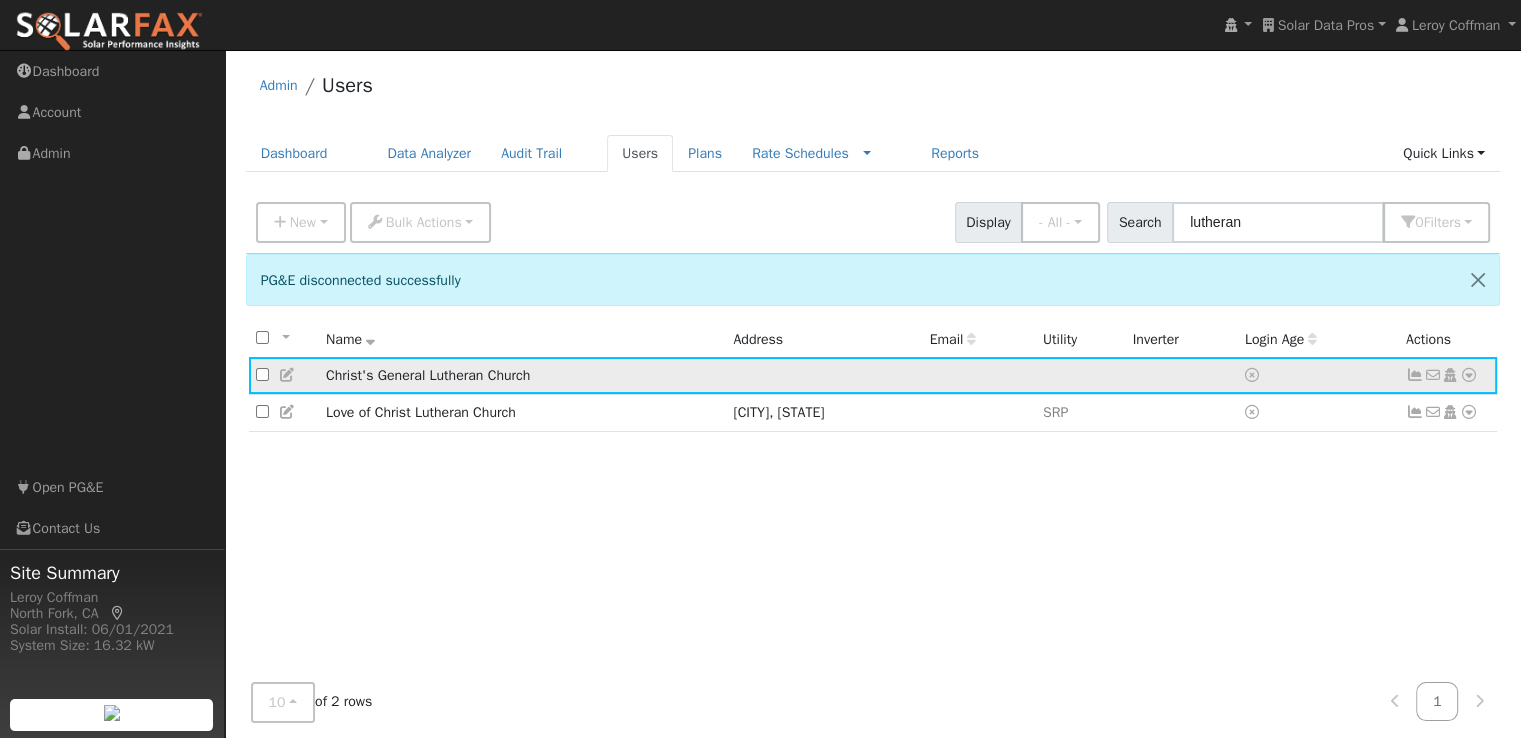 click at bounding box center [1469, 375] 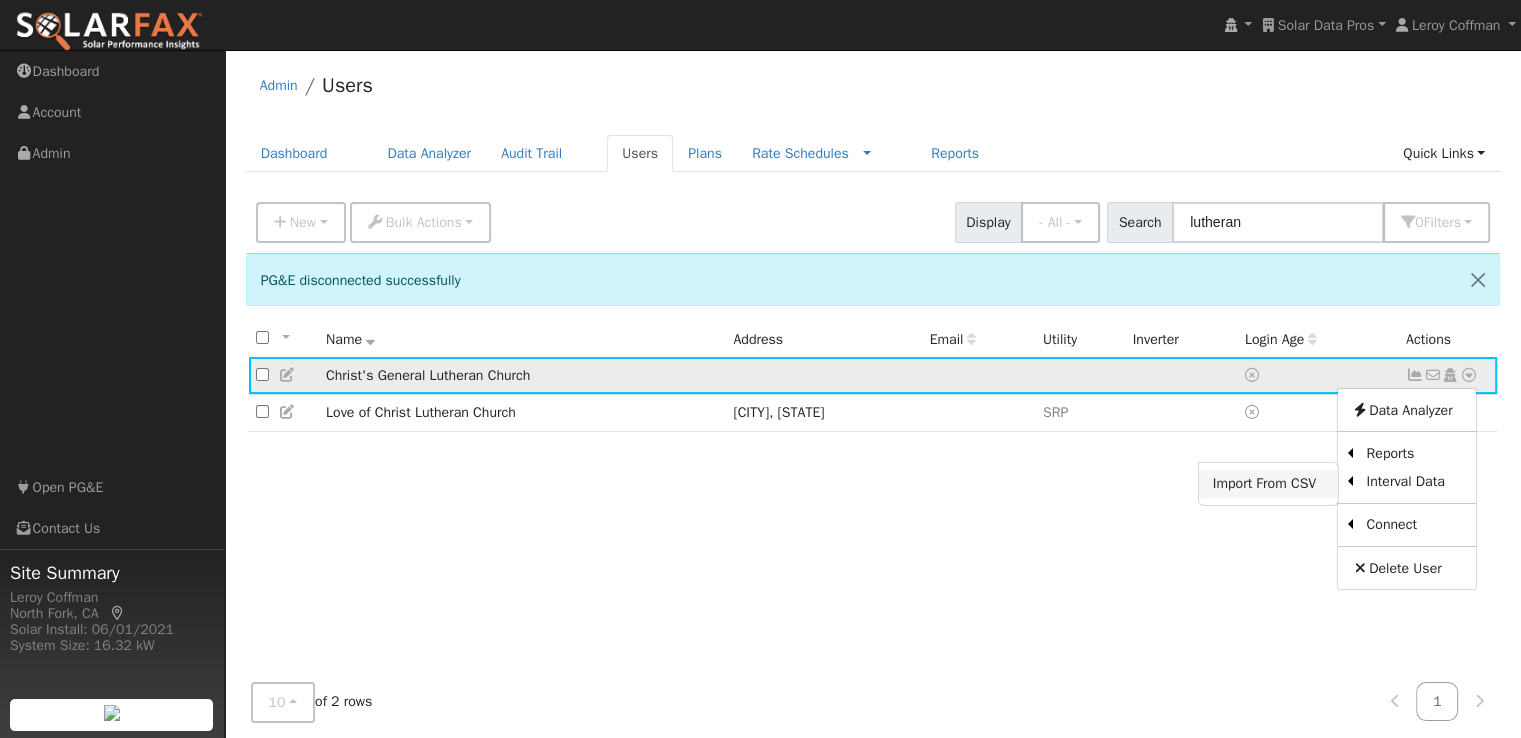 click on "Import From CSV" at bounding box center [1268, 484] 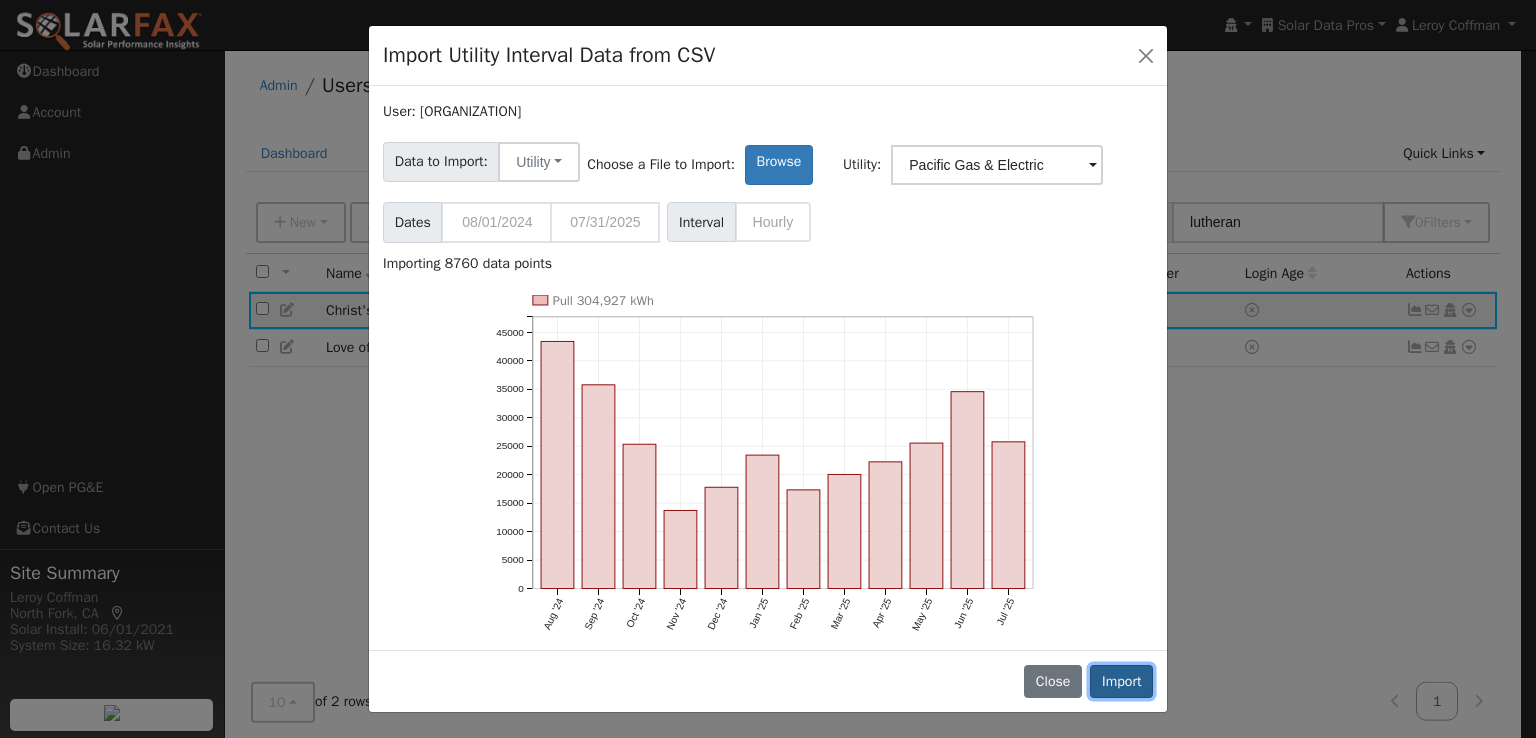 click on "Import" at bounding box center (1121, 682) 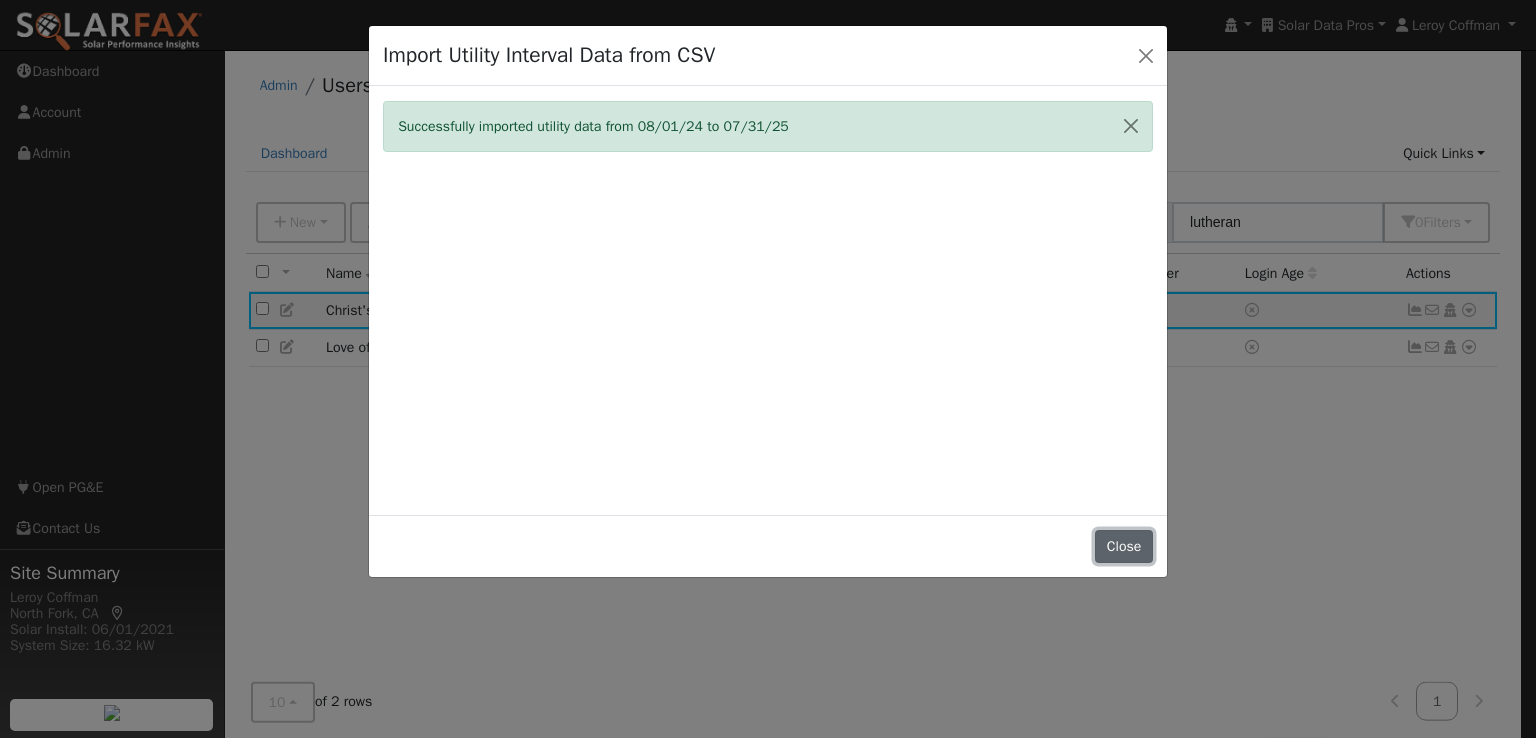 click on "Close" at bounding box center (1124, 547) 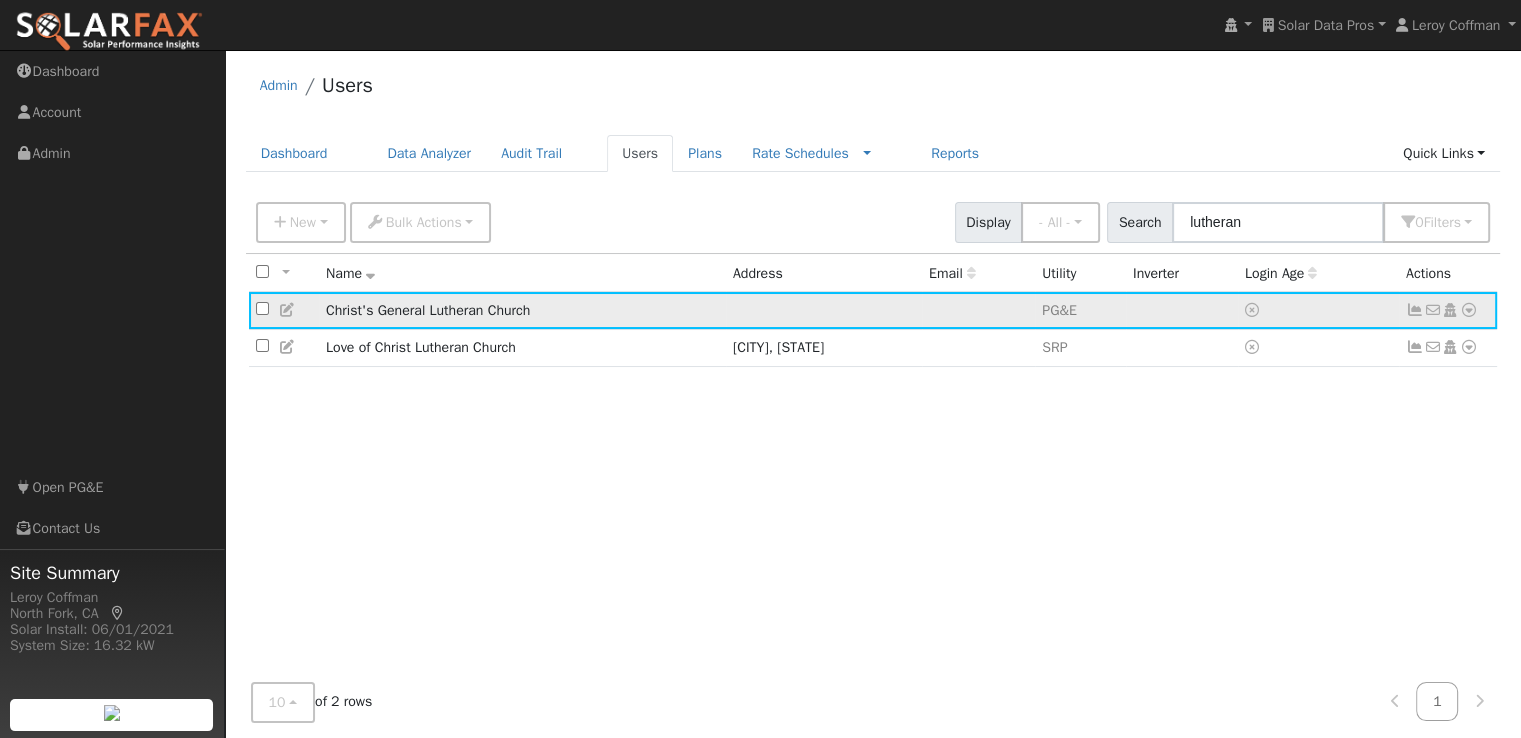 click at bounding box center [1469, 310] 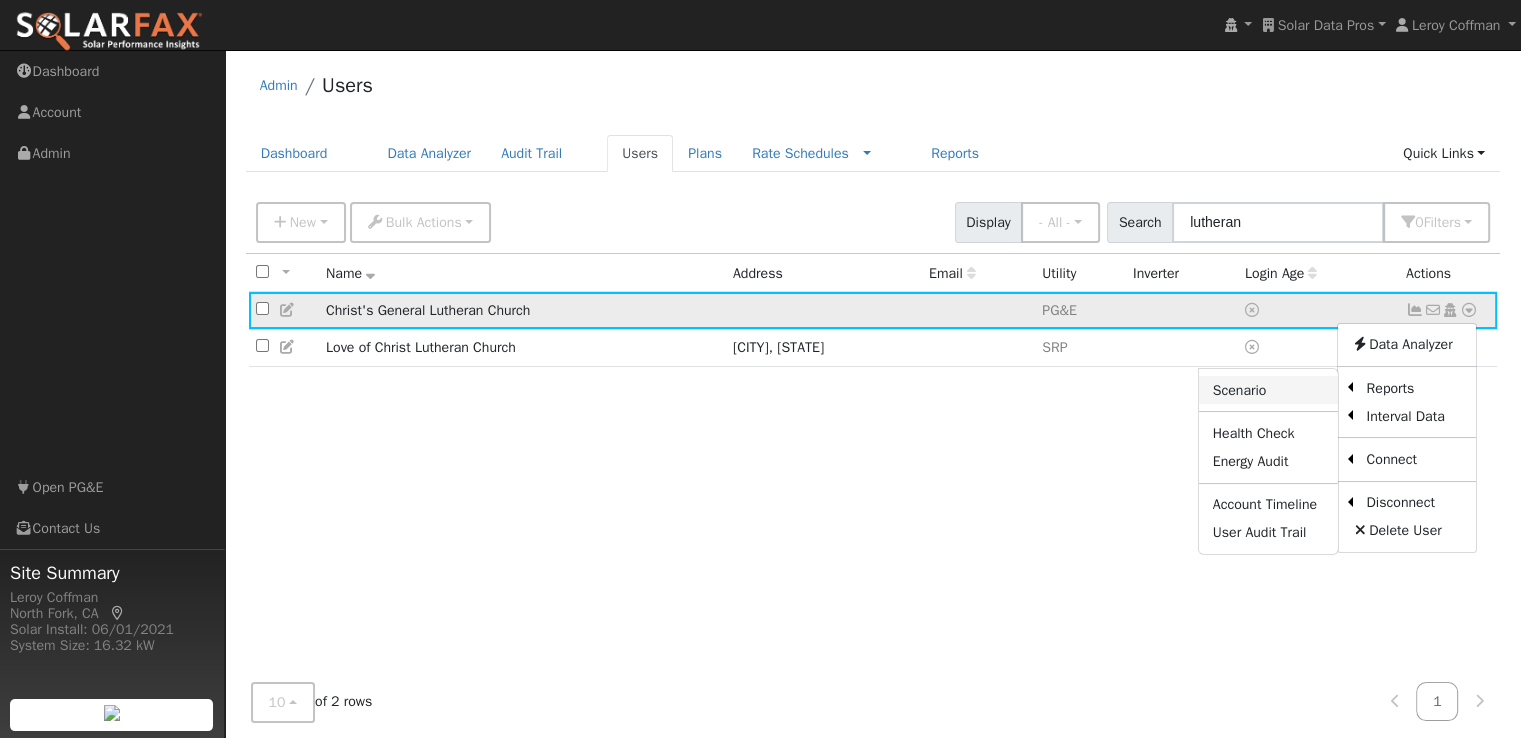 click on "Scenario" at bounding box center (1268, 390) 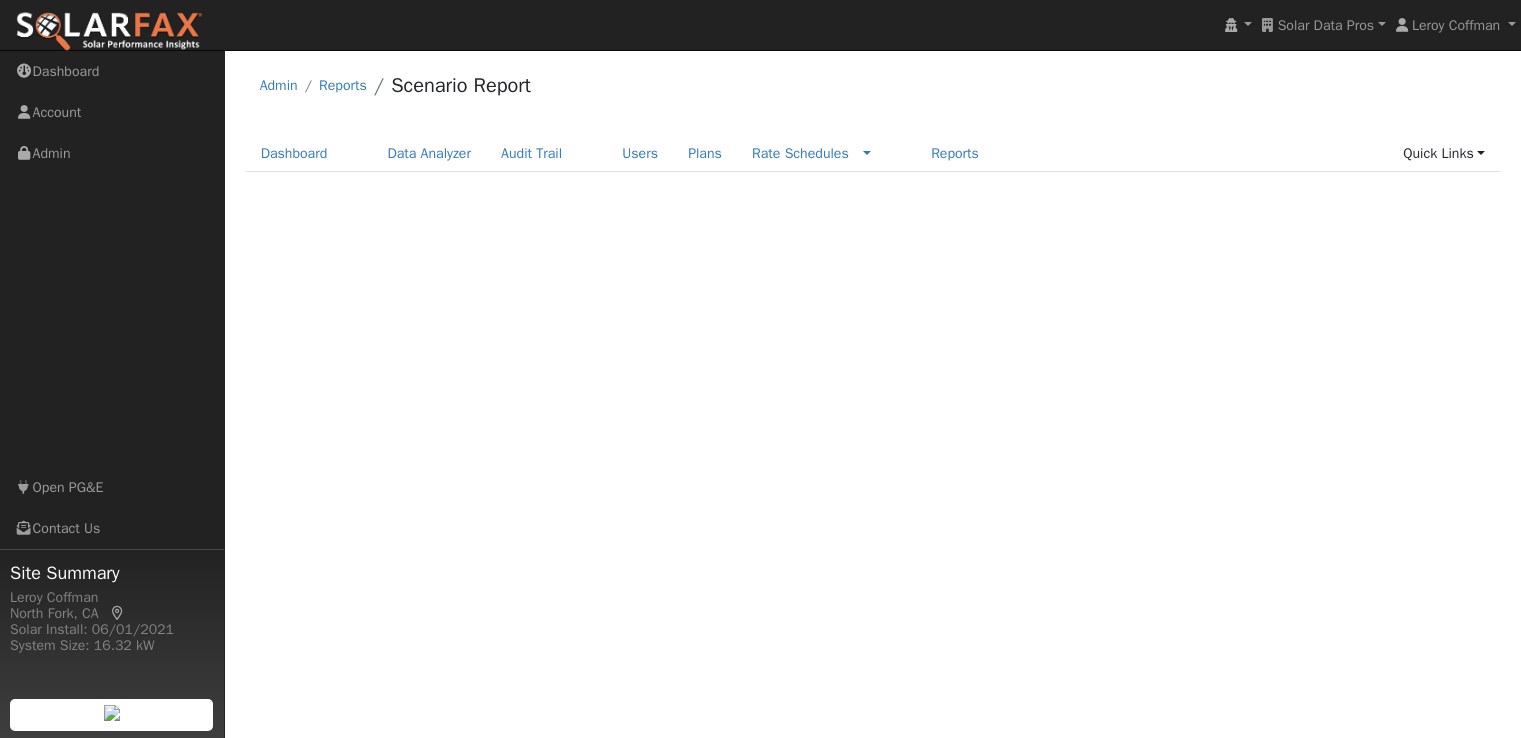 scroll, scrollTop: 0, scrollLeft: 0, axis: both 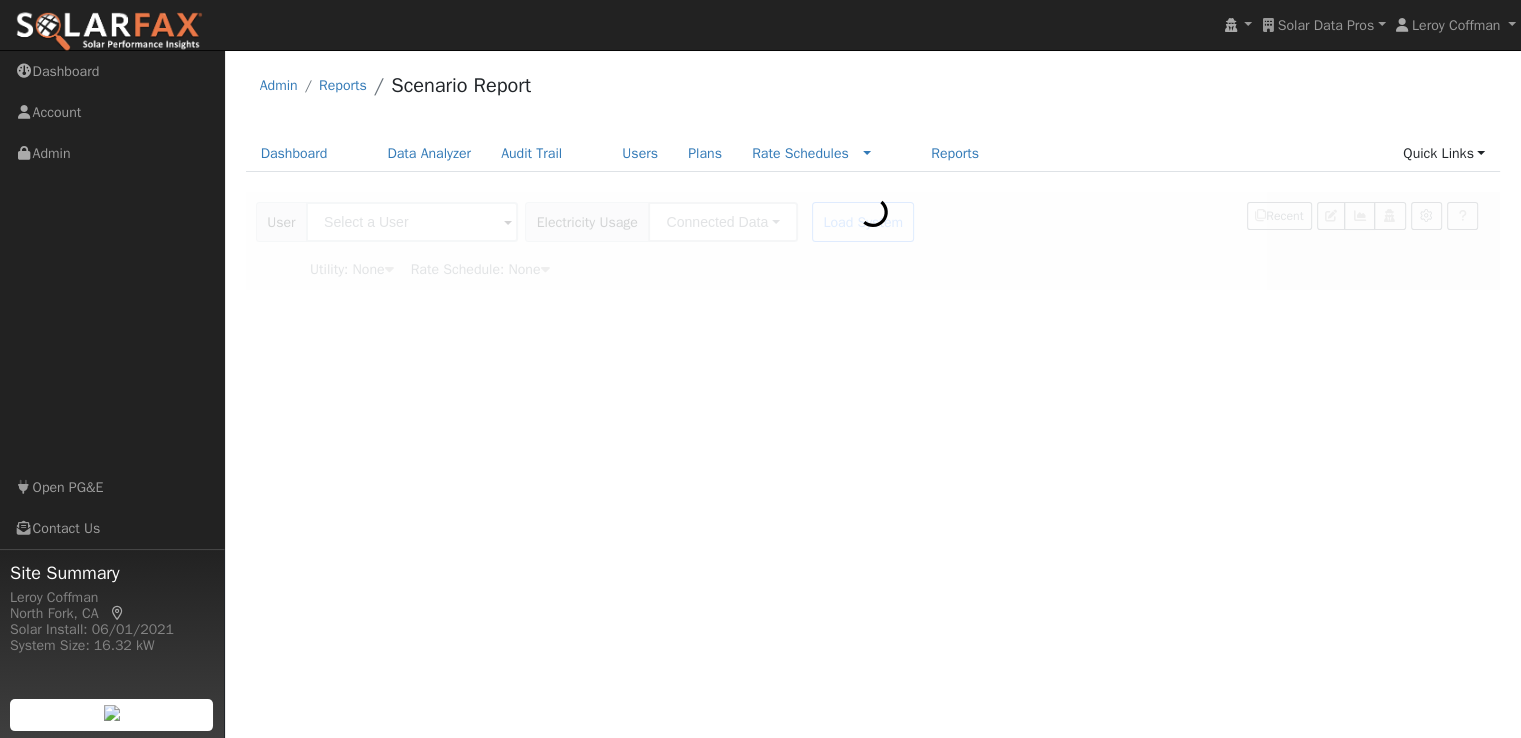 type on "Christ's General Lutheran Church" 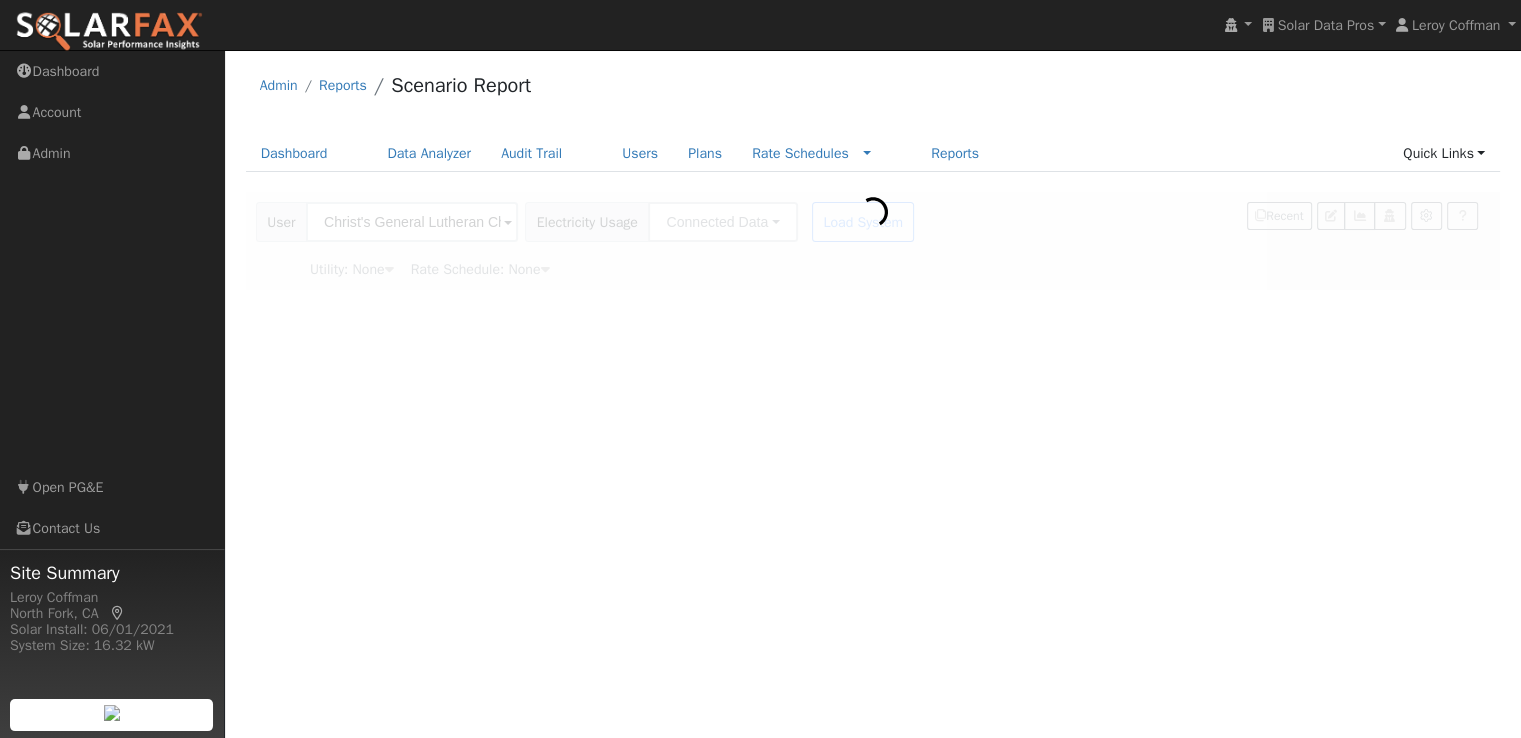 type on "Pacific Gas & Electric" 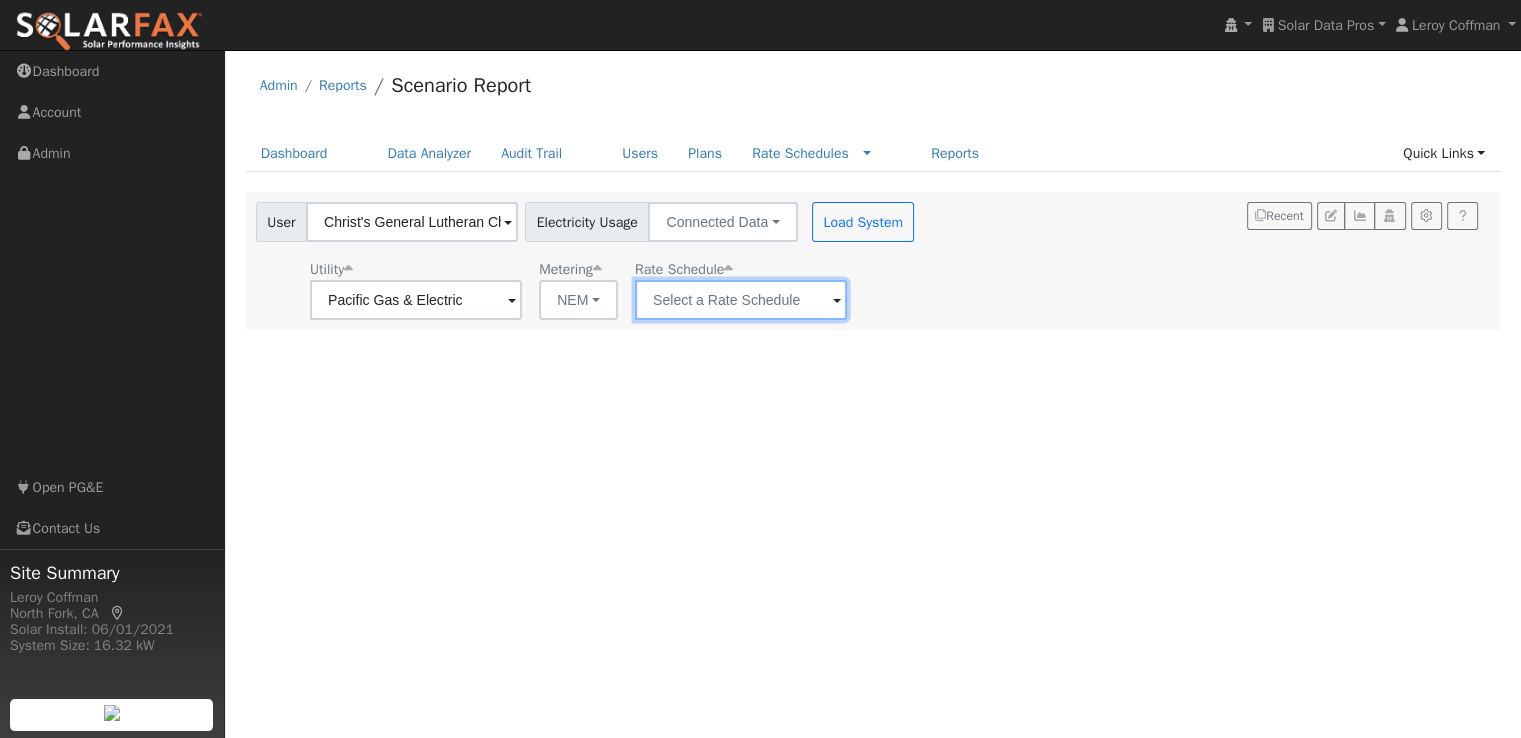 click at bounding box center [416, 300] 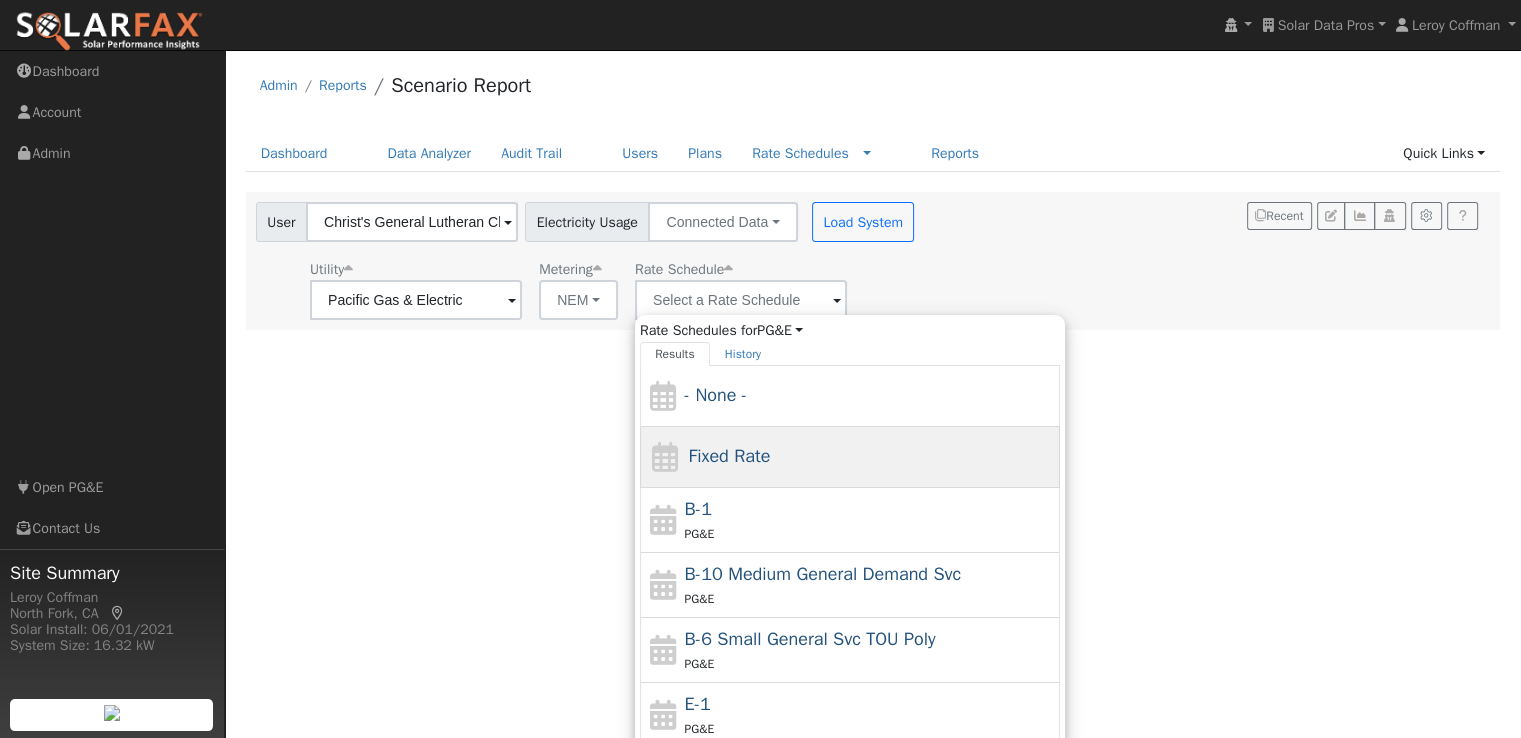 click on "Fixed Rate" at bounding box center (729, 456) 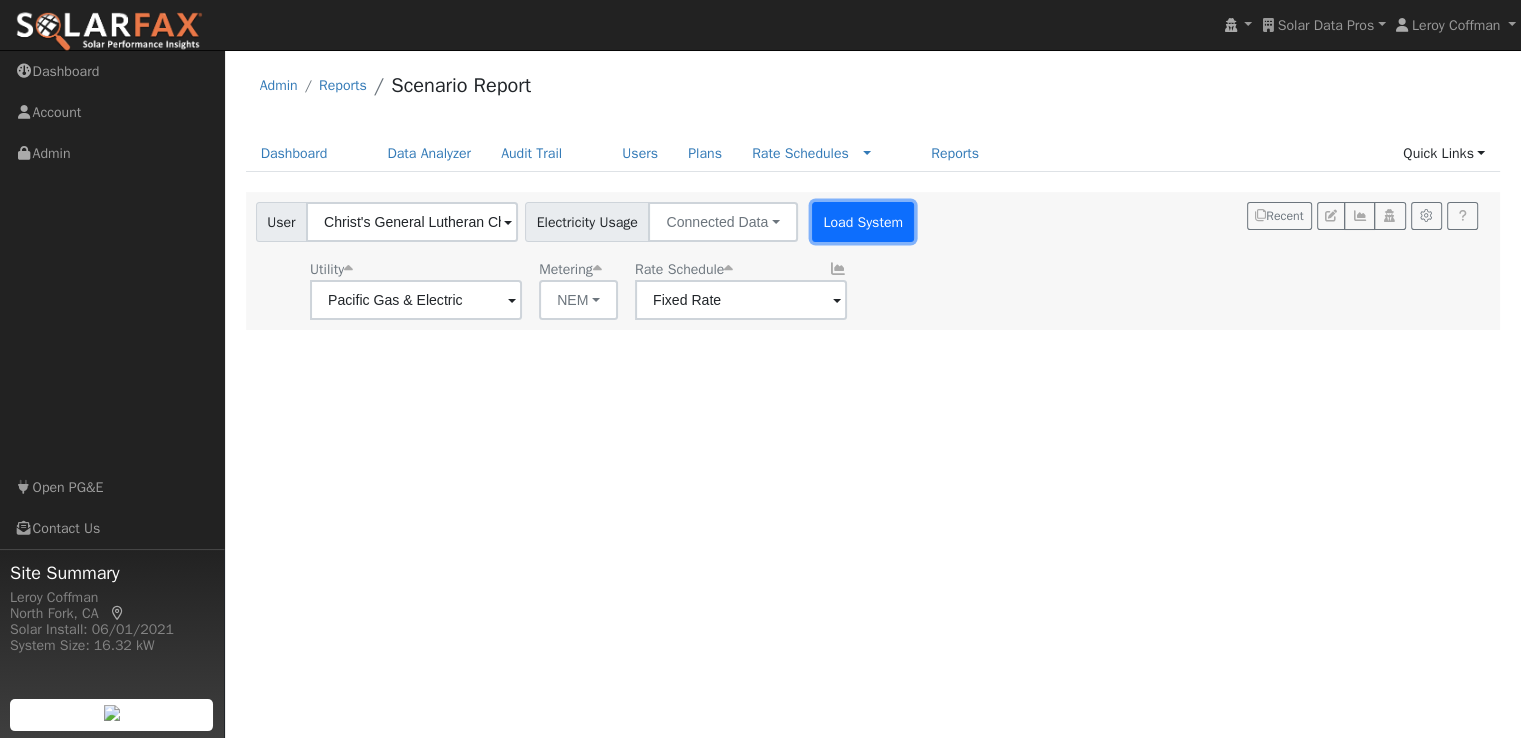 click on "Load System" at bounding box center [863, 222] 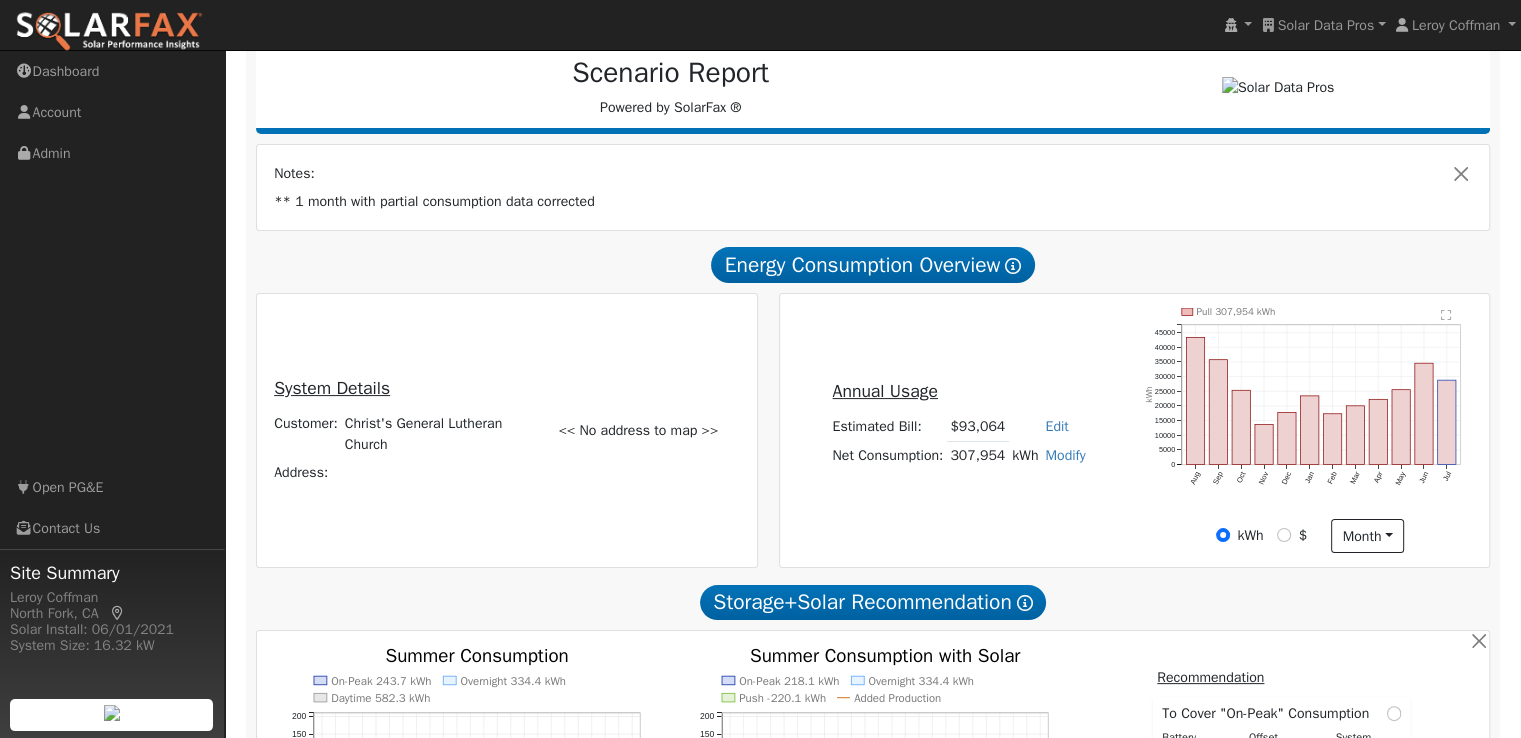 scroll, scrollTop: 0, scrollLeft: 0, axis: both 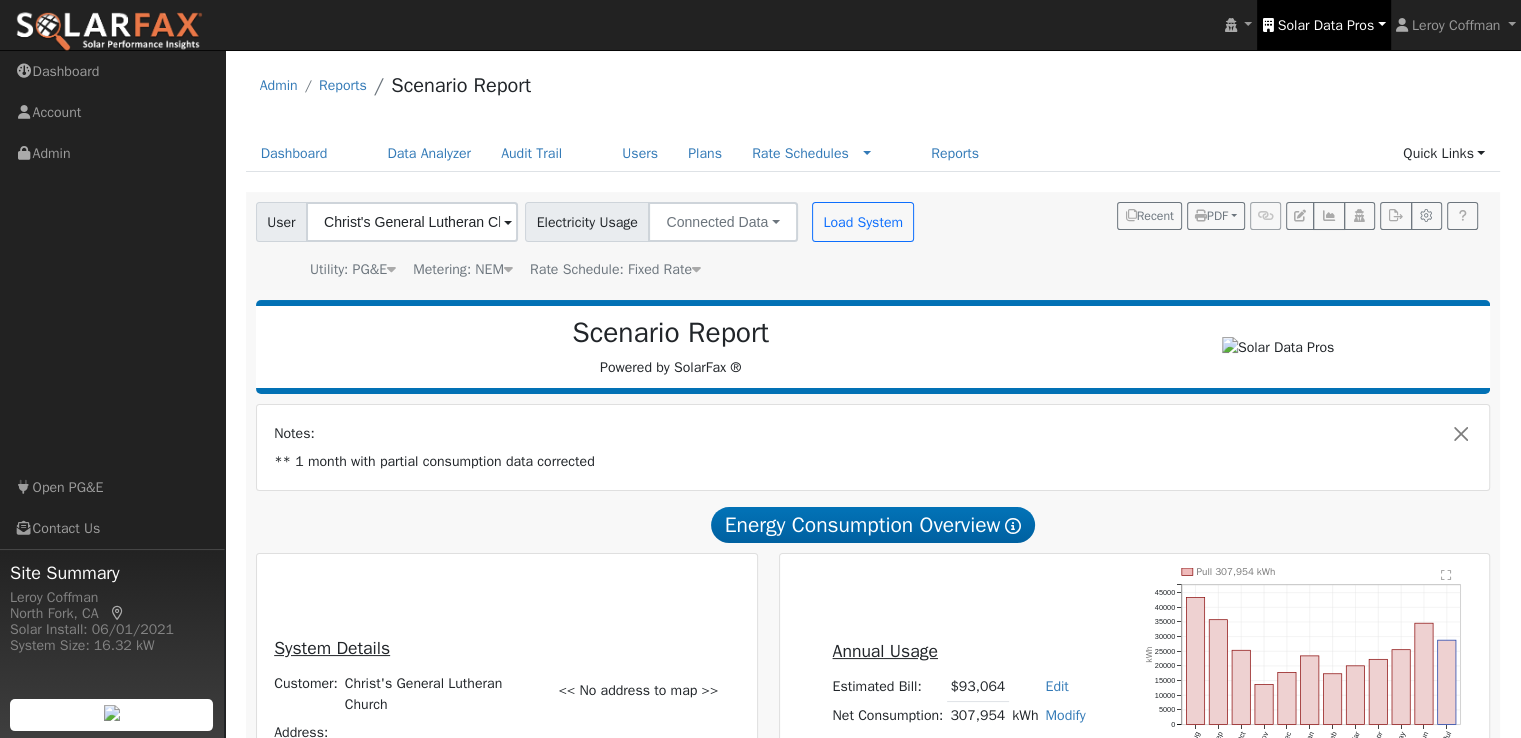 click on "Solar Data Pros" at bounding box center [1326, 25] 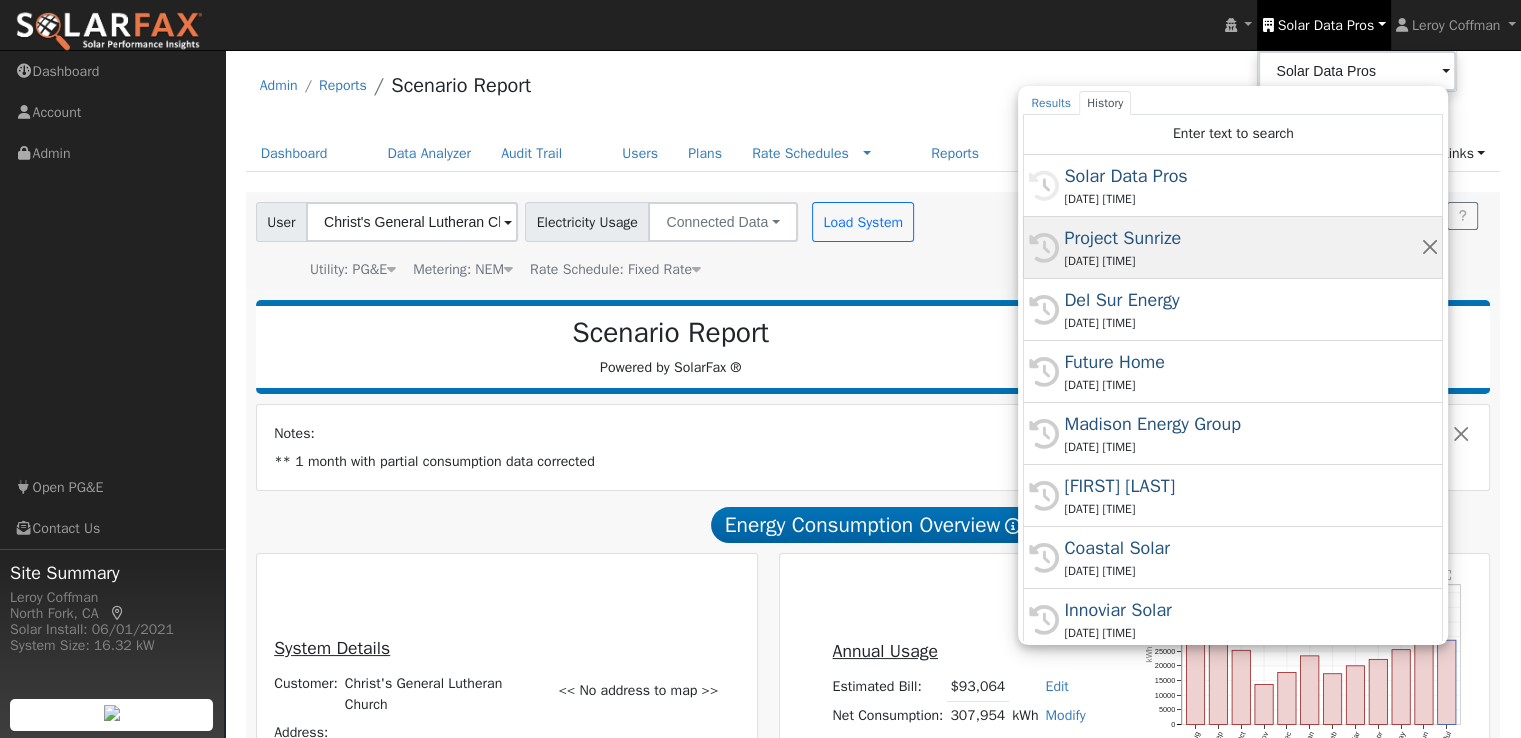 click on "Project Sunrize" at bounding box center [1242, 238] 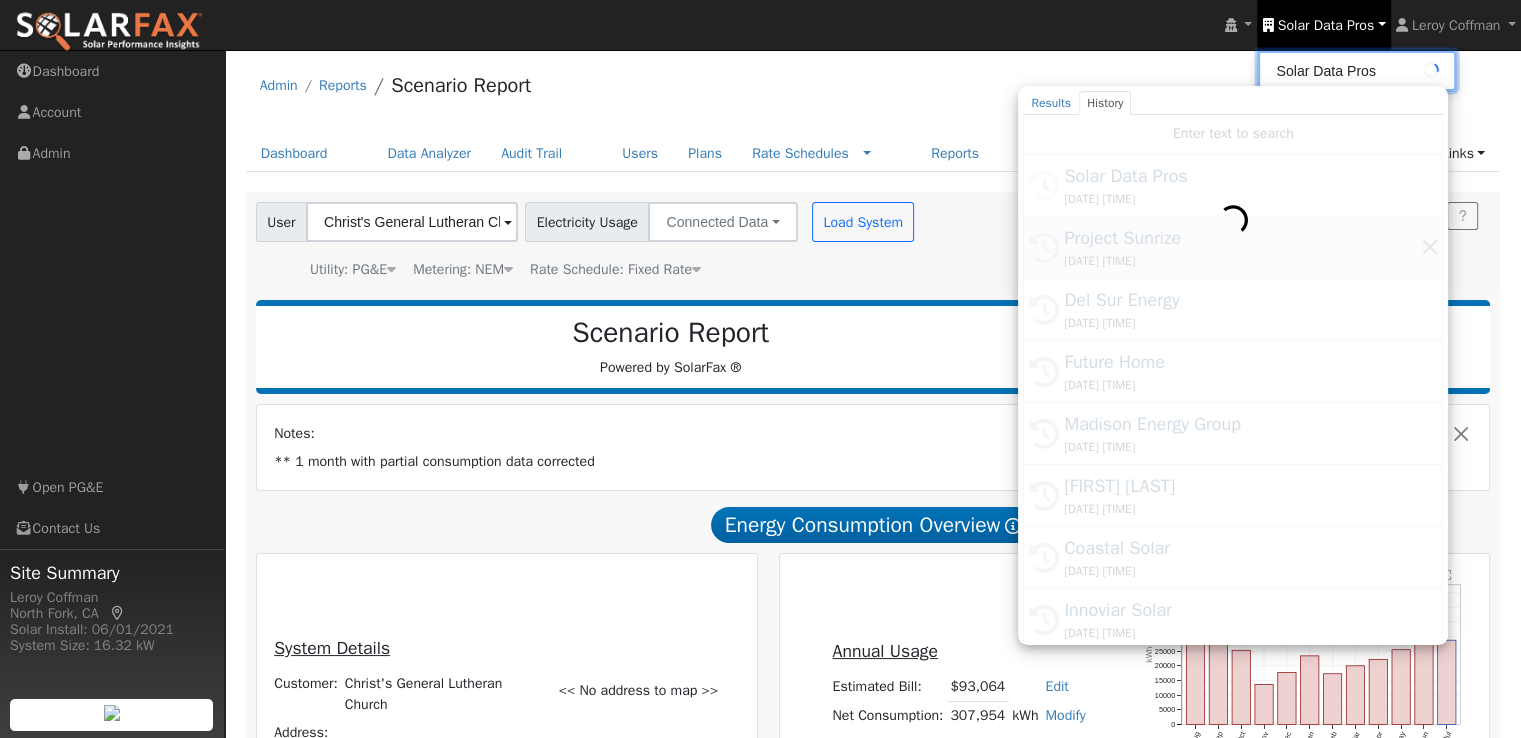 type on "Project Sunrize" 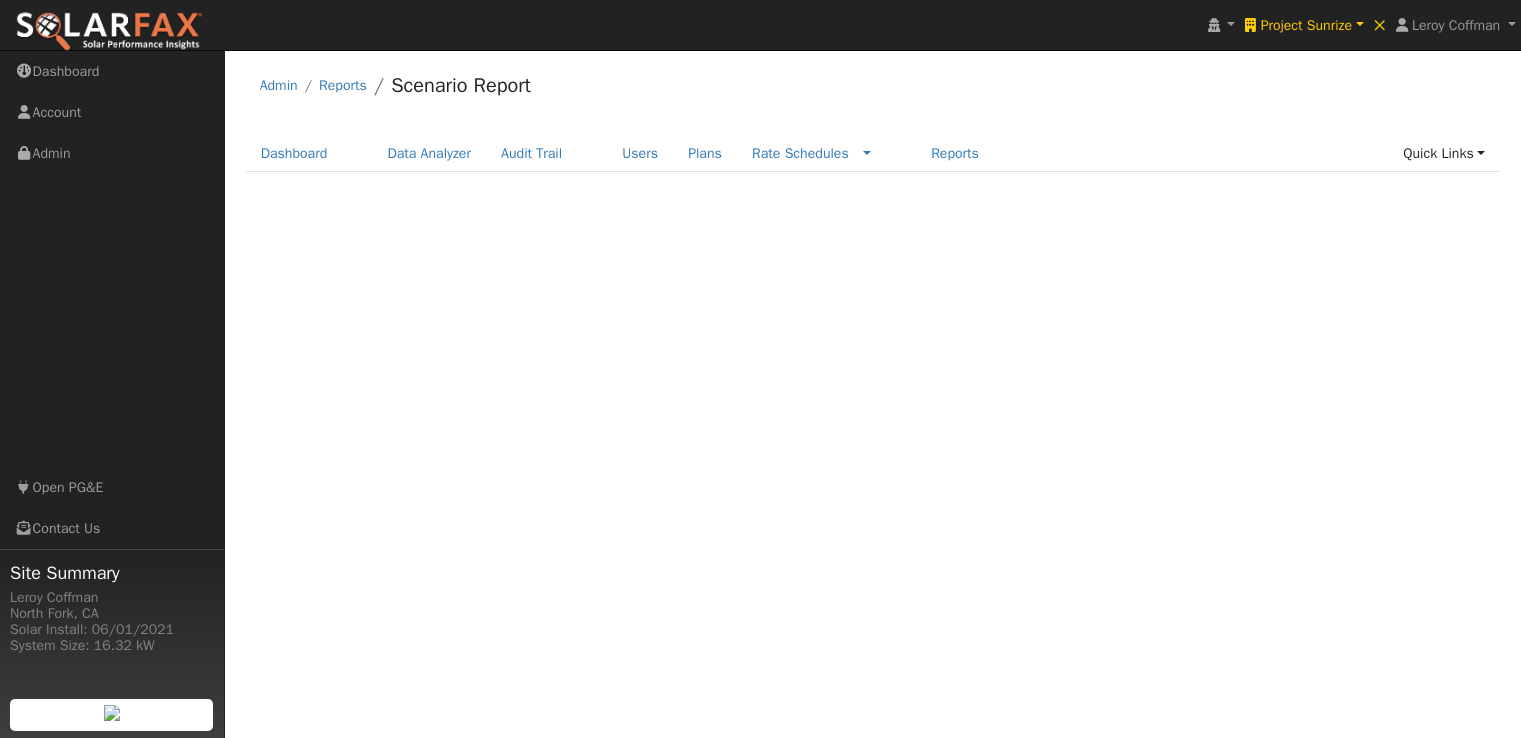 scroll, scrollTop: 0, scrollLeft: 0, axis: both 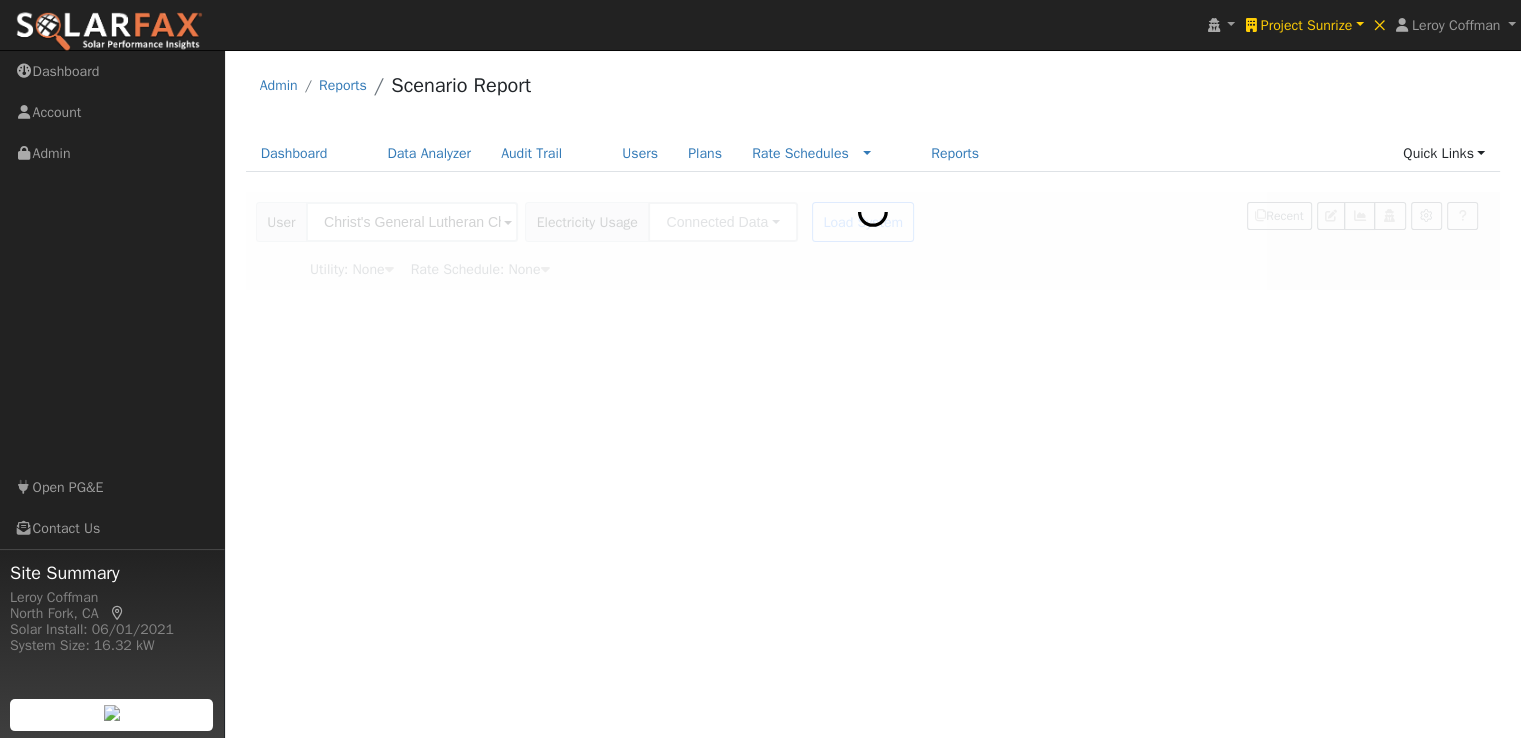 type on "Pacific Gas & Electric" 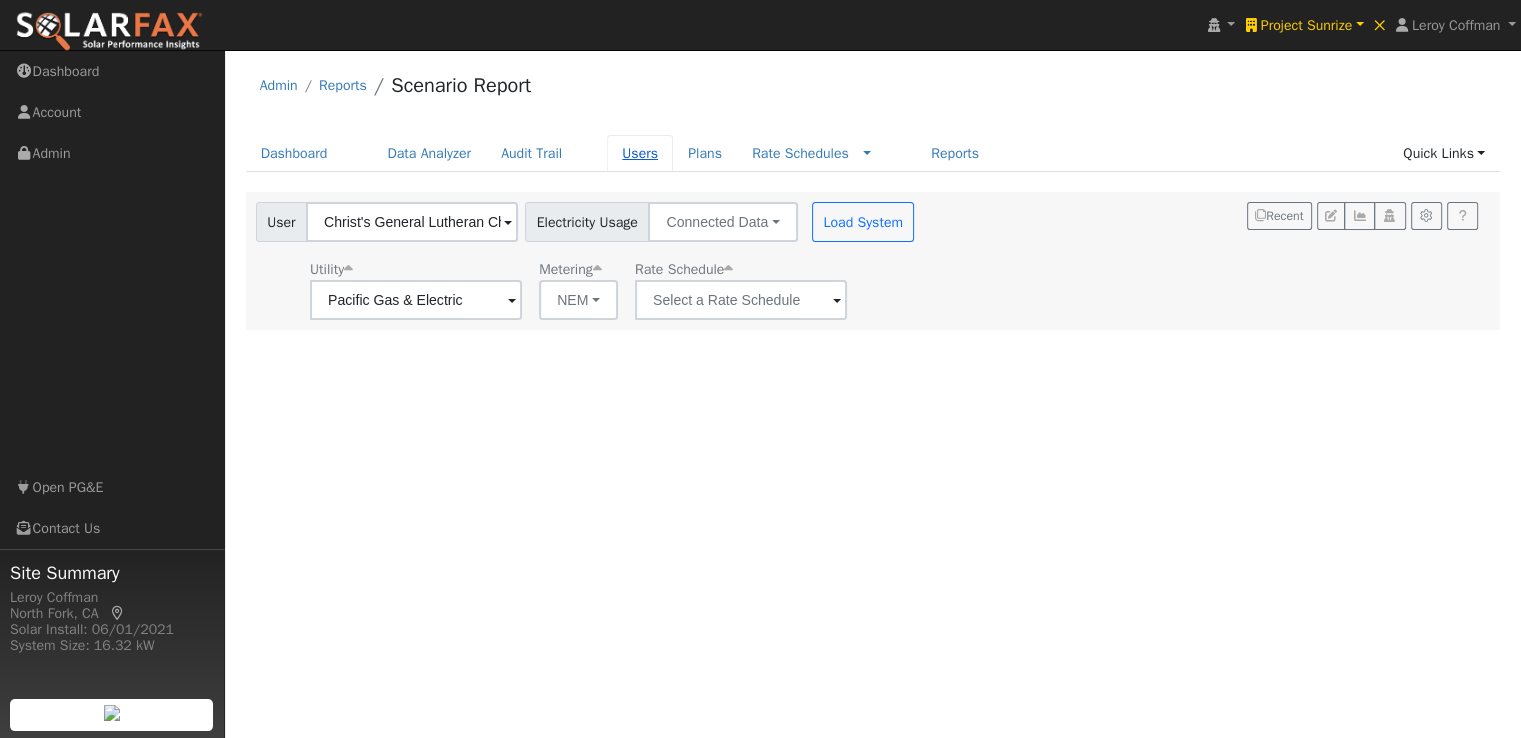 click on "Users" at bounding box center (640, 153) 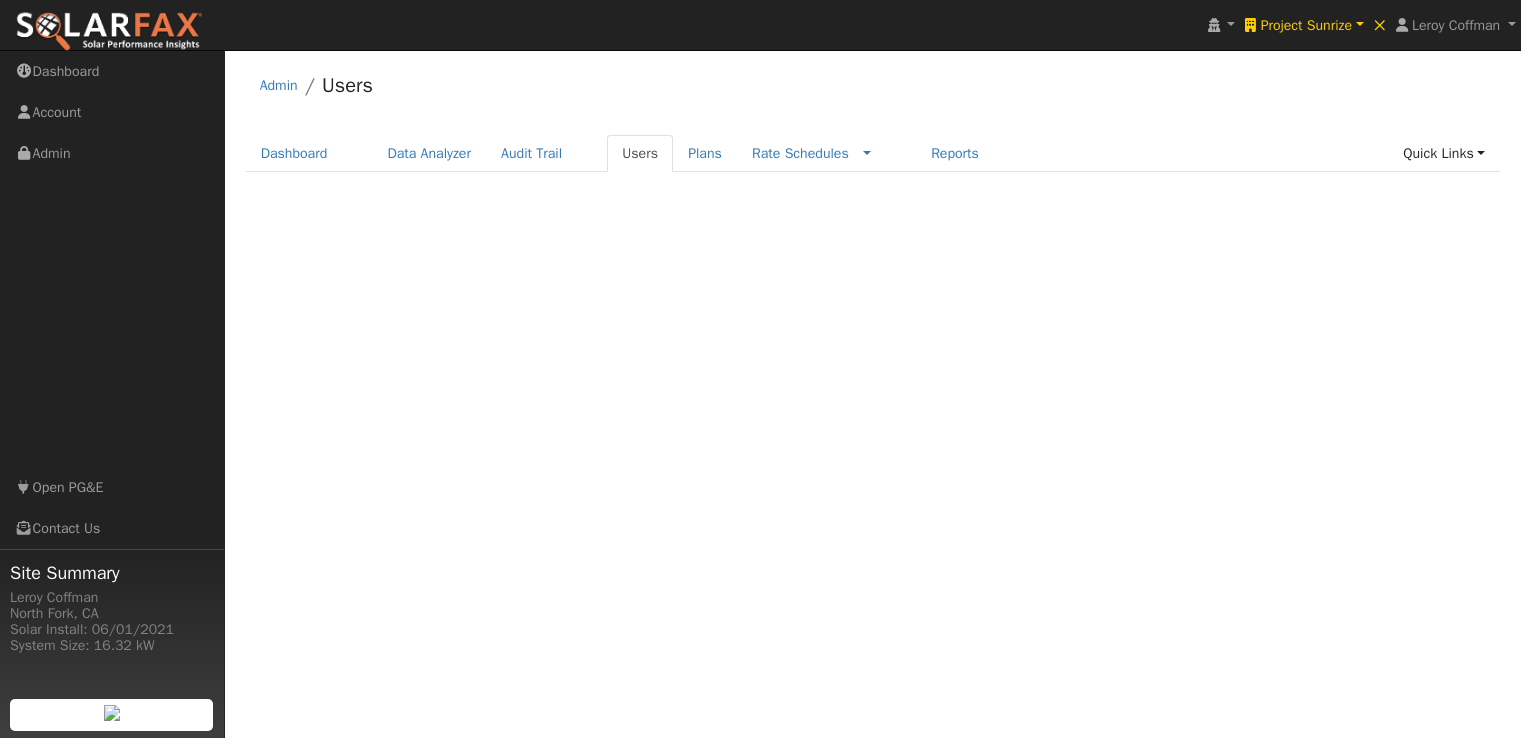 scroll, scrollTop: 0, scrollLeft: 0, axis: both 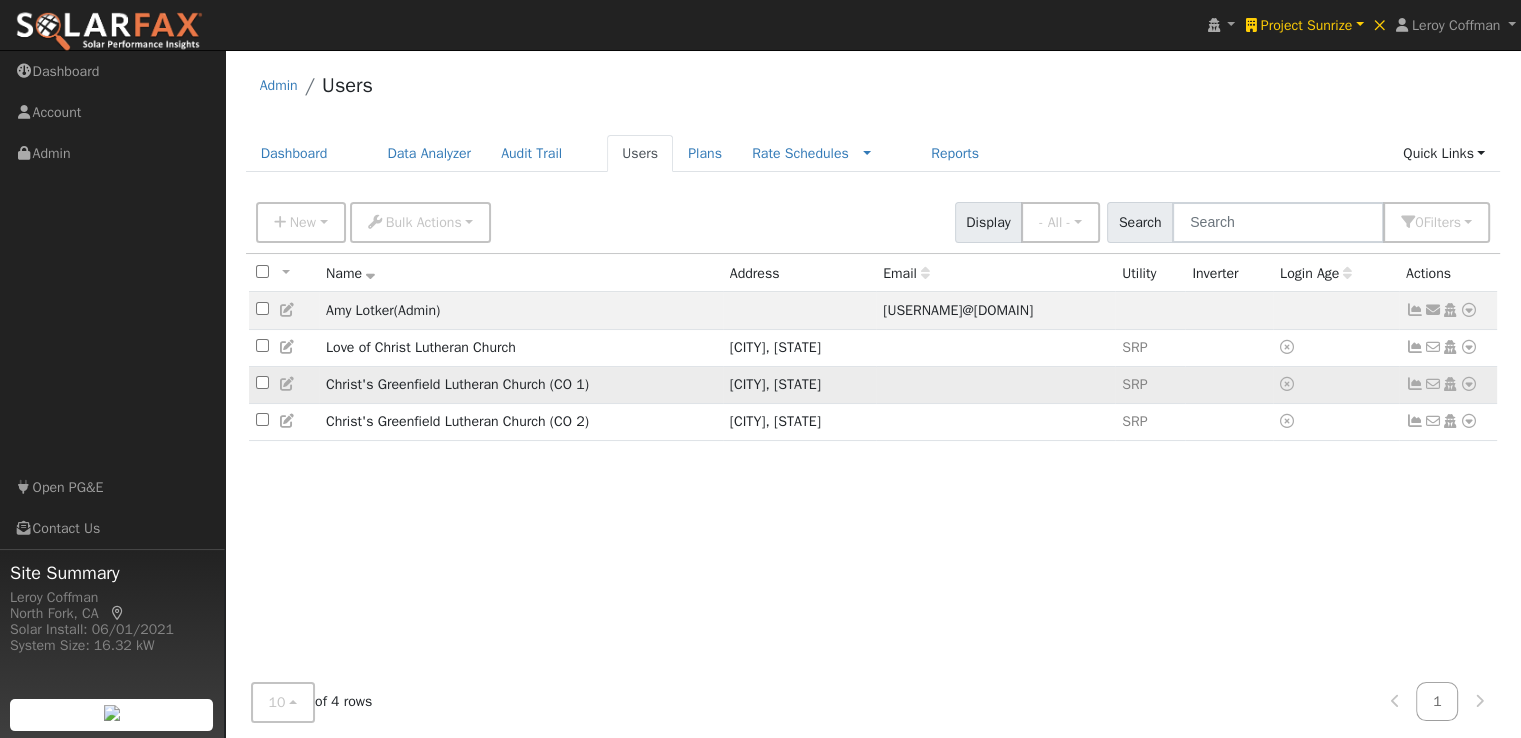 click at bounding box center [995, 384] 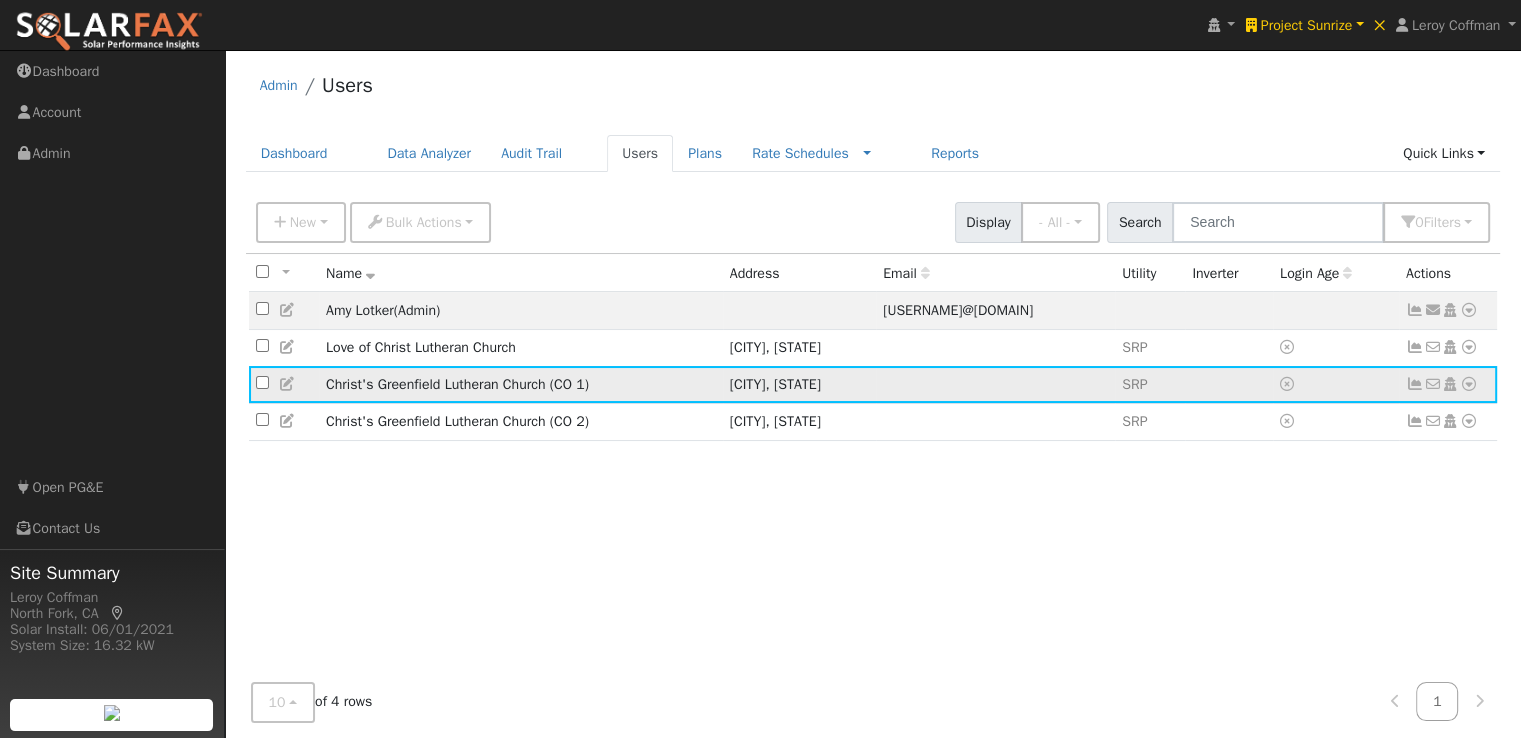 click at bounding box center [1469, 384] 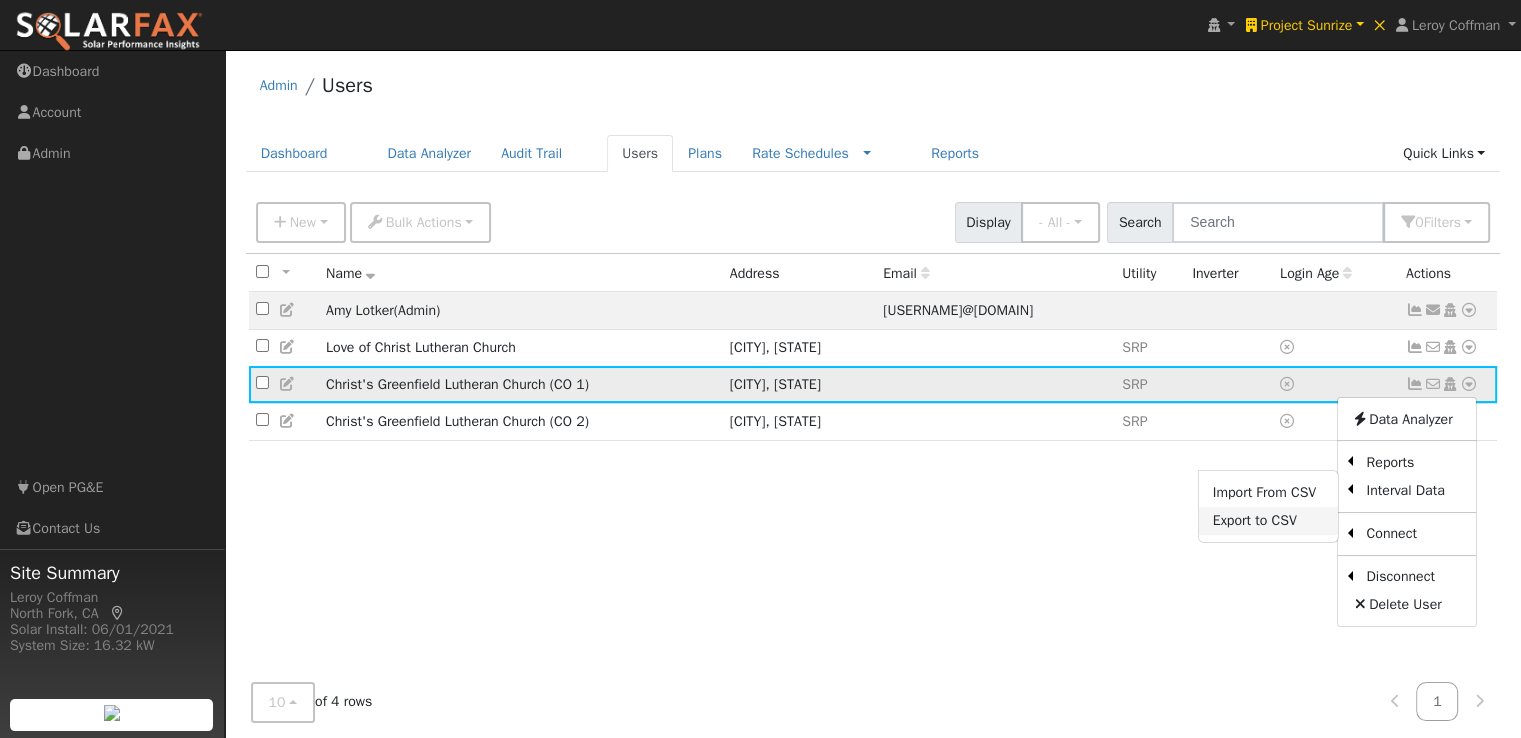 drag, startPoint x: 1223, startPoint y: 525, endPoint x: 1261, endPoint y: 519, distance: 38.470768 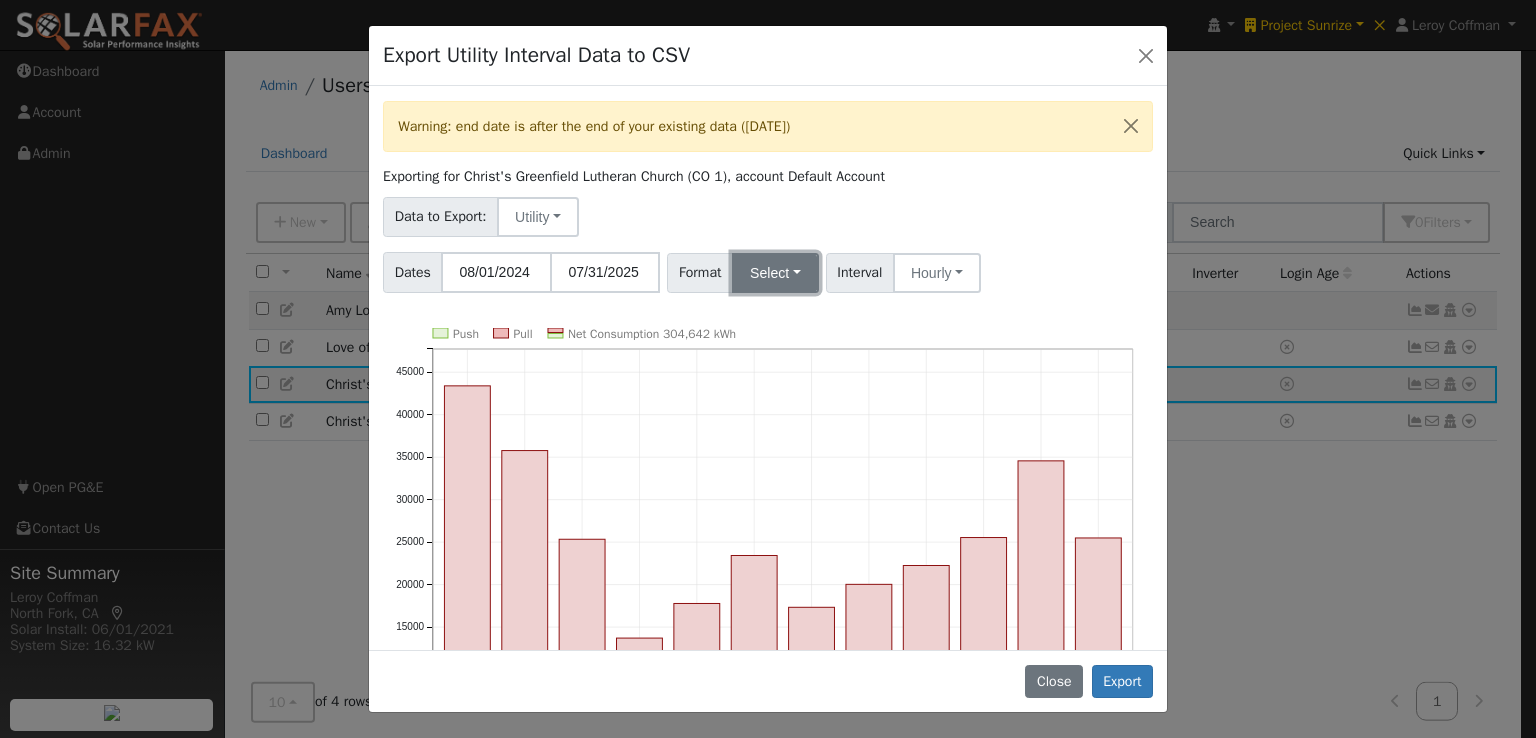 click on "Select" at bounding box center (775, 273) 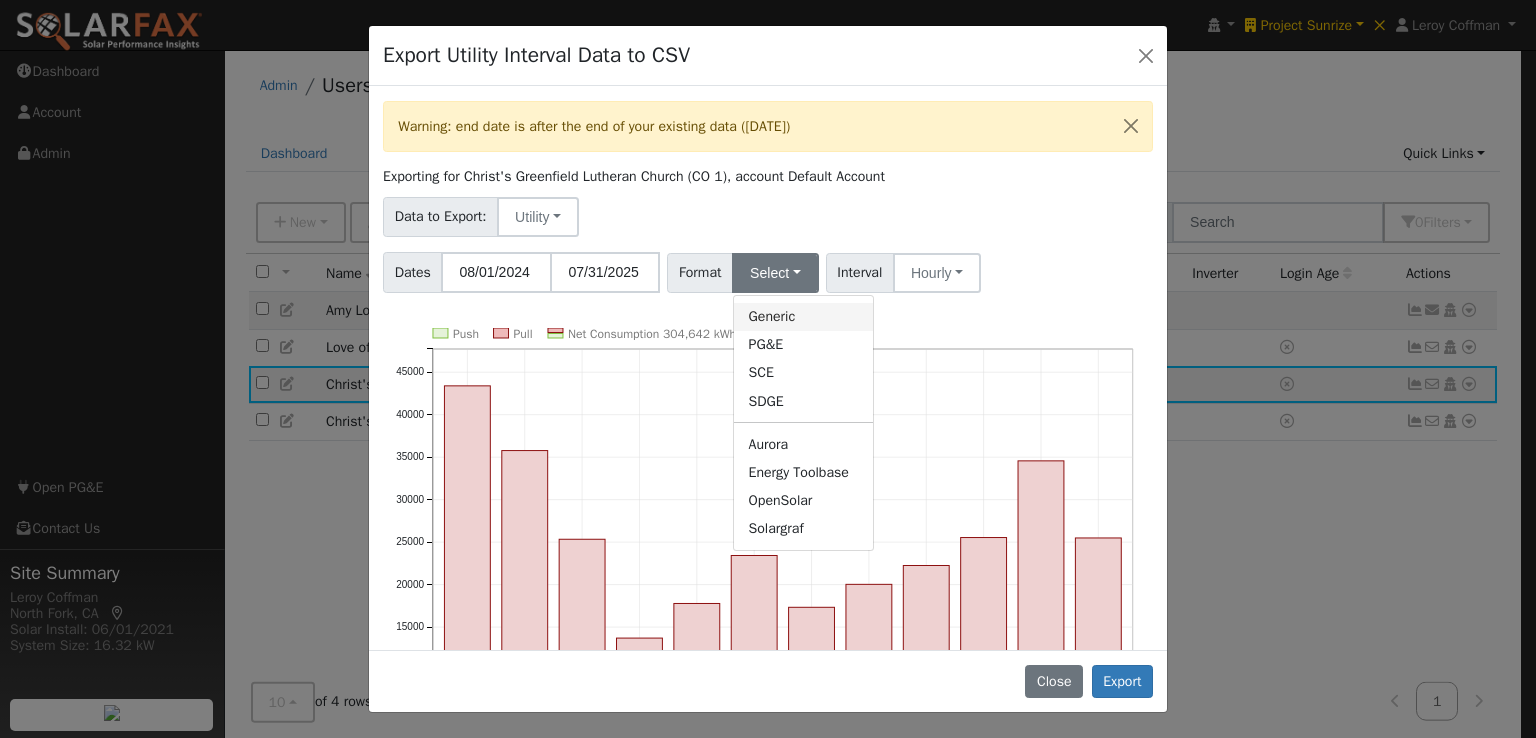 click on "Generic" at bounding box center (803, 317) 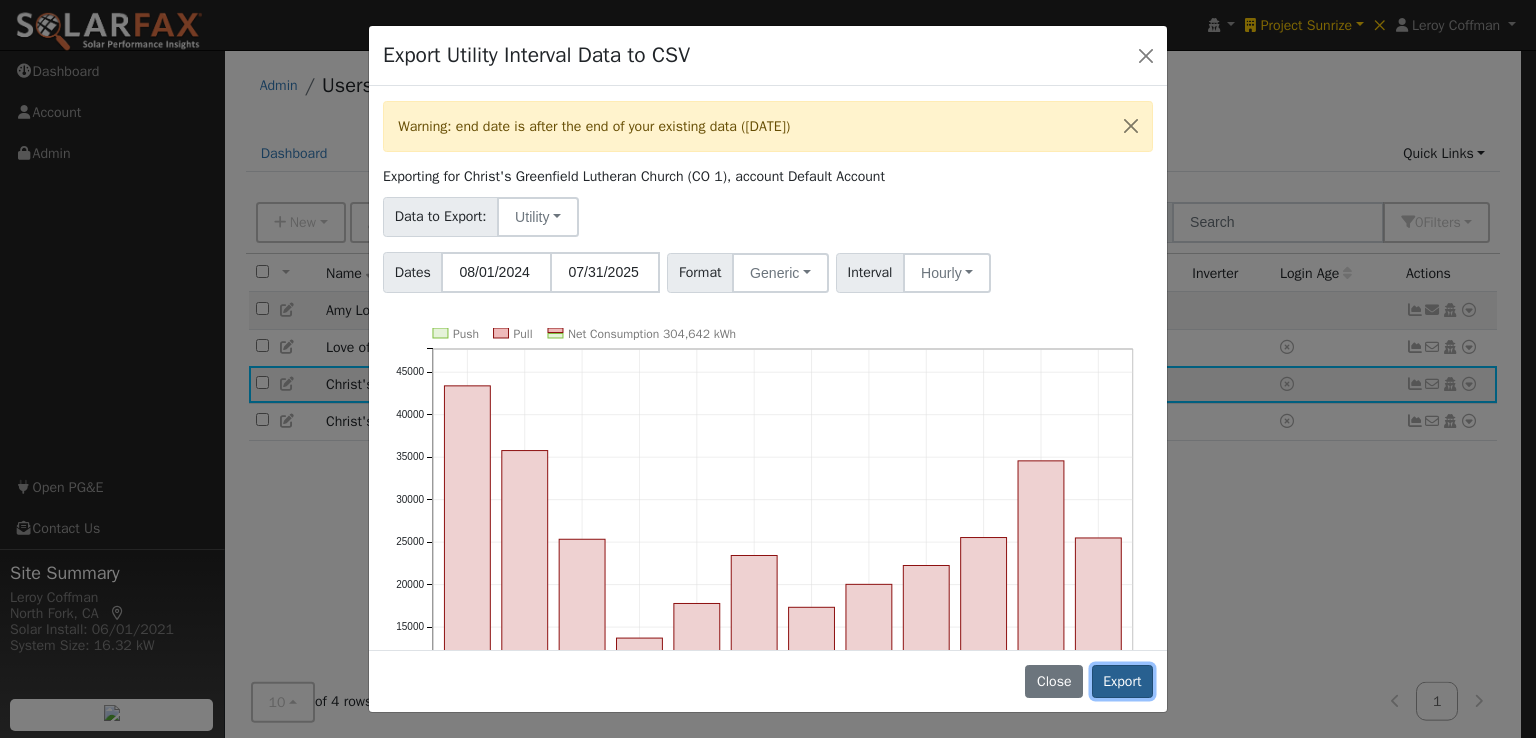 click on "Export" at bounding box center (1122, 682) 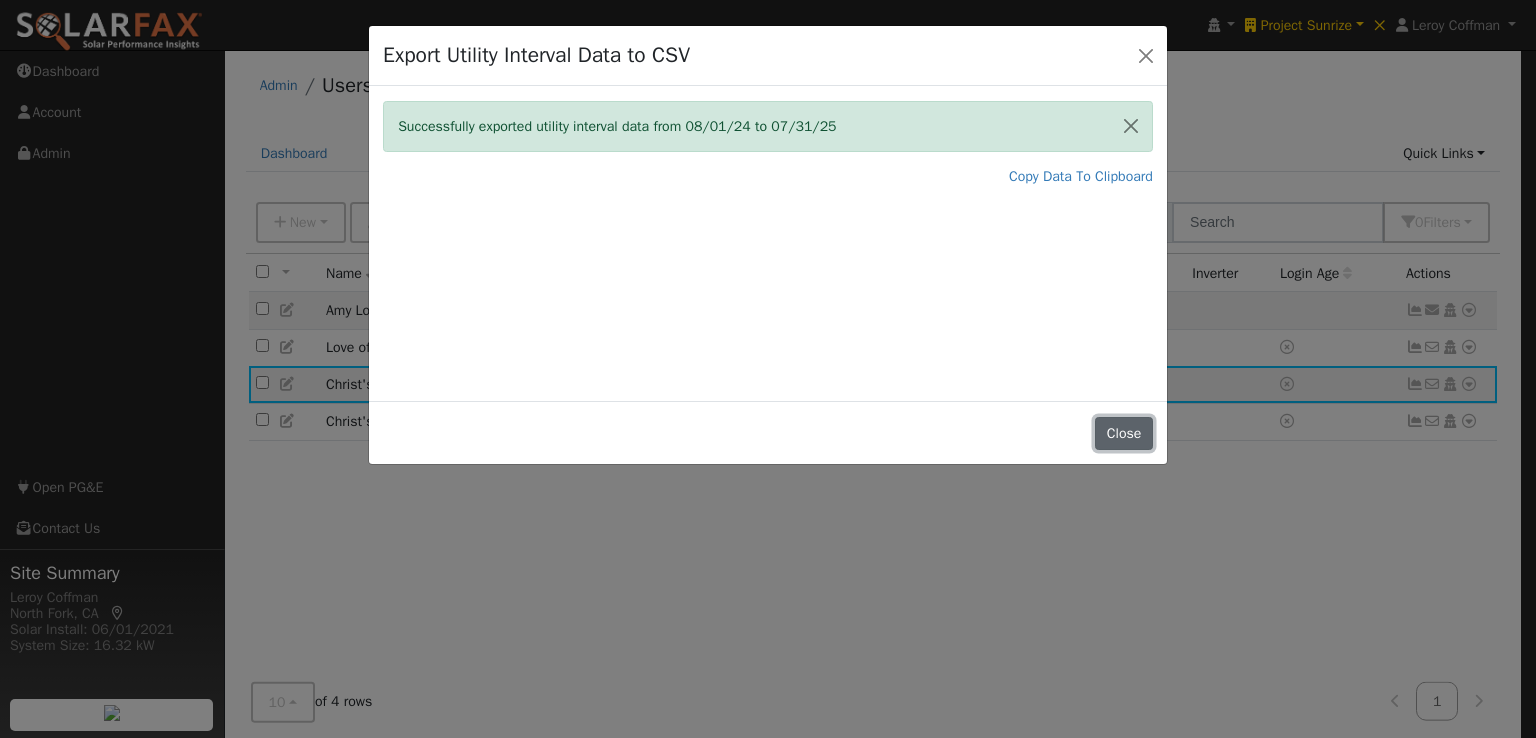 click on "Close" at bounding box center [1124, 434] 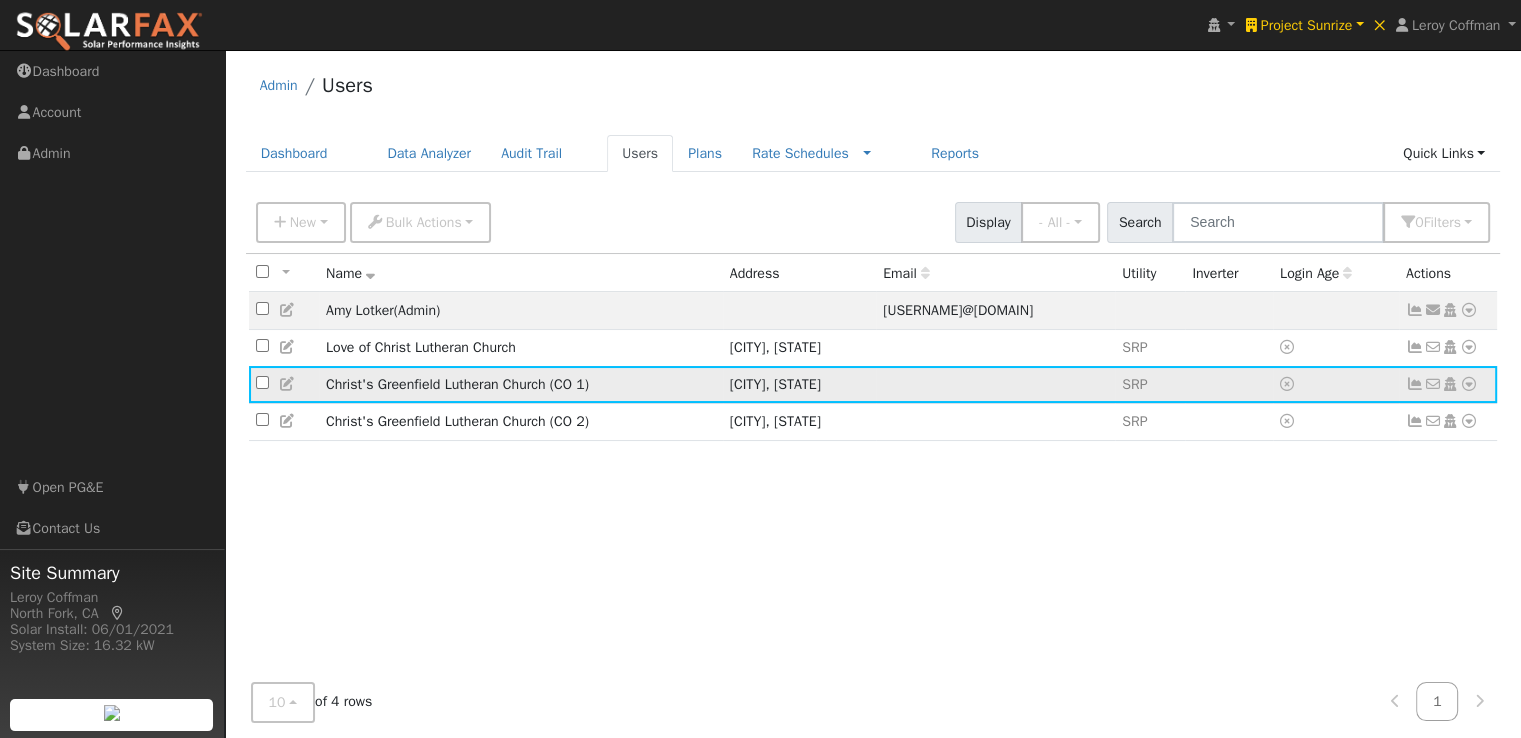 click at bounding box center [1469, 384] 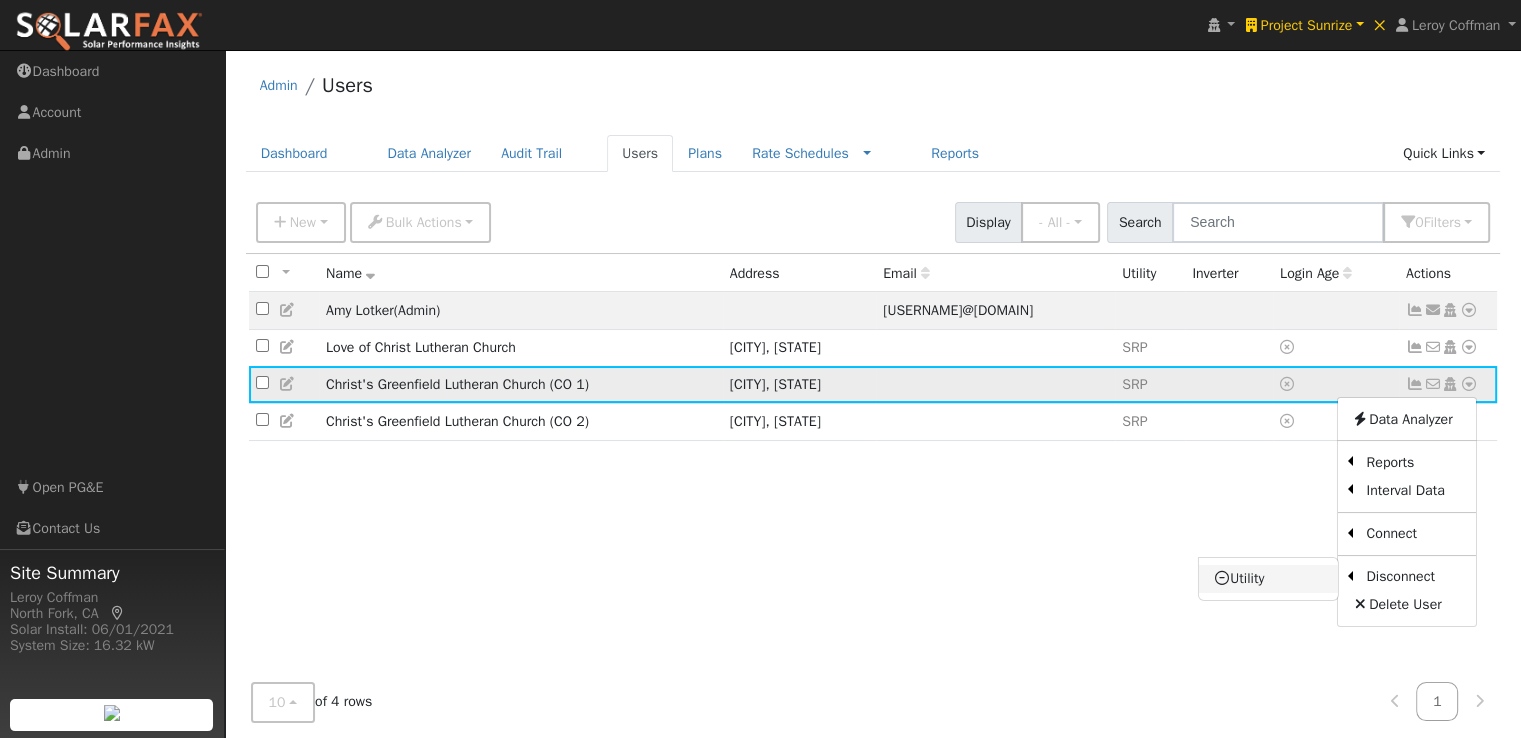 click on "Utility" at bounding box center [1268, 579] 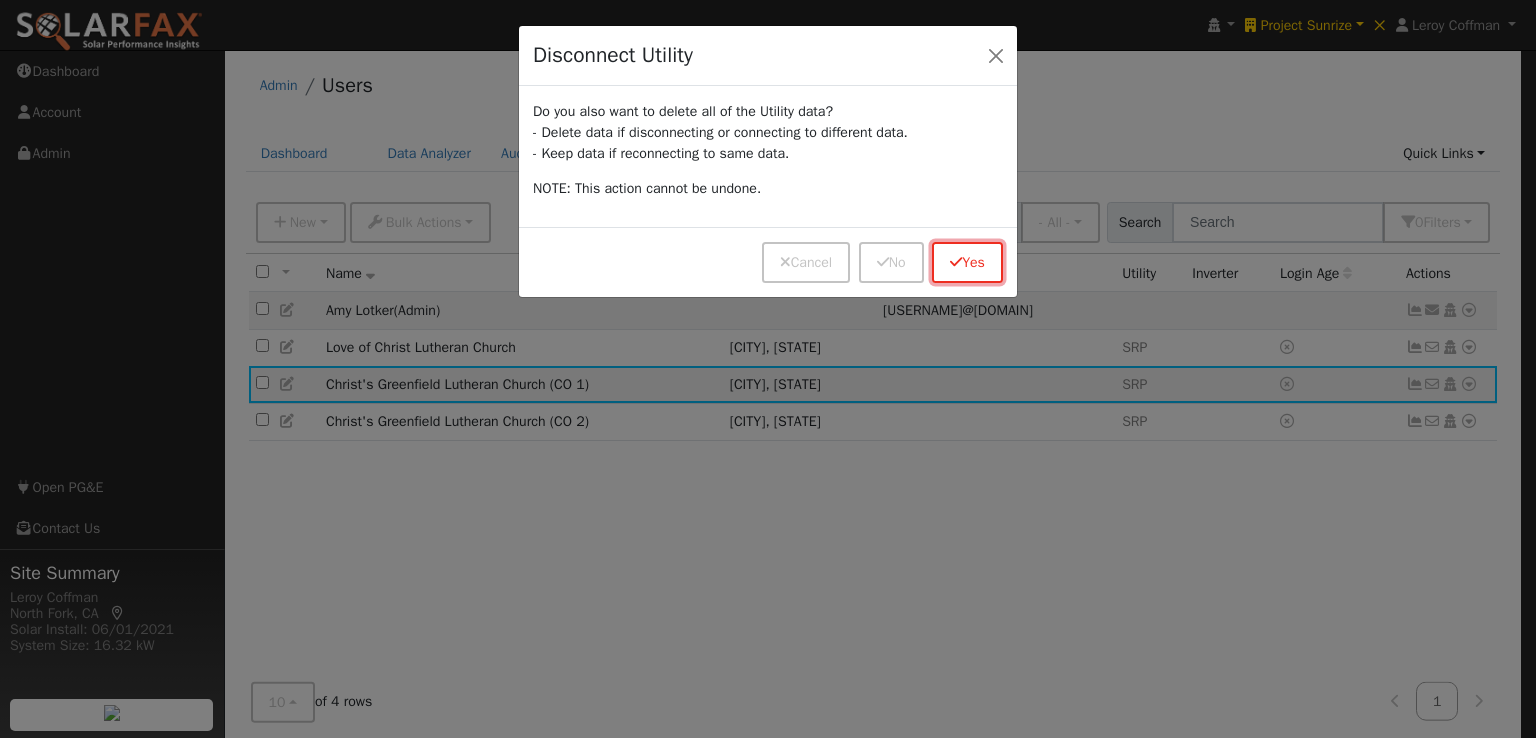 click at bounding box center (956, 262) 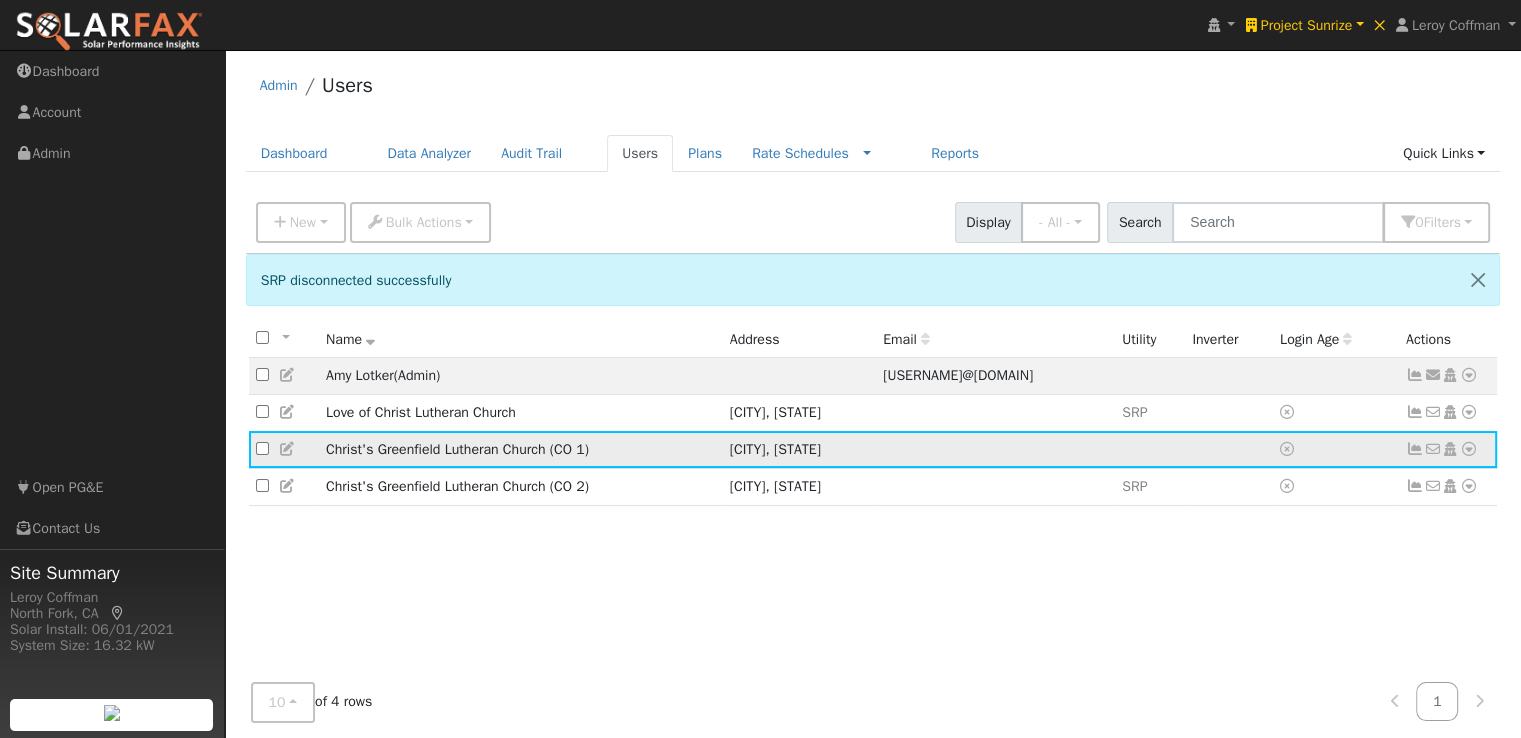click at bounding box center (1469, 449) 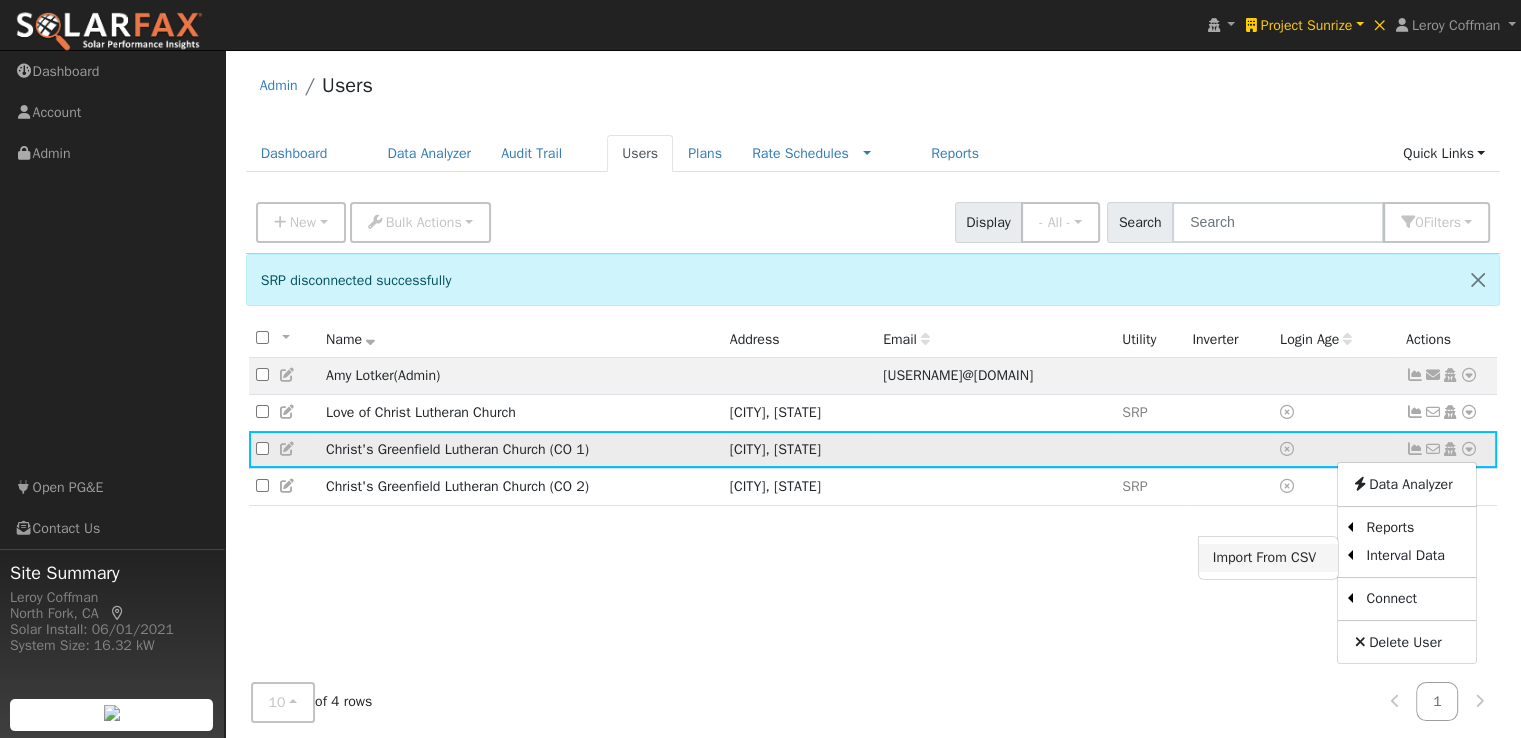 click on "Import From CSV" at bounding box center (1268, 558) 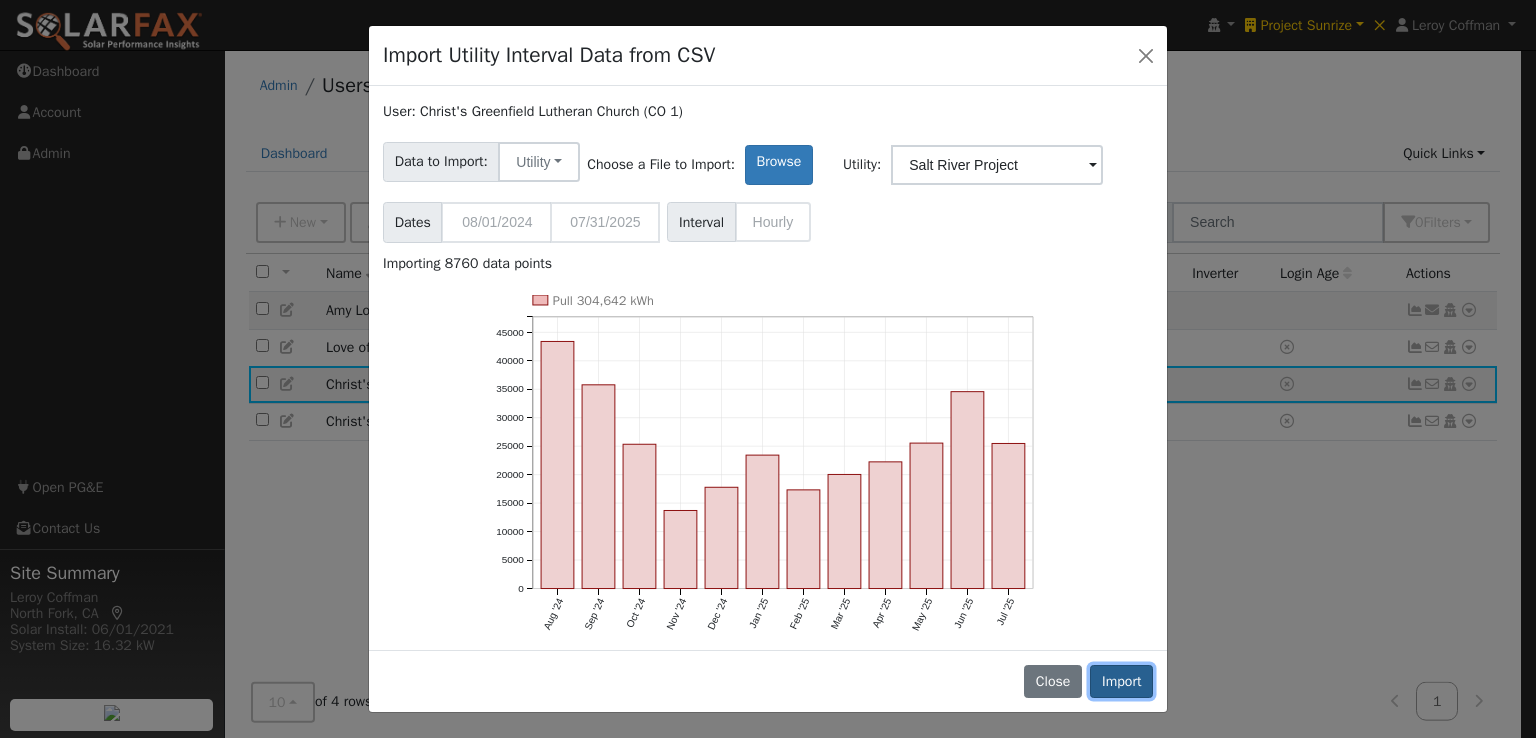 click on "Import" at bounding box center [1121, 682] 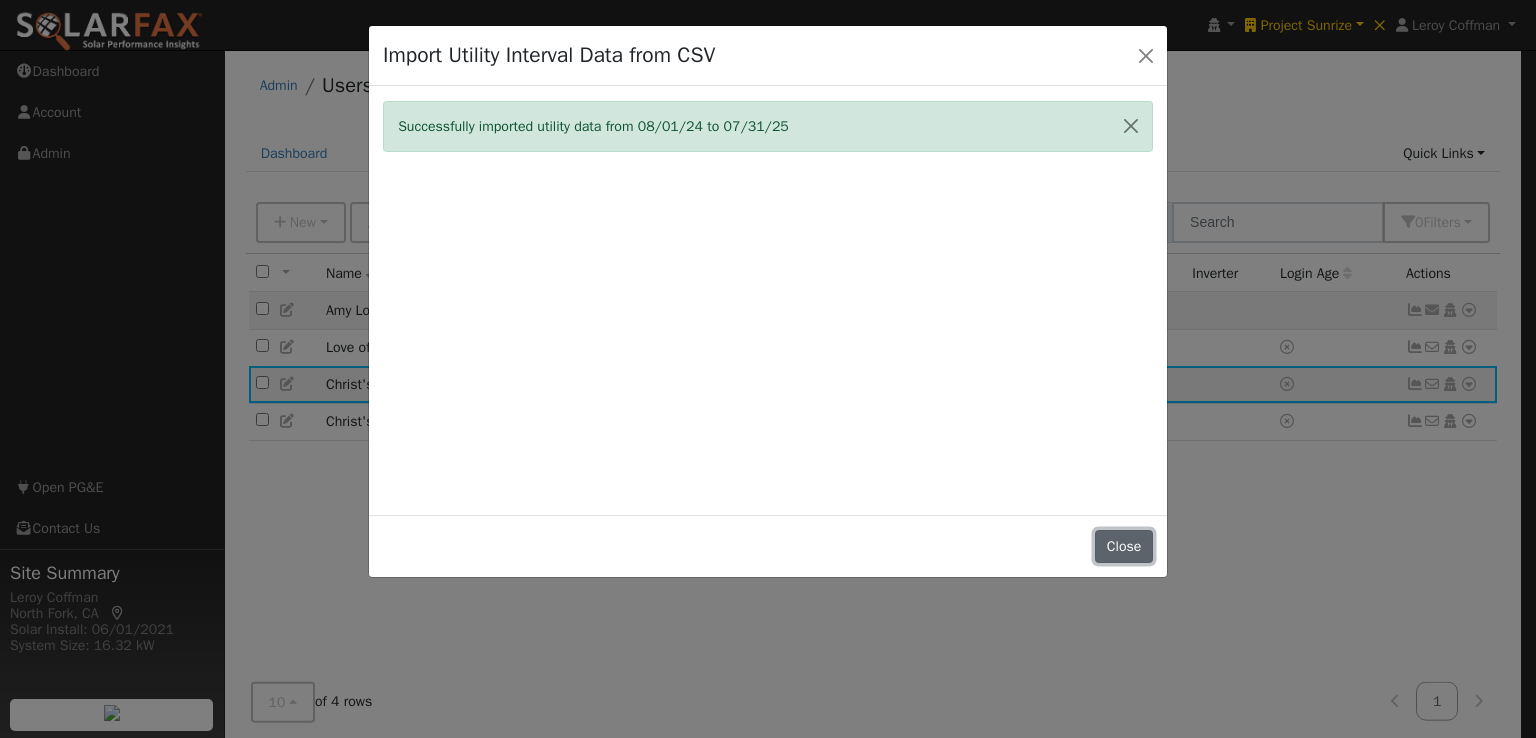 click on "Close" at bounding box center (1124, 547) 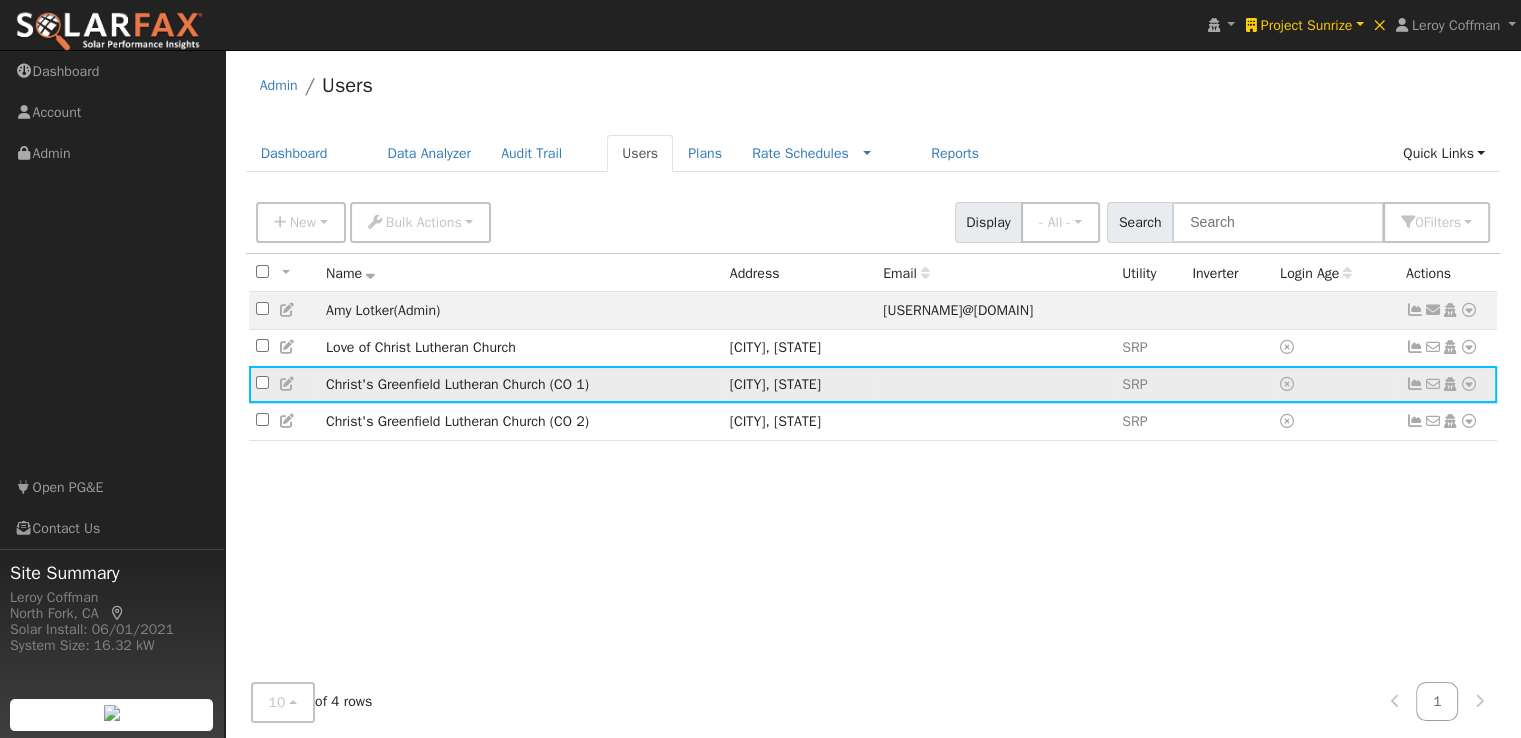 click at bounding box center [1469, 384] 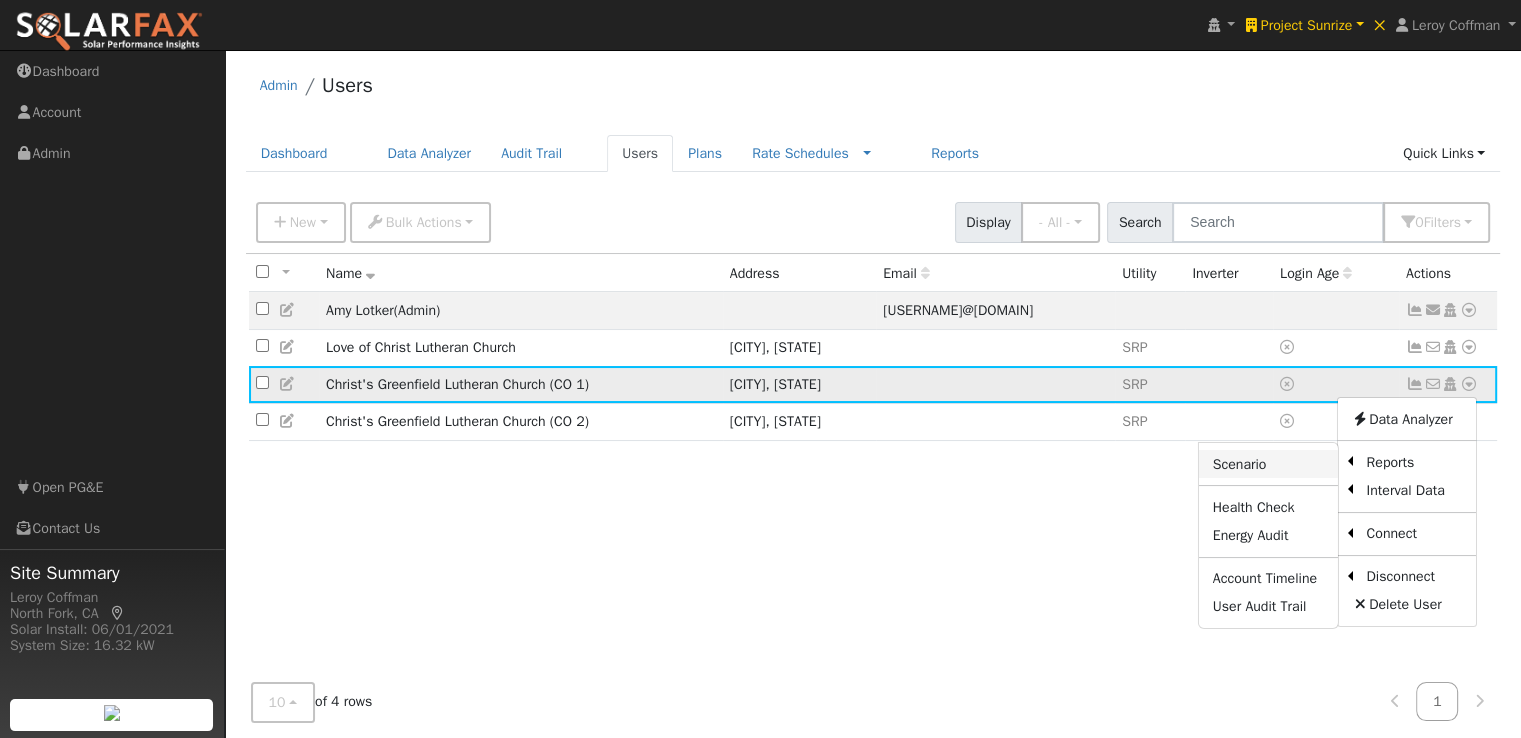 click on "Scenario" at bounding box center (1268, 464) 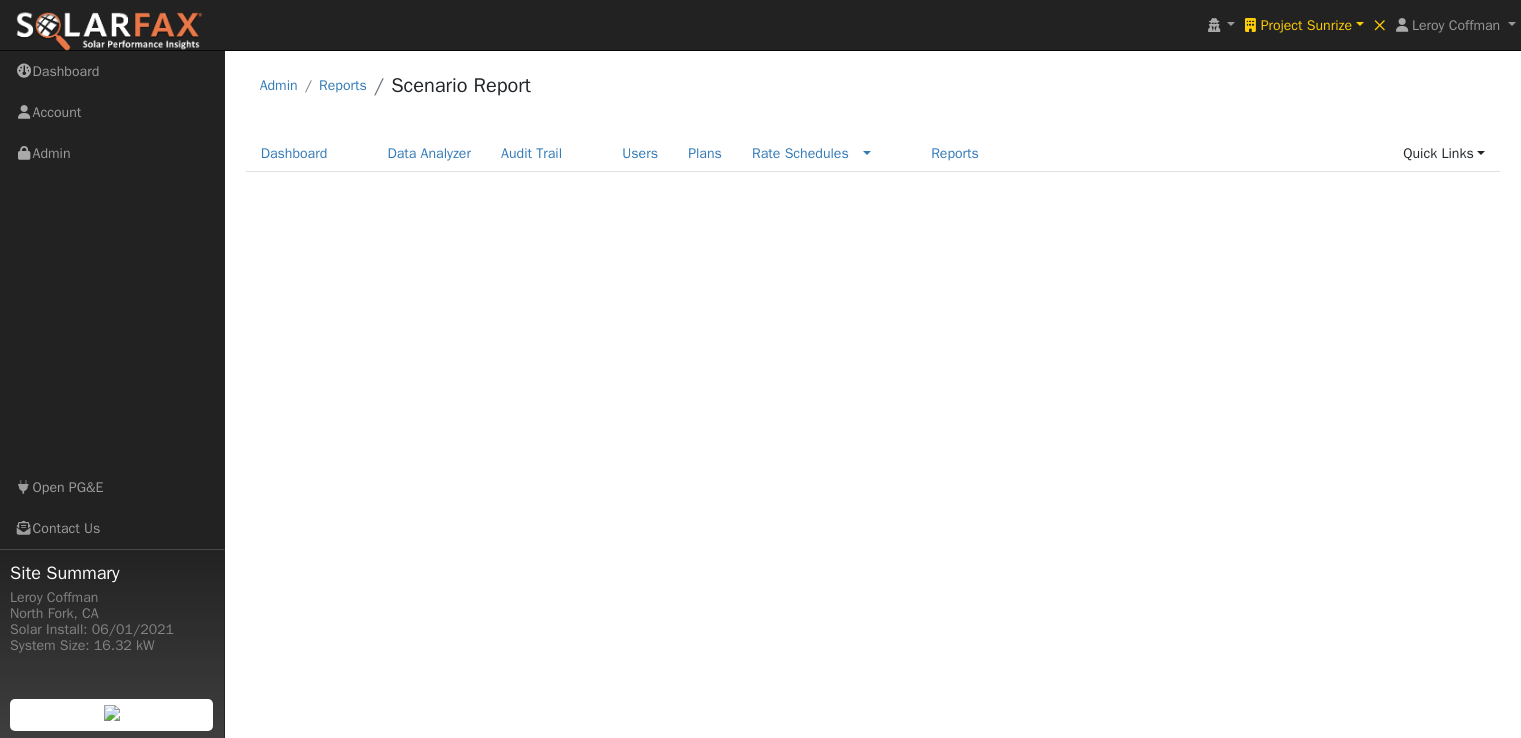 scroll, scrollTop: 0, scrollLeft: 0, axis: both 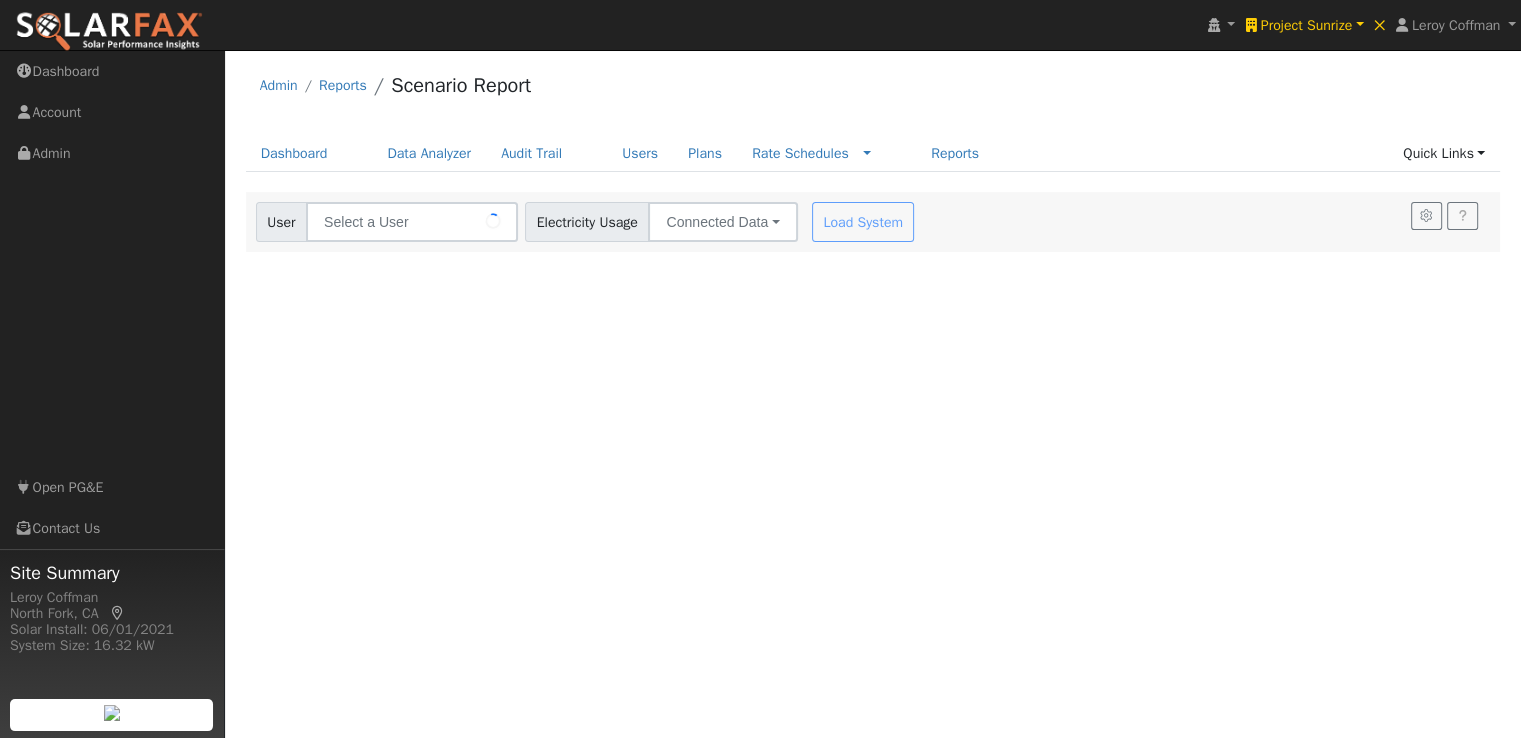 type on "Christ's Greenfield Lutheran Church (CO 1)" 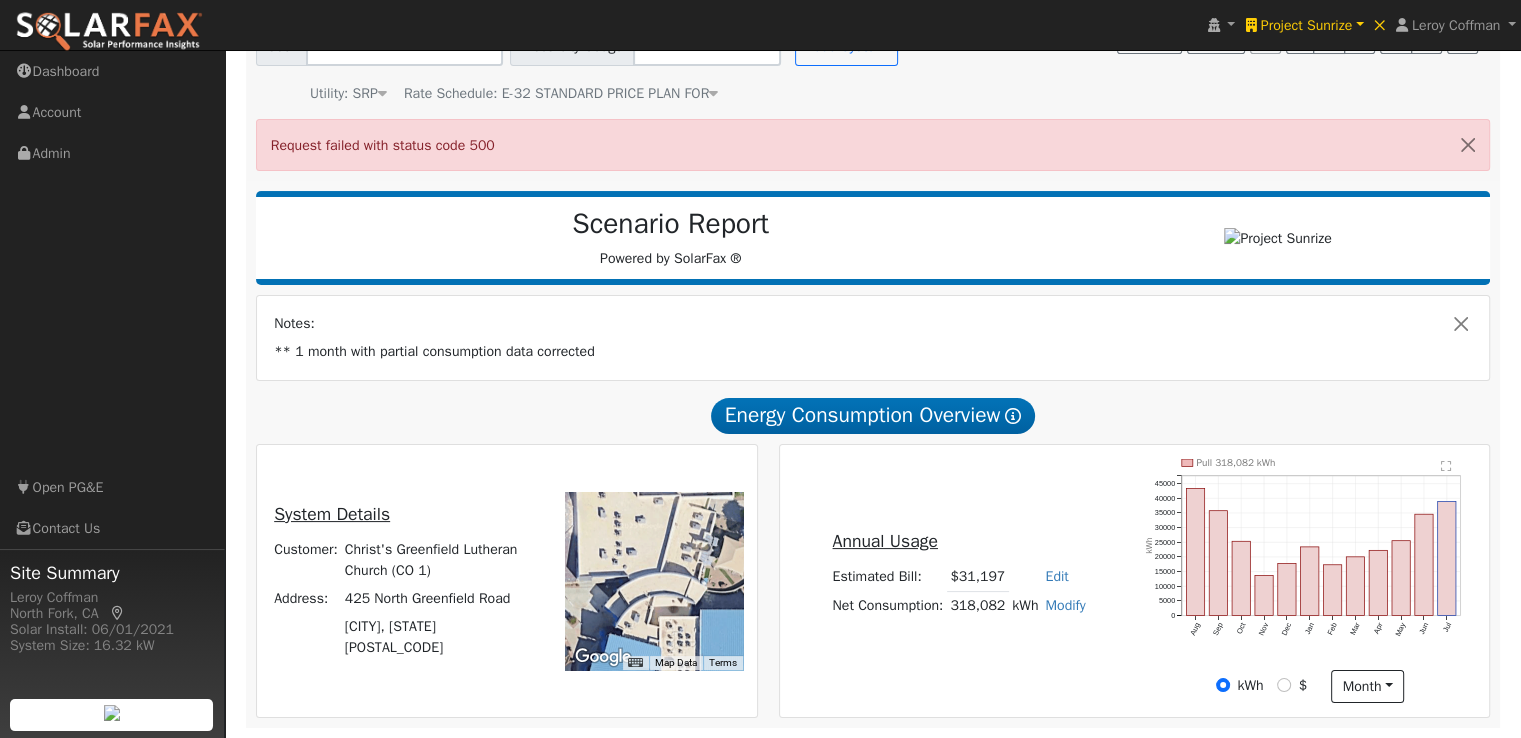 scroll, scrollTop: 0, scrollLeft: 0, axis: both 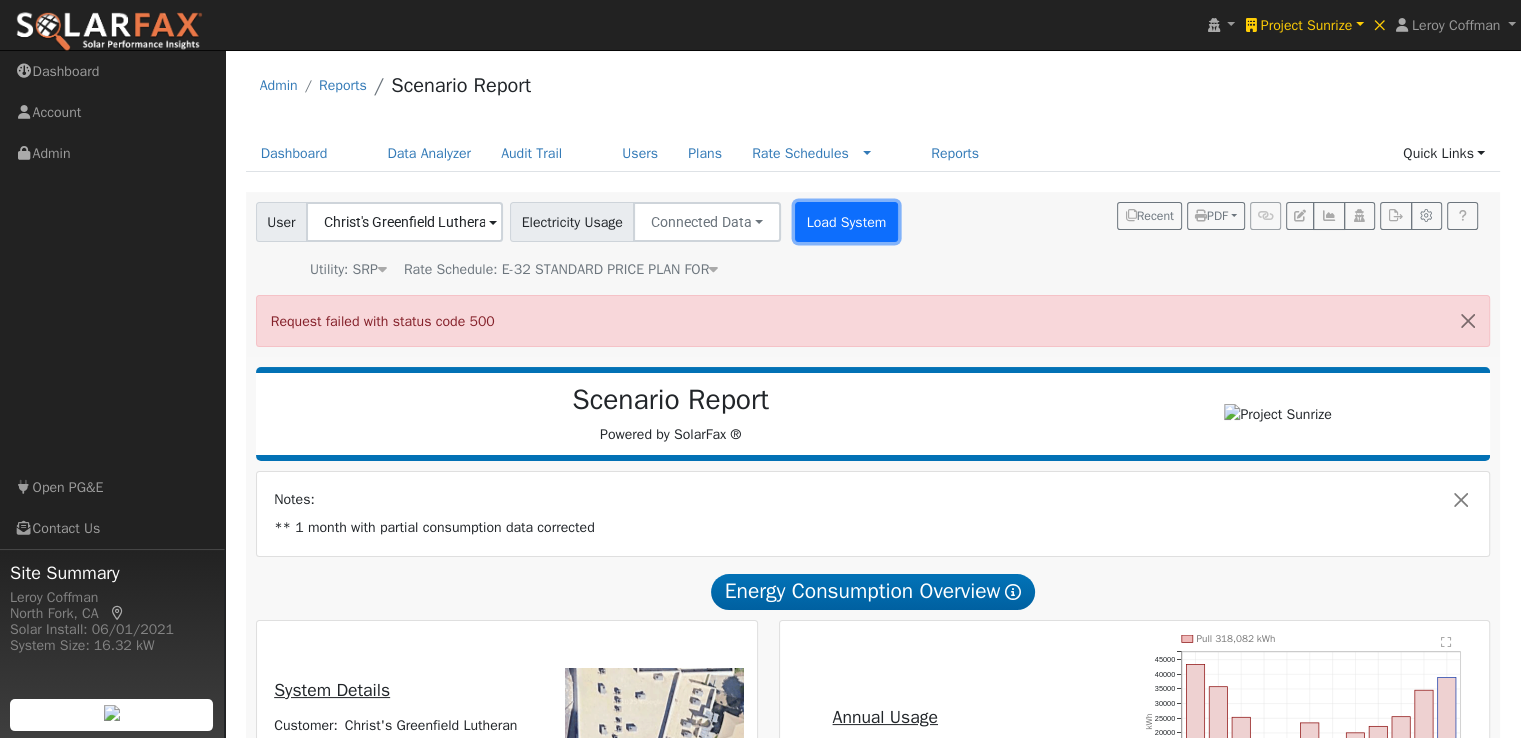 click on "Load System" at bounding box center [846, 222] 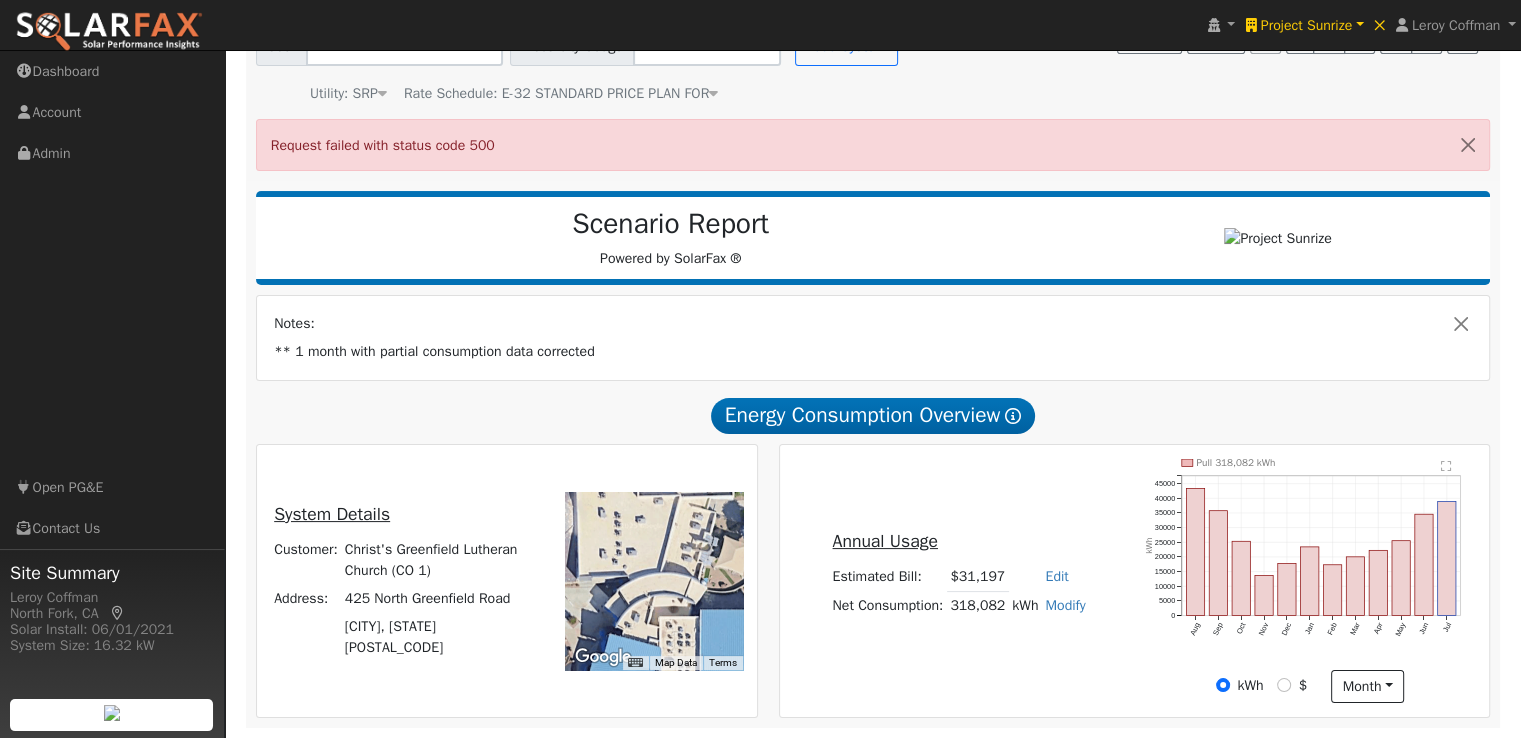 scroll, scrollTop: 0, scrollLeft: 0, axis: both 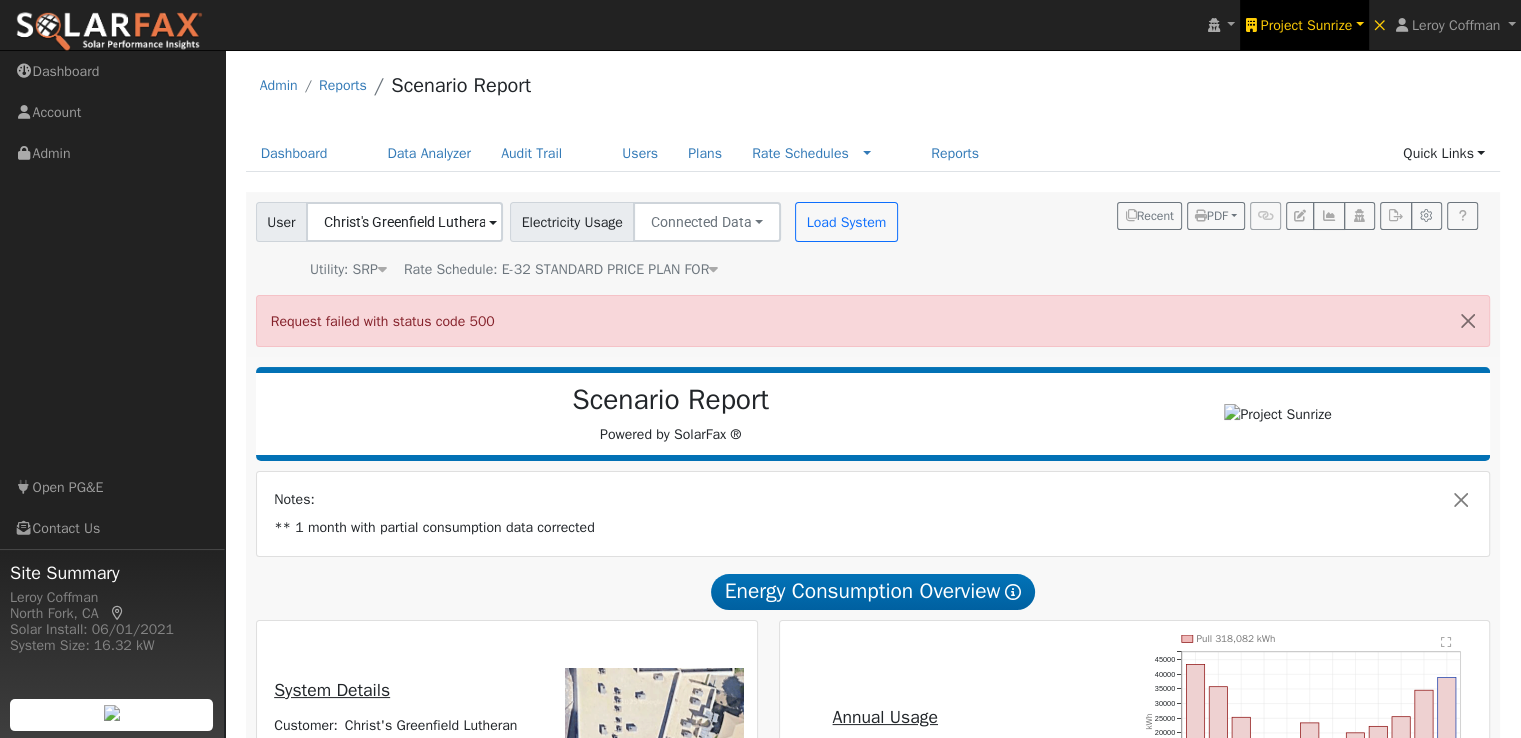 click on "Project Sunrize" at bounding box center (1306, 25) 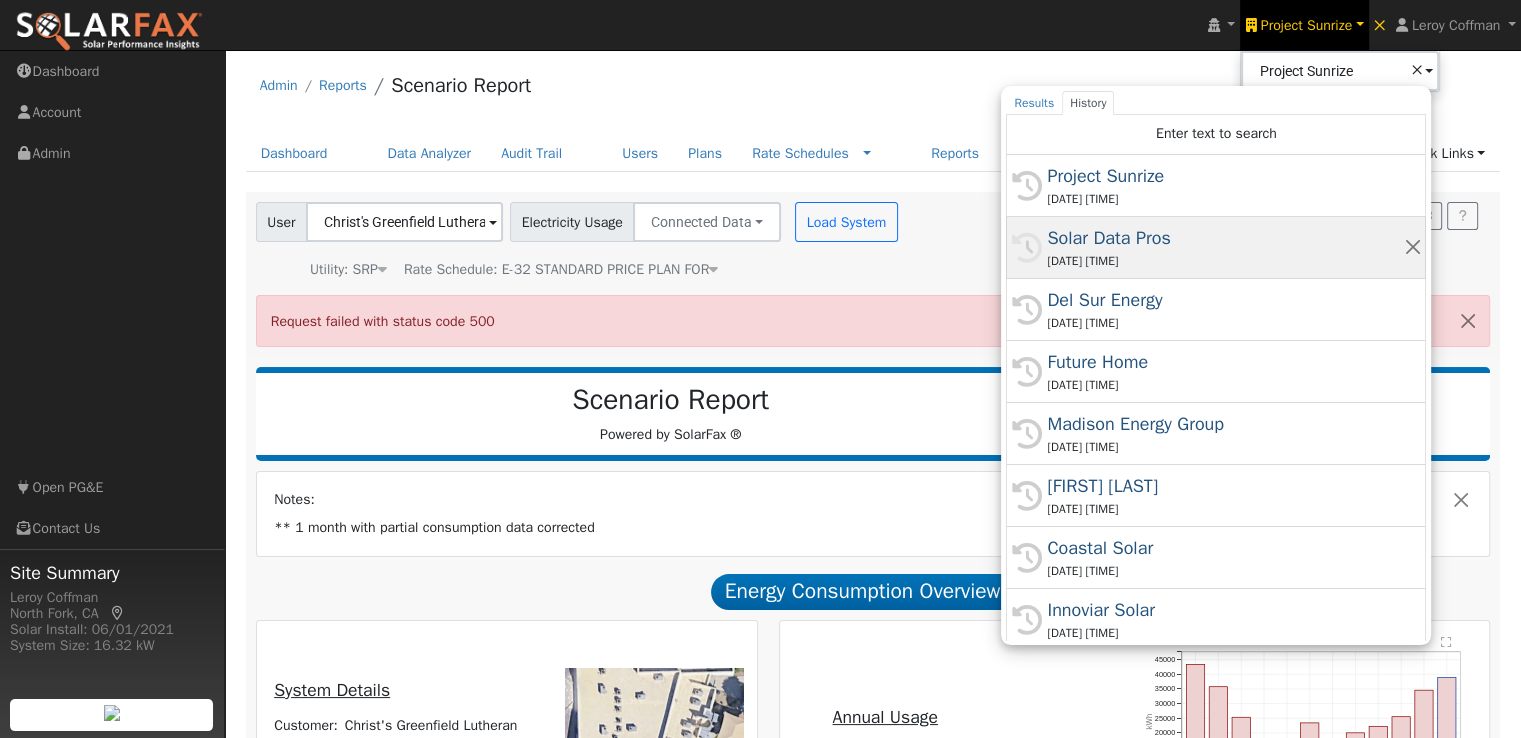 click on "Solar Data Pros" at bounding box center [1225, 238] 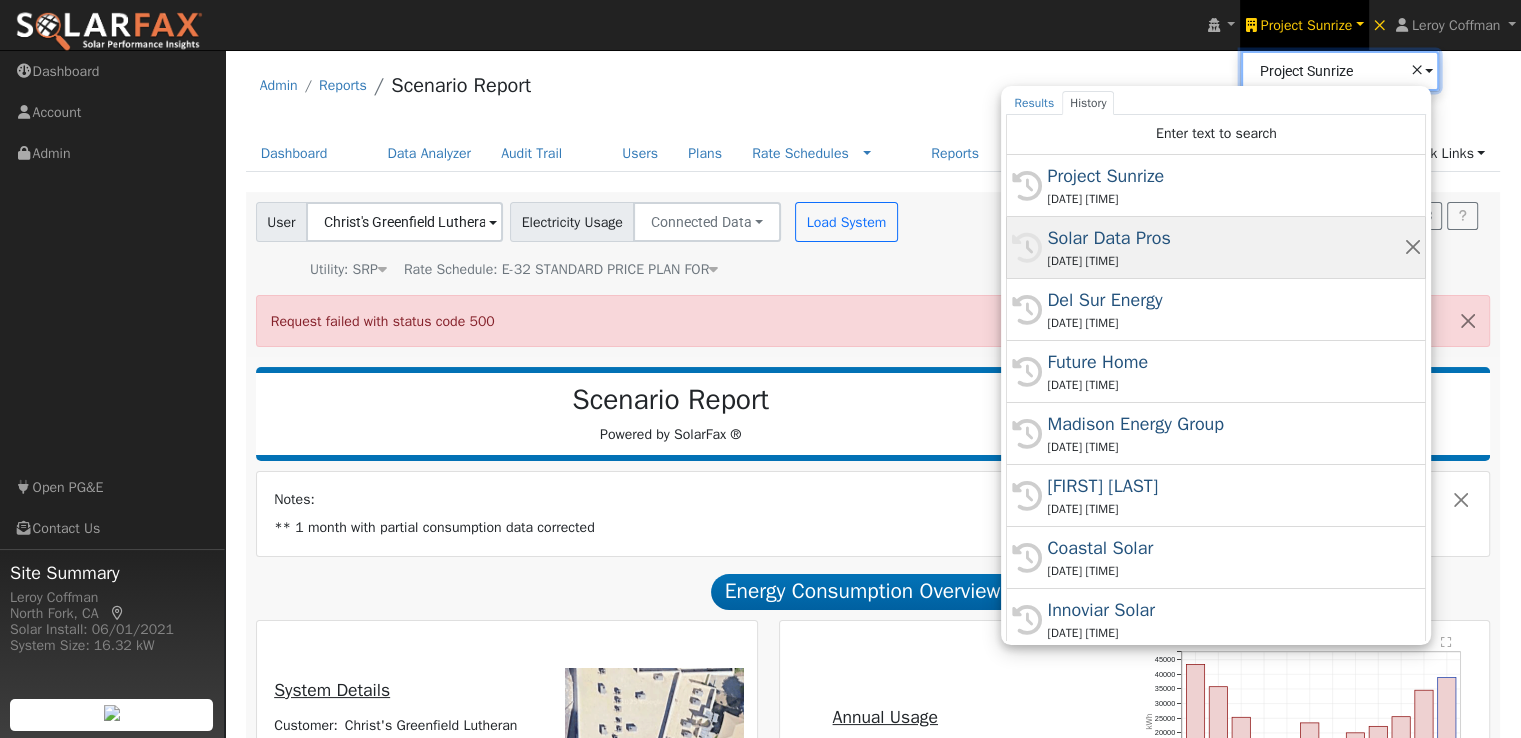 type on "Solar Data Pros" 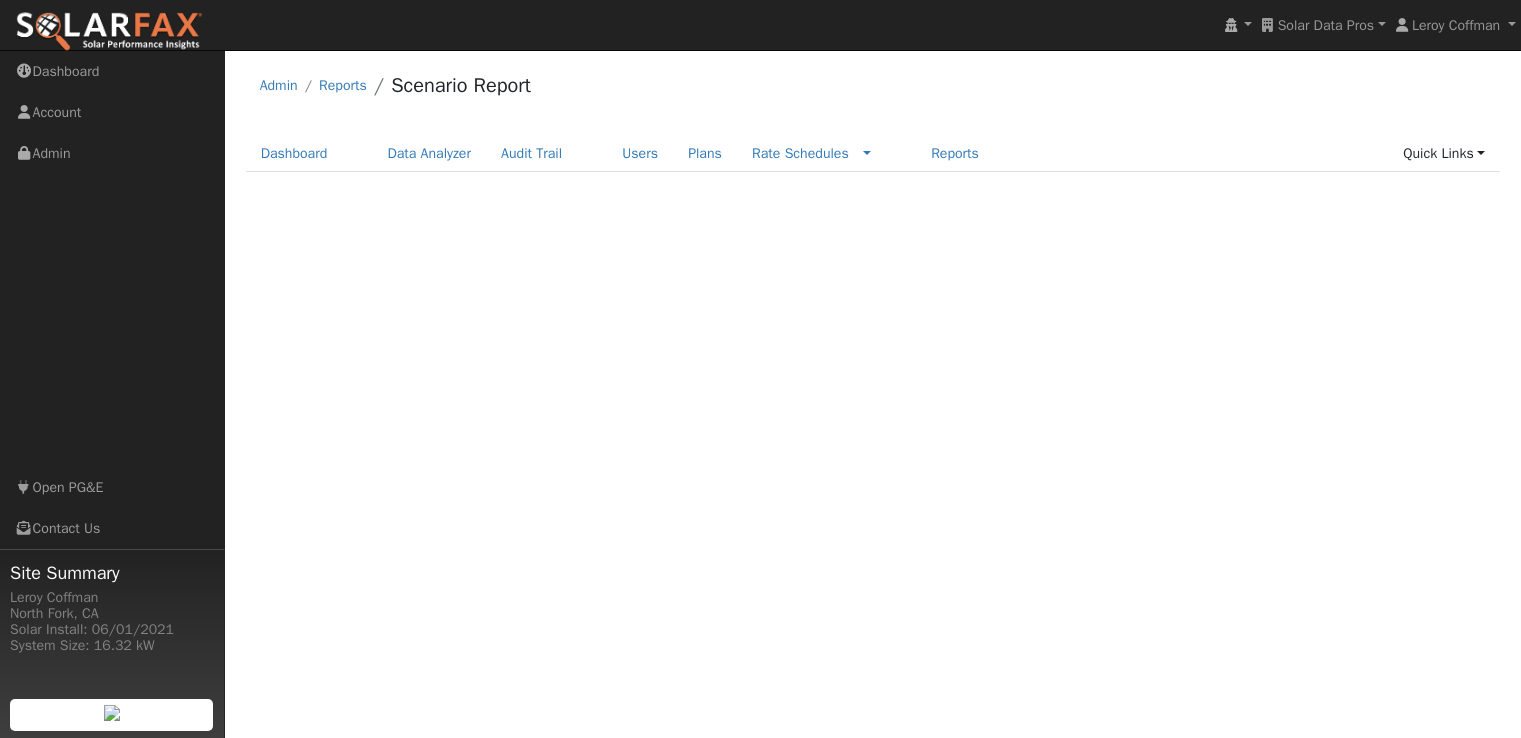 scroll, scrollTop: 0, scrollLeft: 0, axis: both 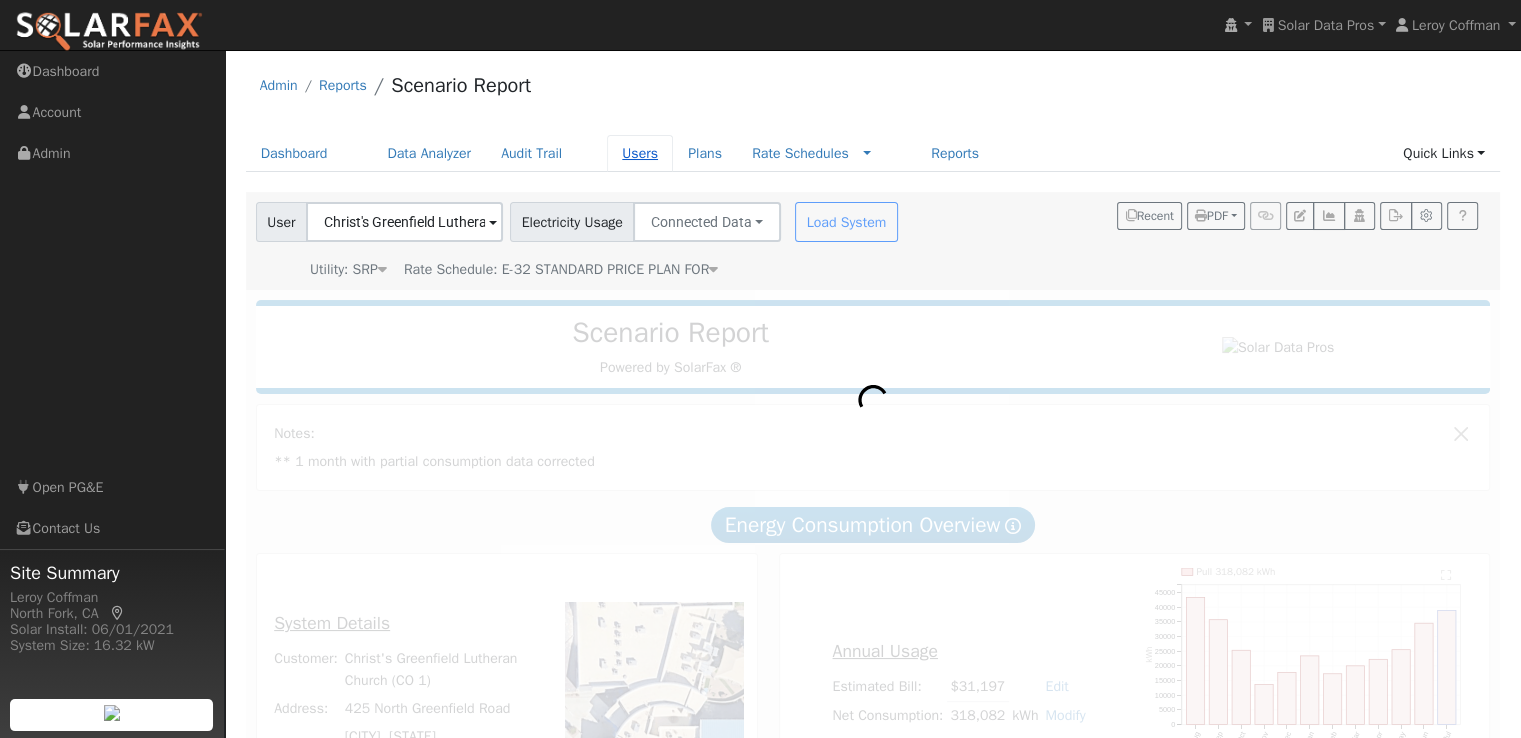 click on "Users" at bounding box center [640, 153] 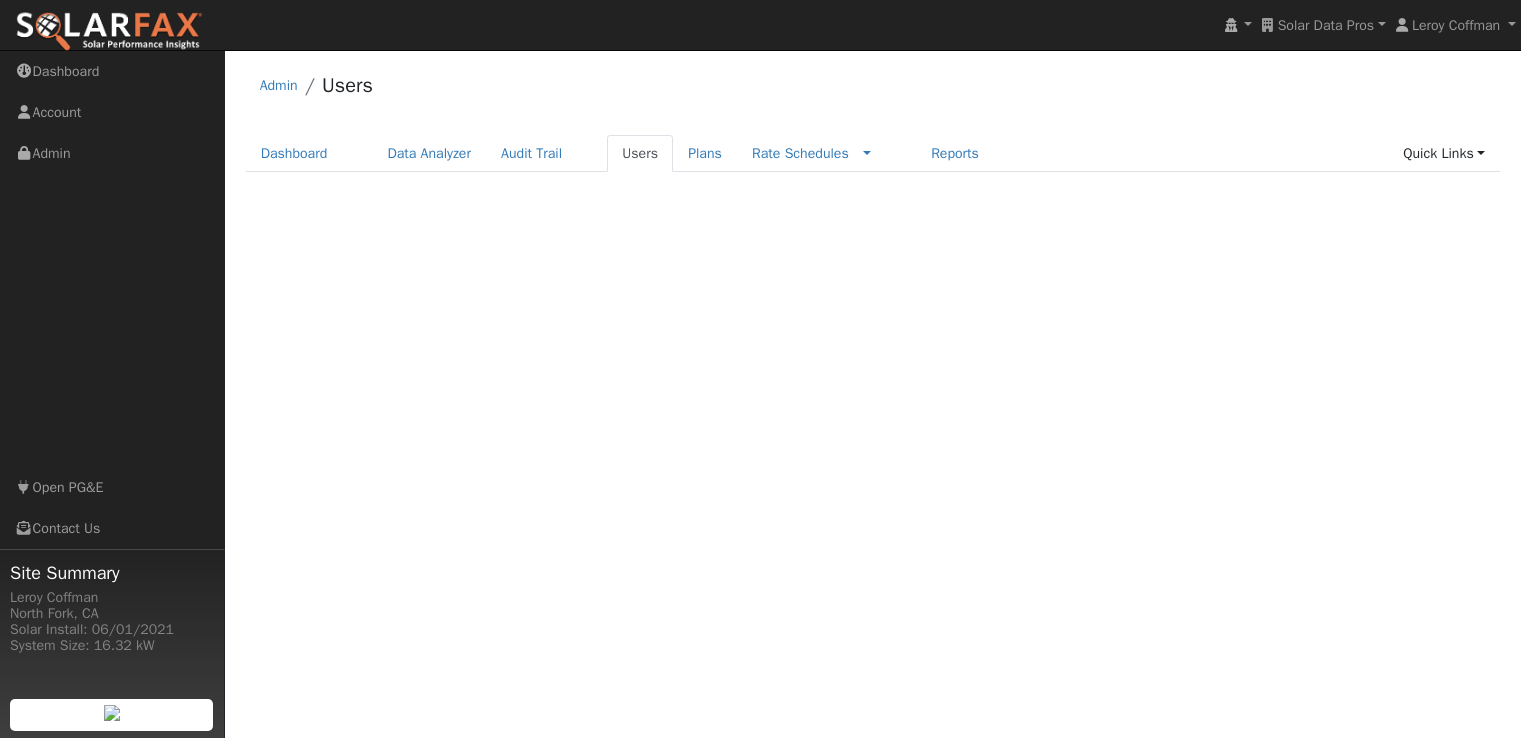scroll, scrollTop: 0, scrollLeft: 0, axis: both 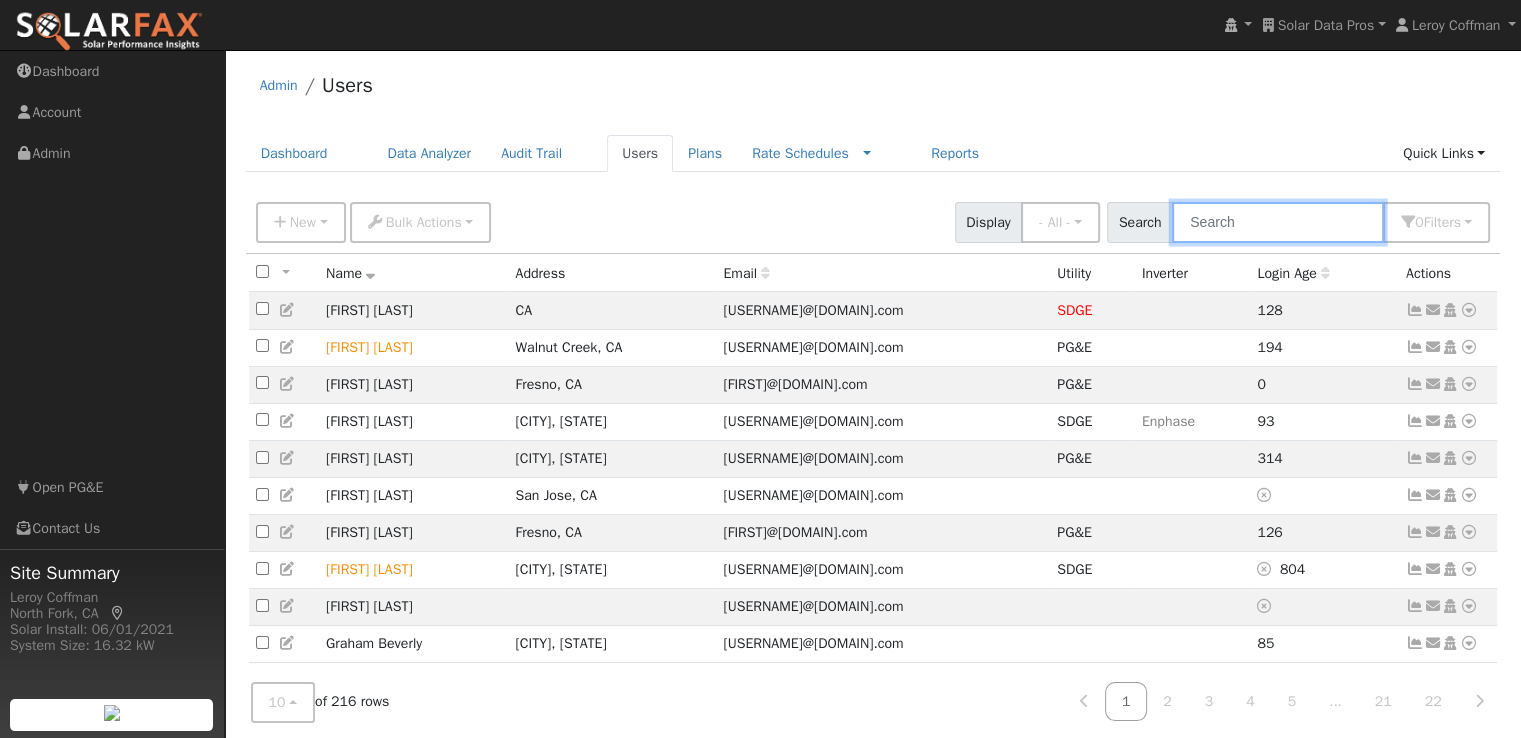 click at bounding box center [1278, 222] 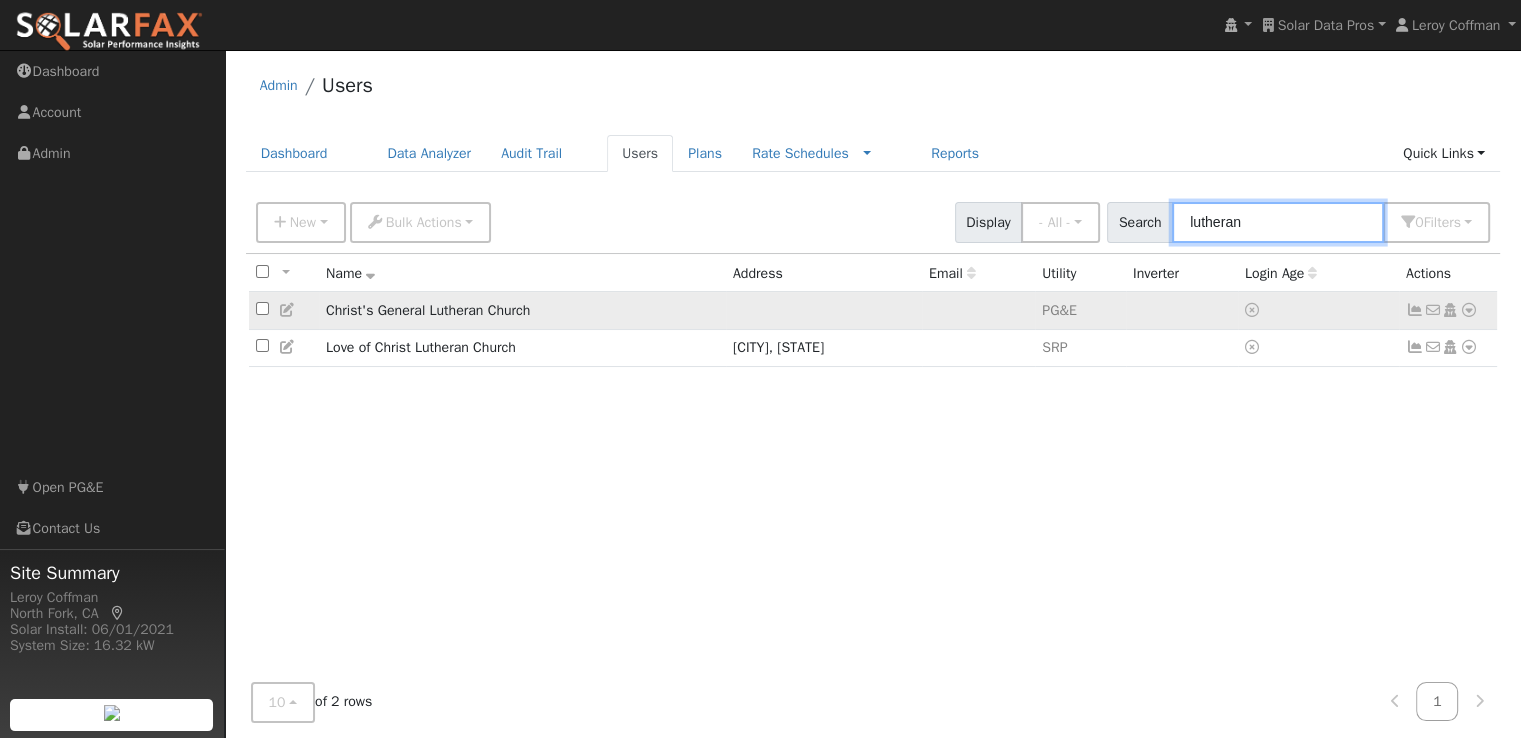 type on "lutheran" 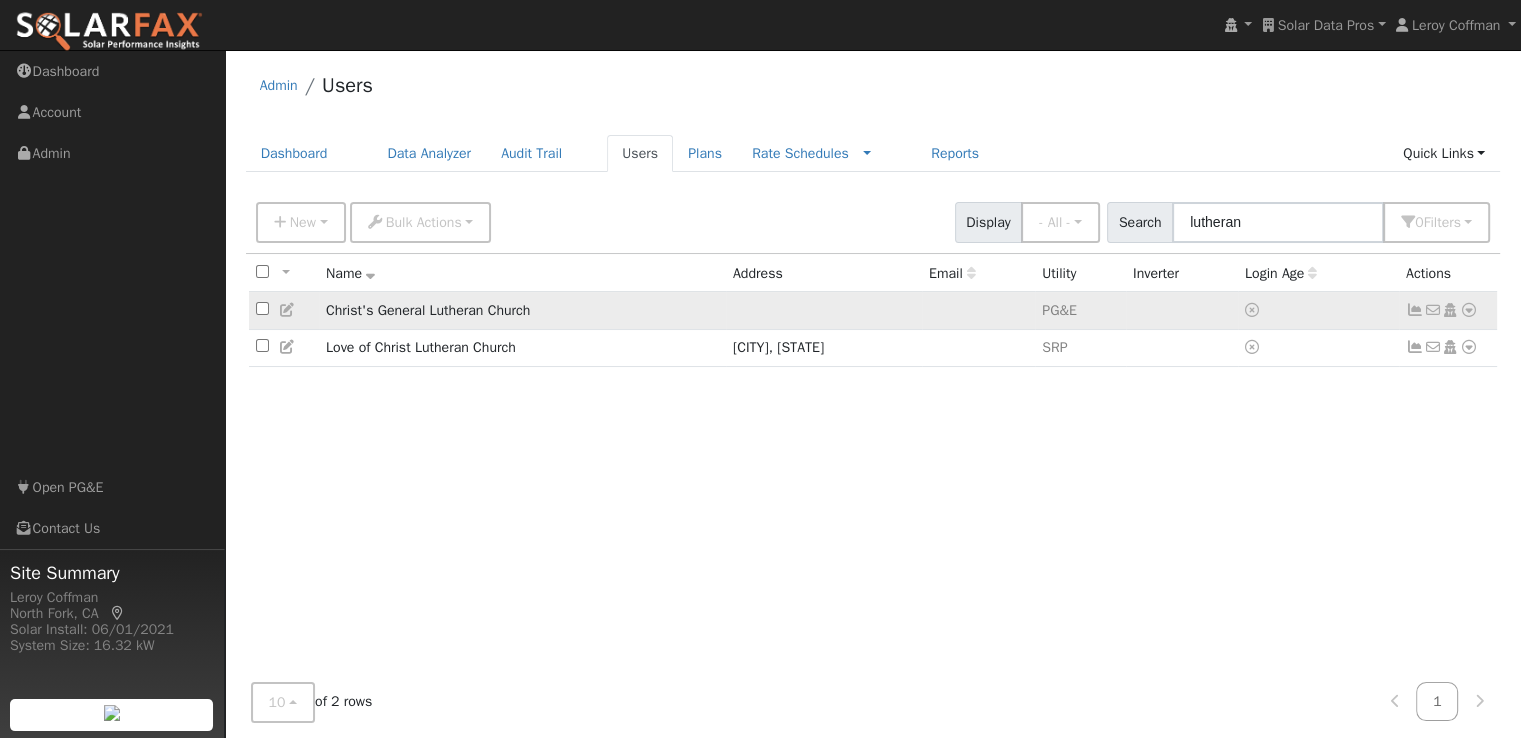 click at bounding box center [1469, 310] 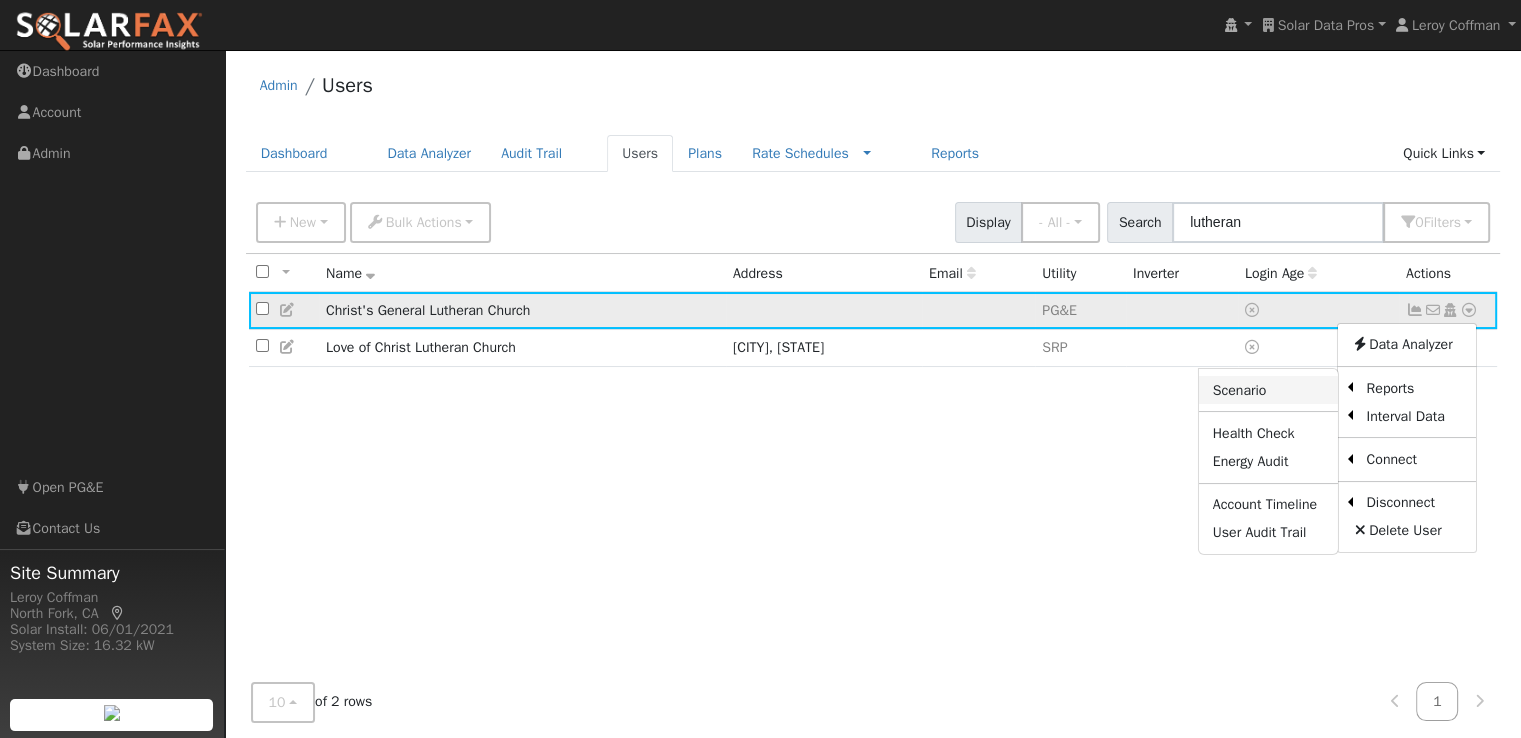 click on "Scenario" at bounding box center [1268, 390] 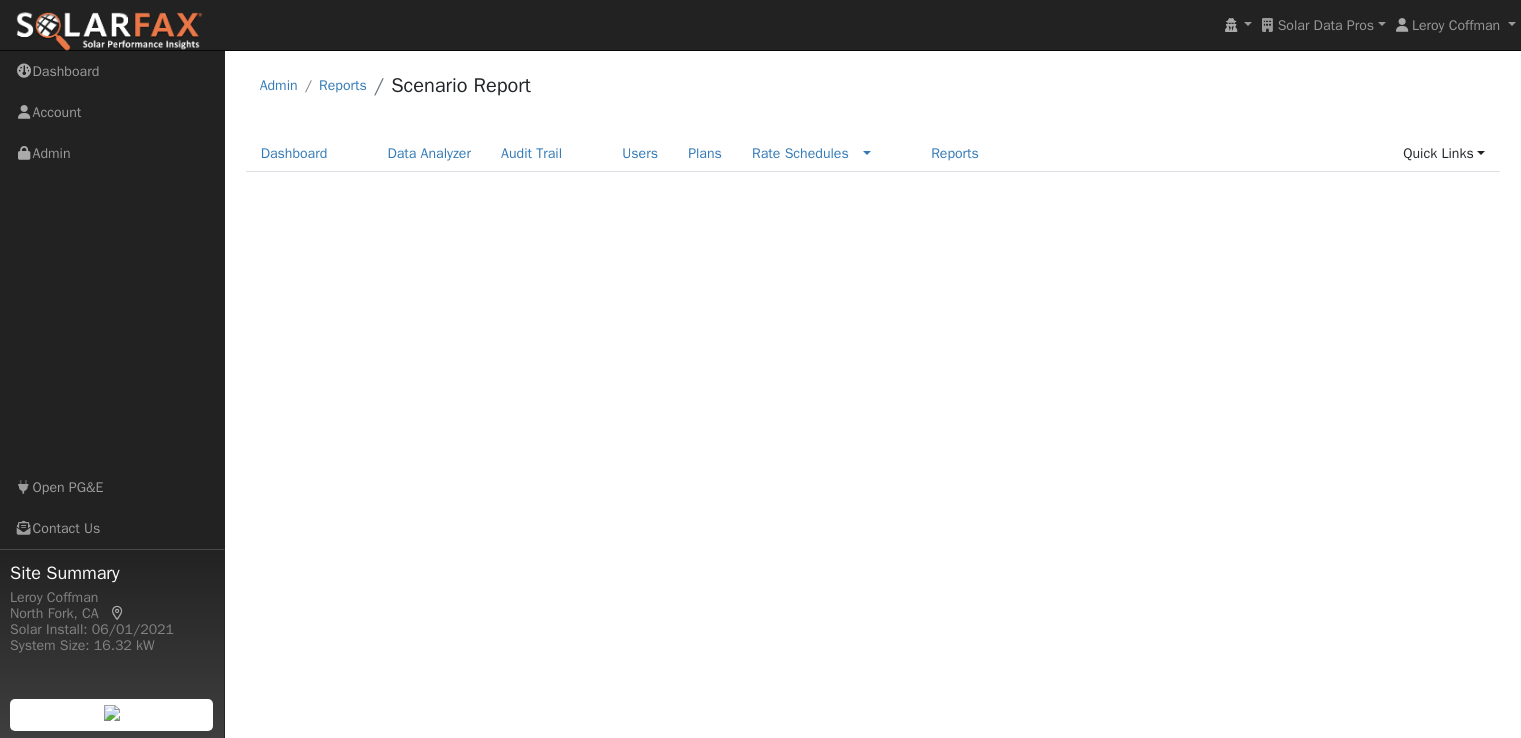 scroll, scrollTop: 0, scrollLeft: 0, axis: both 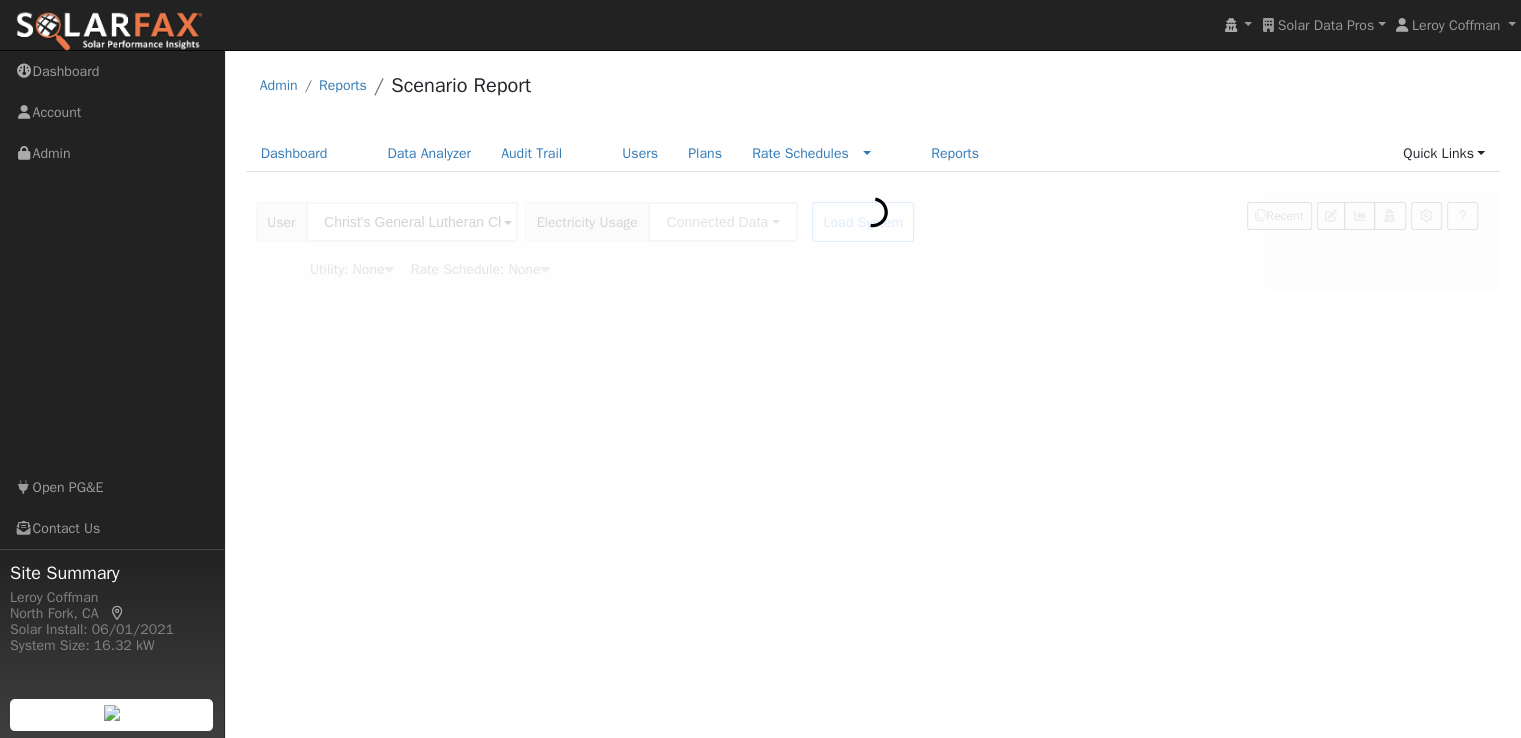 type on "Pacific Gas & Electric" 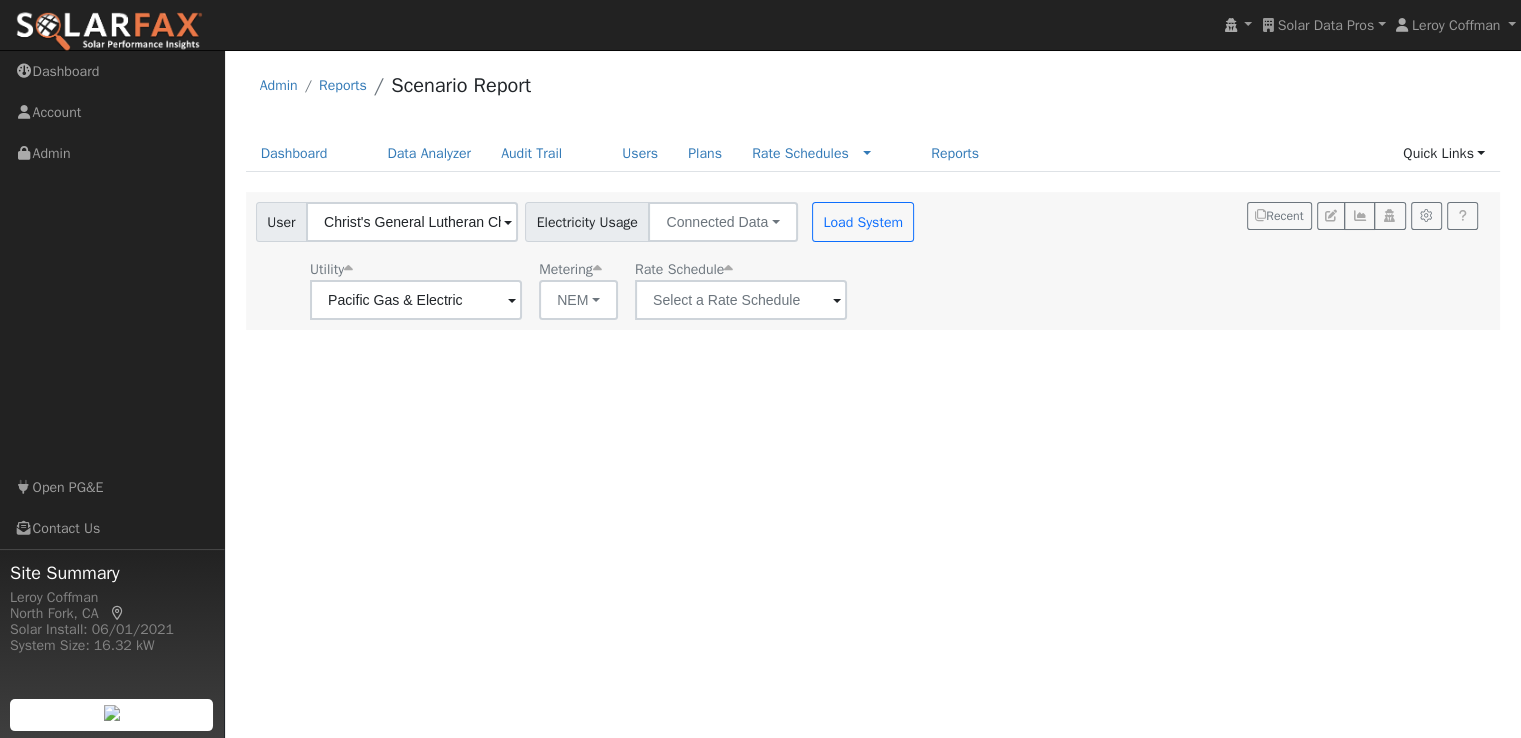 click on "User Profile First name Last name Email Email Notifications No Emails No Emails Weekly Emails Monthly Emails Cancel Save
Terms Of Service
Close
Login as User
Select a User
Admin
Reports
Scenario Report" at bounding box center [873, 394] 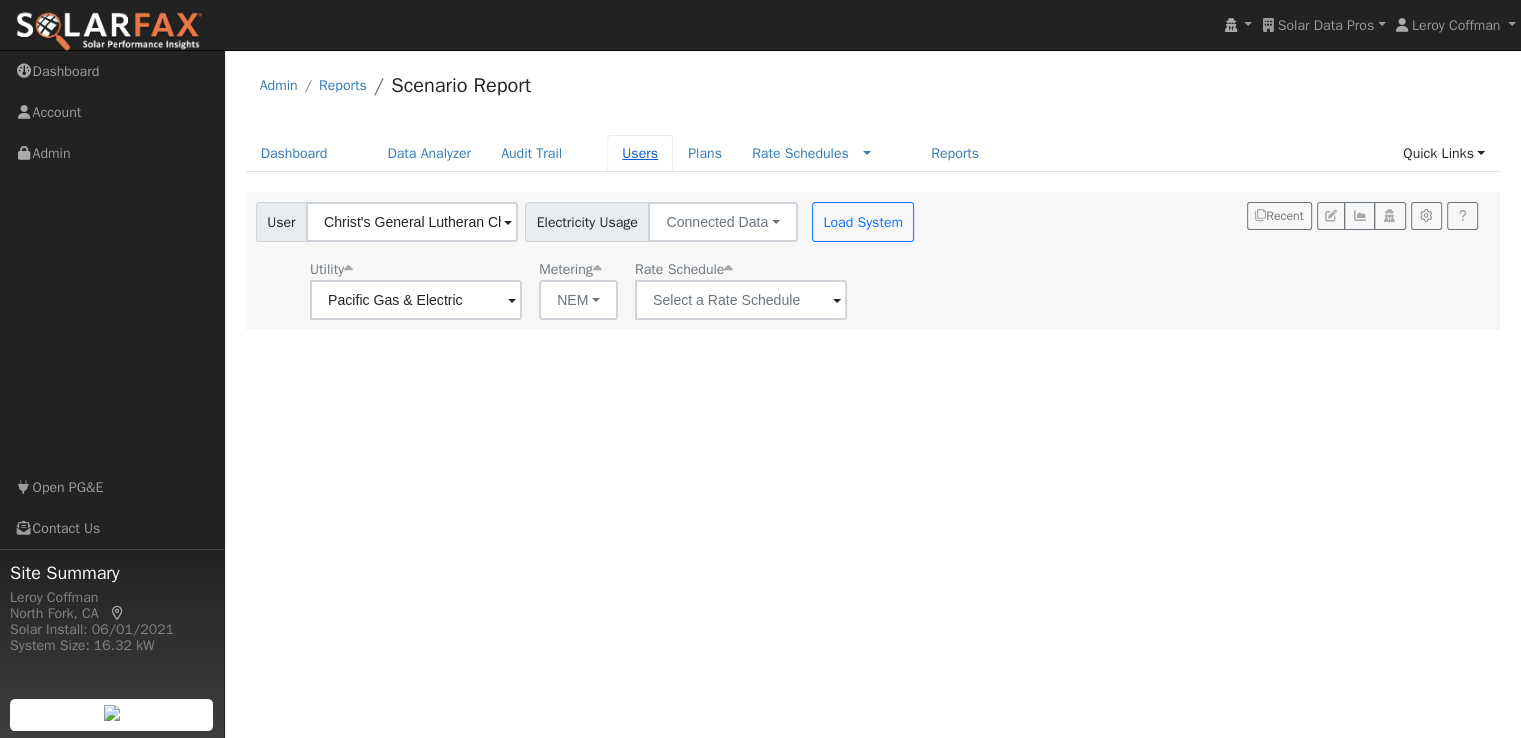 click on "Users" at bounding box center [640, 153] 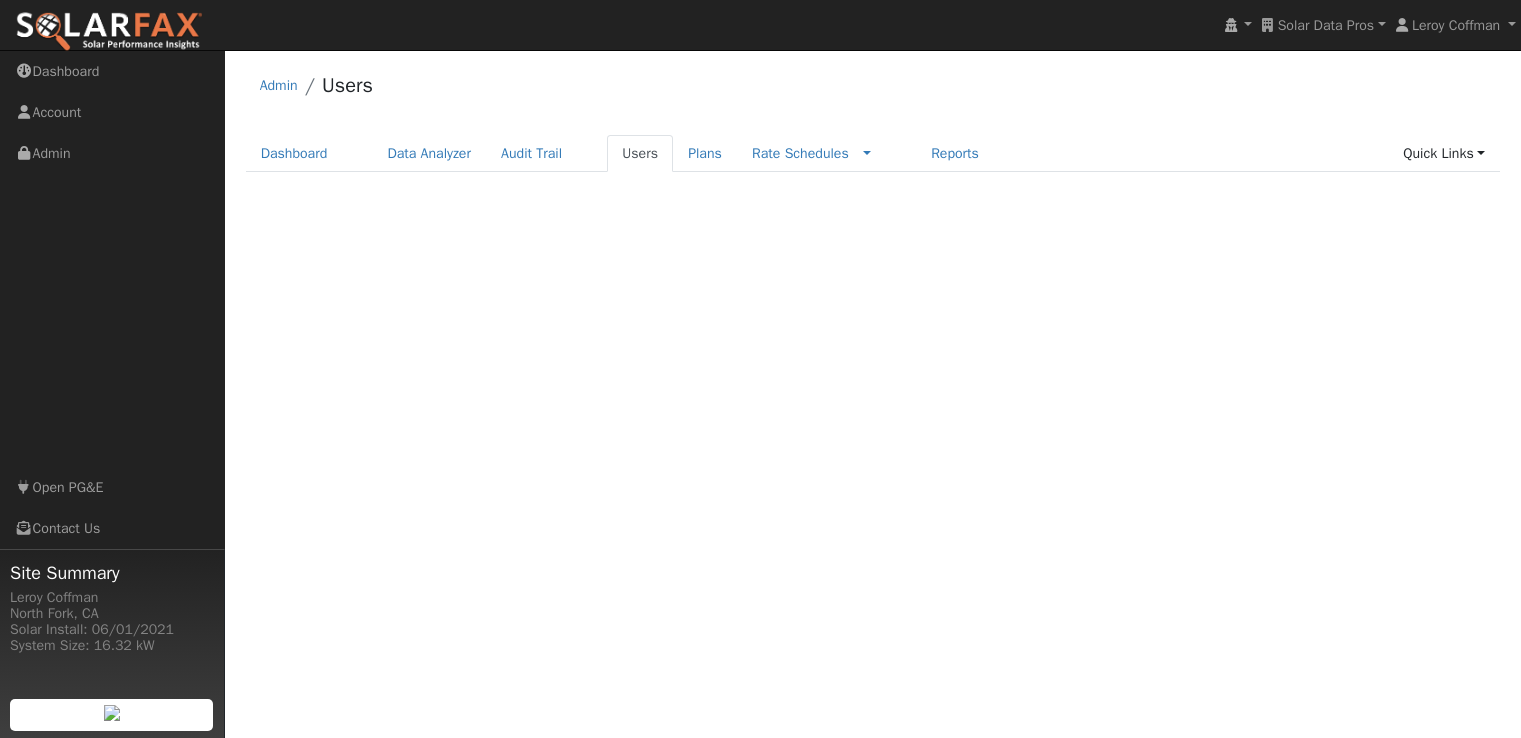 scroll, scrollTop: 0, scrollLeft: 0, axis: both 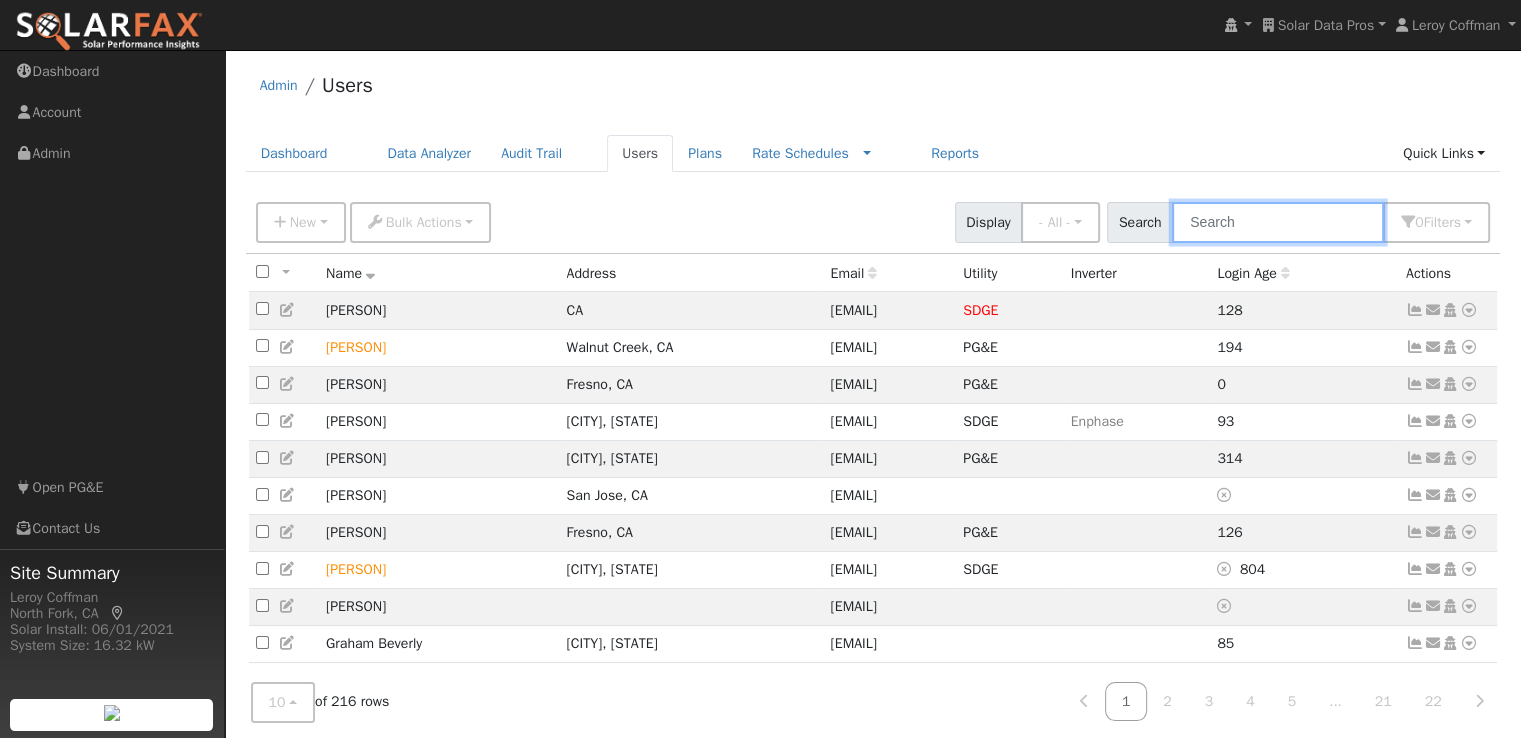 click at bounding box center [1278, 222] 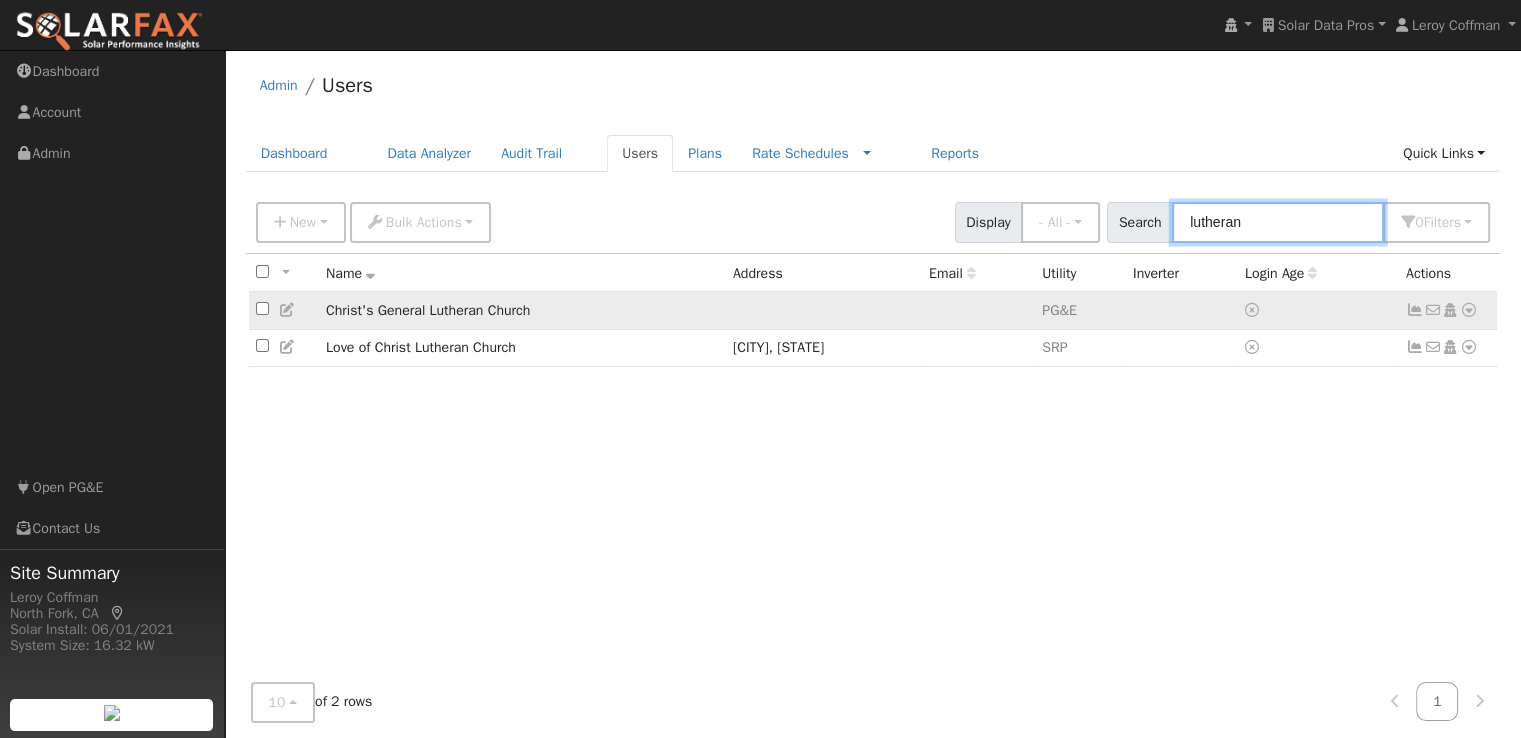 type on "lutheran" 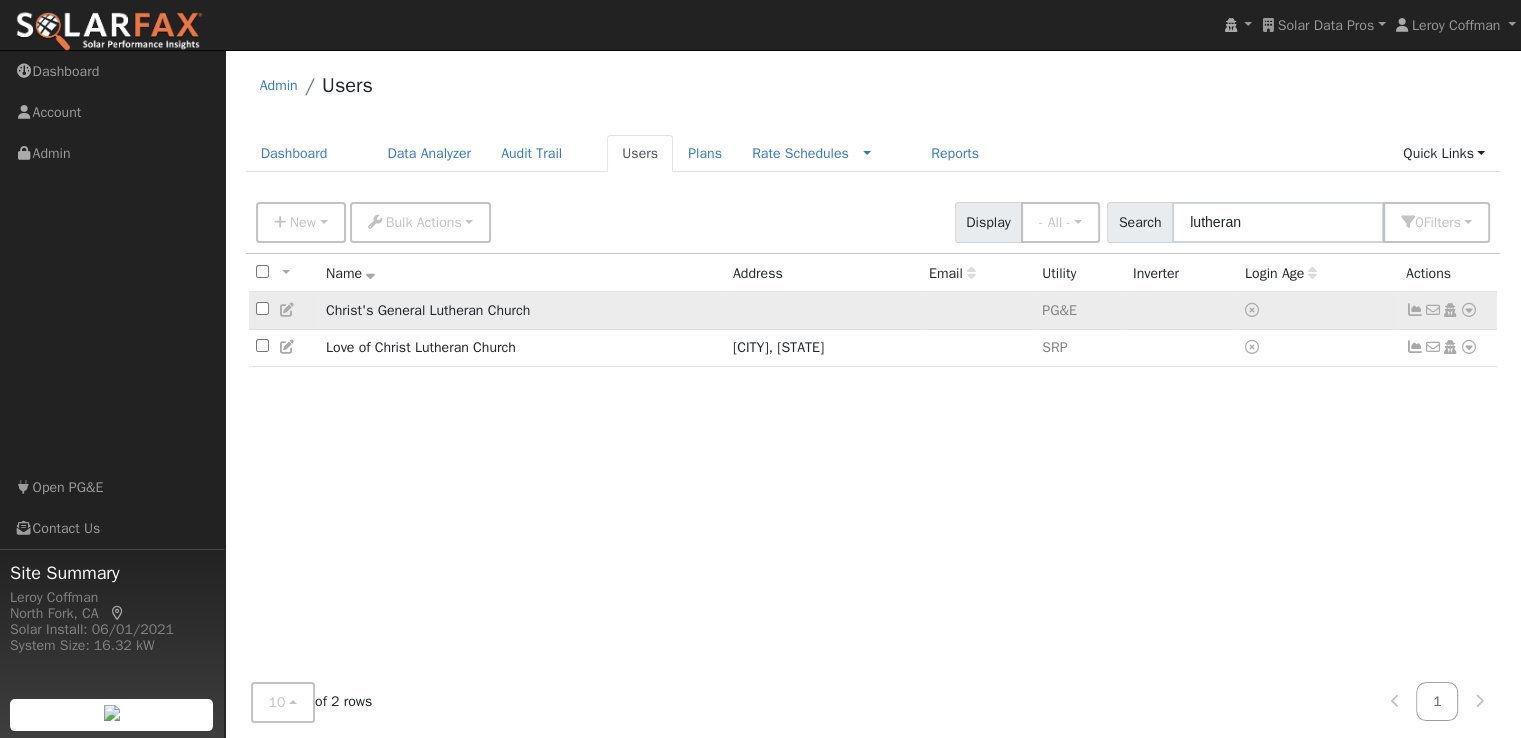click at bounding box center (288, 310) 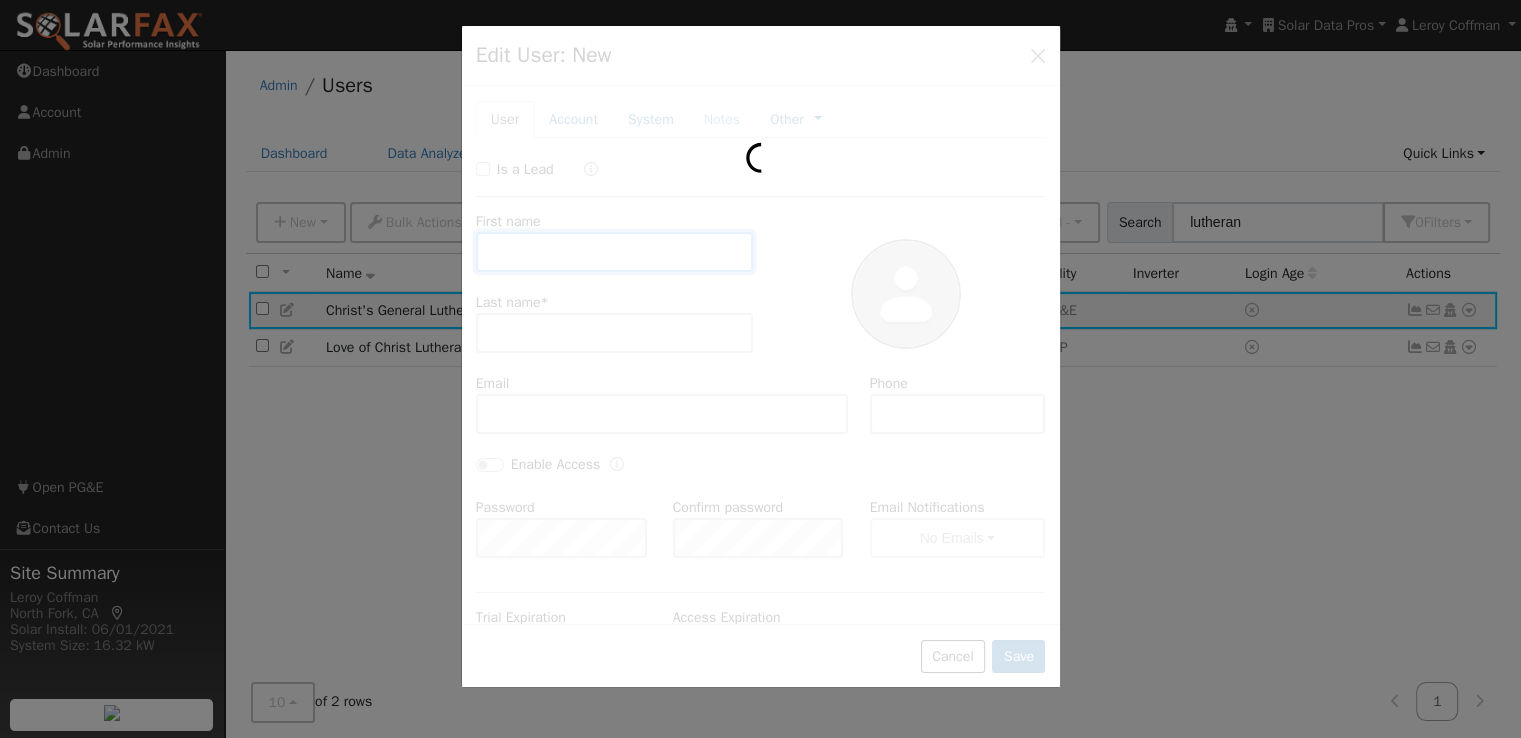 type on "Christ's General" 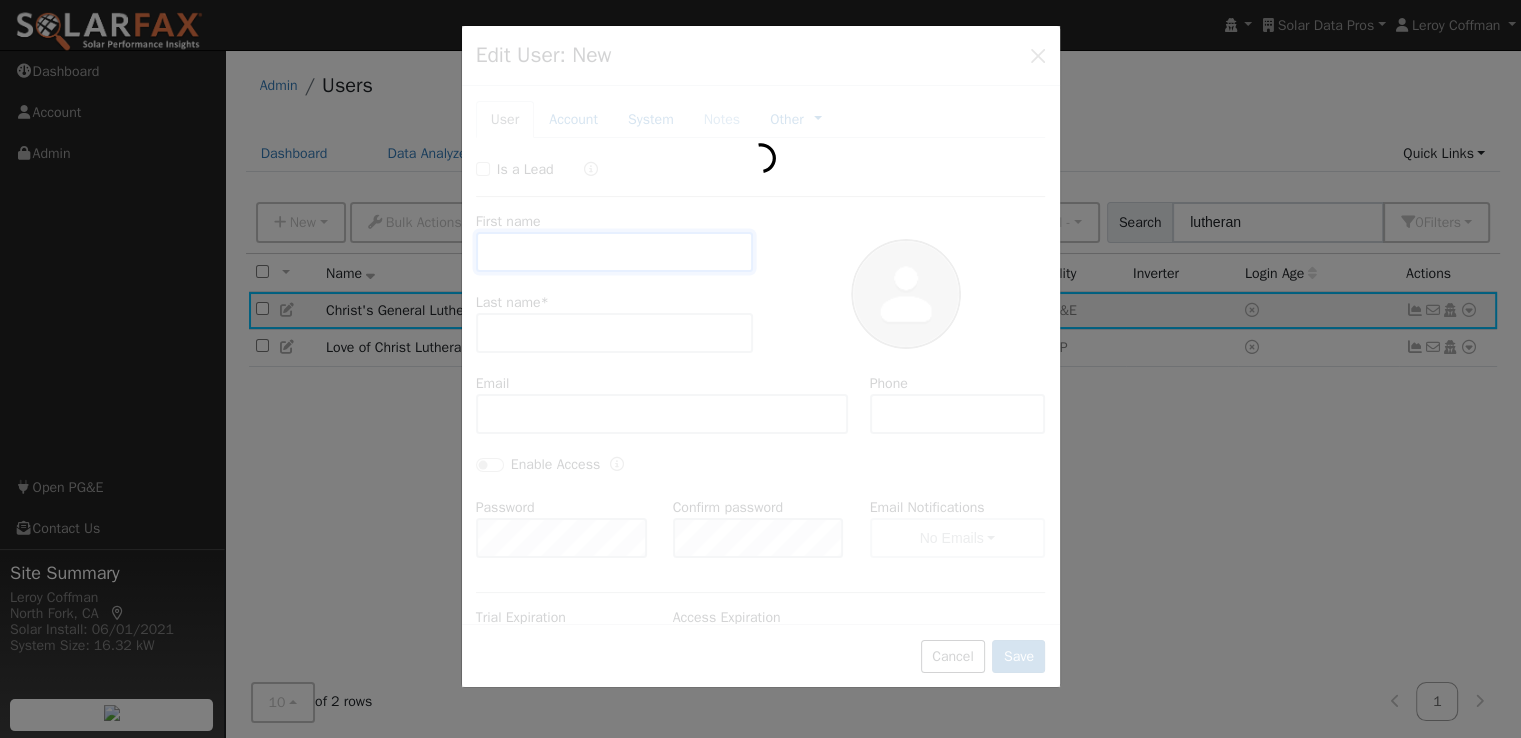 type on "Lutheran Church" 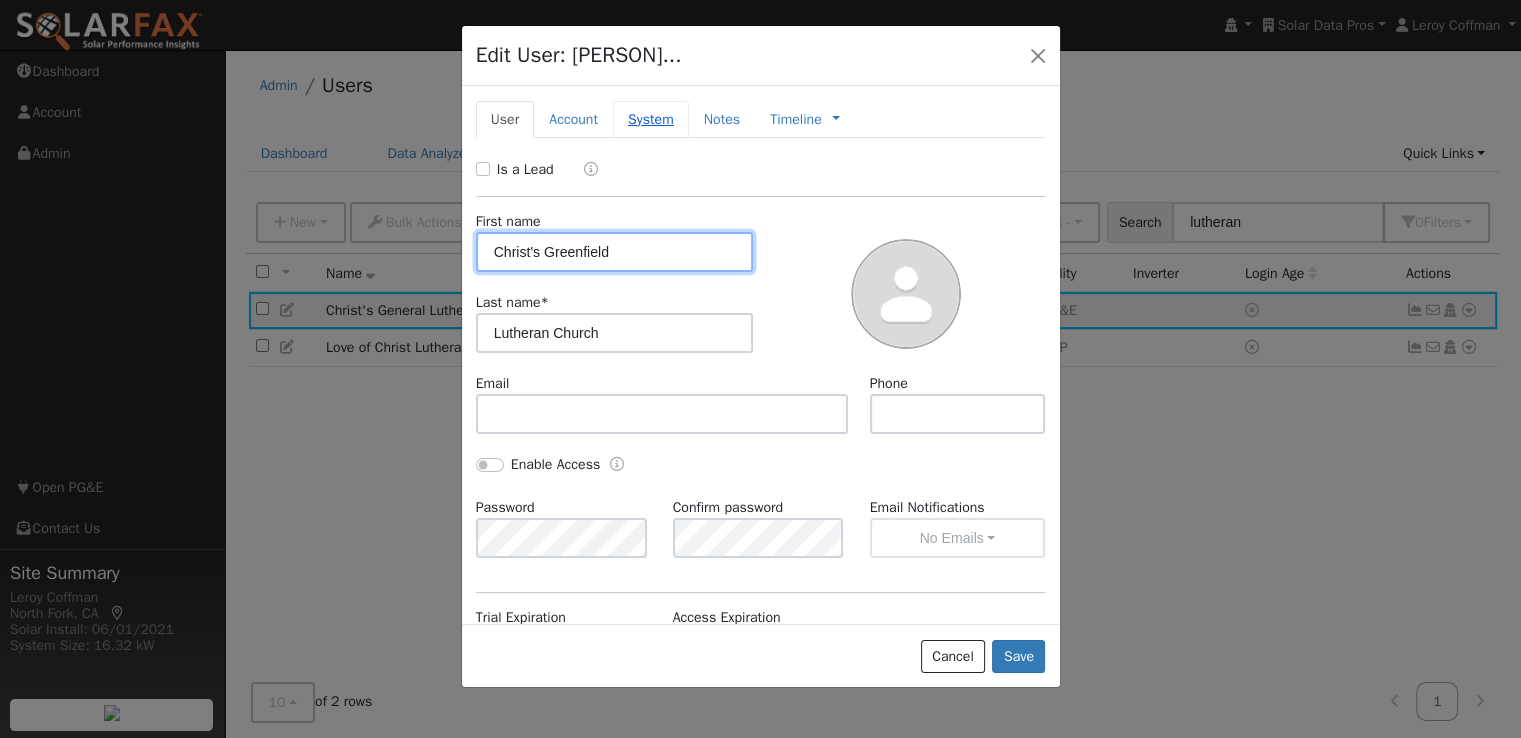 type on "Christ's Greenfield" 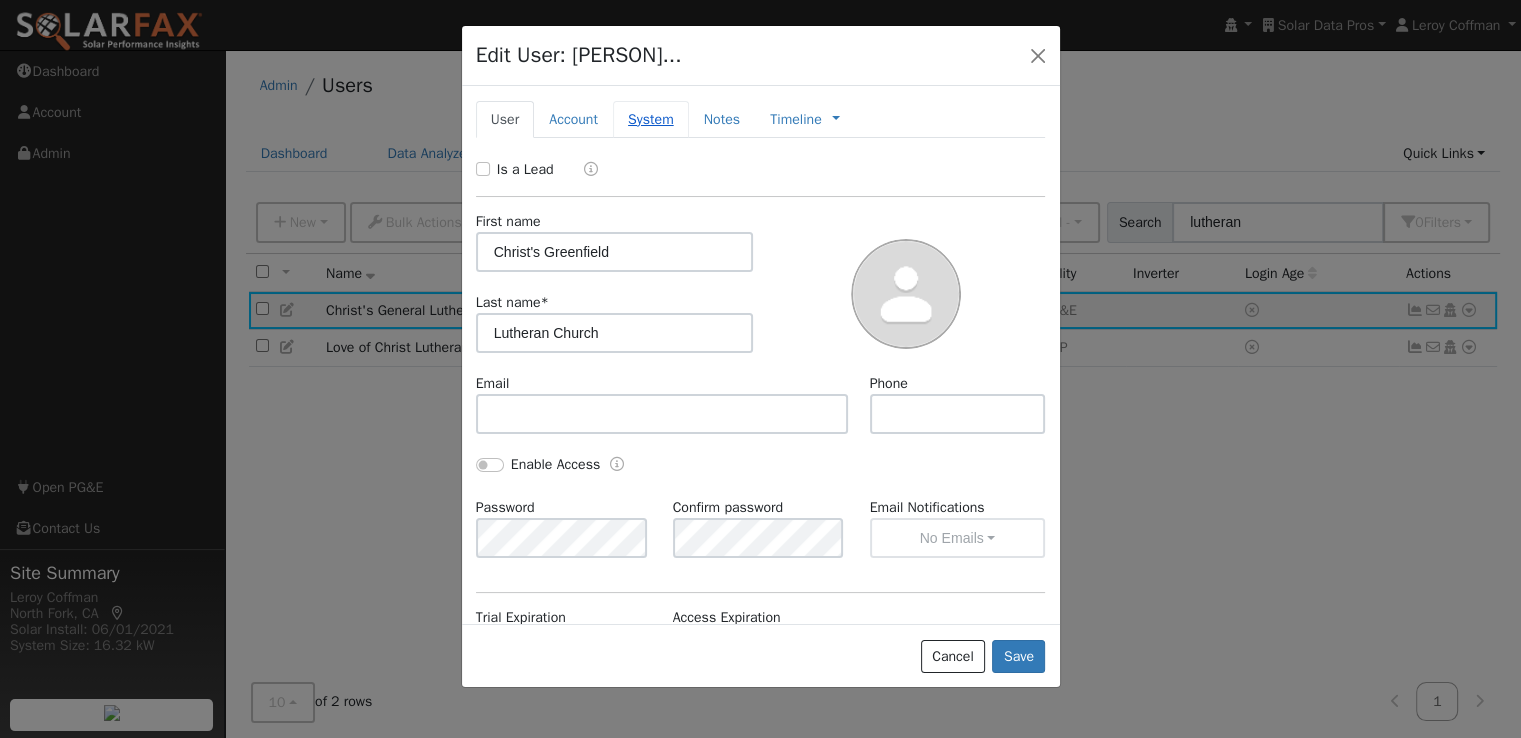 click on "System" at bounding box center (651, 119) 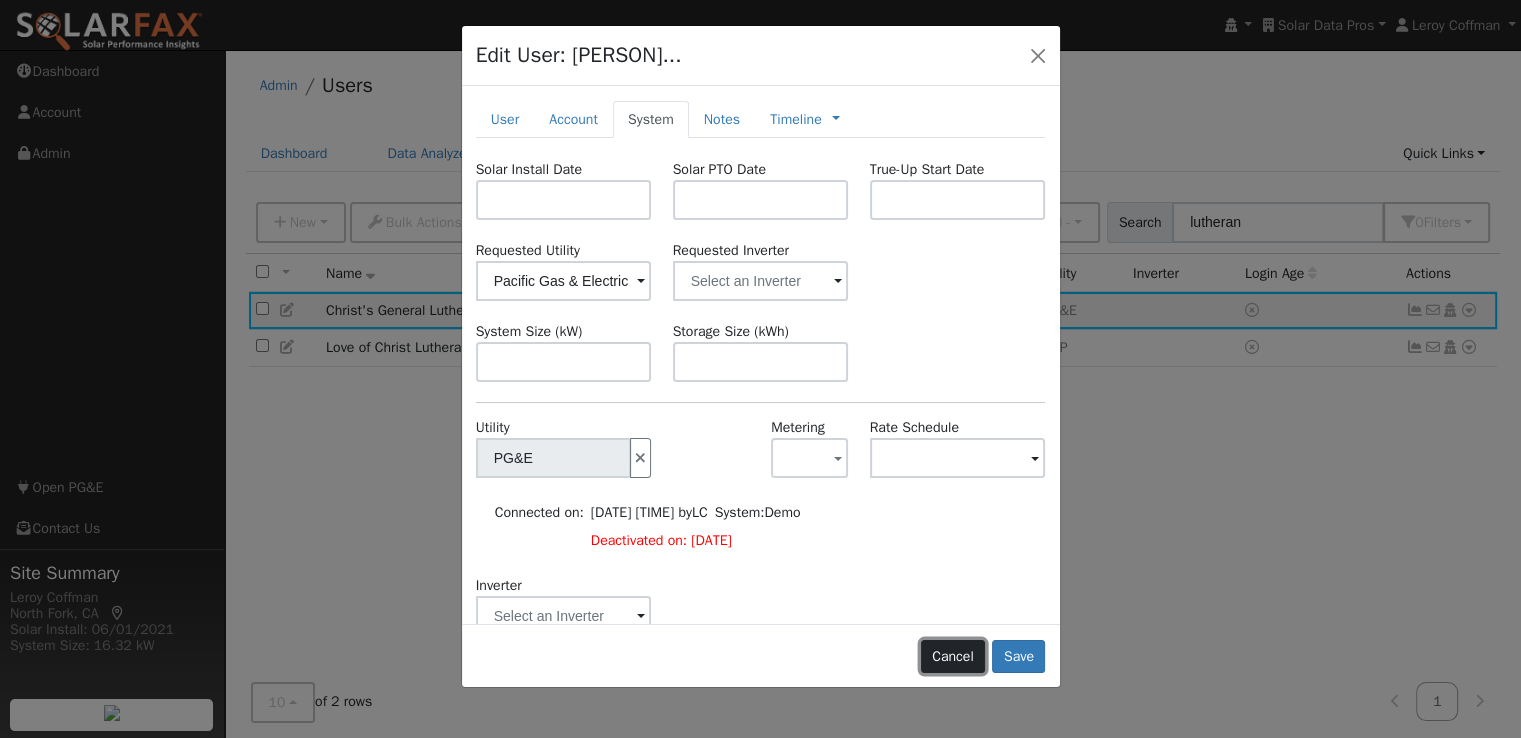 click on "Cancel" at bounding box center [953, 657] 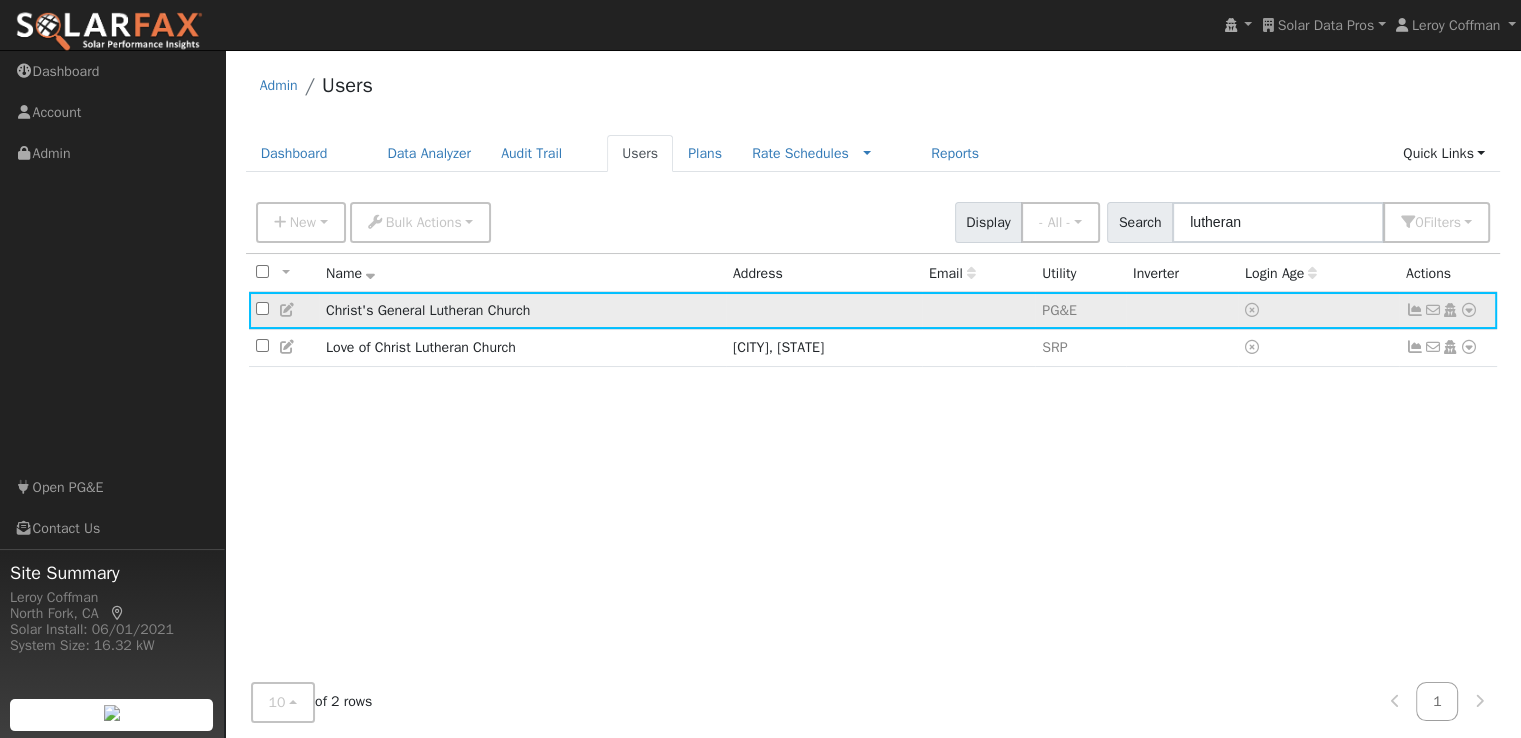 click at bounding box center [1469, 310] 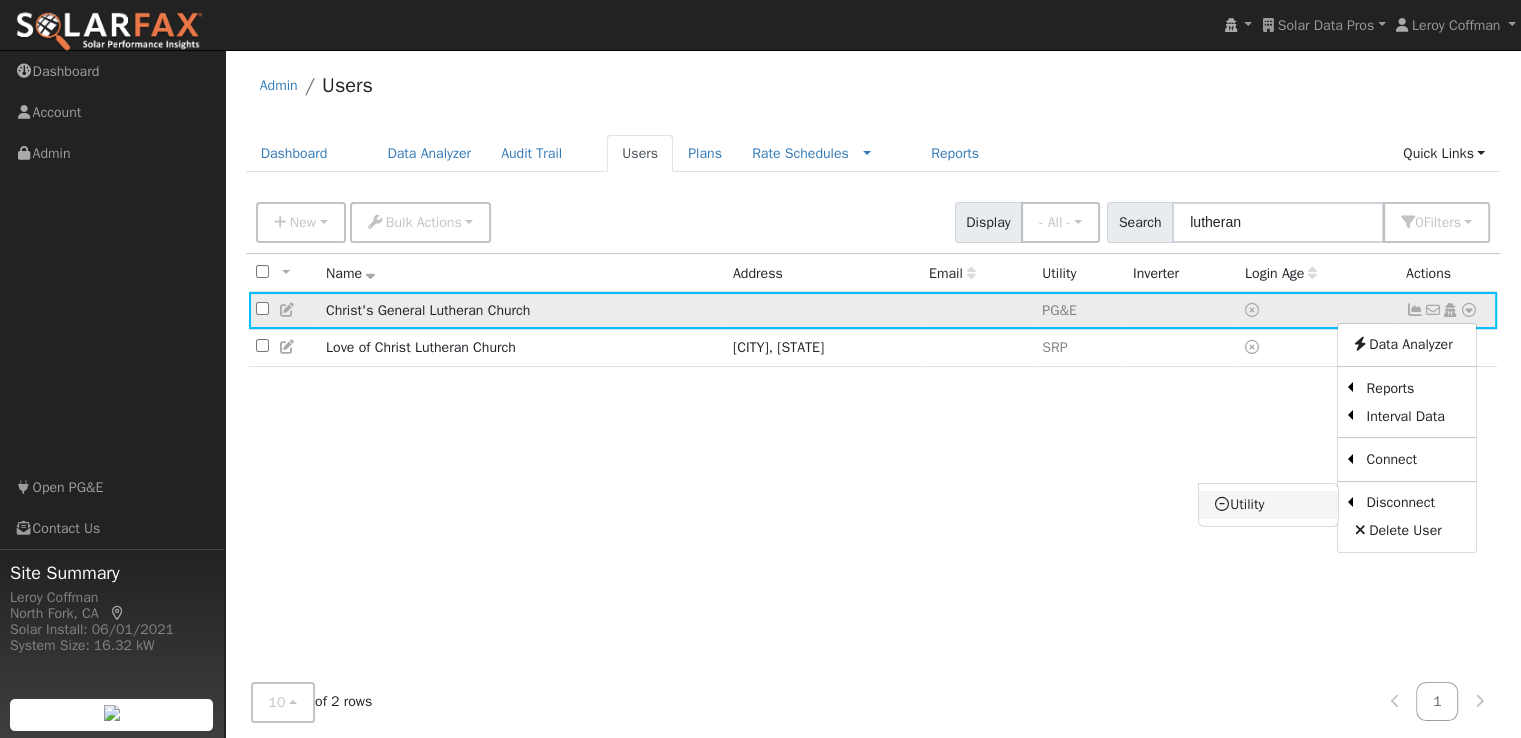 click on "Utility" at bounding box center [1268, 505] 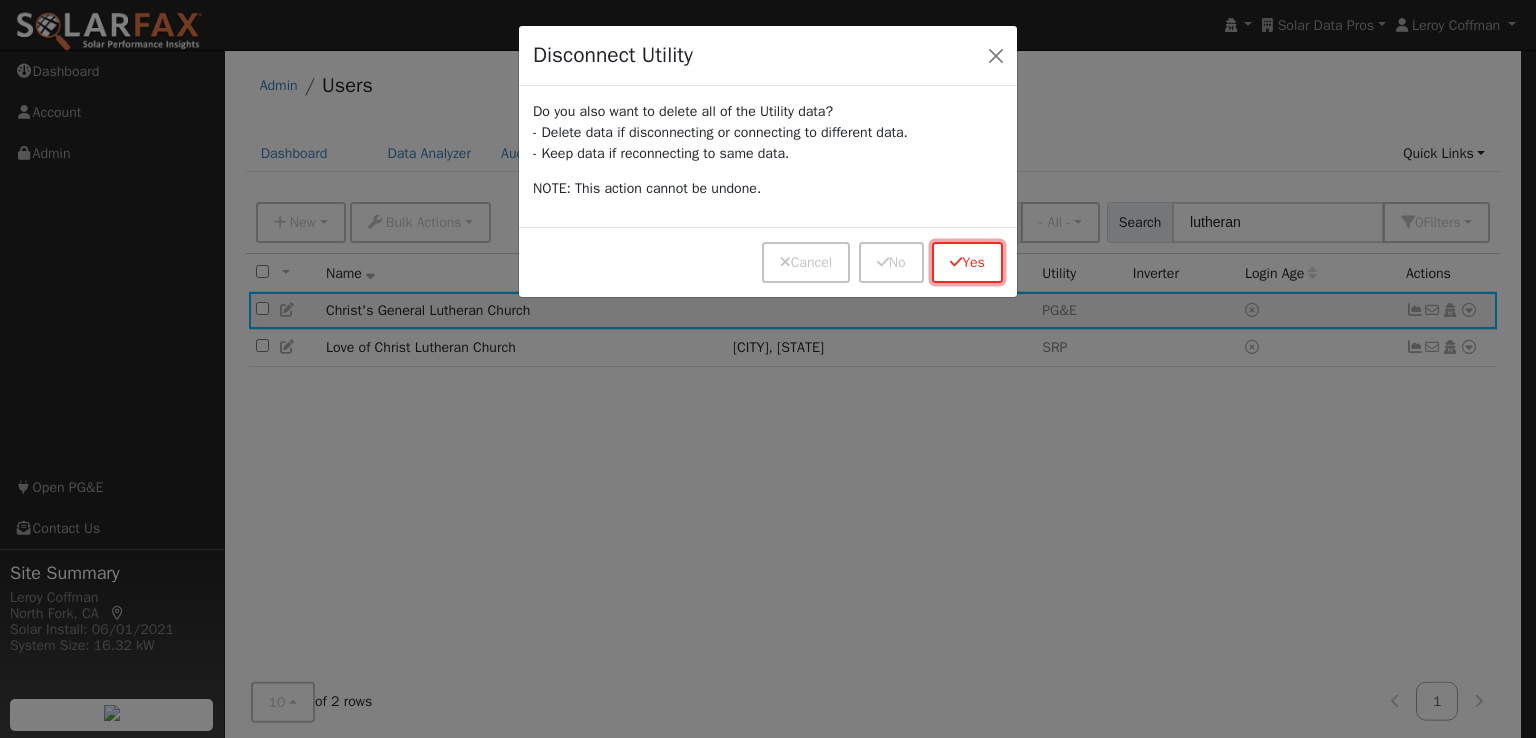 click at bounding box center [956, 262] 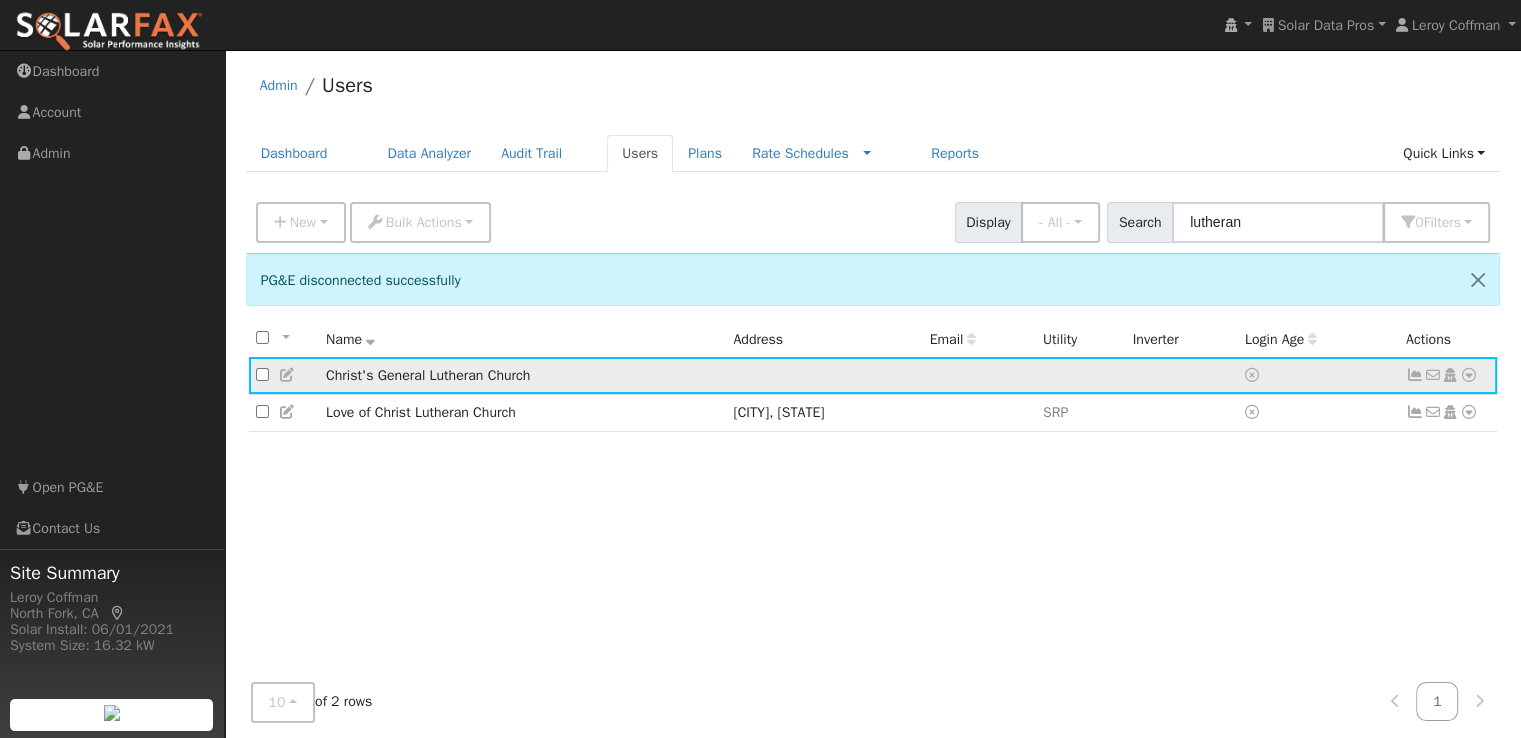 click at bounding box center [1469, 375] 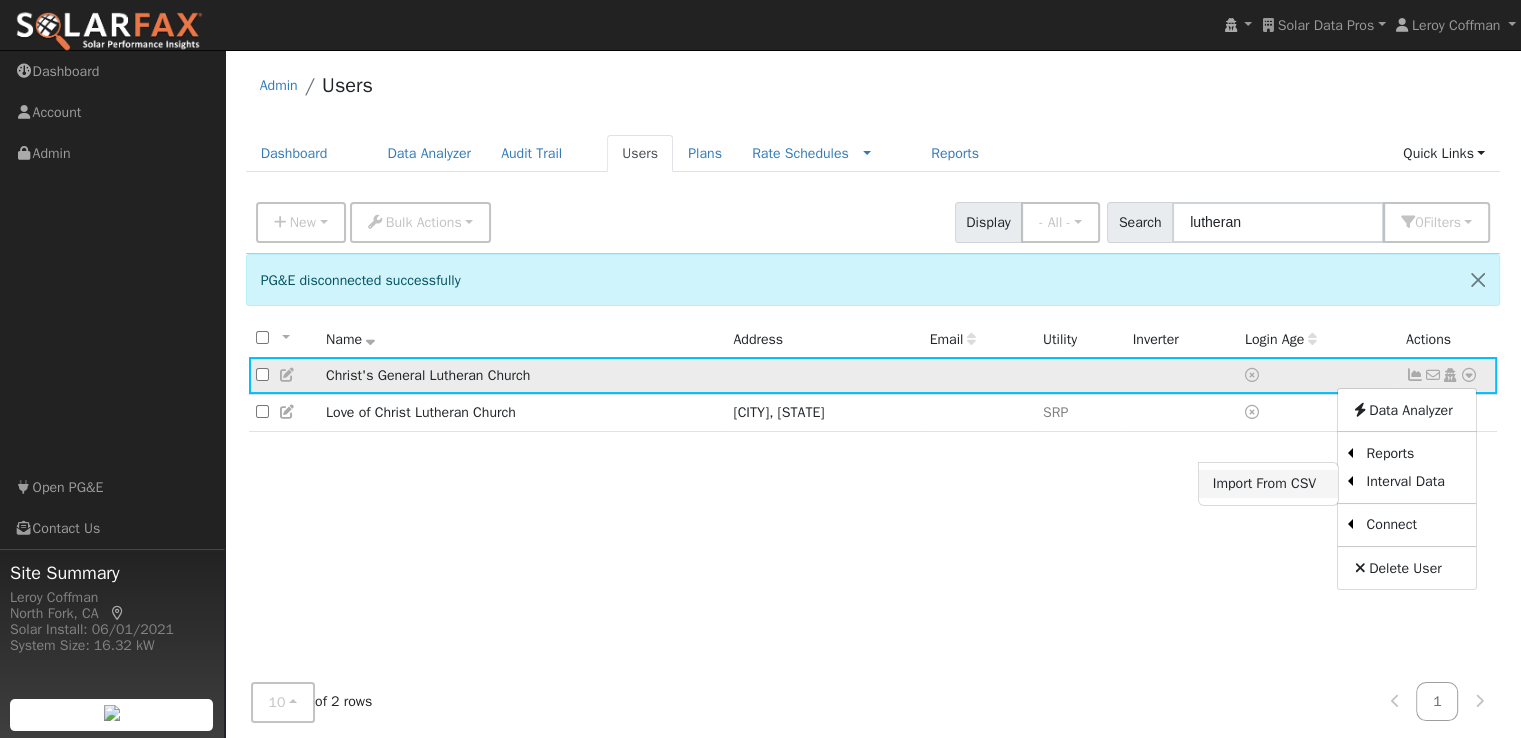 click on "Import From CSV" at bounding box center (1268, 484) 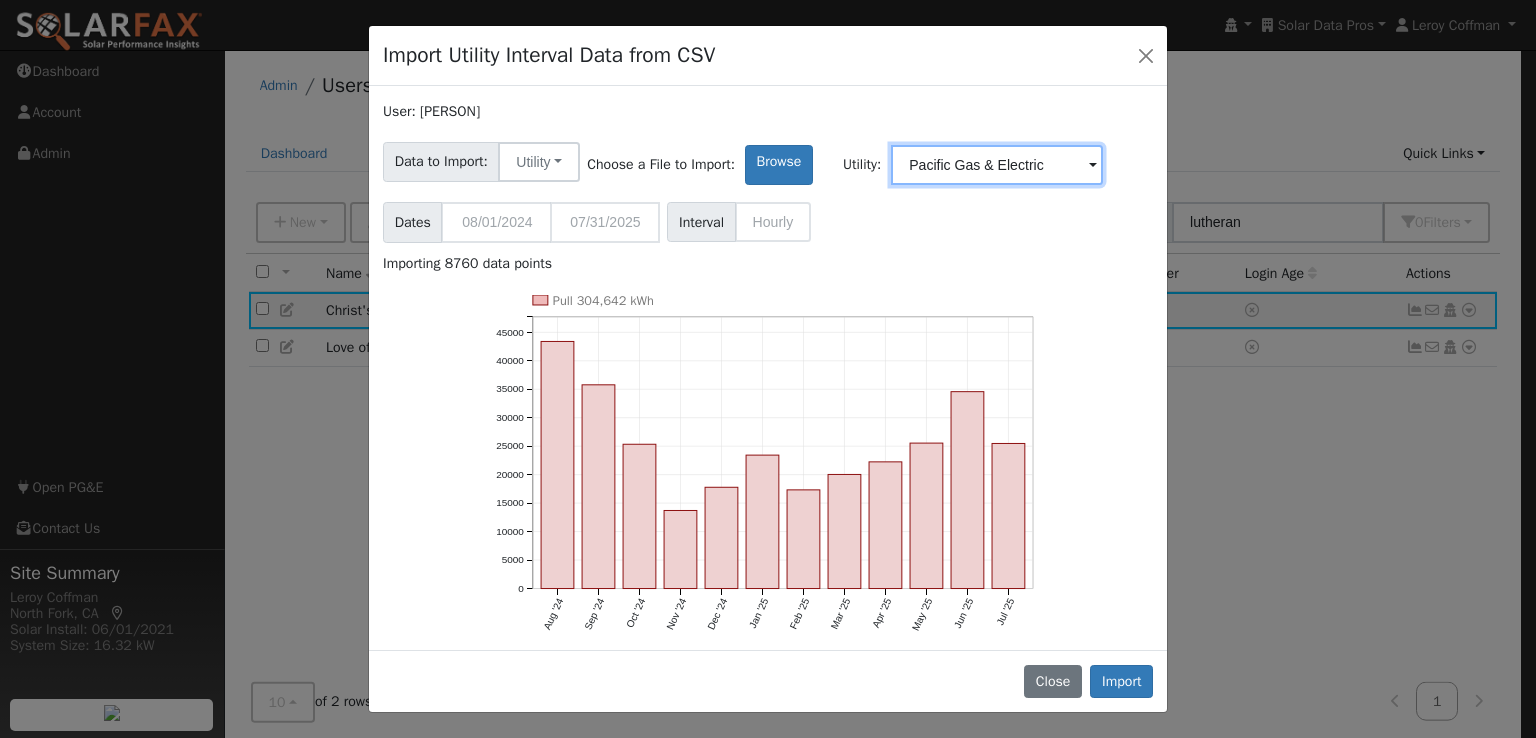 click on "Pacific Gas & Electric" at bounding box center (997, 165) 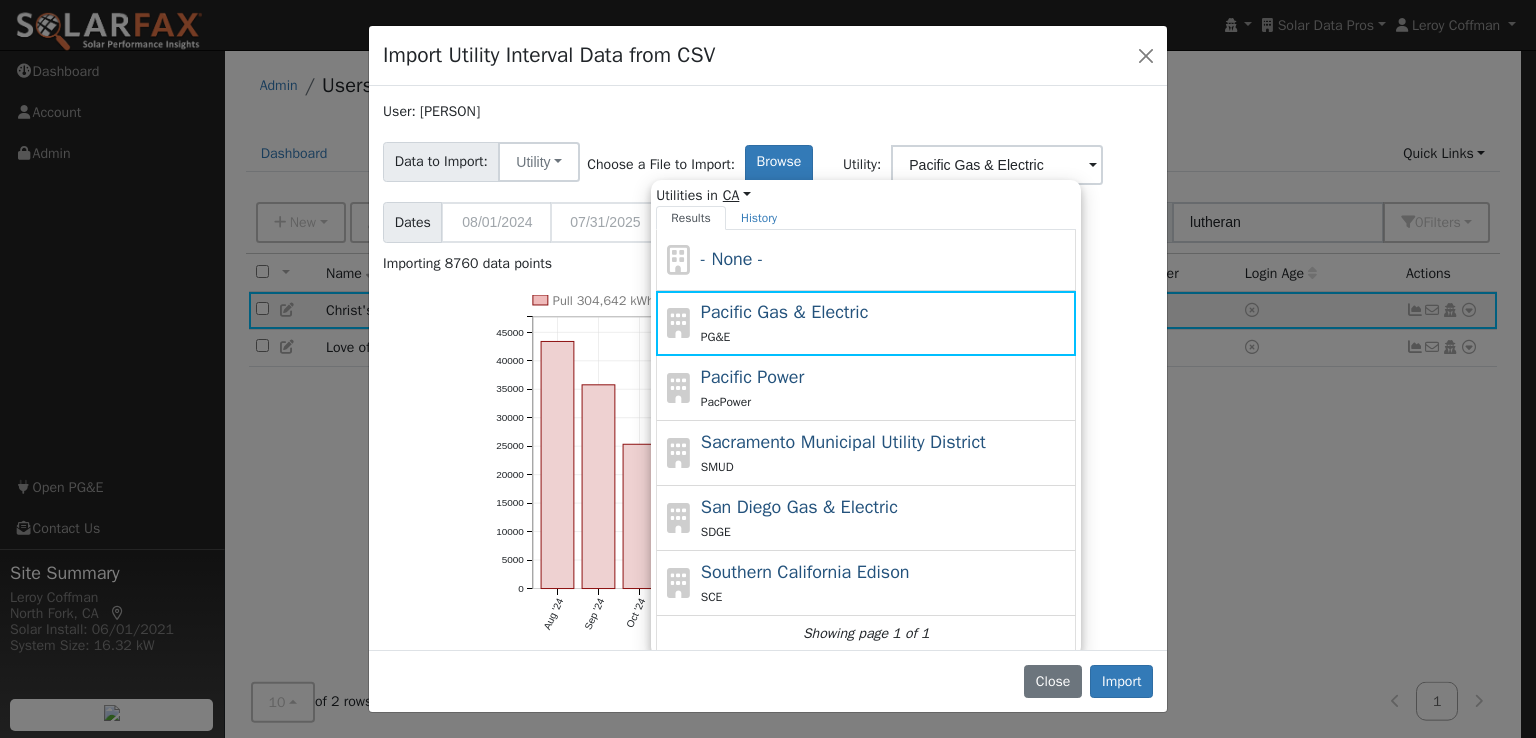 click on "CA" at bounding box center (737, 195) 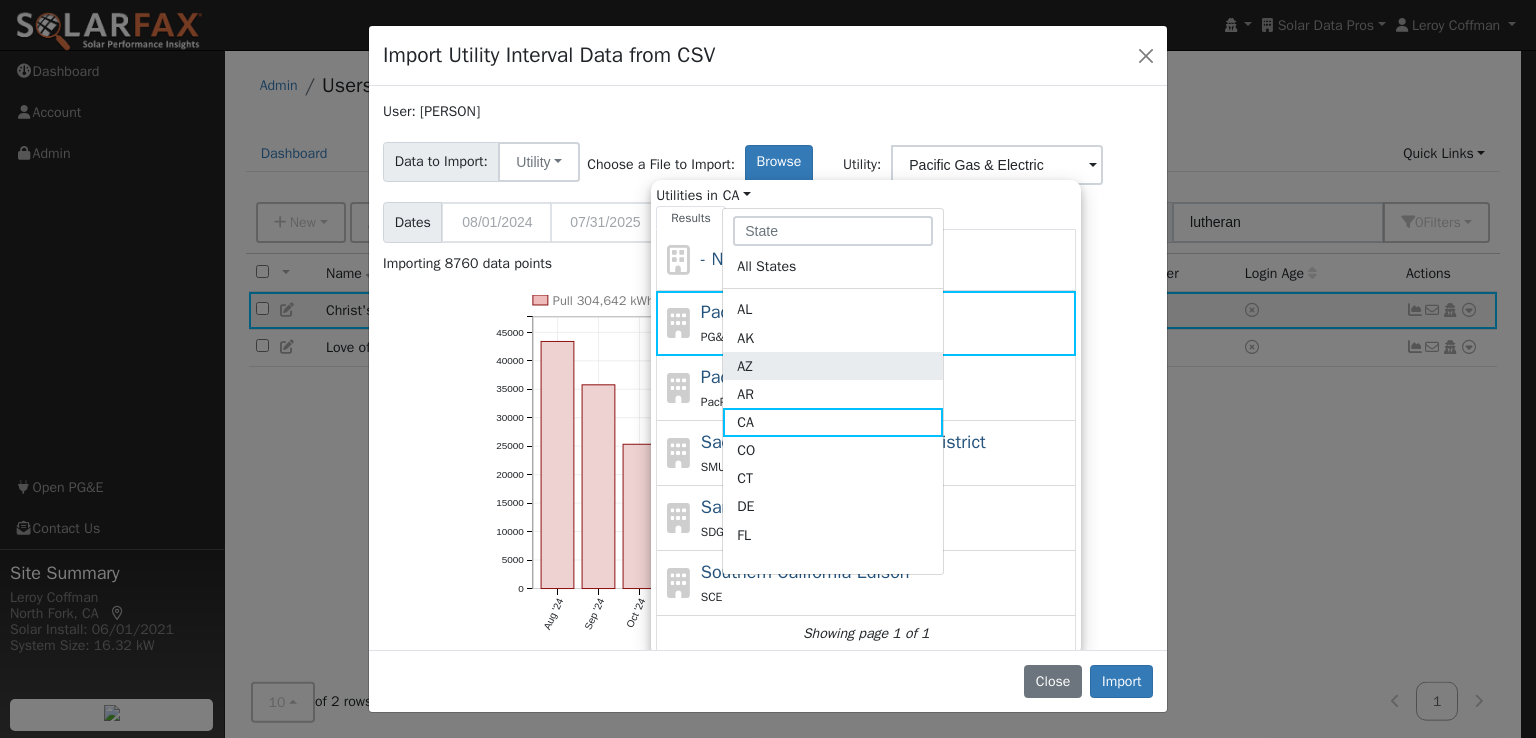 click on "AZ" 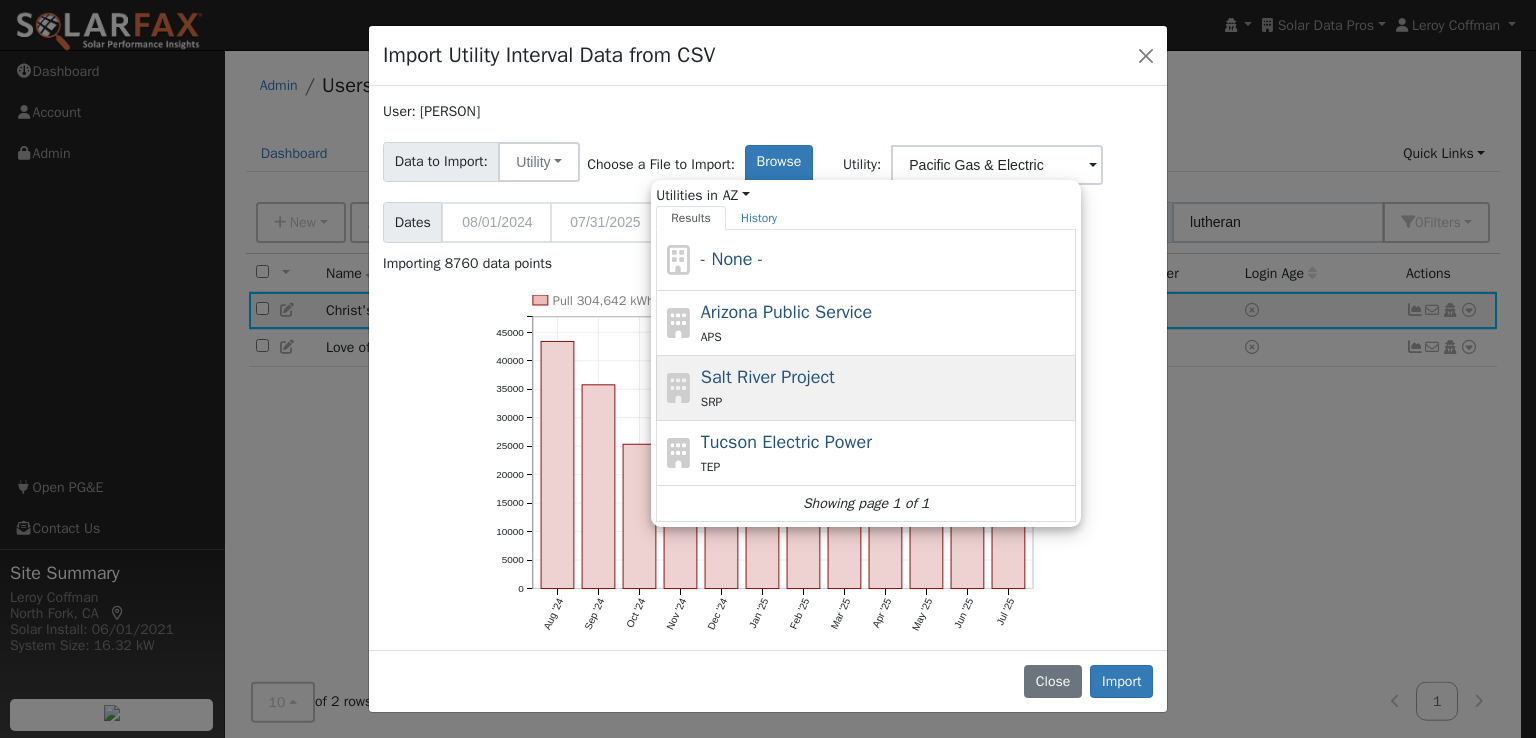 click on "Salt River Project" at bounding box center (768, 377) 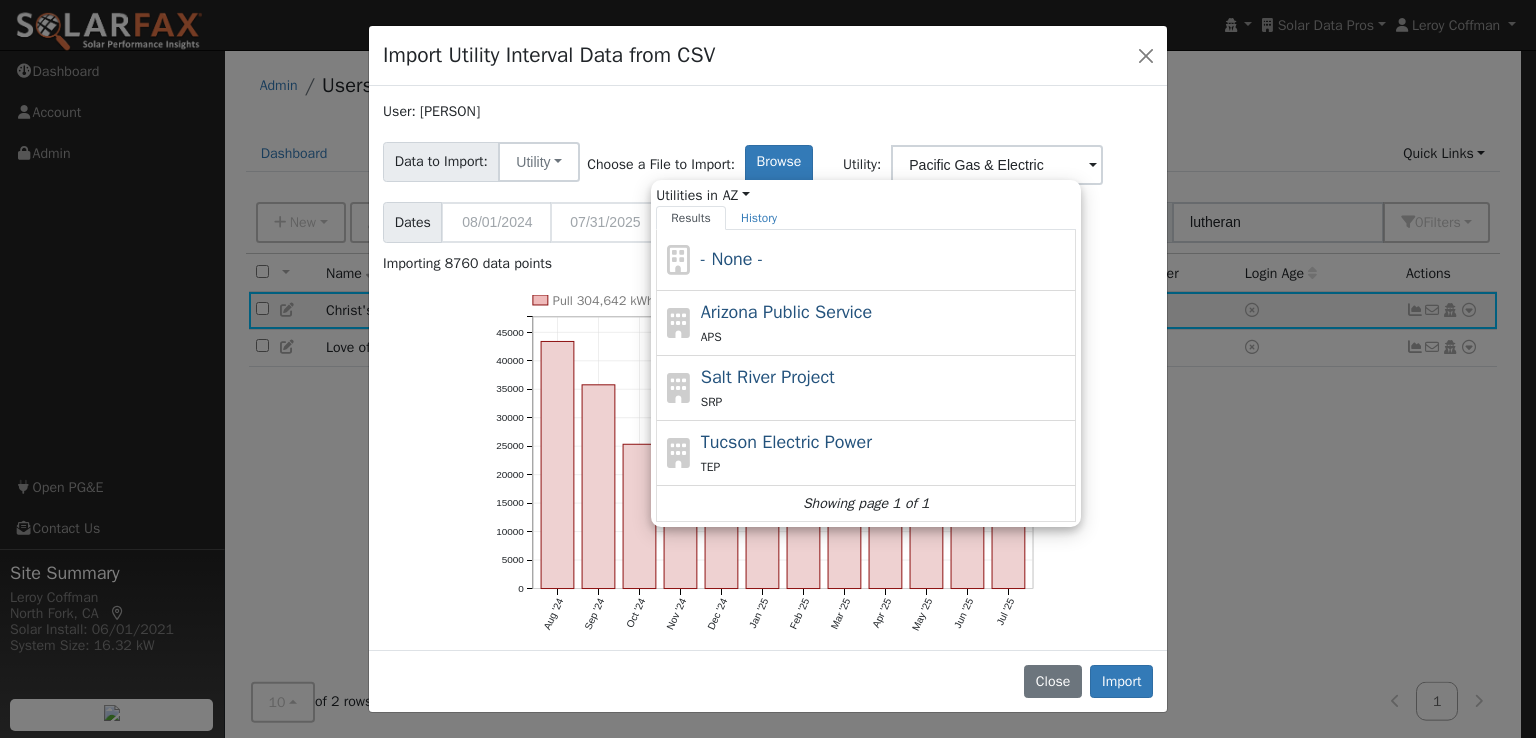 type on "Salt River Project" 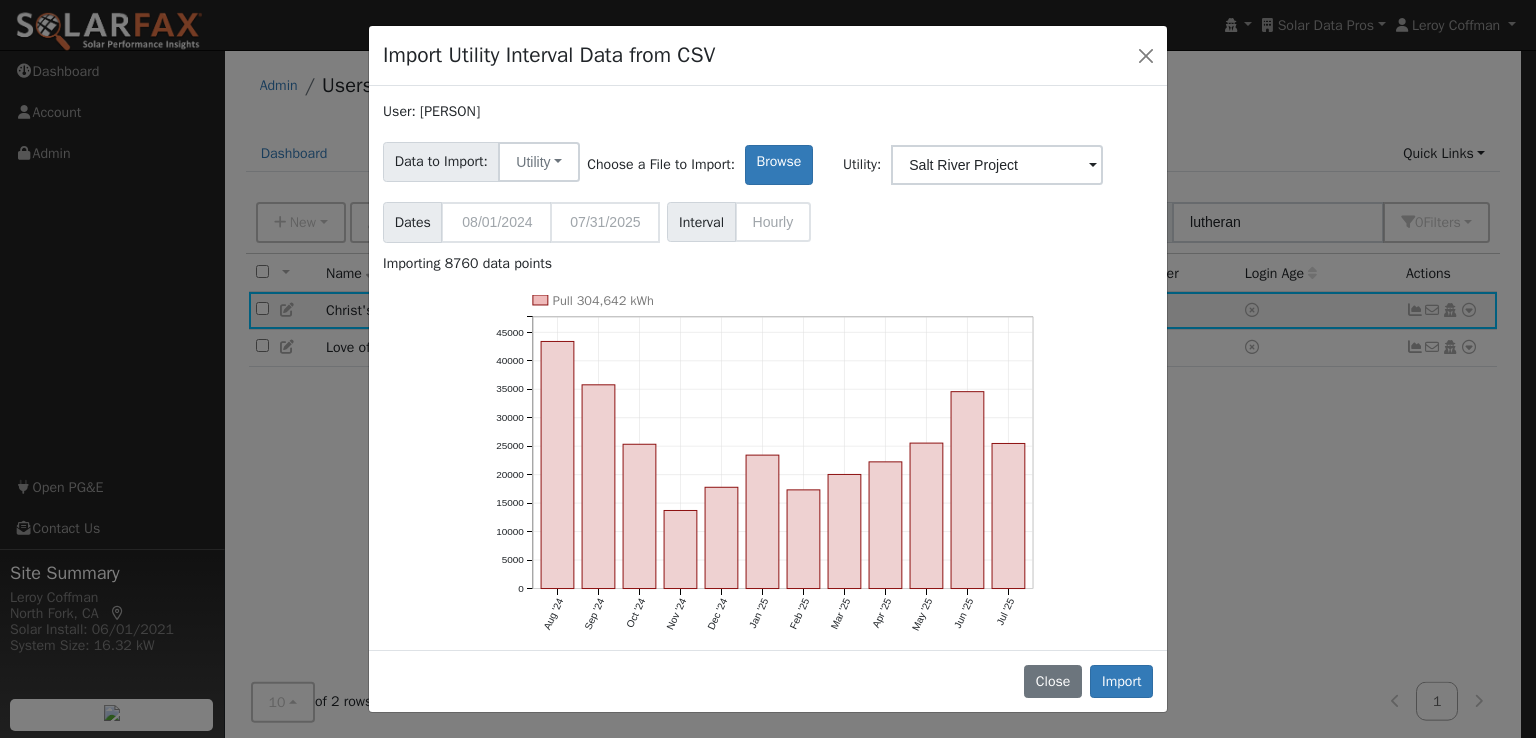 click on "Pull 304,642 kWh Aug '24 Sep '24 Oct '24 Nov '24 Dec '24 Jan '25 Feb '25 Mar '25 Apr '25 May '25 Jun '25 Jul '25 0 5000 10000 15000 20000 25000 30000 35000 40000 45000 onclick="" onclick="" onclick="" onclick="" onclick="" onclick="" onclick="" onclick="" onclick="" onclick="" onclick="" onclick=""" 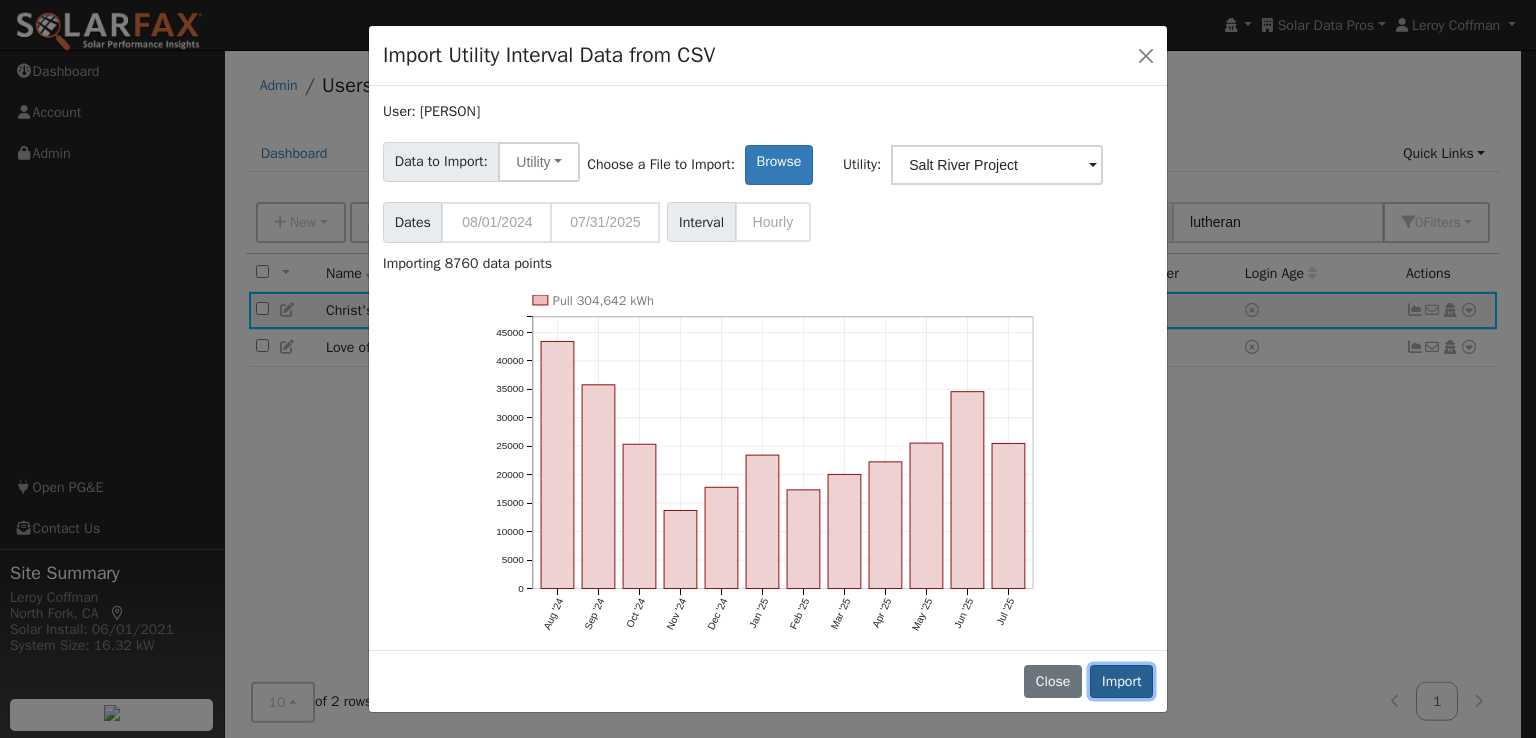 click on "Import" at bounding box center [1121, 682] 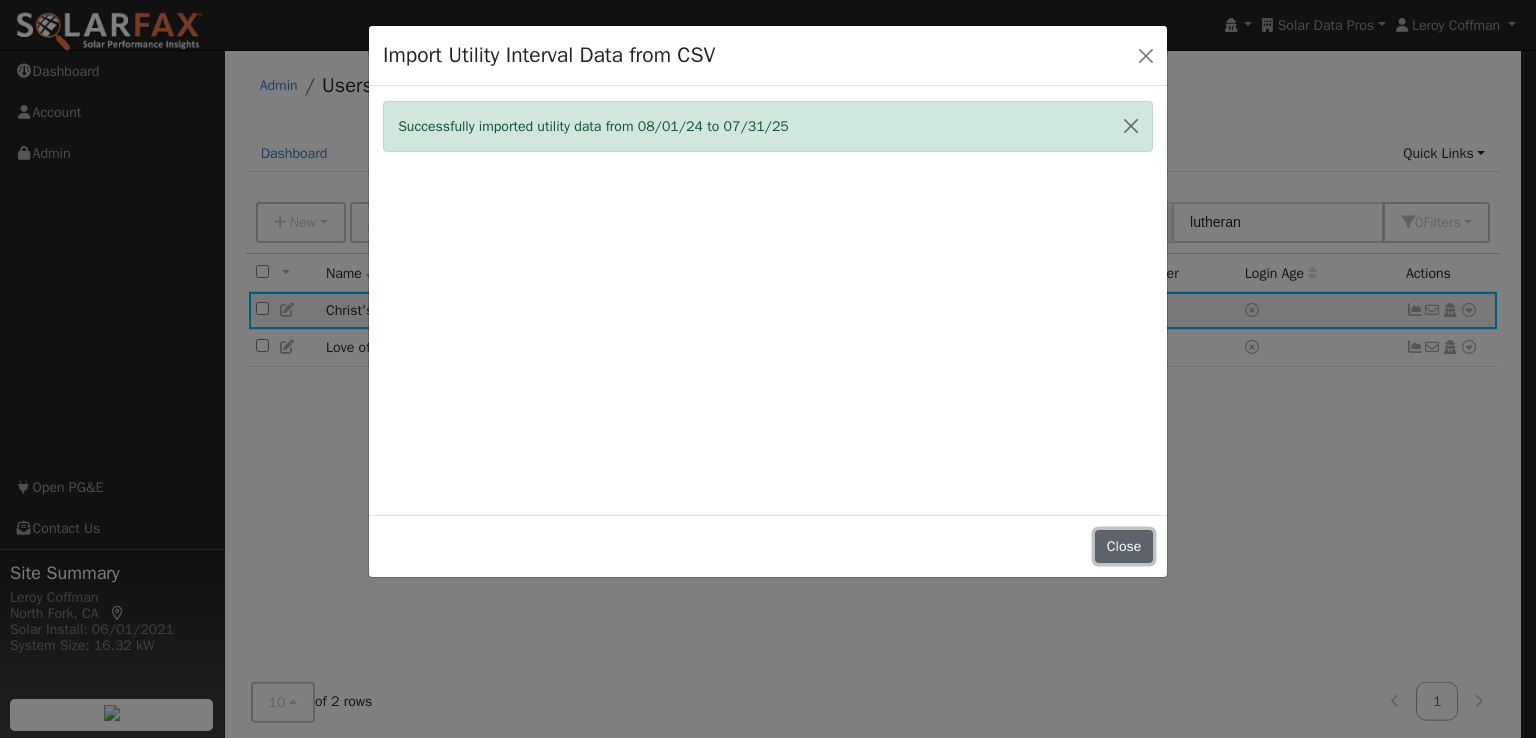 click on "Close" at bounding box center [1124, 547] 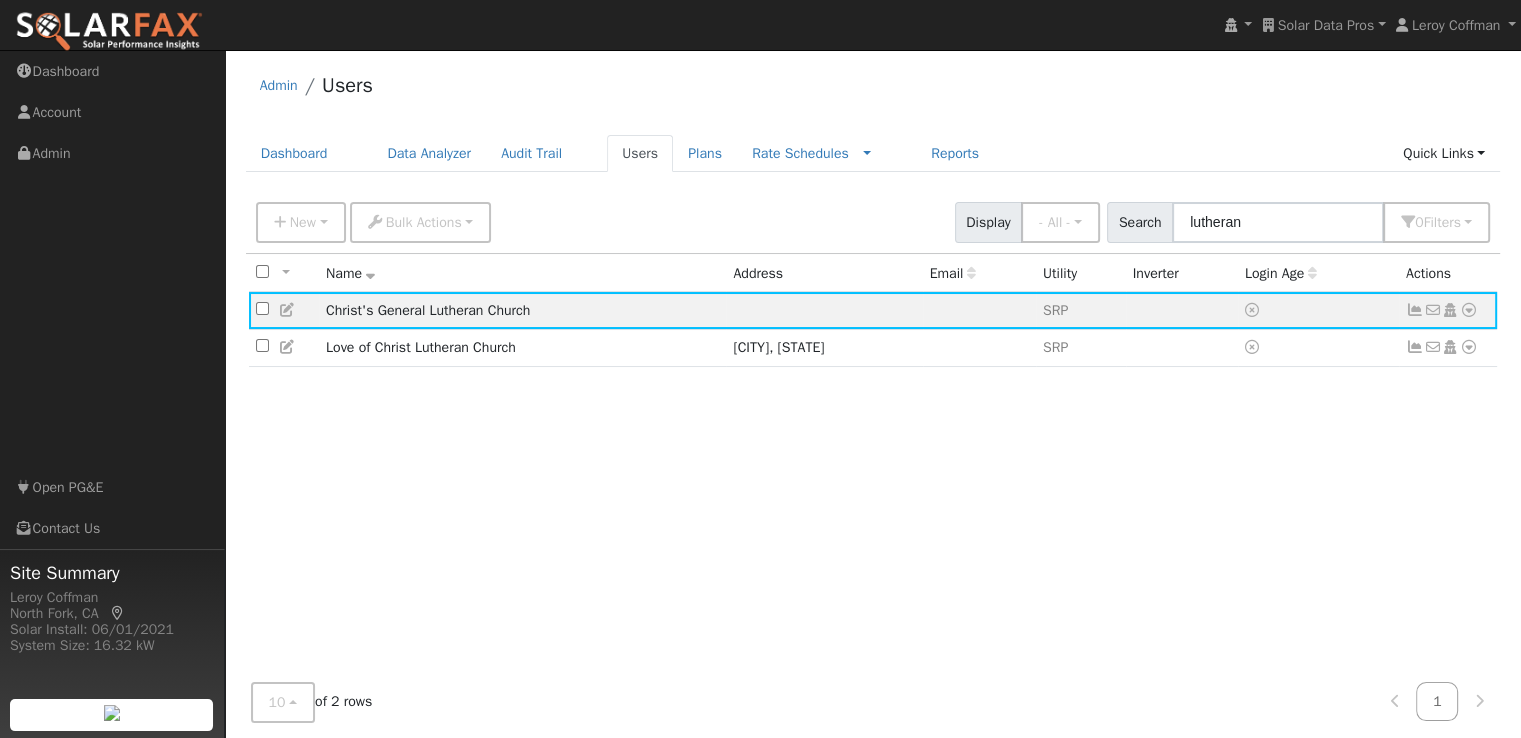 click on "All None All on page None on page  Name  Address  Email  Utility Inverter  Login Age  Actions Christ's General Lutheran Church  SRP    No email address Send Email... Copy a Link Reset Password Open Access  Data Analyzer  Reports Scenario Health Check Energy Audit Account Timeline User Audit Trail  Interval Data Import From CSV Export to CSV  Connect  Solar  Disconnect  Utility  Delete User  Love of Christ Lutheran Church  Mesa, AZ SRP    No email address Send Email... Copy a Link Reset Password Open Access  Data Analyzer  Reports Scenario Health Check Energy Audit Account Timeline User Audit Trail  Interval Data Import From CSV Export to CSV  Connect  Solar  Disconnect  Utility  Delete User" at bounding box center (873, 475) 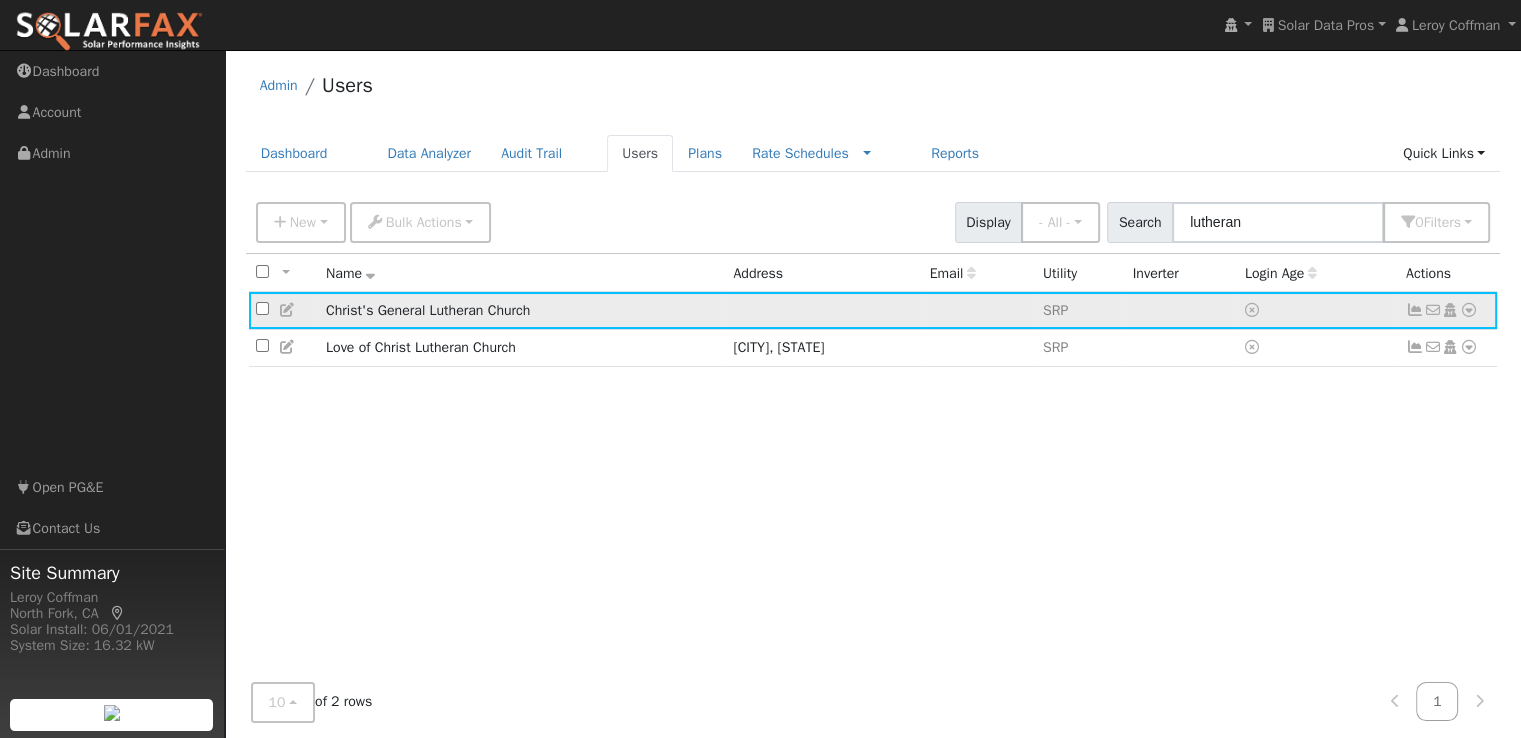 click at bounding box center (288, 310) 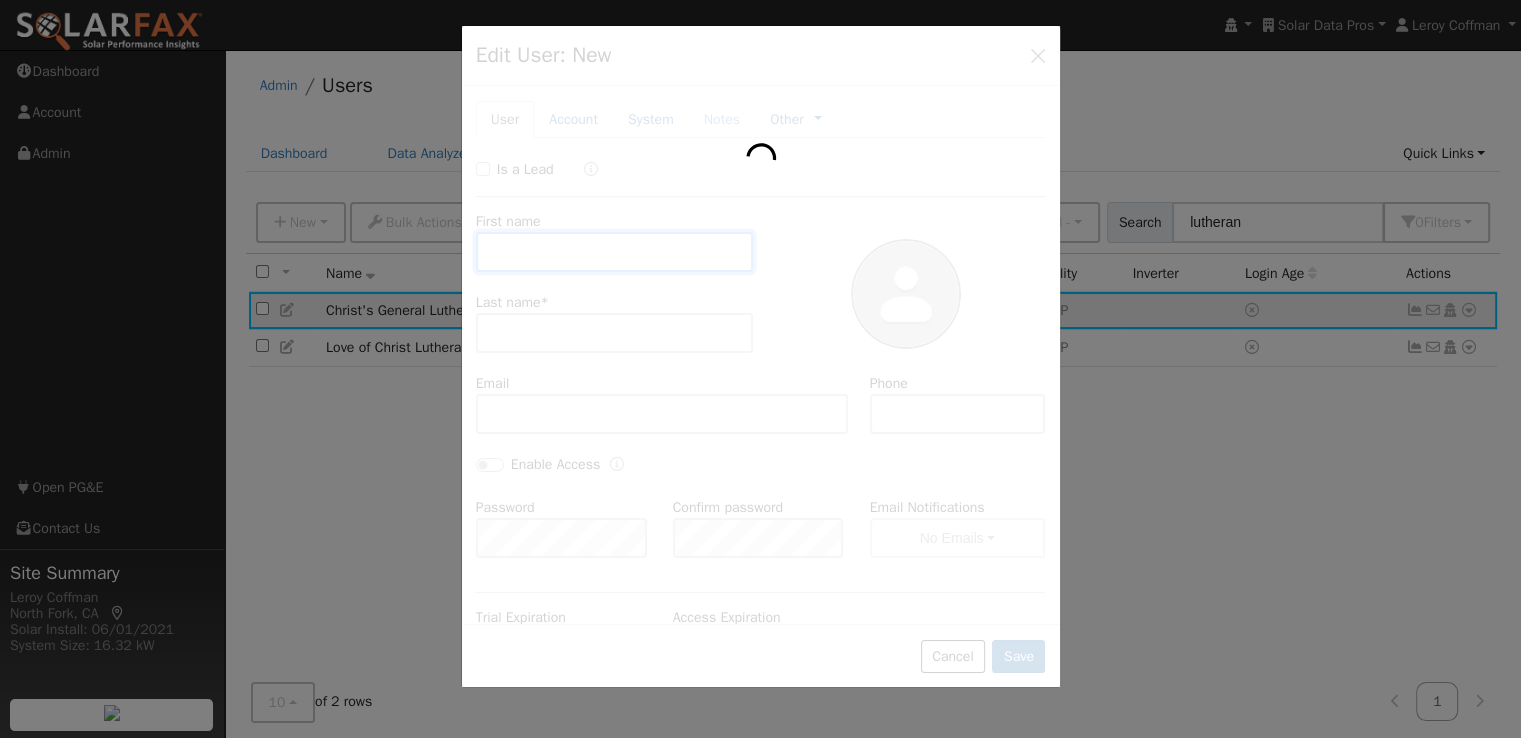 type on "Christ's General" 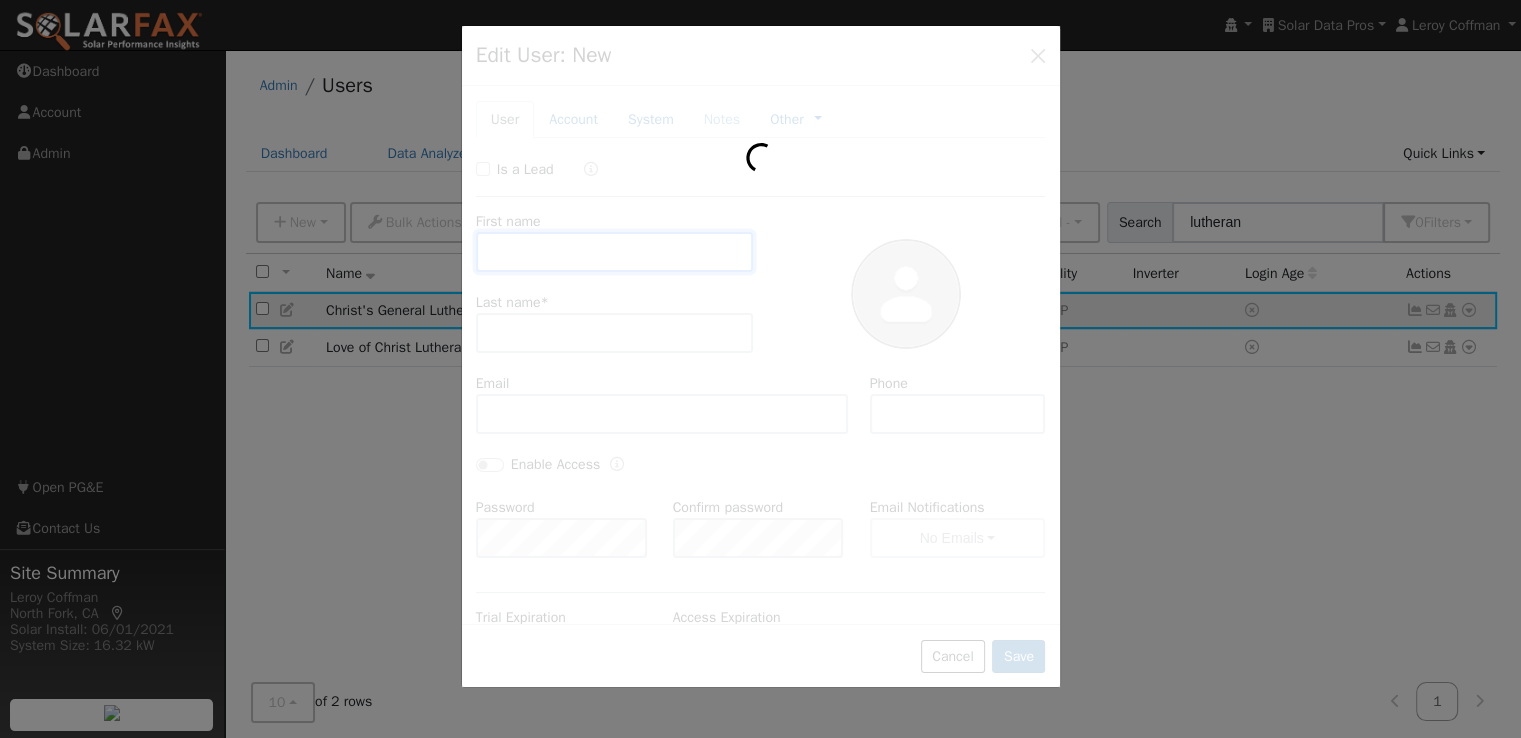 type on "Lutheran Church" 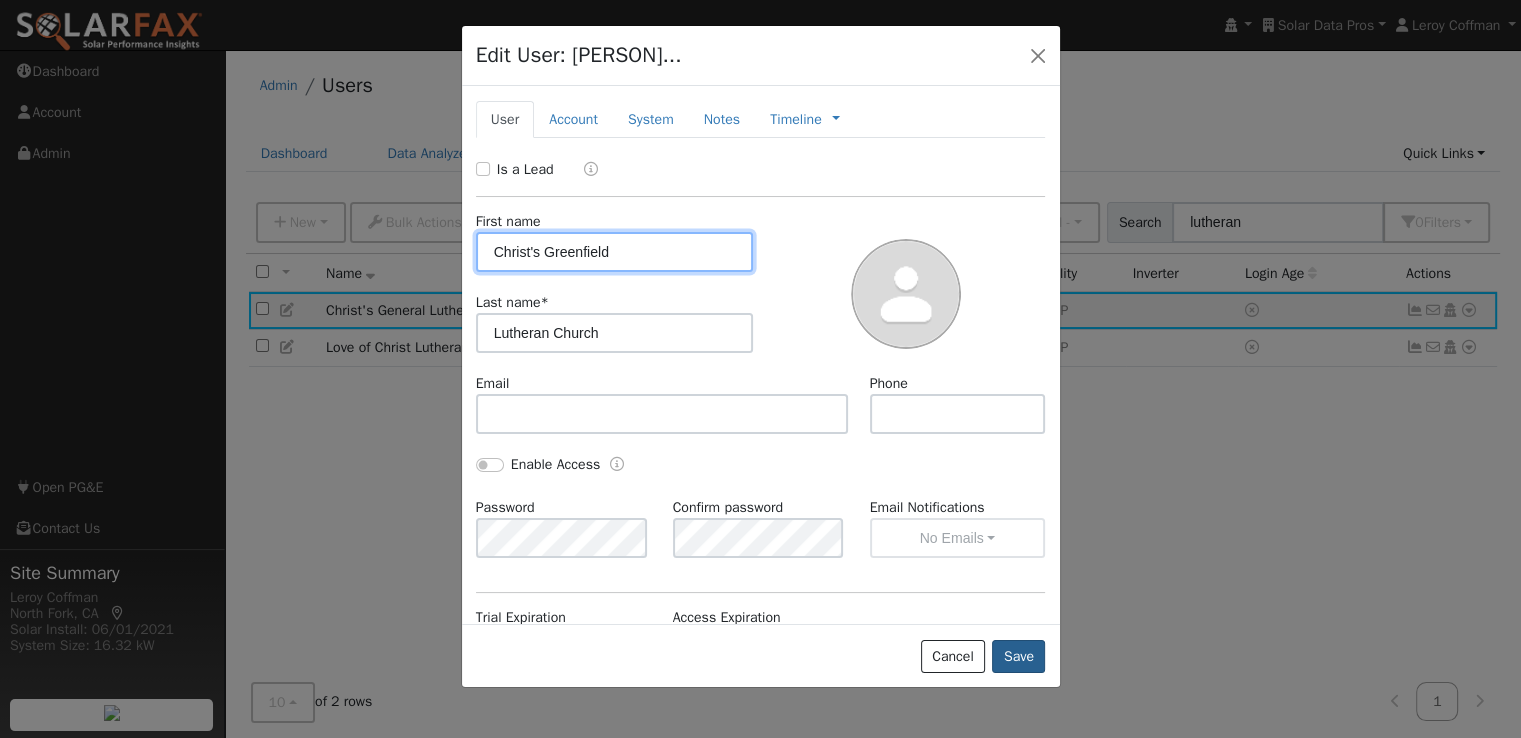 type on "Christ's Greenfield" 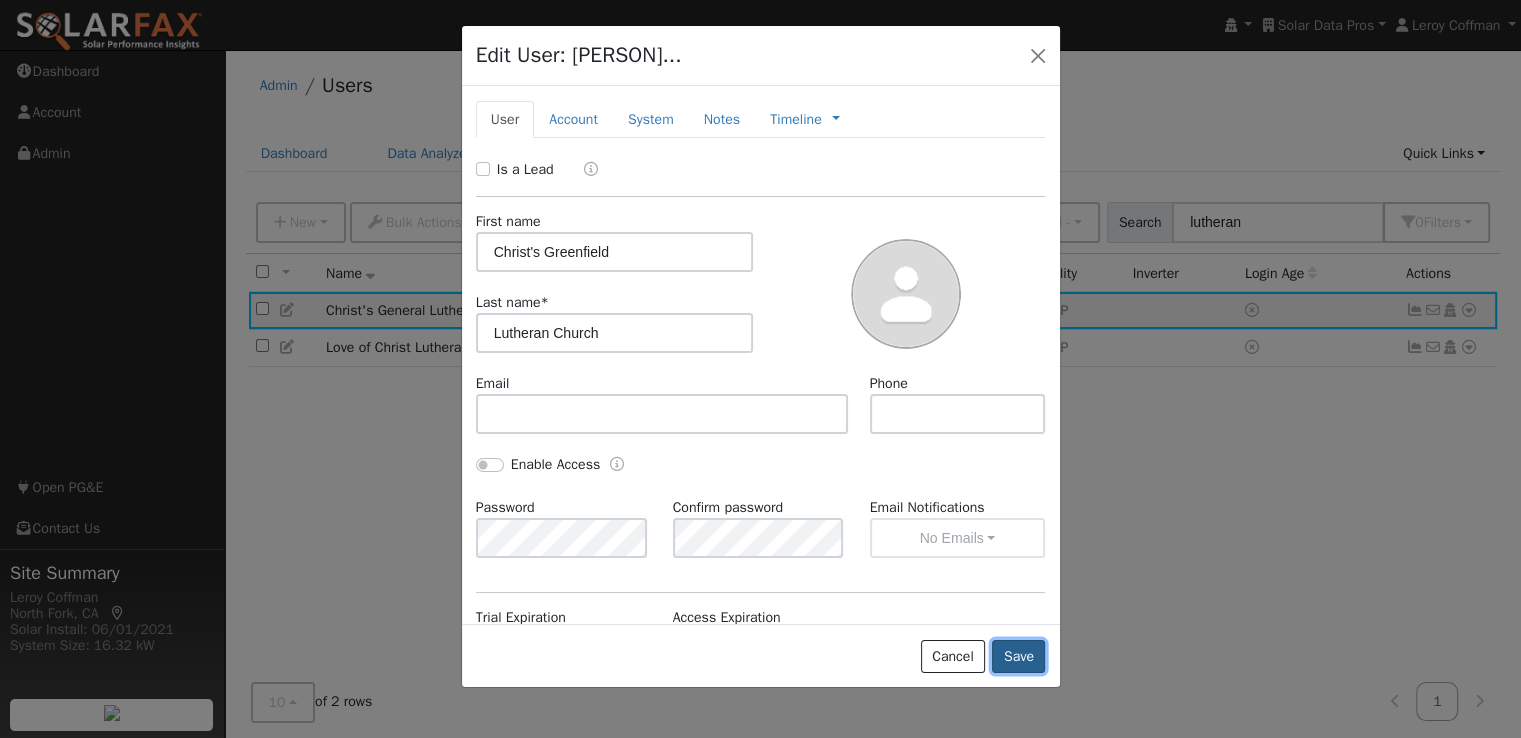 click on "Save" at bounding box center [1018, 657] 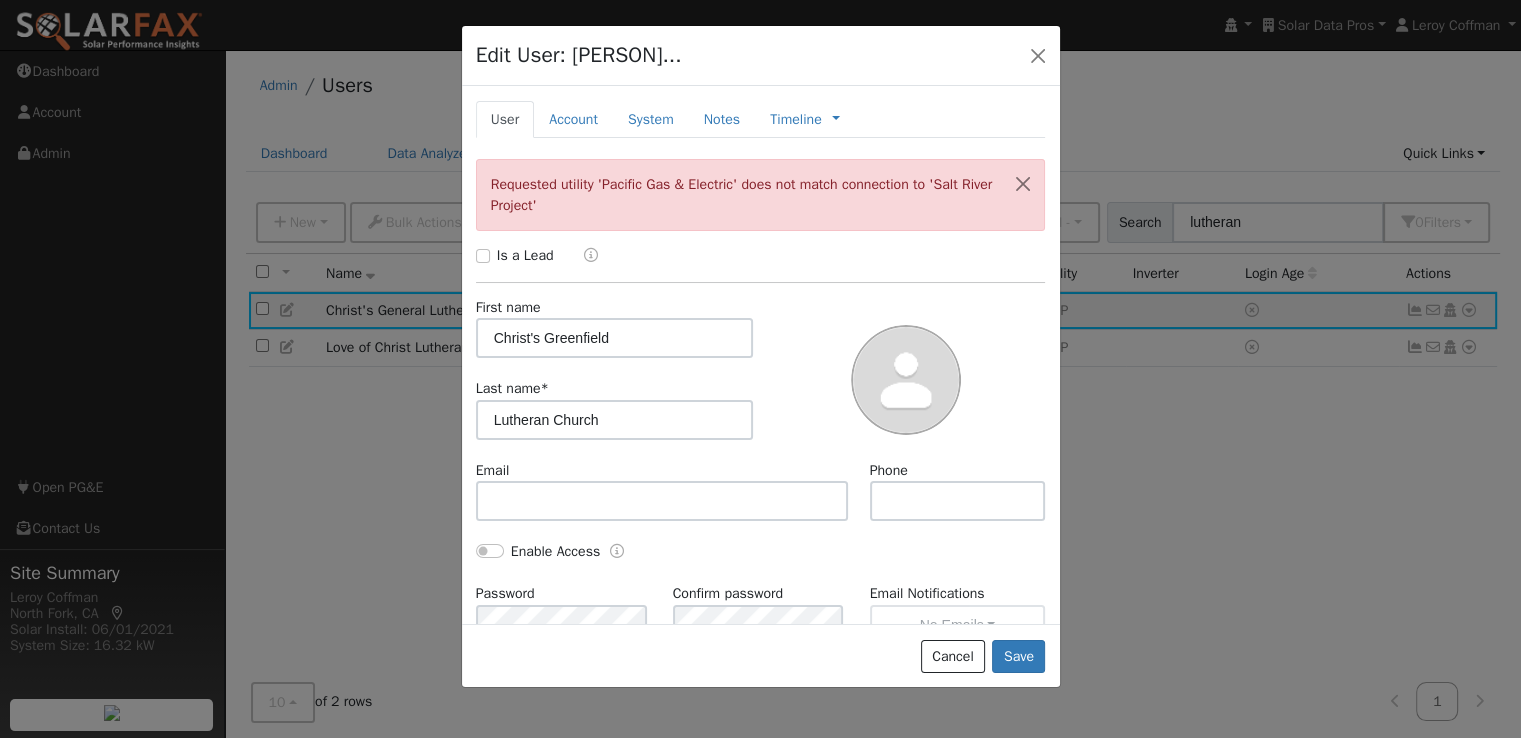 click on "Requested utility 'Pacific Gas & Electric' does not match connection to 'Salt River Project'" at bounding box center (761, 195) 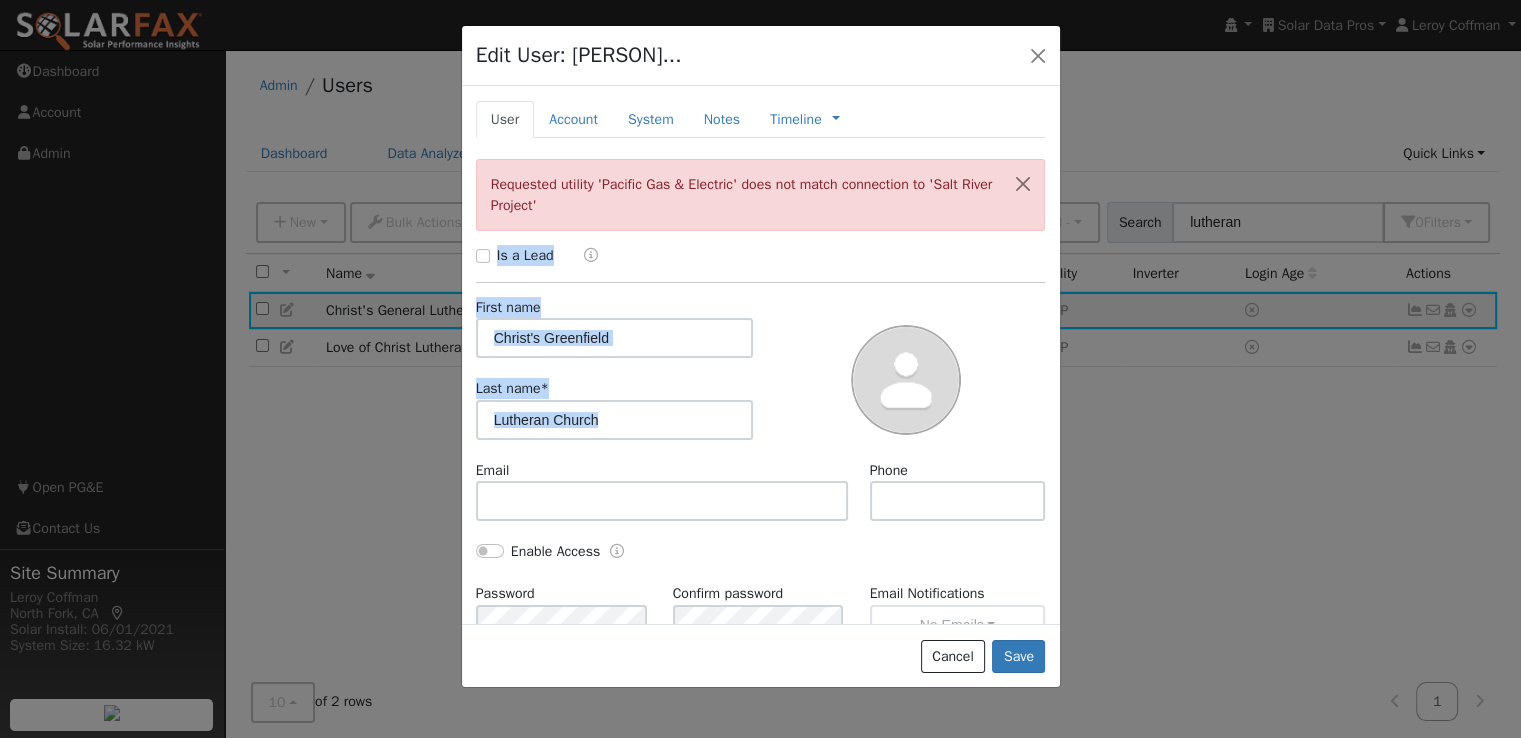 drag, startPoint x: 772, startPoint y: 225, endPoint x: 775, endPoint y: 302, distance: 77.05842 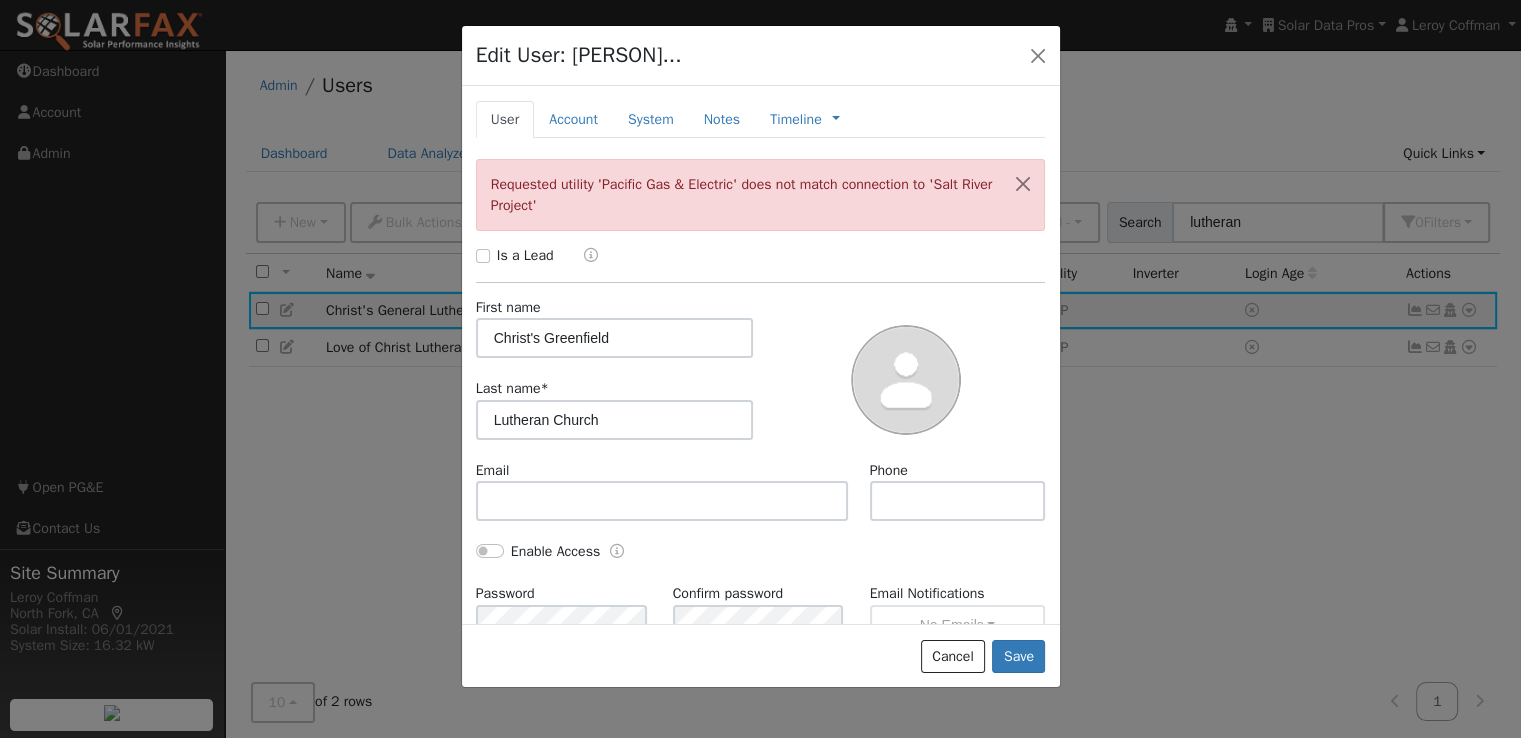 click on "First name Christ's Greenfield" at bounding box center [614, 327] 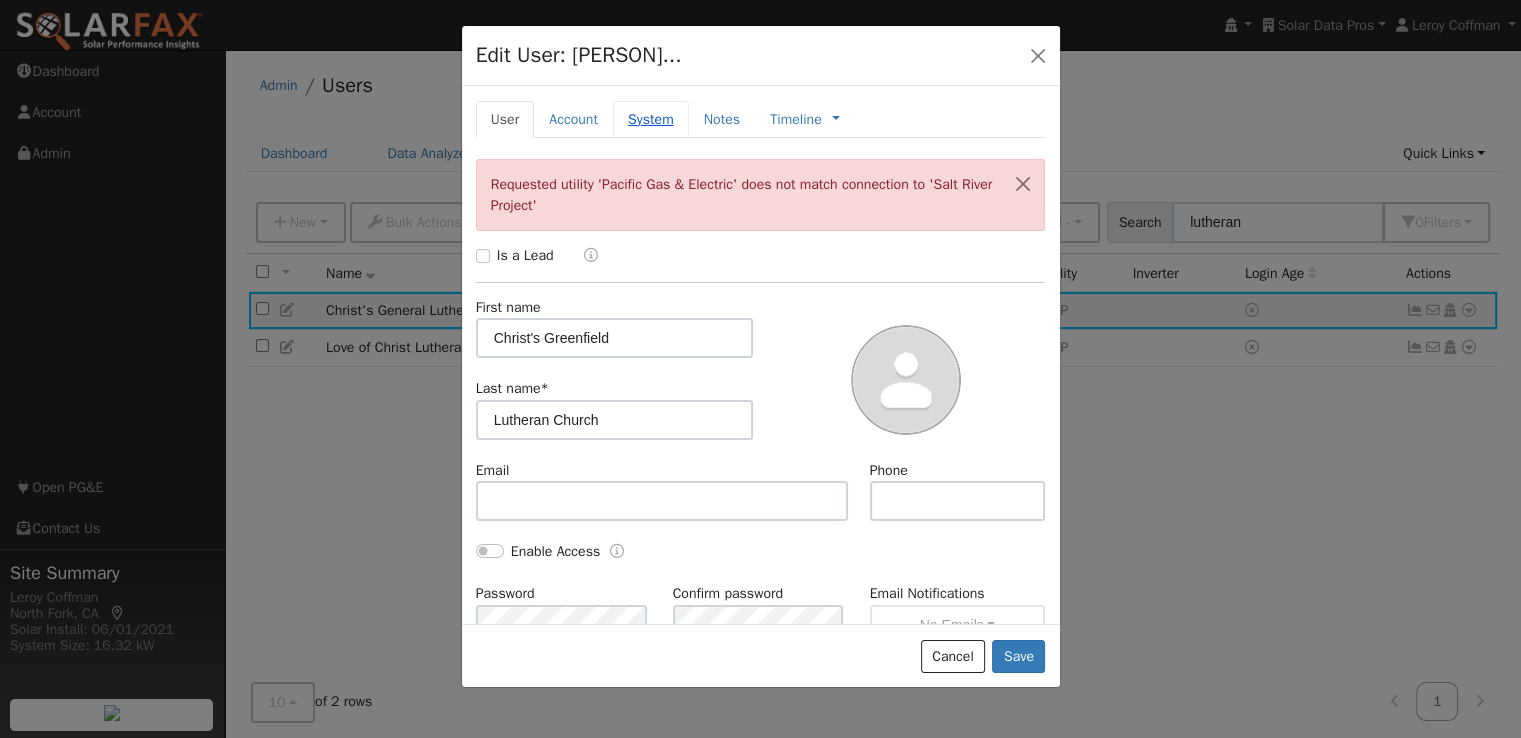 click on "System" at bounding box center [651, 119] 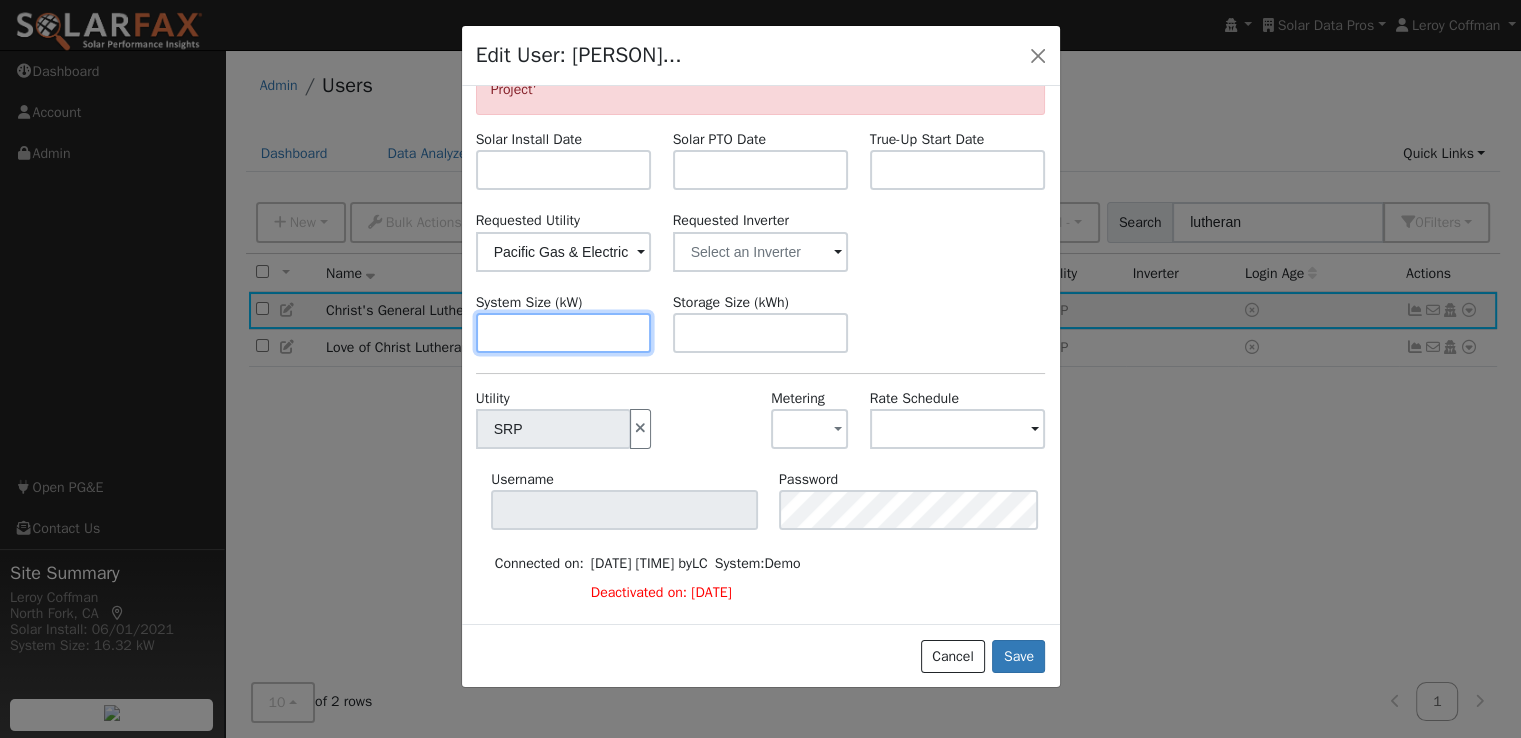 scroll, scrollTop: 128, scrollLeft: 0, axis: vertical 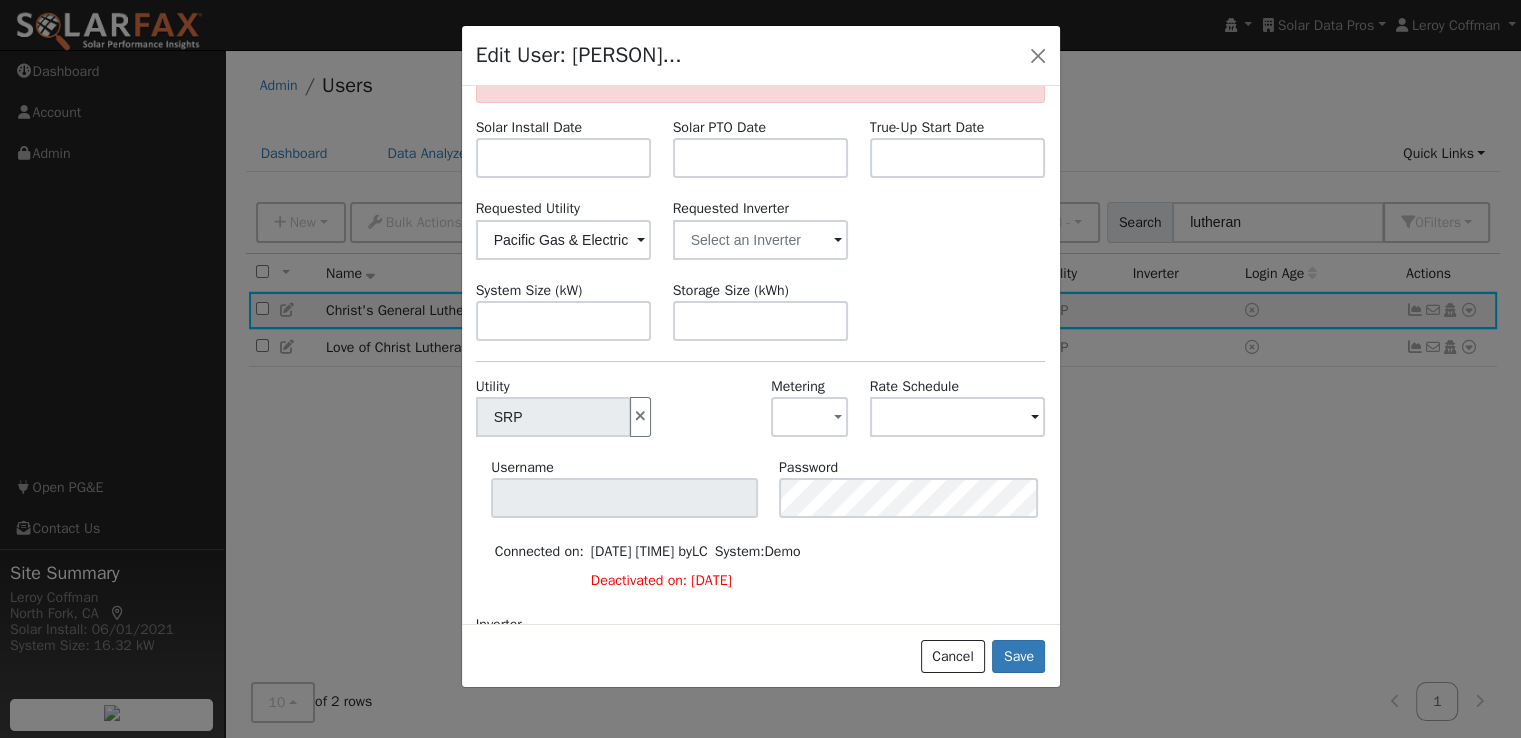 click at bounding box center (641, 241) 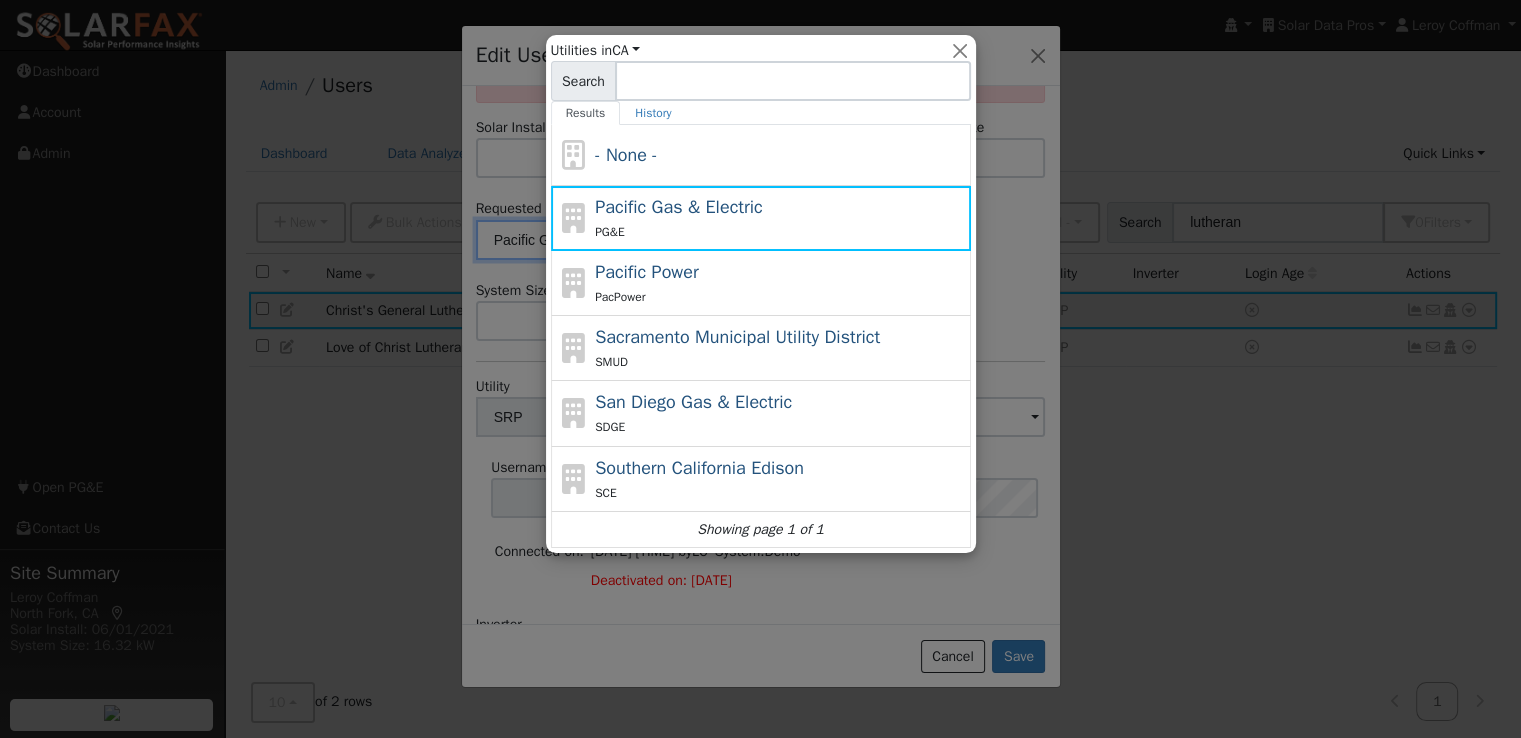 click on "Pacific Gas & Electric PG&E" 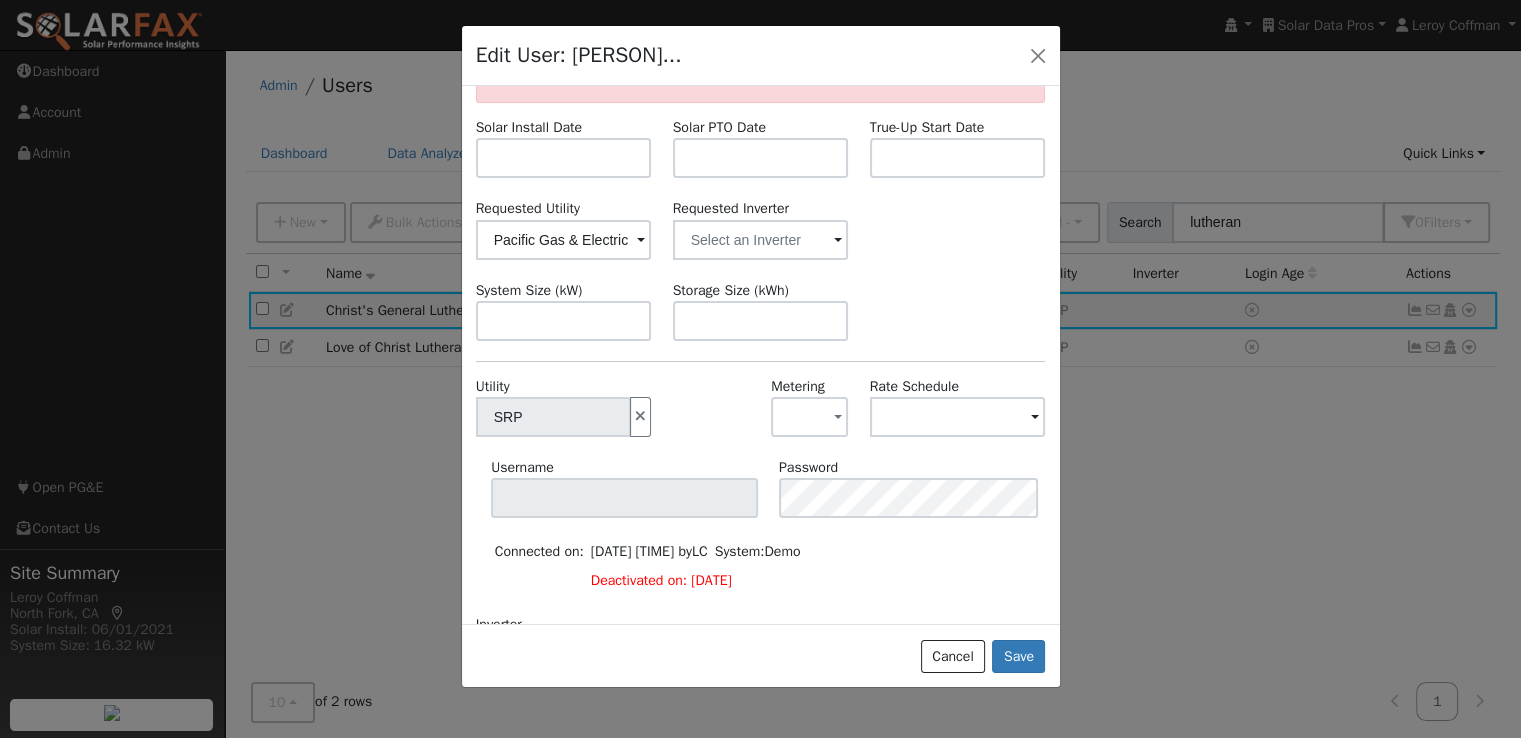 click at bounding box center [641, 241] 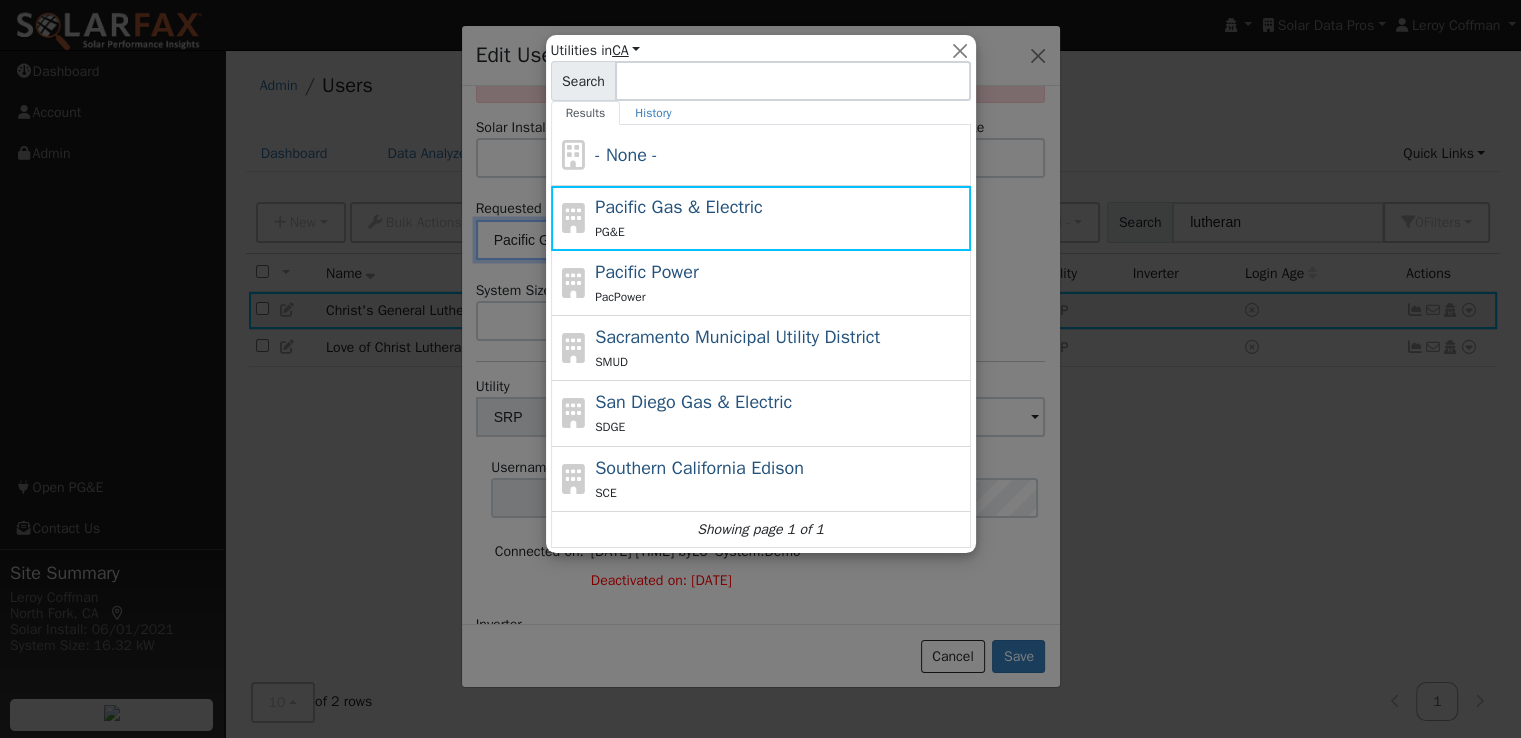 click on "CA" at bounding box center (626, 50) 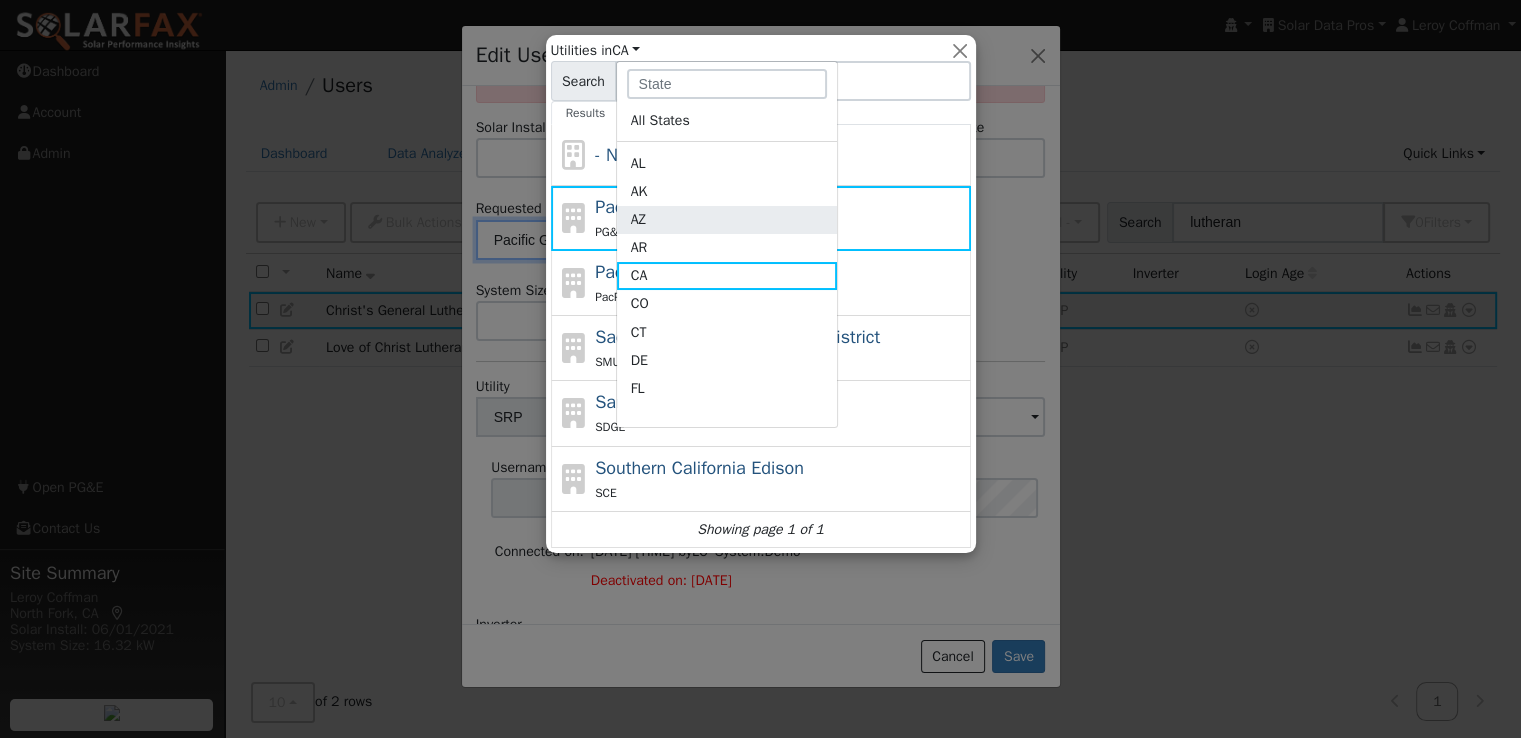 click on "AZ" 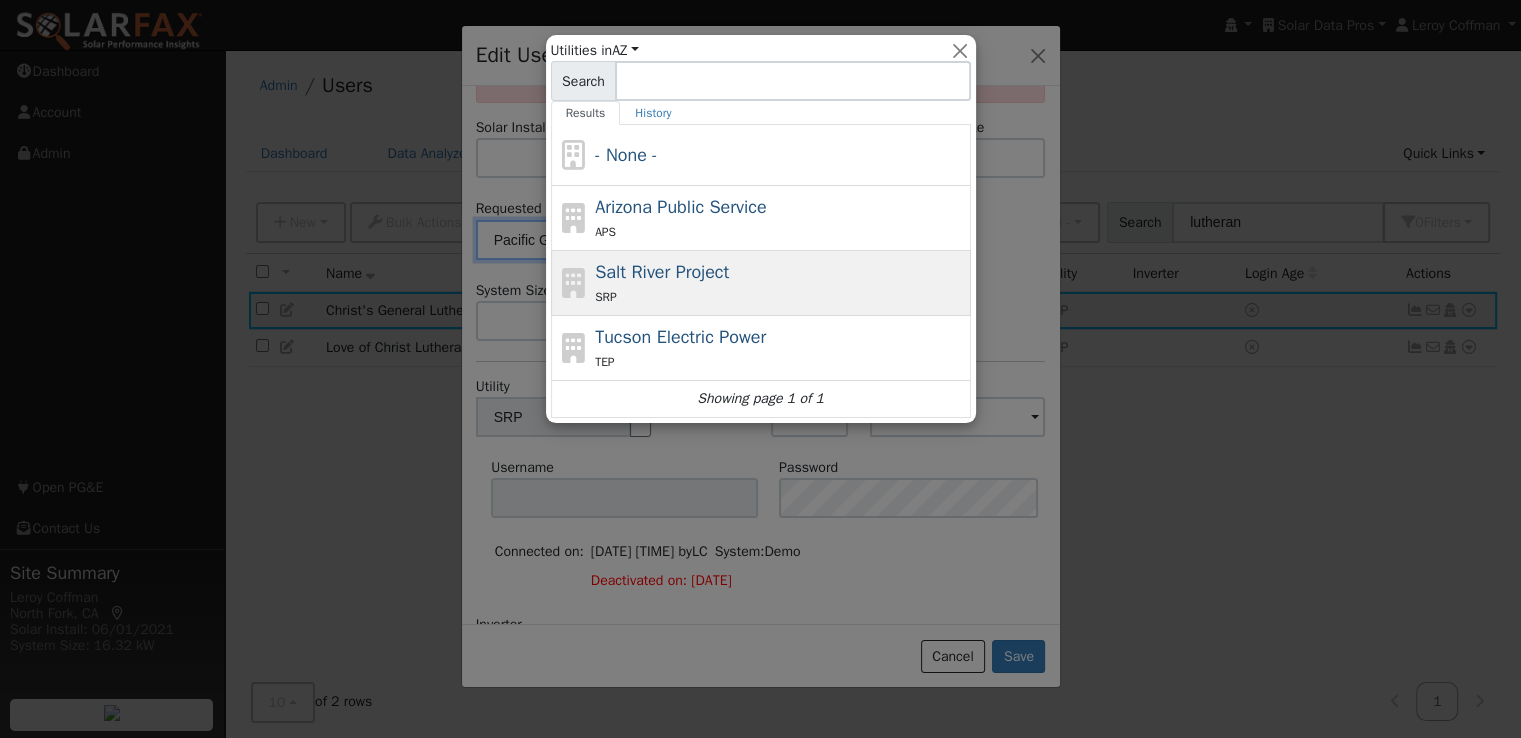 click on "Salt River Project" at bounding box center [662, 272] 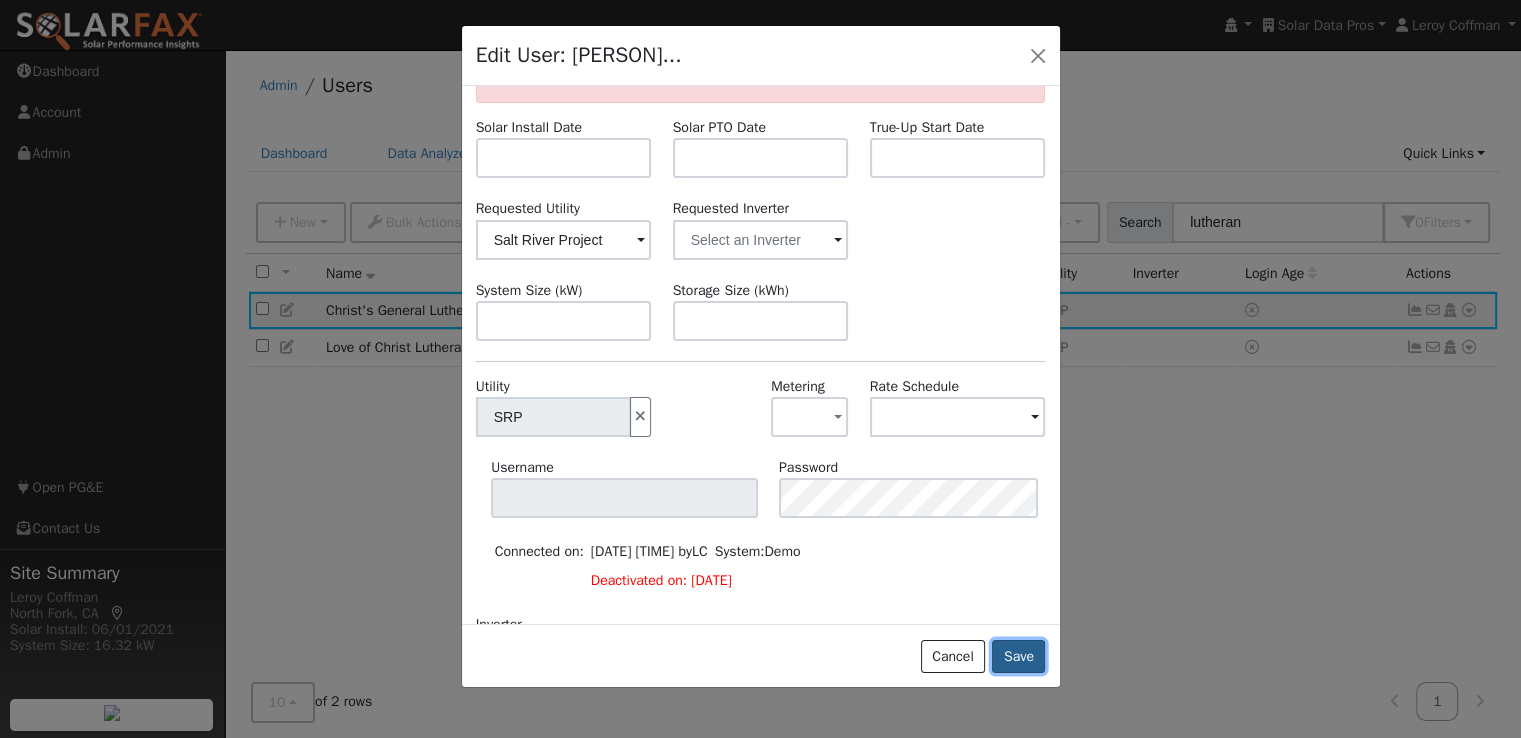 click on "Save" at bounding box center [1018, 657] 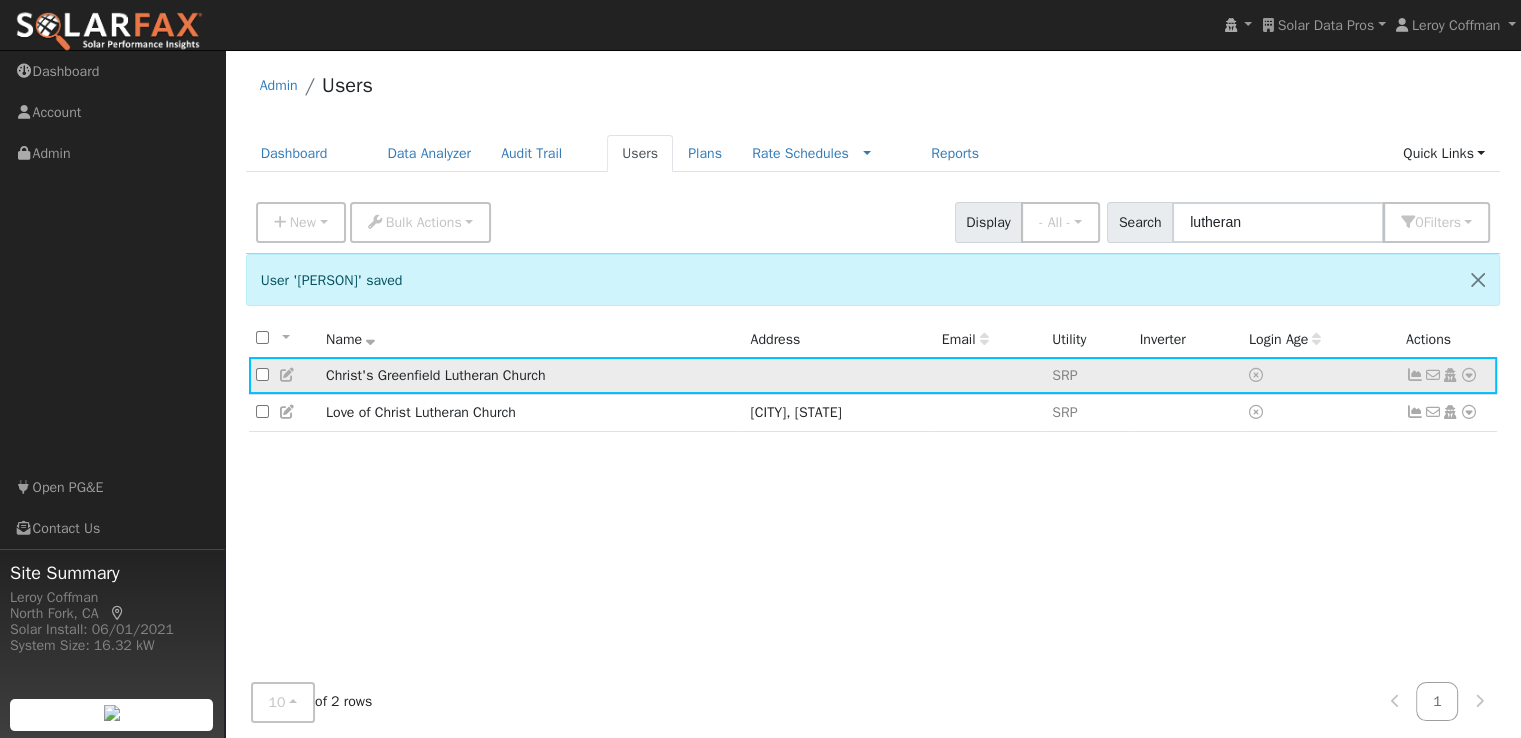 click at bounding box center (1469, 375) 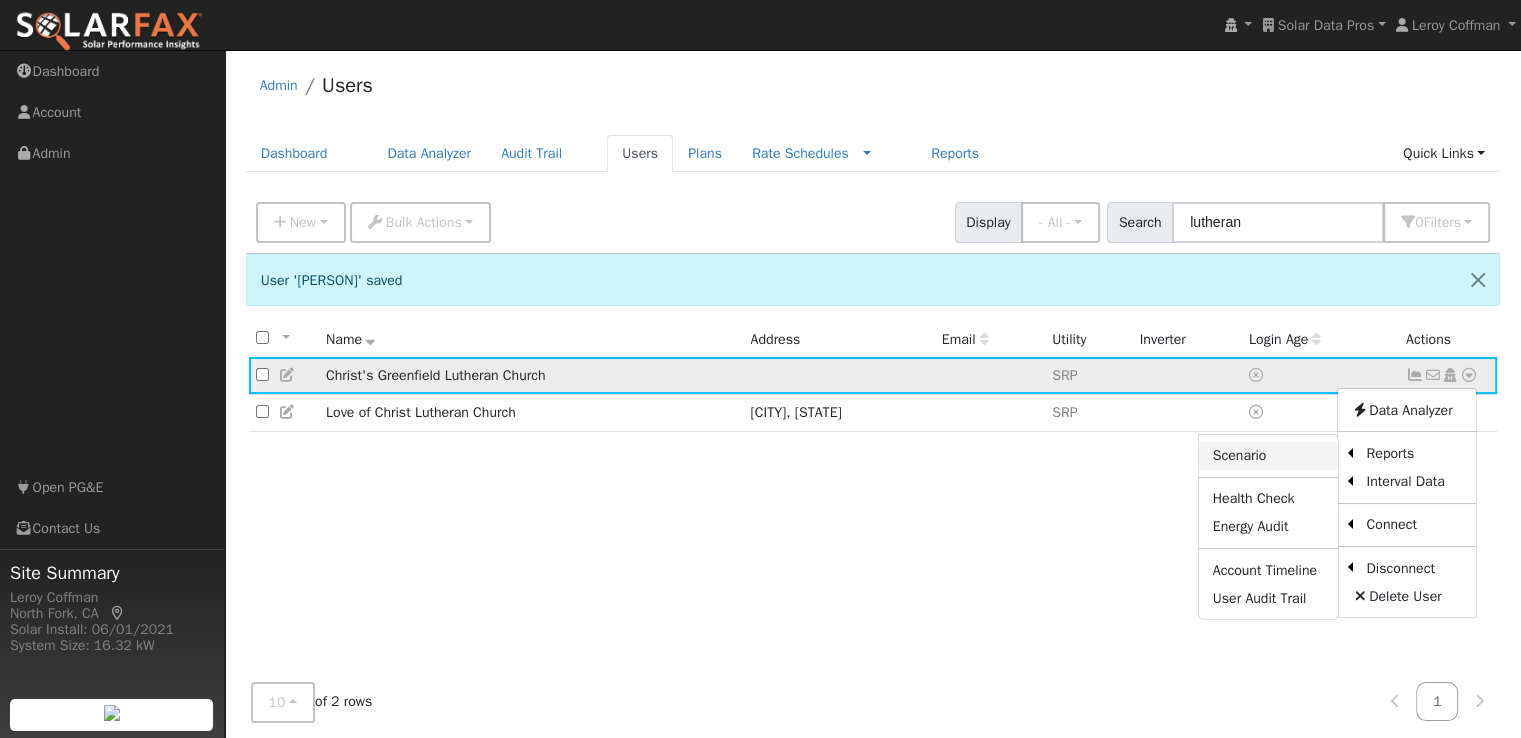click on "Scenario" at bounding box center (1268, 456) 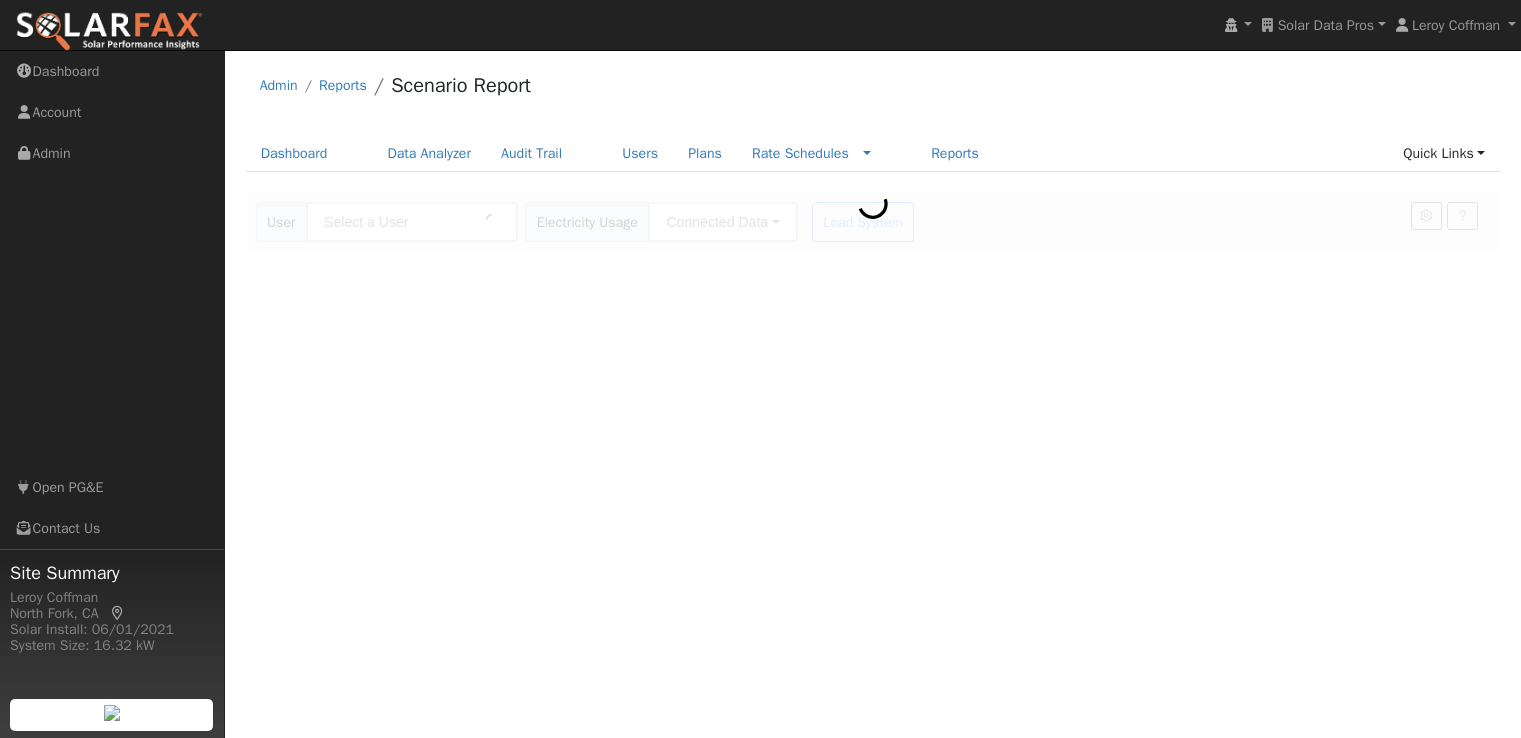 type on "Christ's Greenfield Lutheran Church" 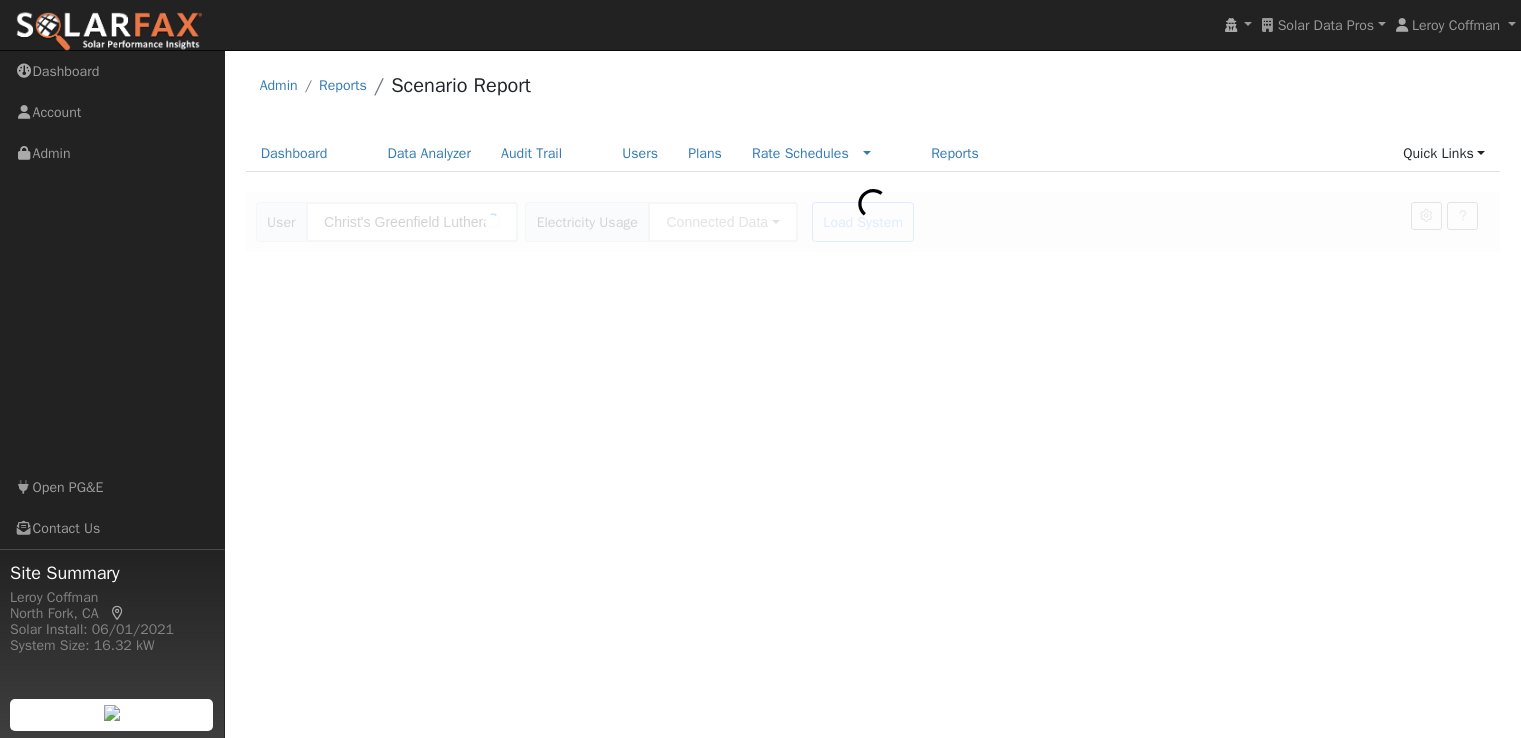scroll, scrollTop: 0, scrollLeft: 0, axis: both 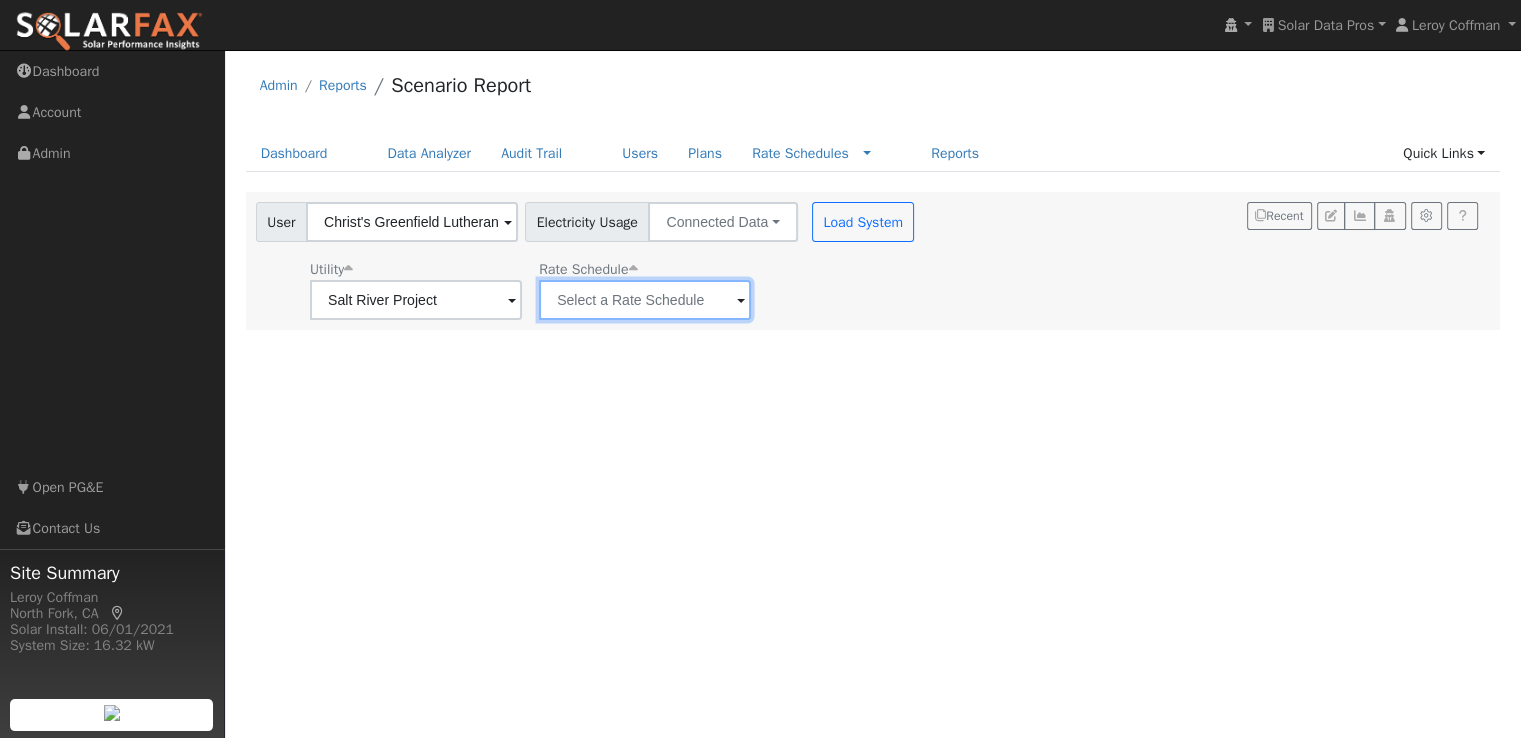 click at bounding box center [416, 300] 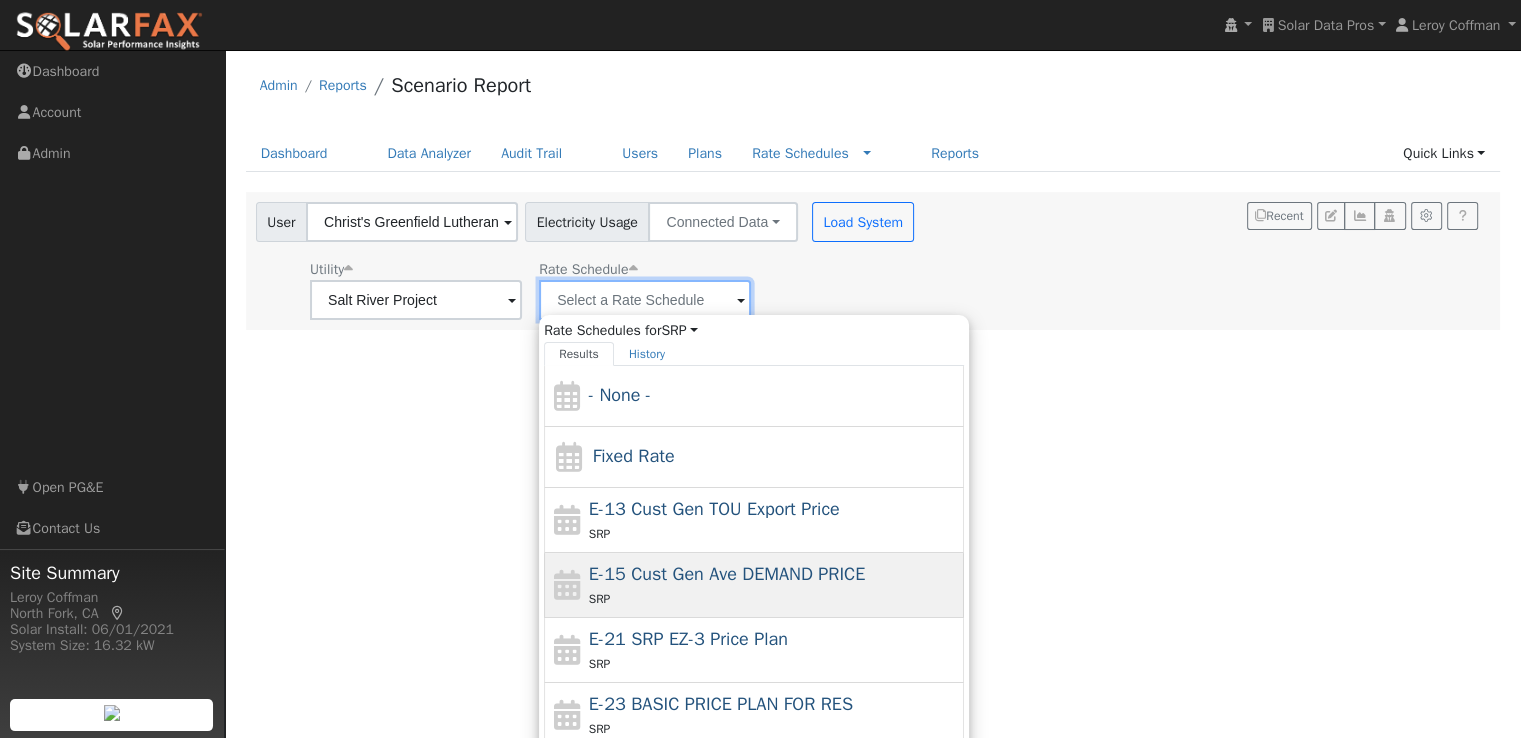 scroll, scrollTop: 152, scrollLeft: 0, axis: vertical 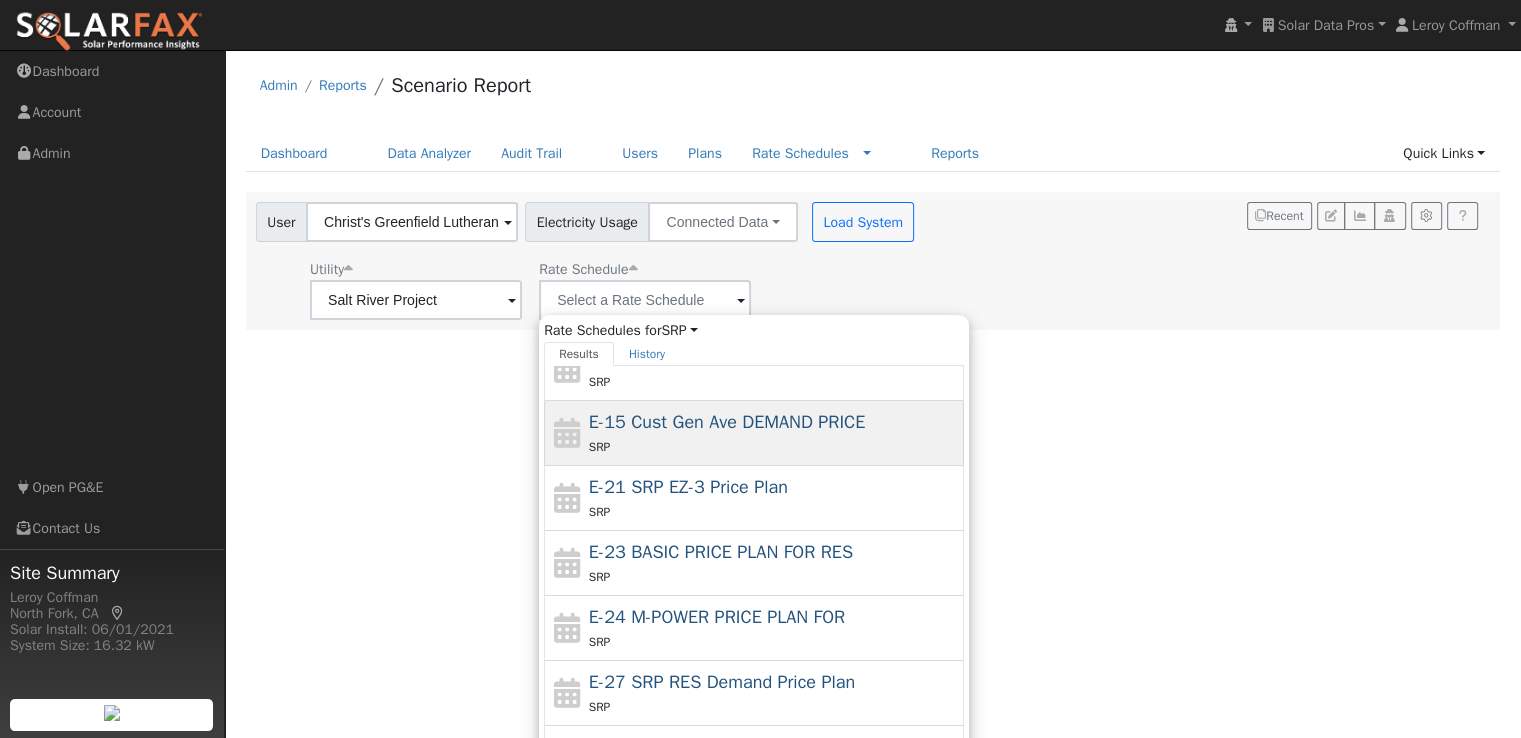 click on "E-24 M-POWER PRICE PLAN FOR" at bounding box center [717, 617] 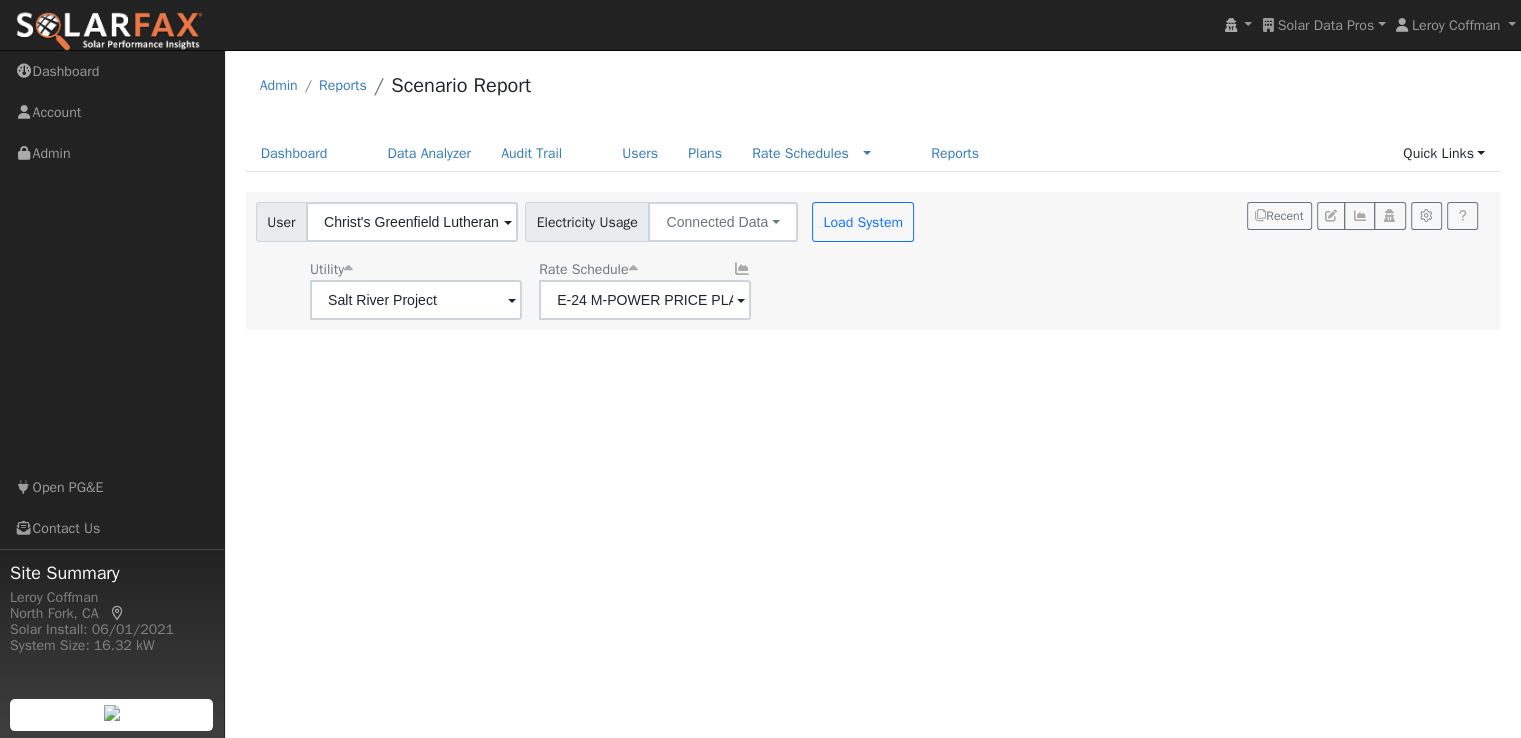 scroll, scrollTop: 0, scrollLeft: 0, axis: both 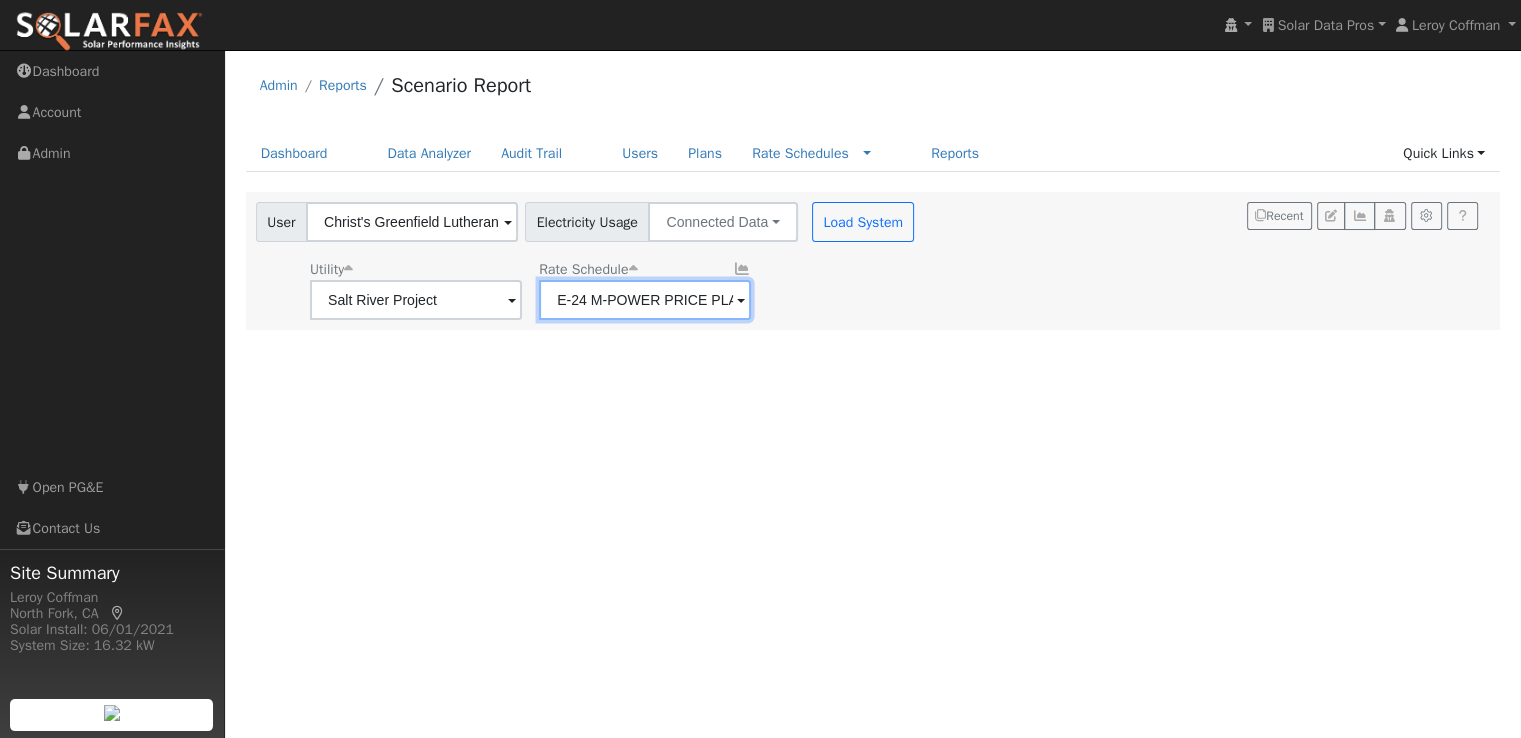 click on "E-24 M-POWER PRICE PLAN FOR" at bounding box center [416, 300] 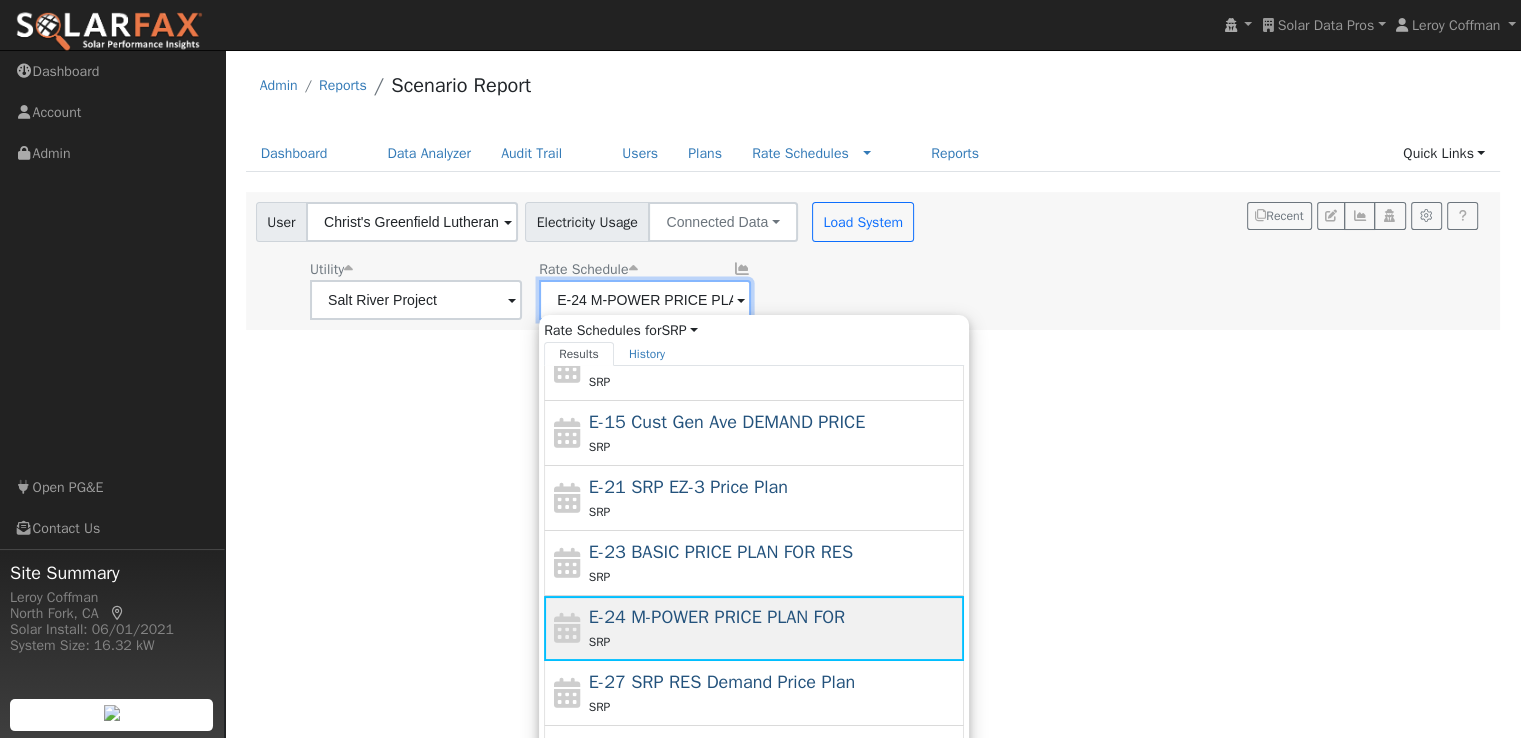 scroll, scrollTop: 151, scrollLeft: 0, axis: vertical 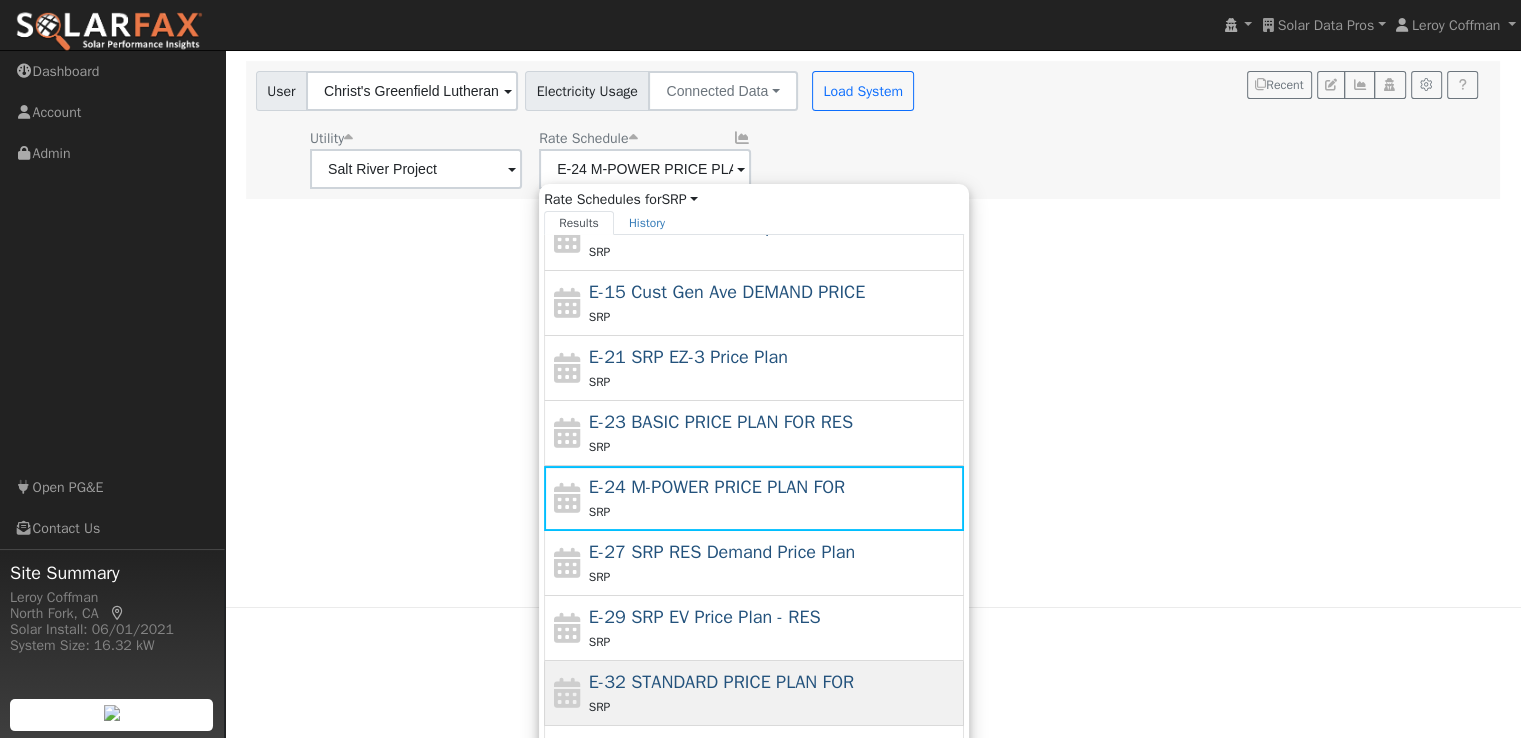 click on "E-32 STANDARD PRICE PLAN FOR" at bounding box center (721, 682) 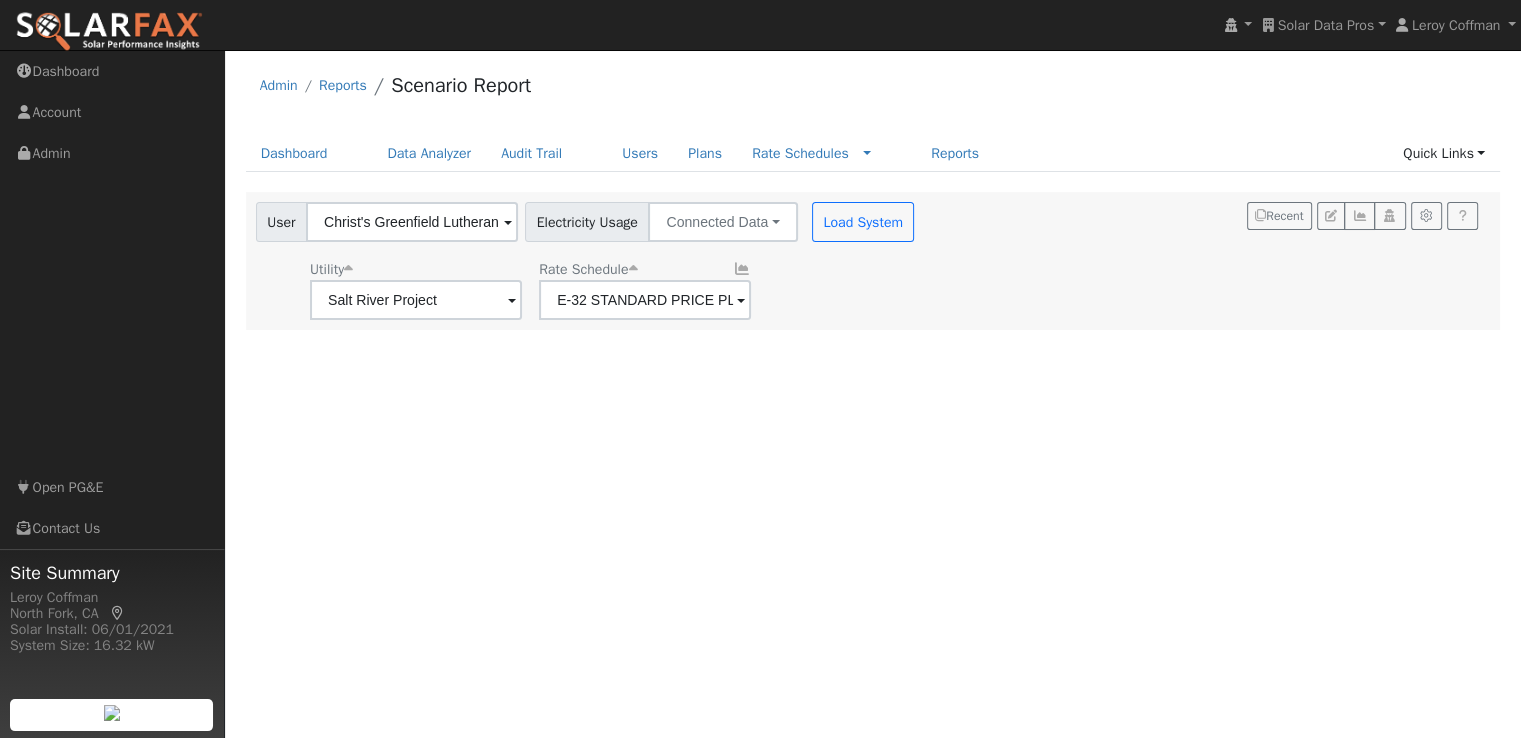 scroll, scrollTop: 0, scrollLeft: 0, axis: both 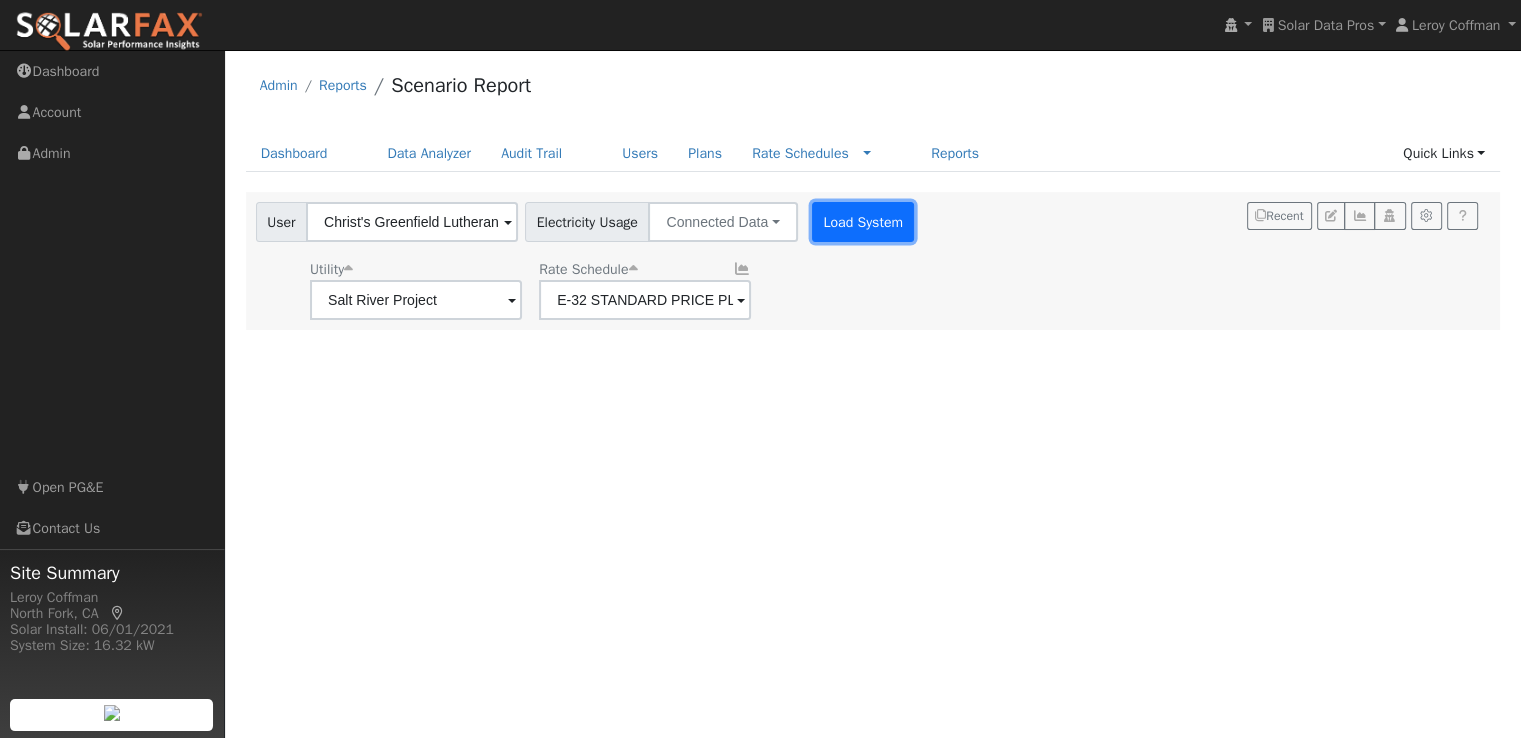 click on "Load System" at bounding box center [863, 222] 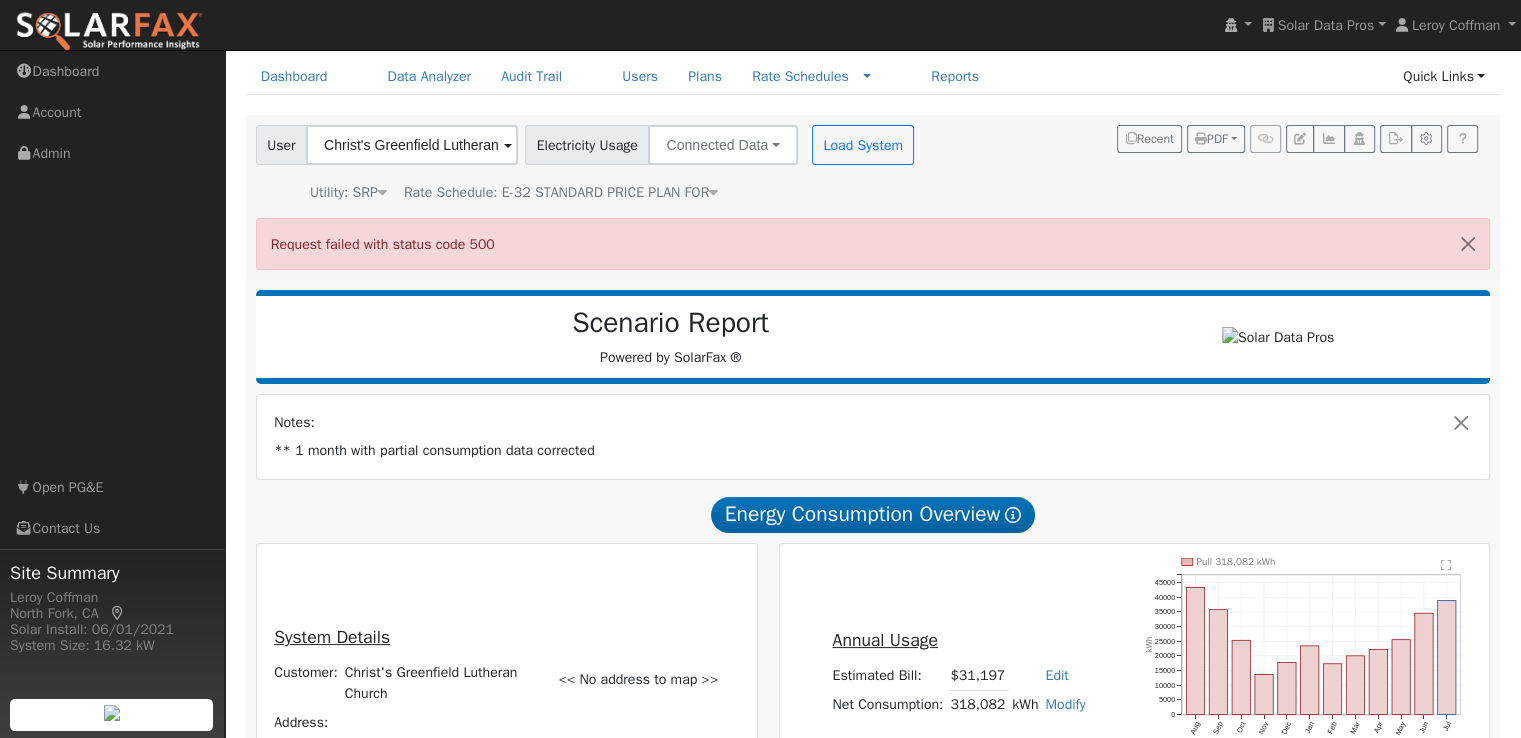 scroll, scrollTop: 0, scrollLeft: 0, axis: both 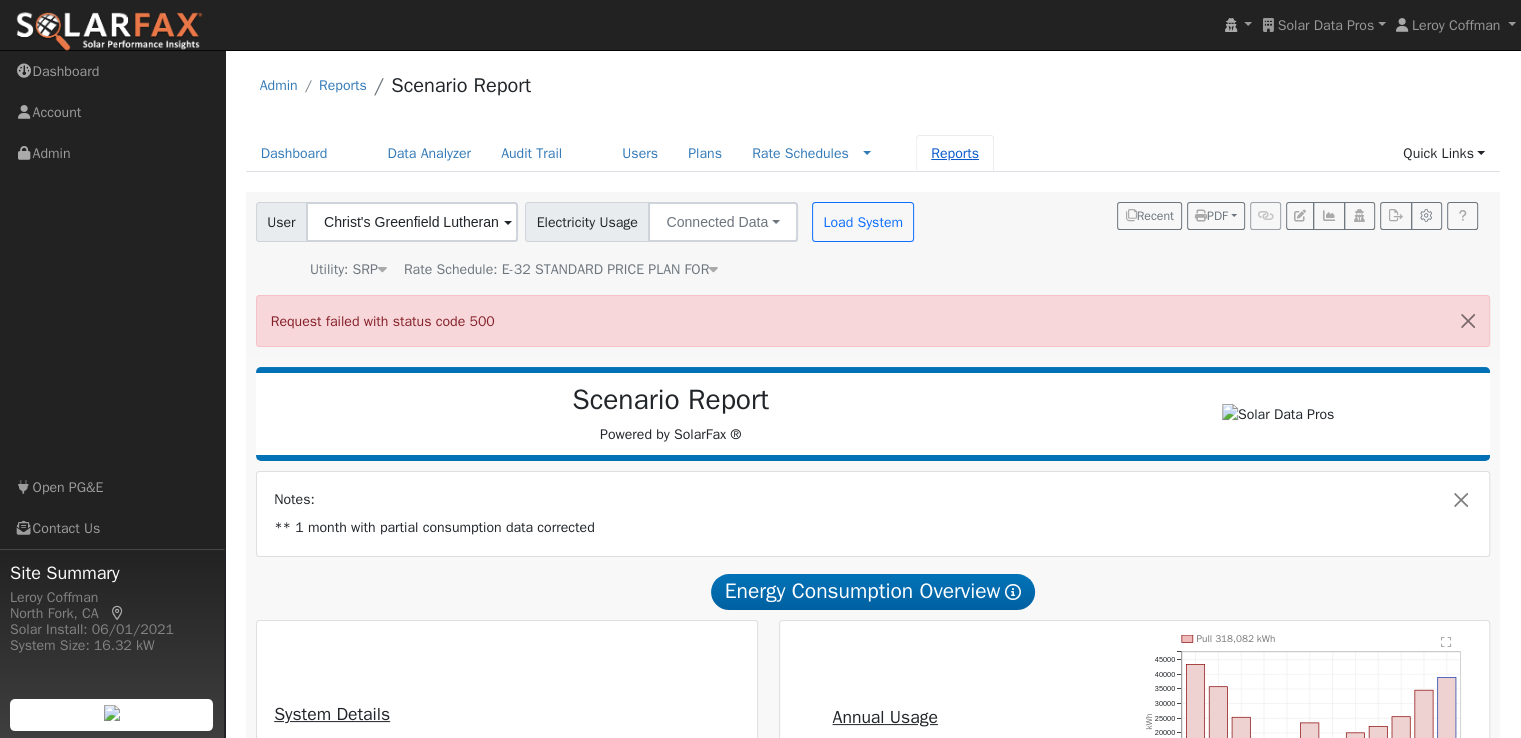 click on "Reports" at bounding box center (955, 153) 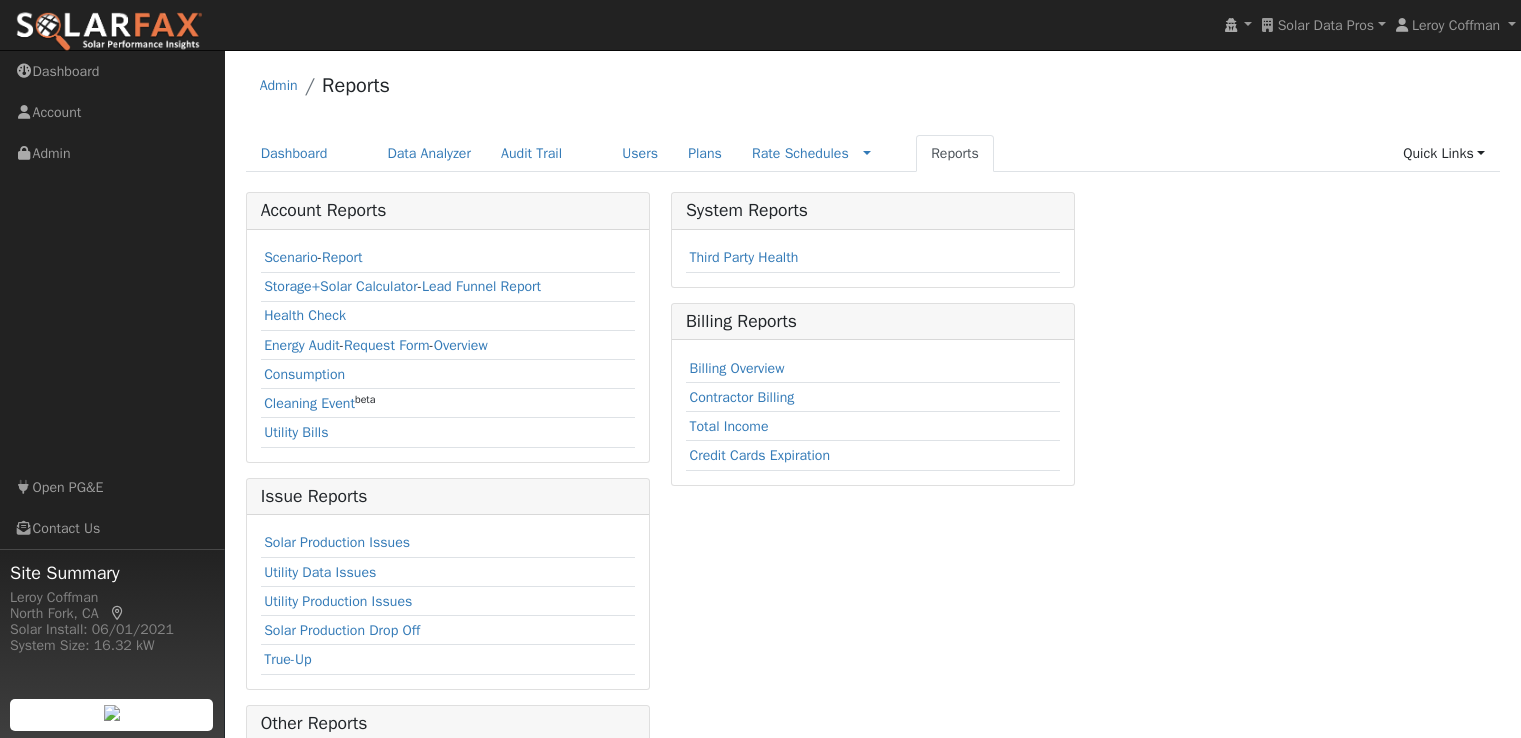 scroll, scrollTop: 0, scrollLeft: 0, axis: both 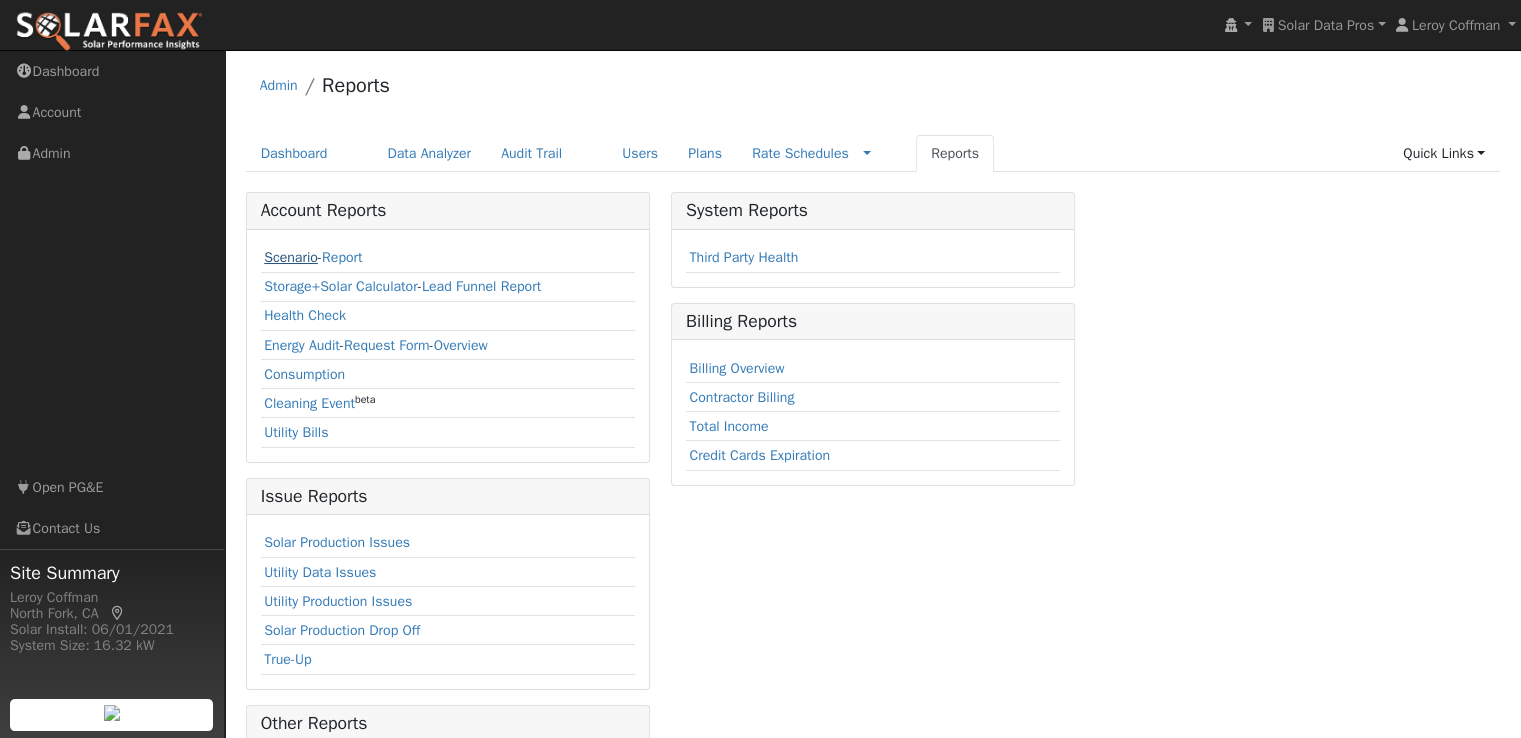 click on "Scenario" at bounding box center [291, 257] 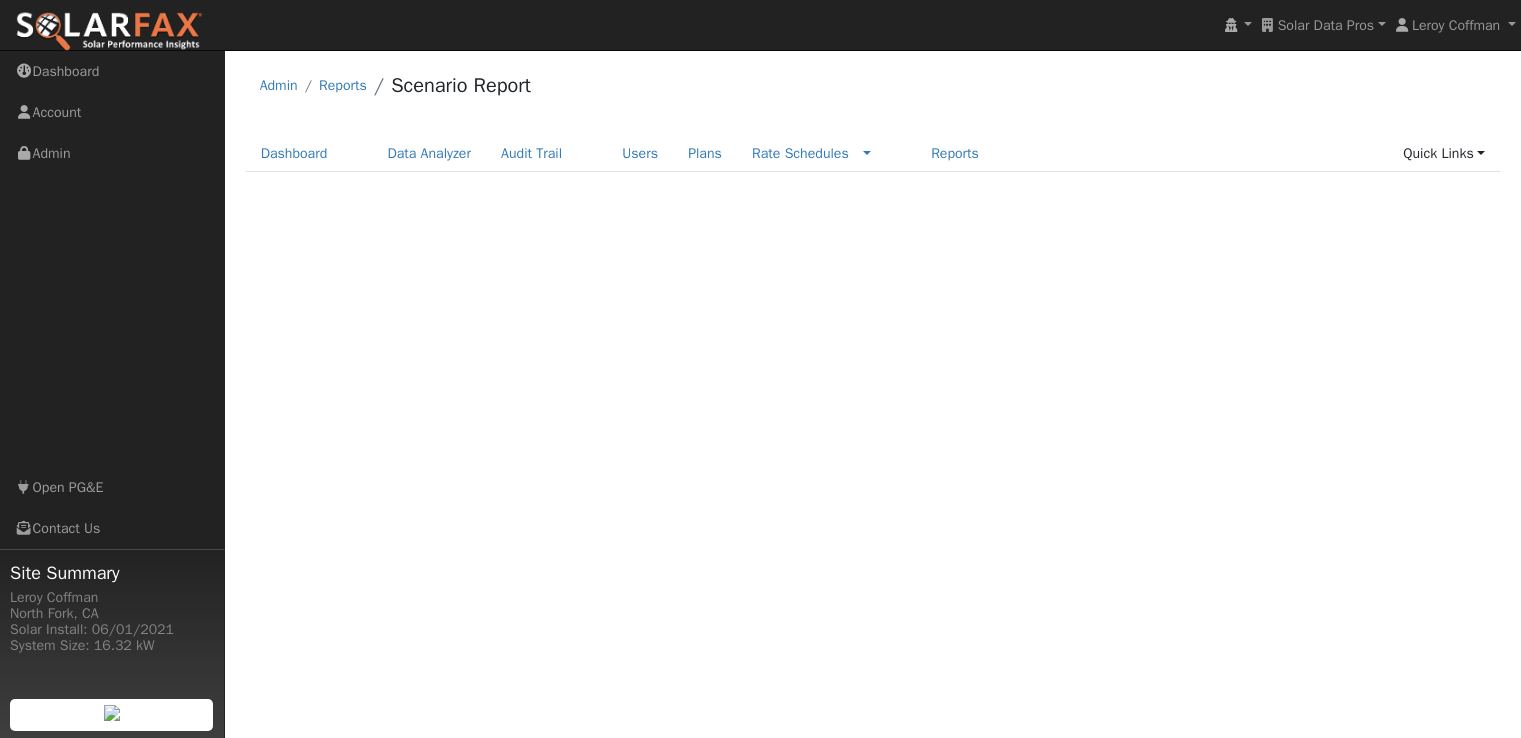 scroll, scrollTop: 0, scrollLeft: 0, axis: both 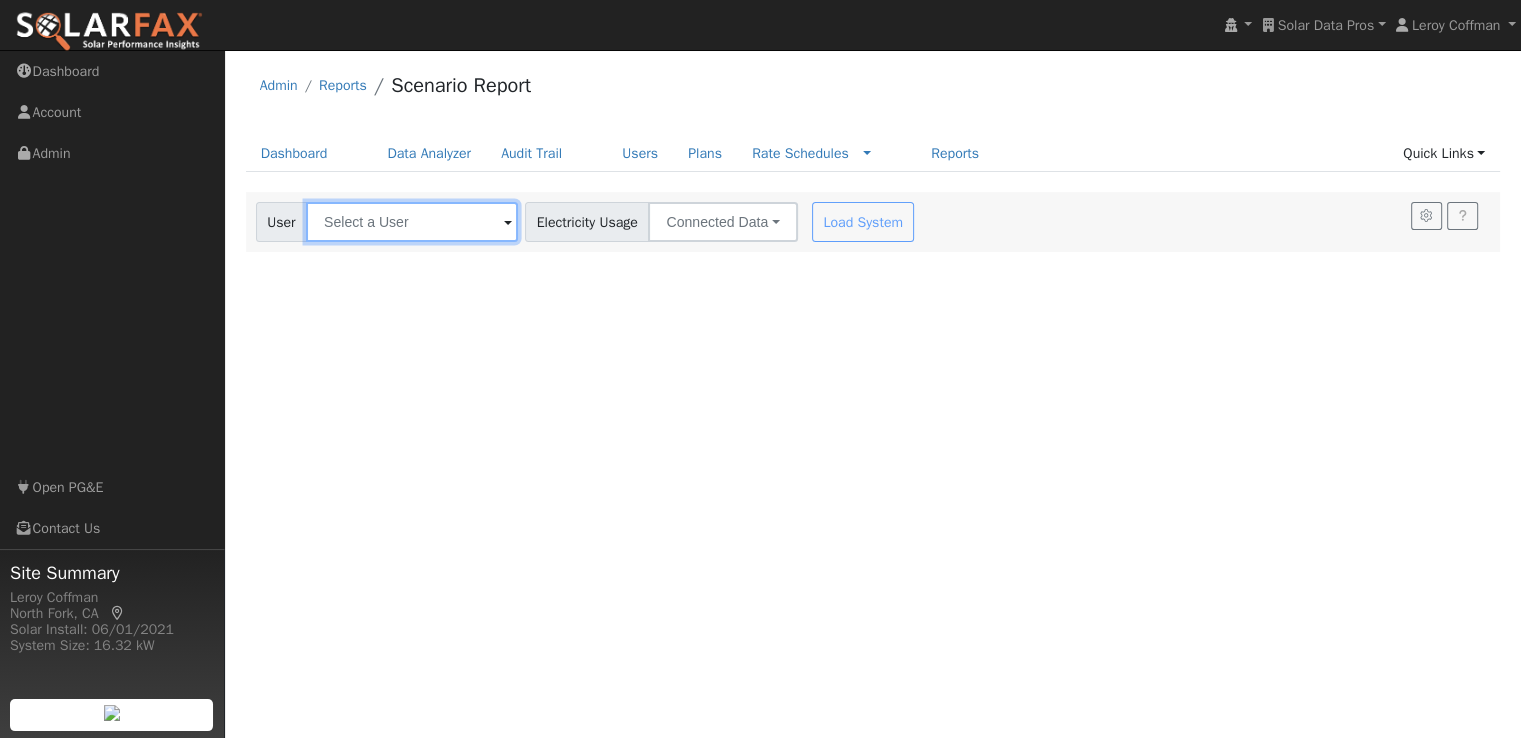 click at bounding box center (412, 222) 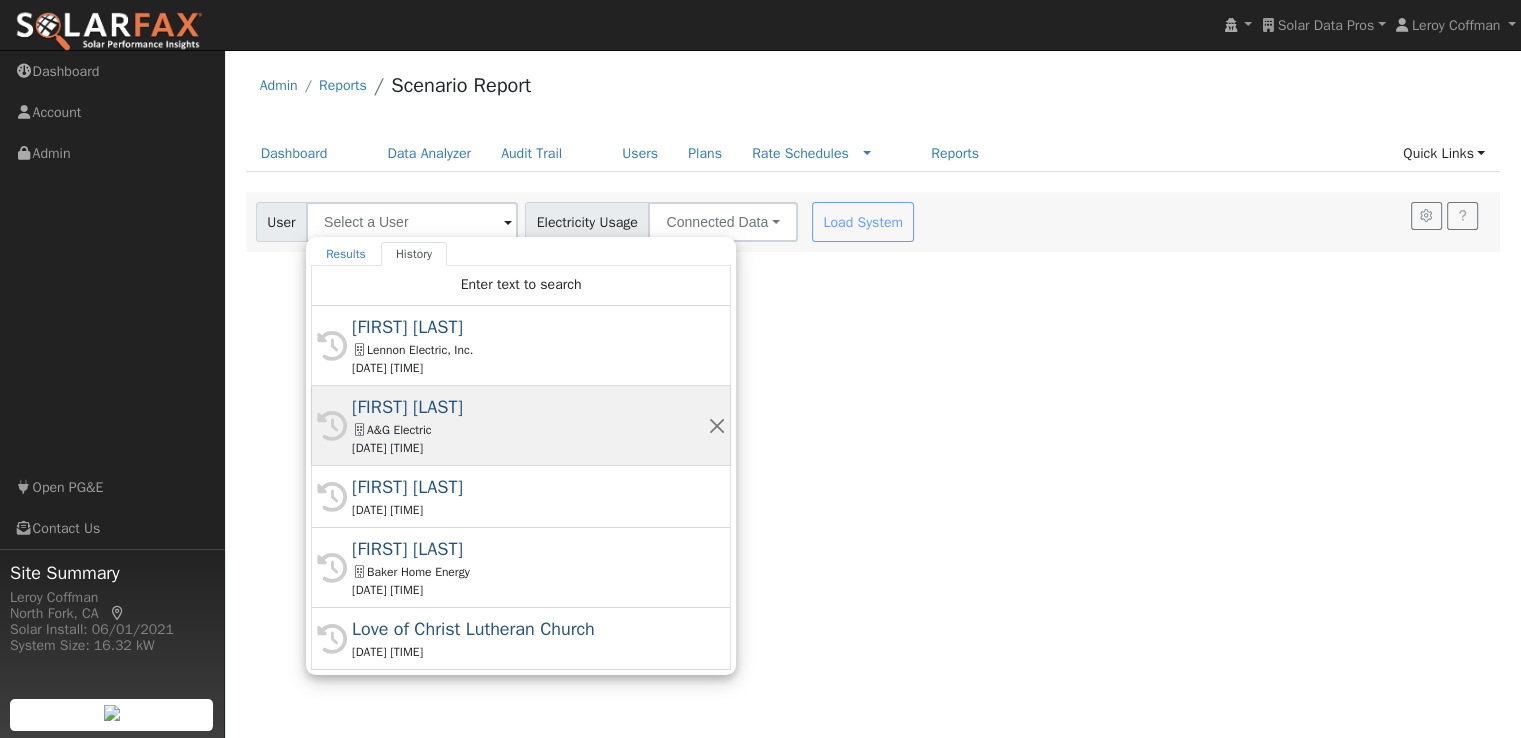 click on "[FIRST] [LAST]" at bounding box center [530, 407] 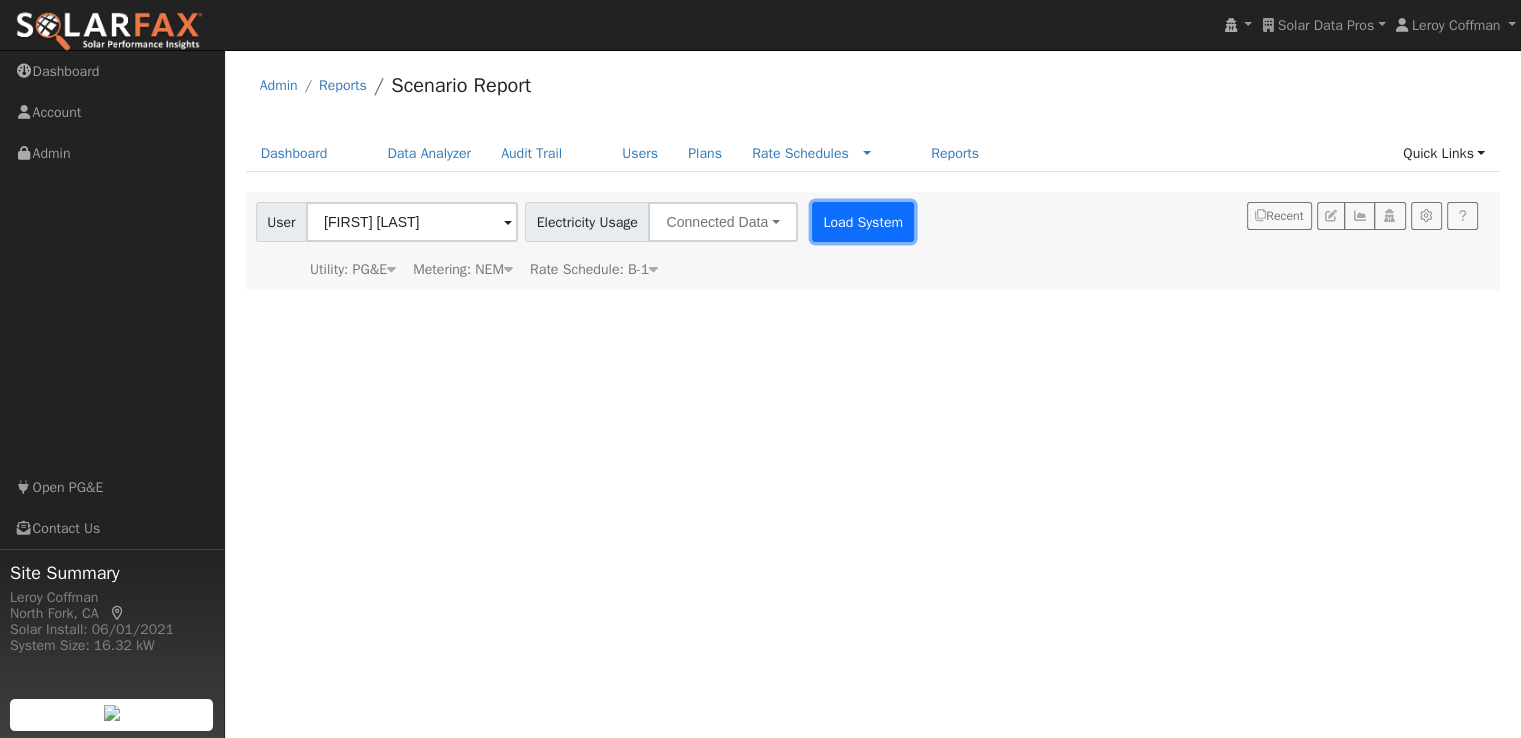 click on "Load System" at bounding box center (863, 222) 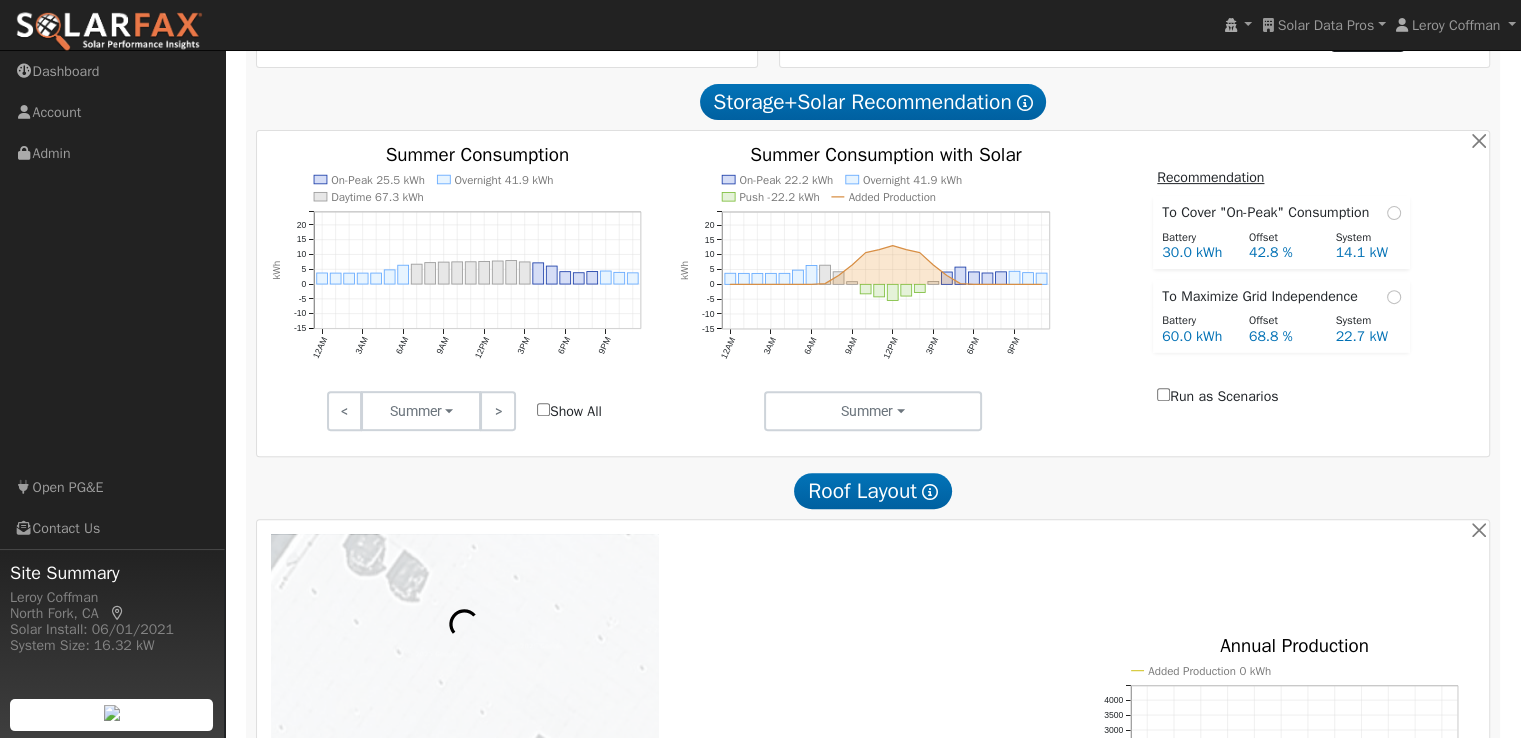 scroll, scrollTop: 0, scrollLeft: 0, axis: both 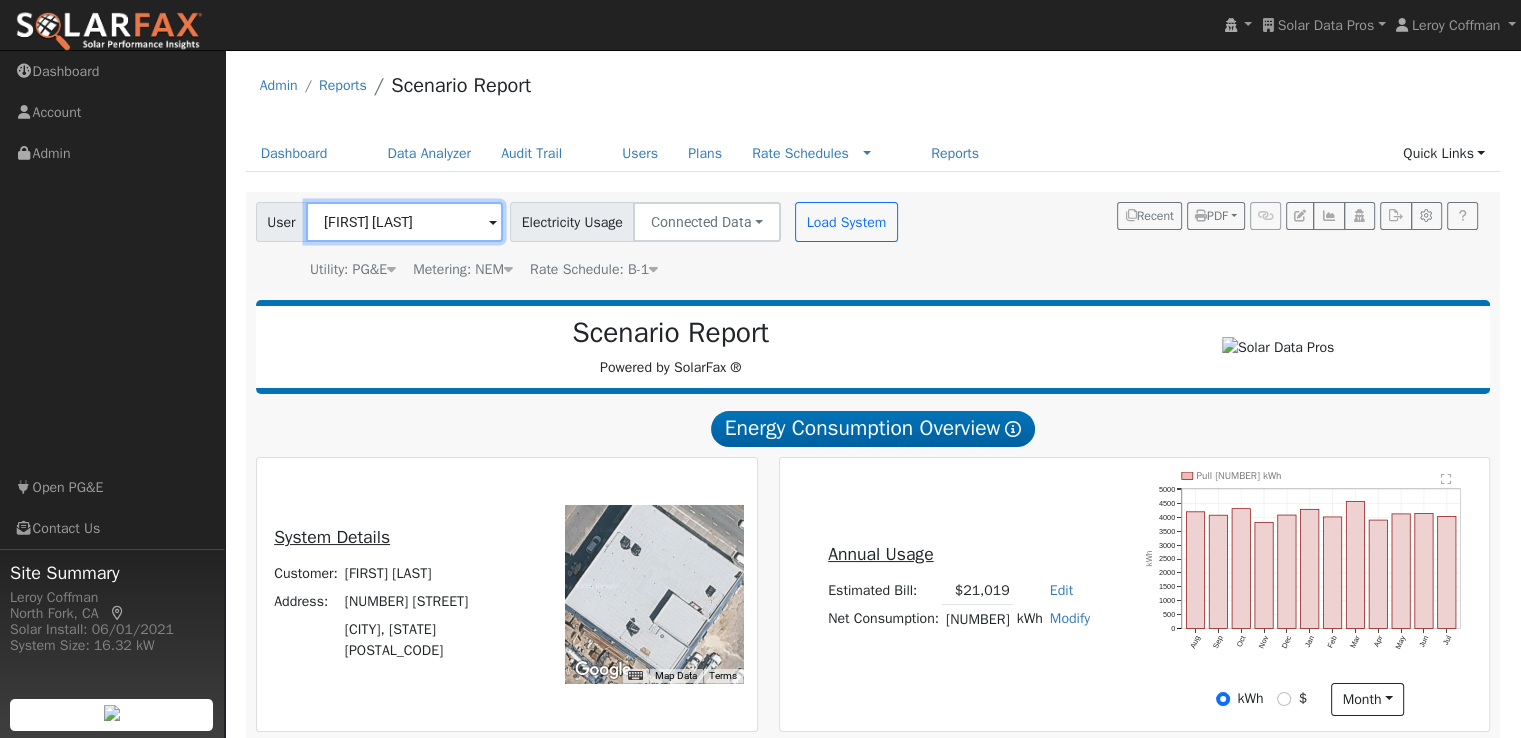 click on "[FIRST] [LAST]" at bounding box center [404, 222] 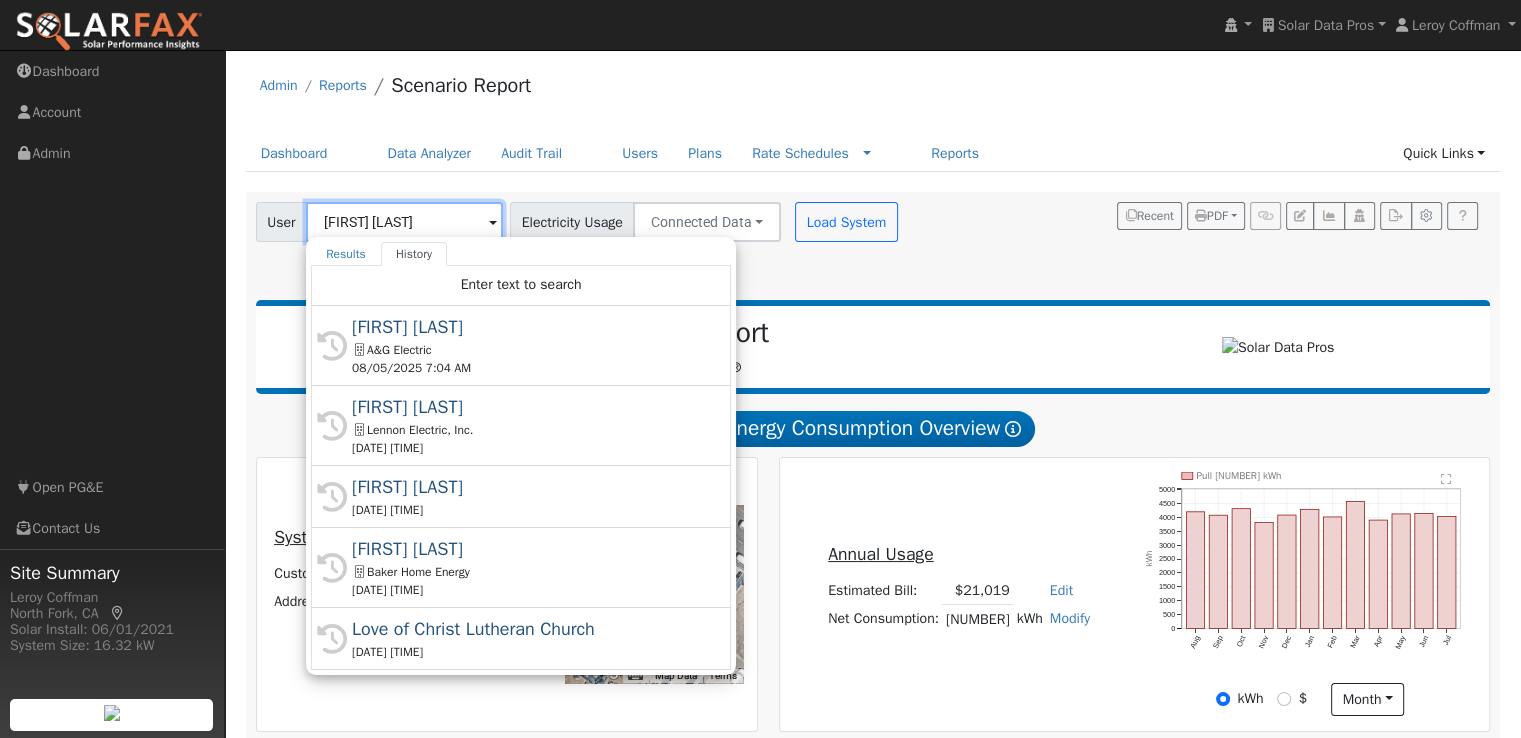 click on "[FIRST] [LAST]" at bounding box center (404, 222) 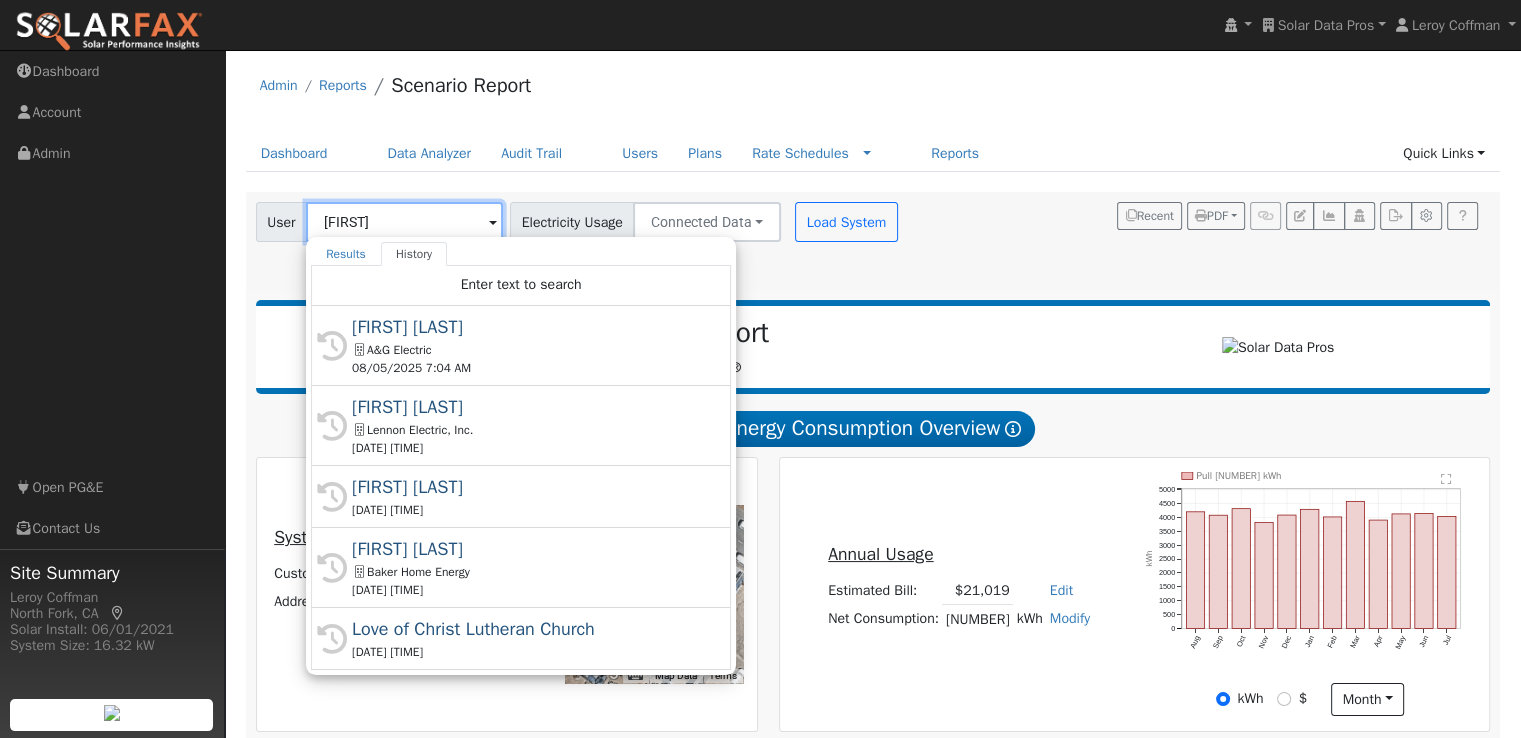 type on "C" 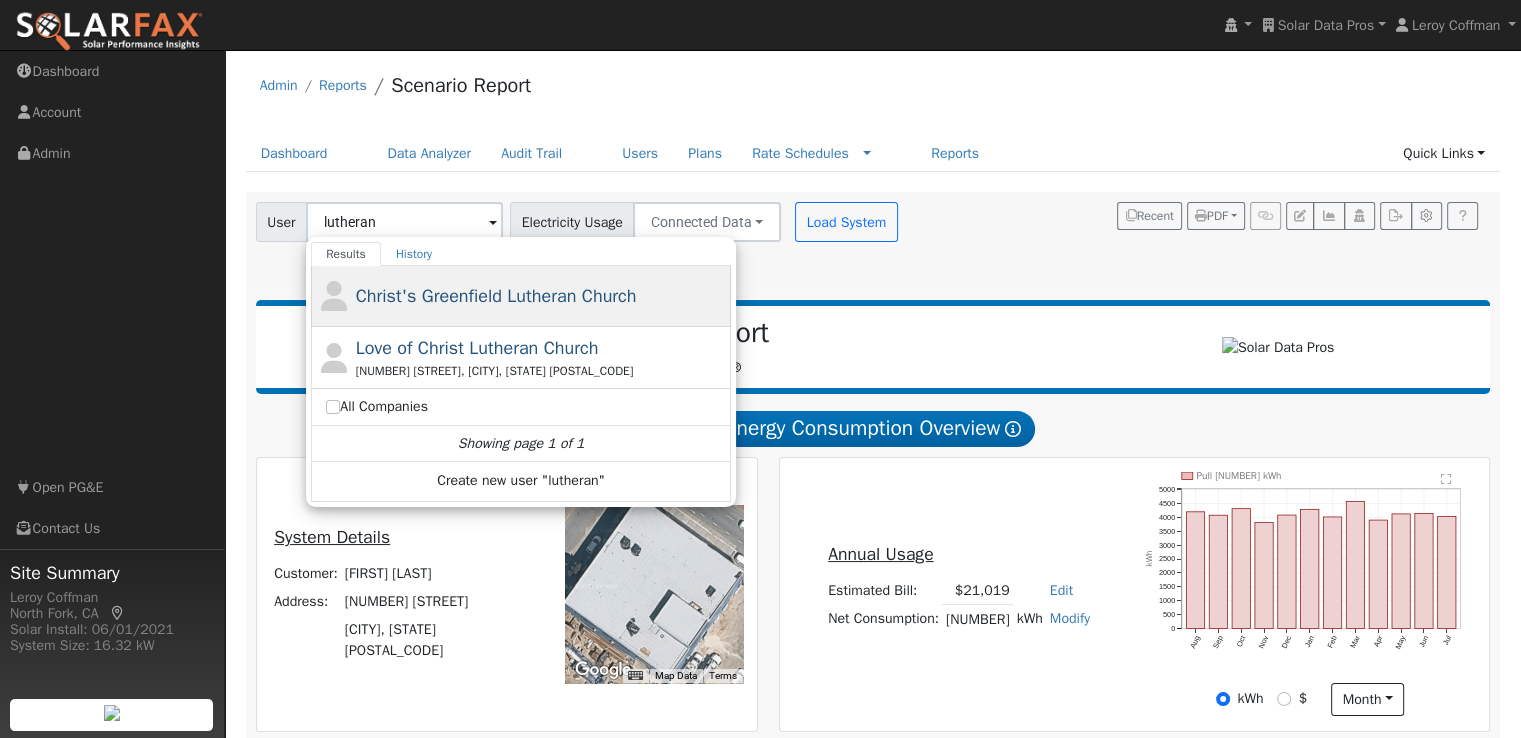click on "Christ's Greenfield Lutheran Church" at bounding box center [496, 296] 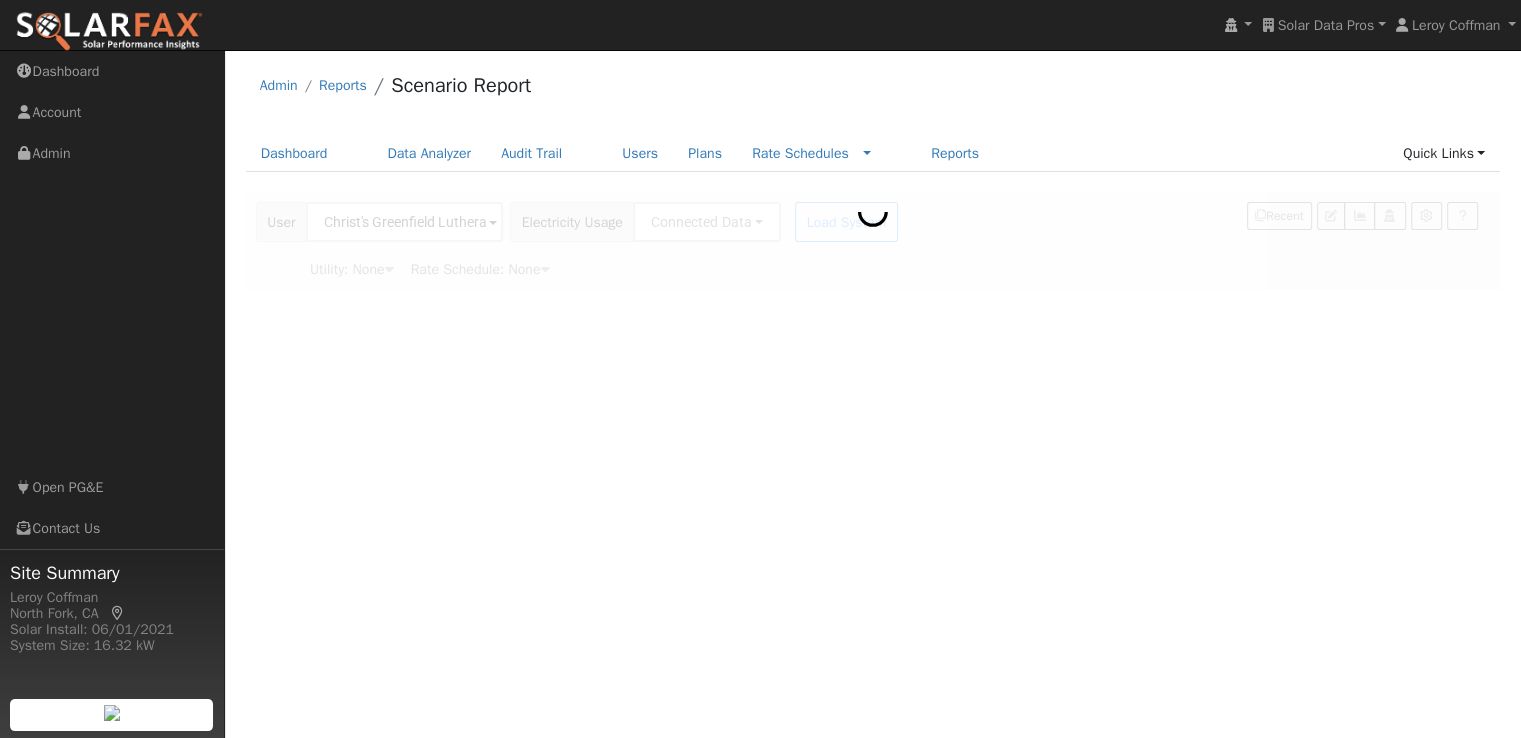 type on "Salt River Project" 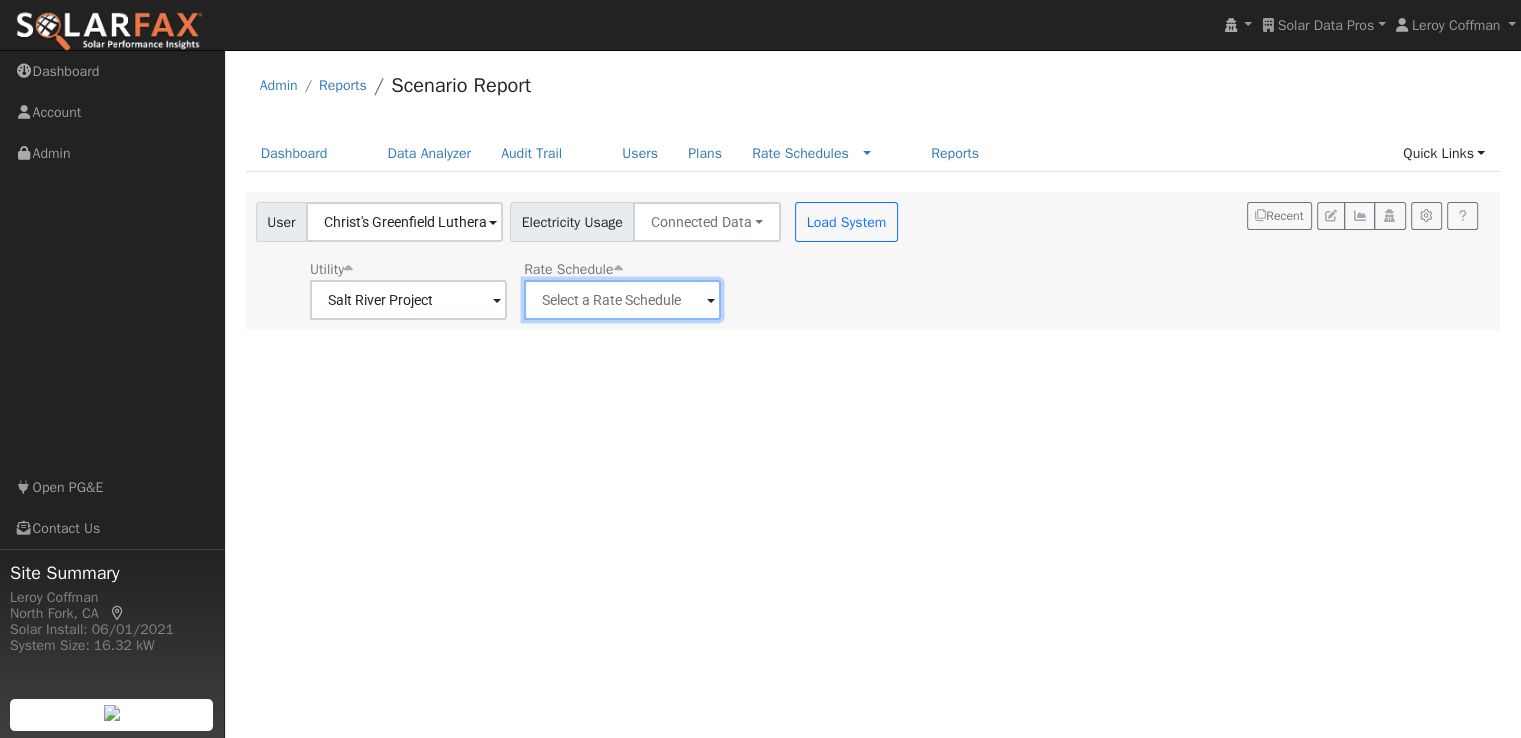 click at bounding box center (408, 300) 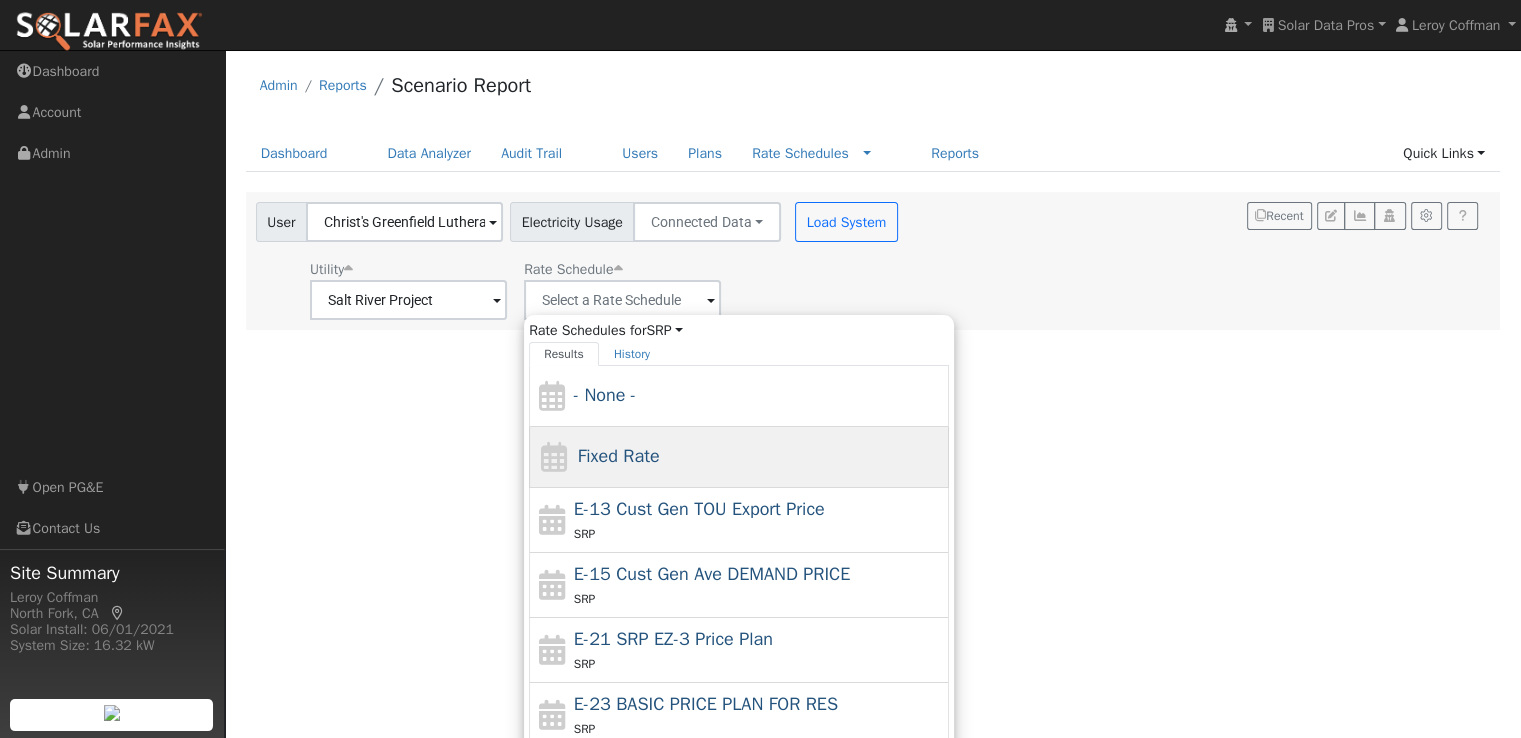 click on "Fixed Rate" at bounding box center [619, 456] 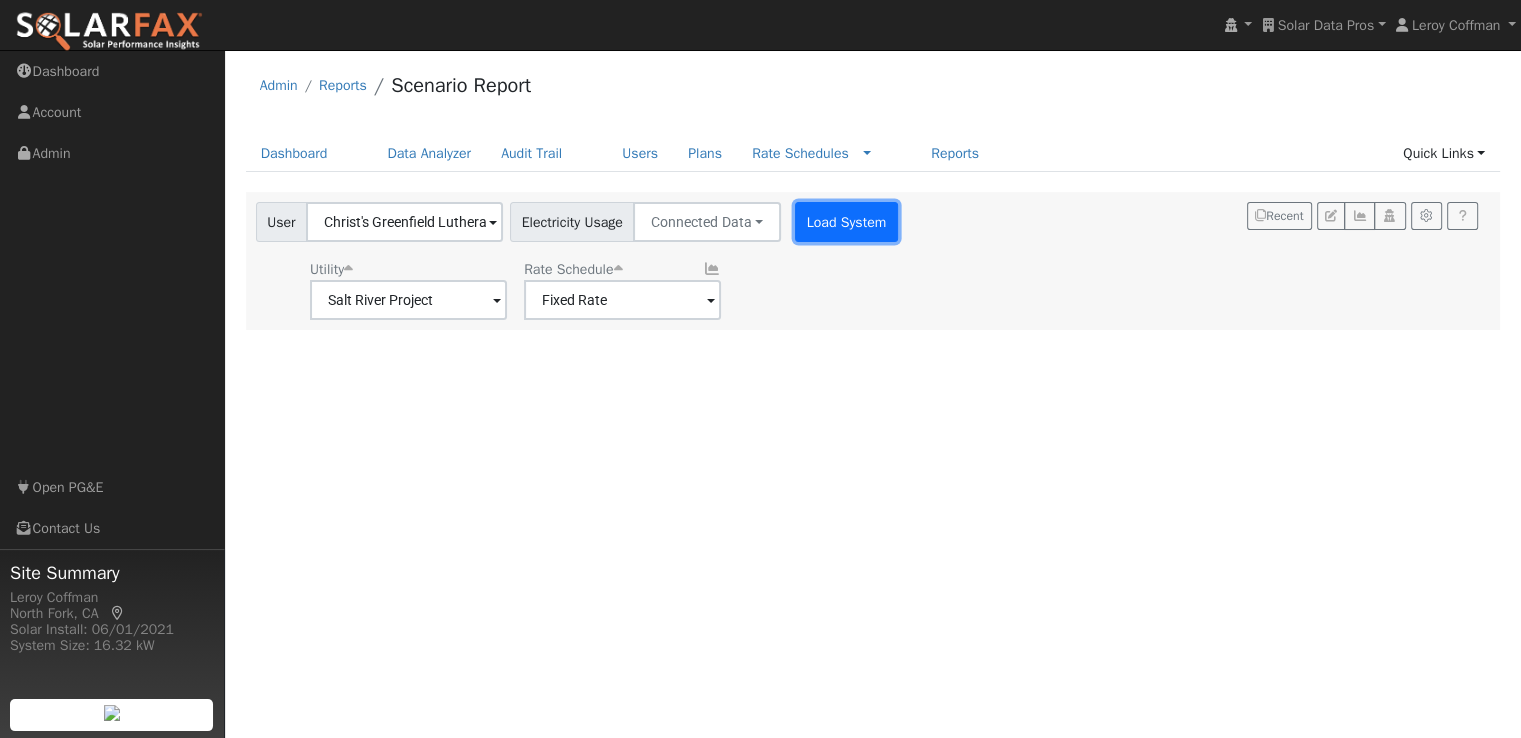 click on "Load System" at bounding box center (846, 222) 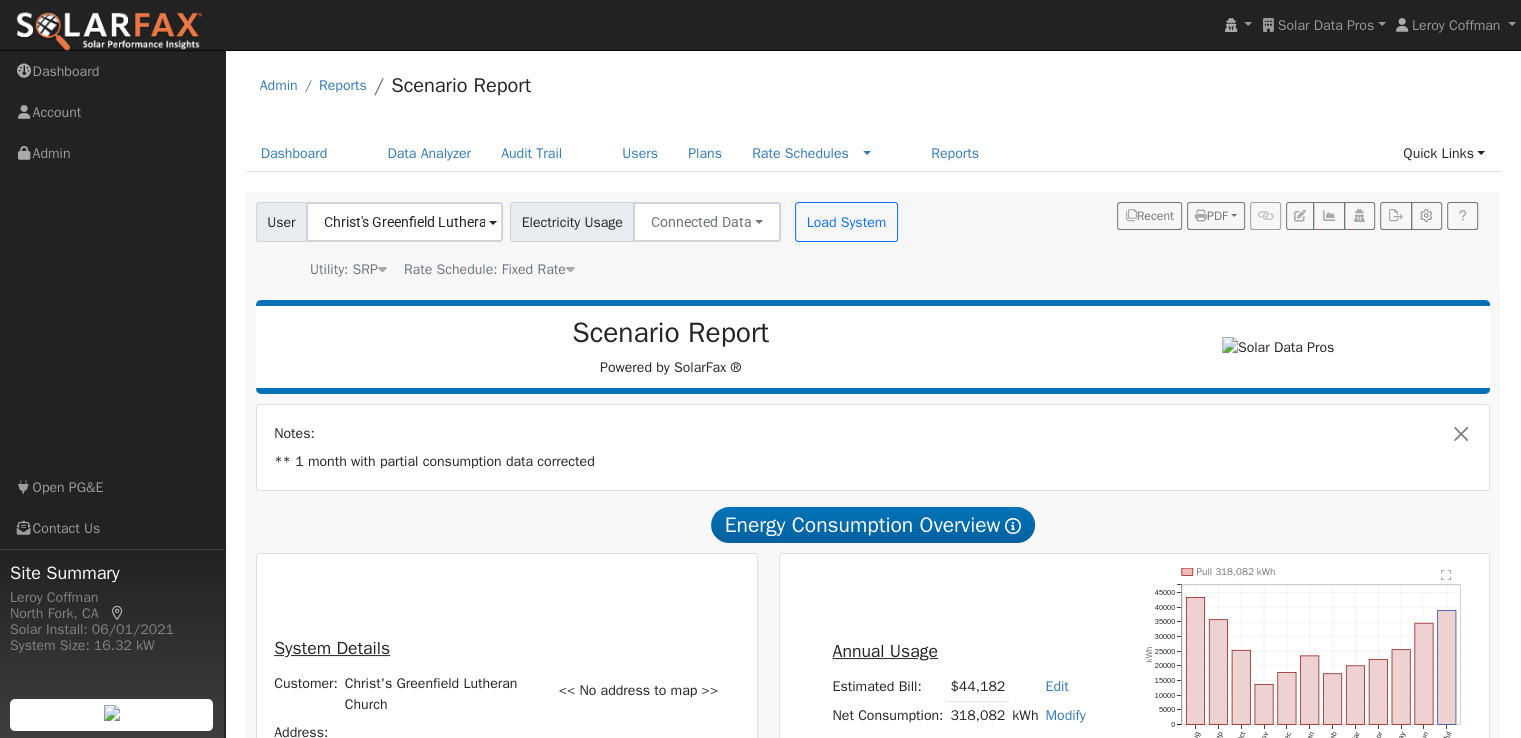 scroll, scrollTop: 0, scrollLeft: 0, axis: both 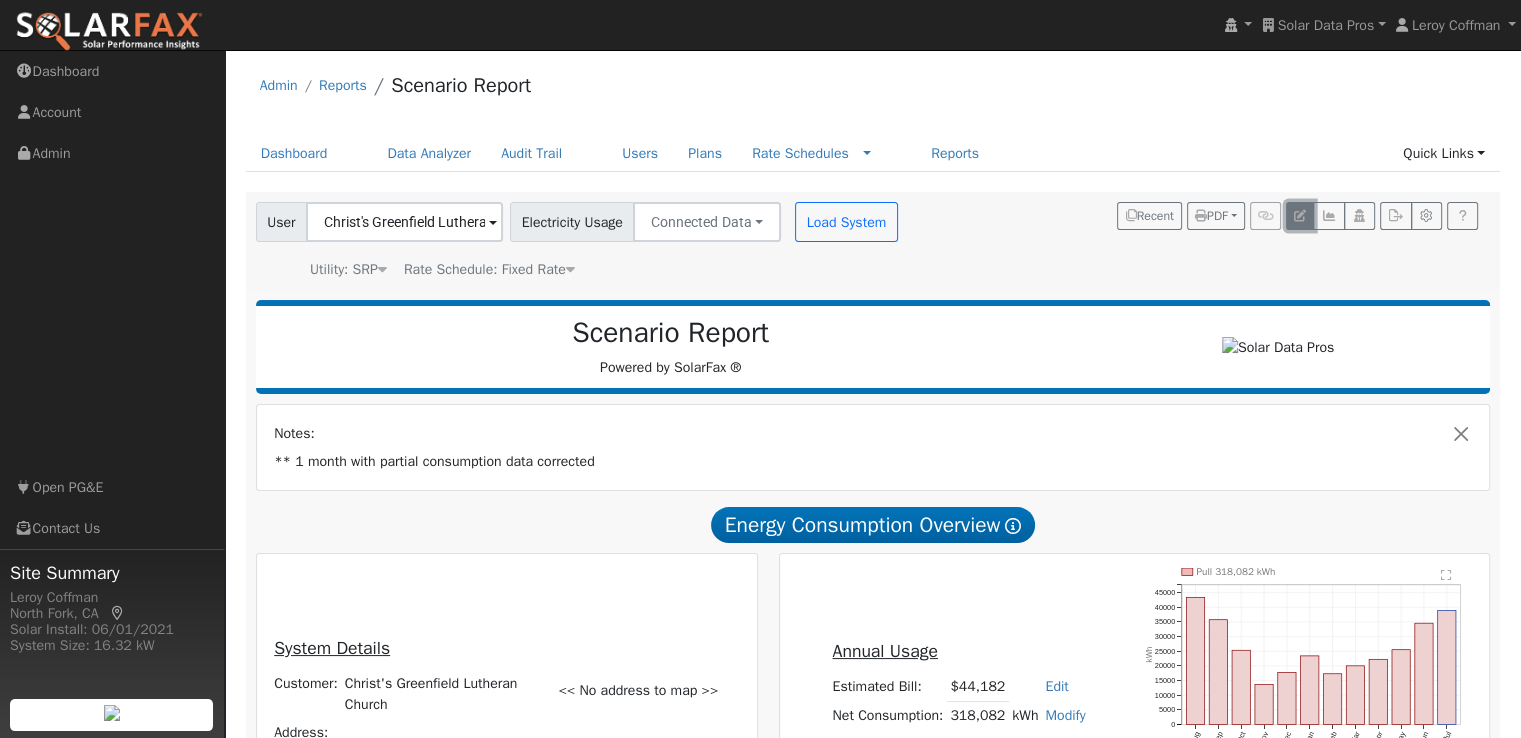 click at bounding box center (1300, 216) 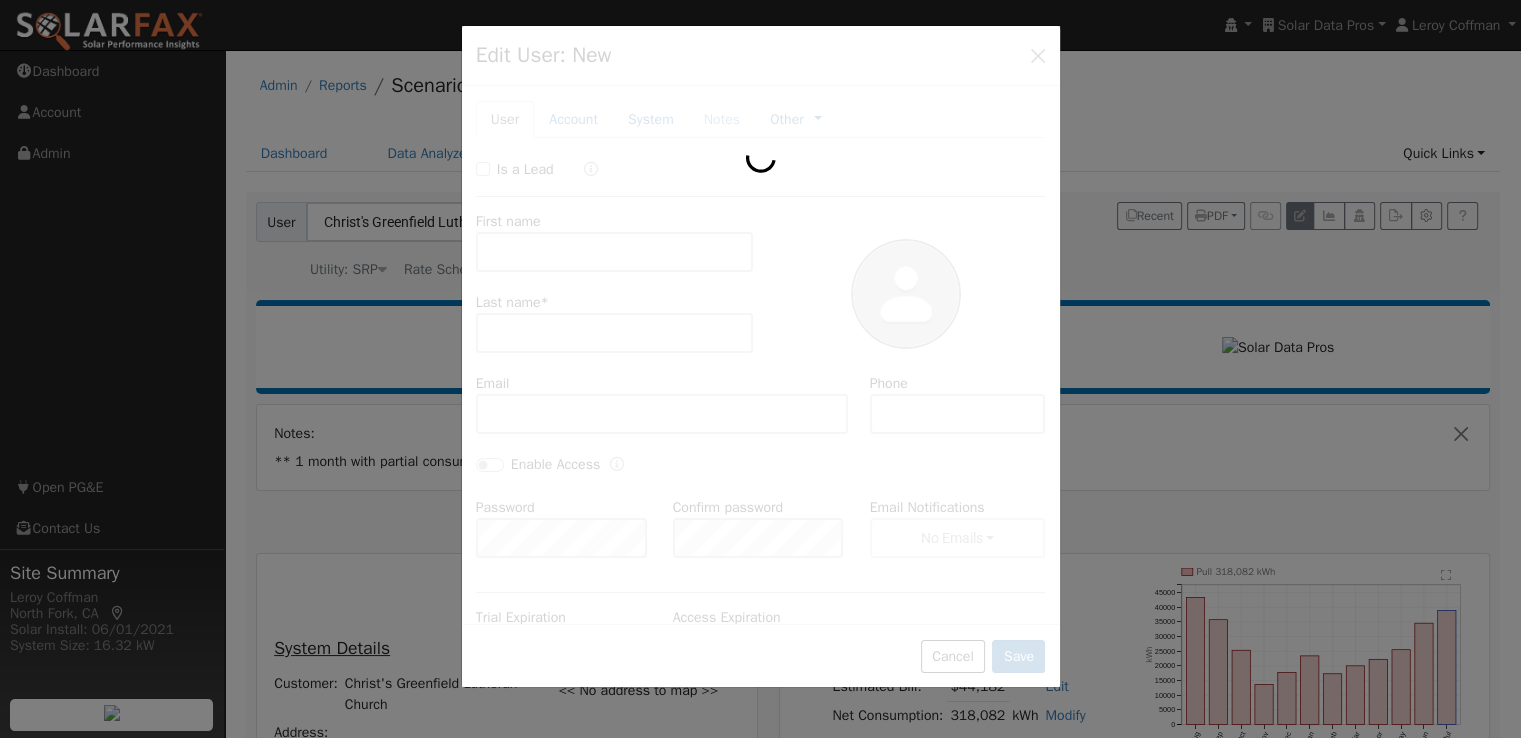 type on "Christ's Greenfield" 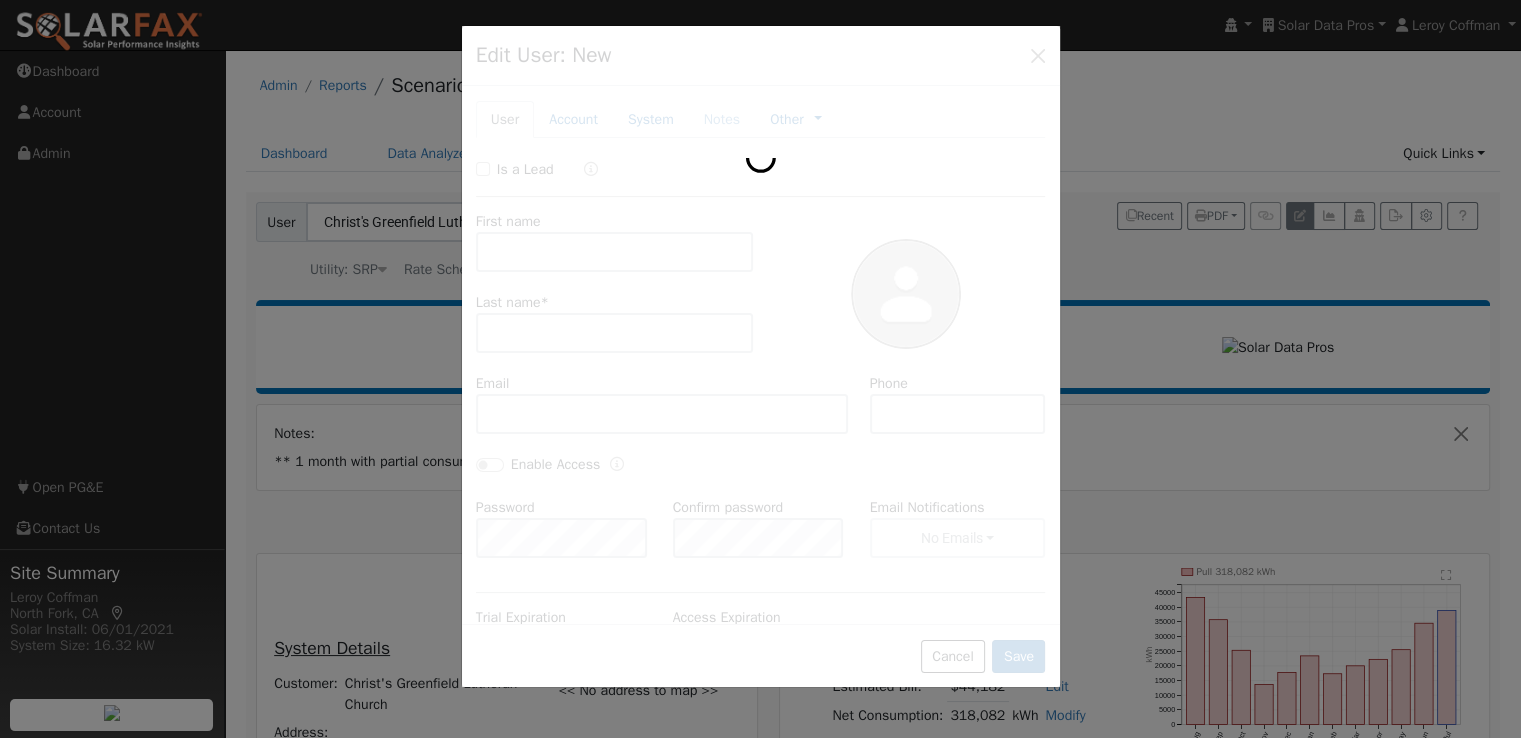 type on "Lutheran Church" 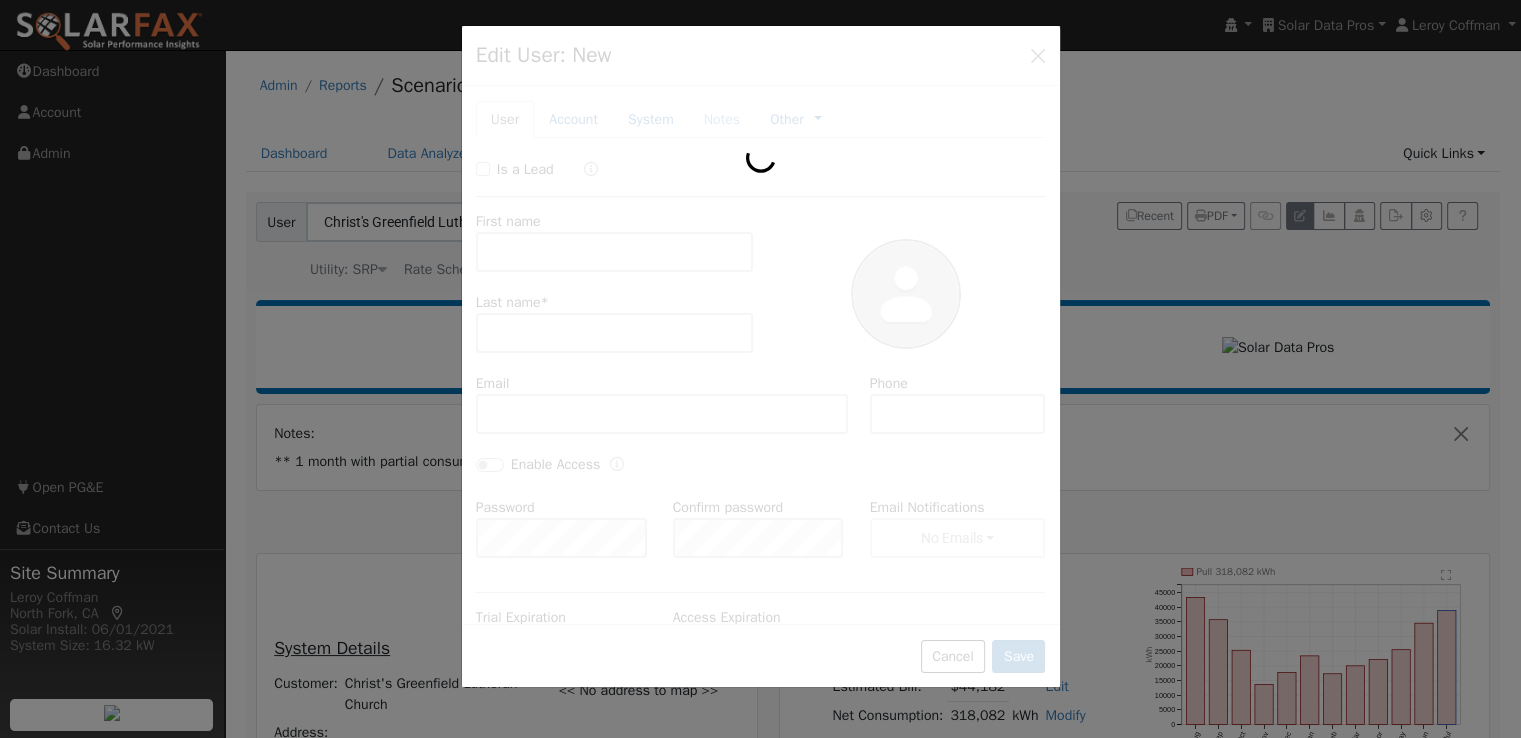 type on "Default Account" 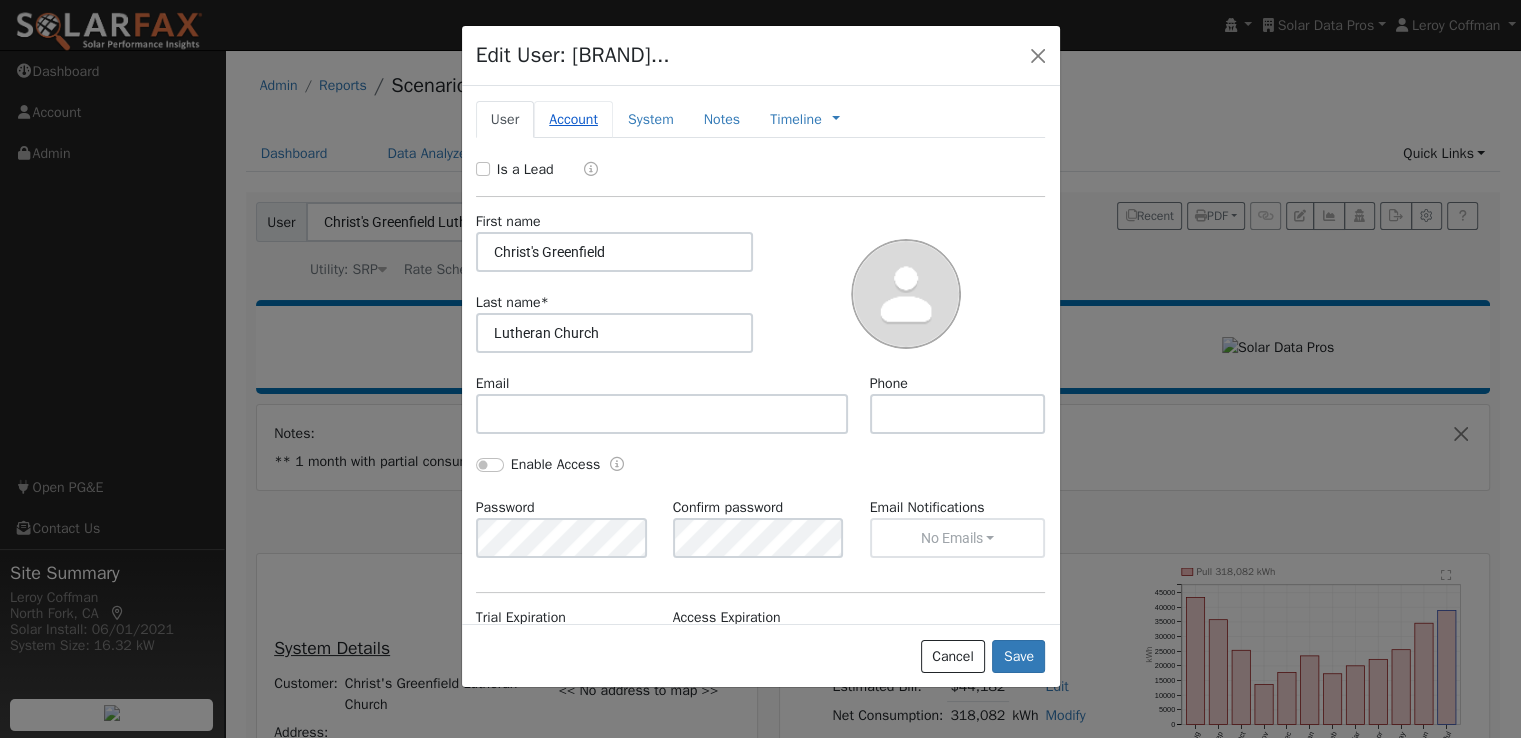 click on "Account" at bounding box center (573, 119) 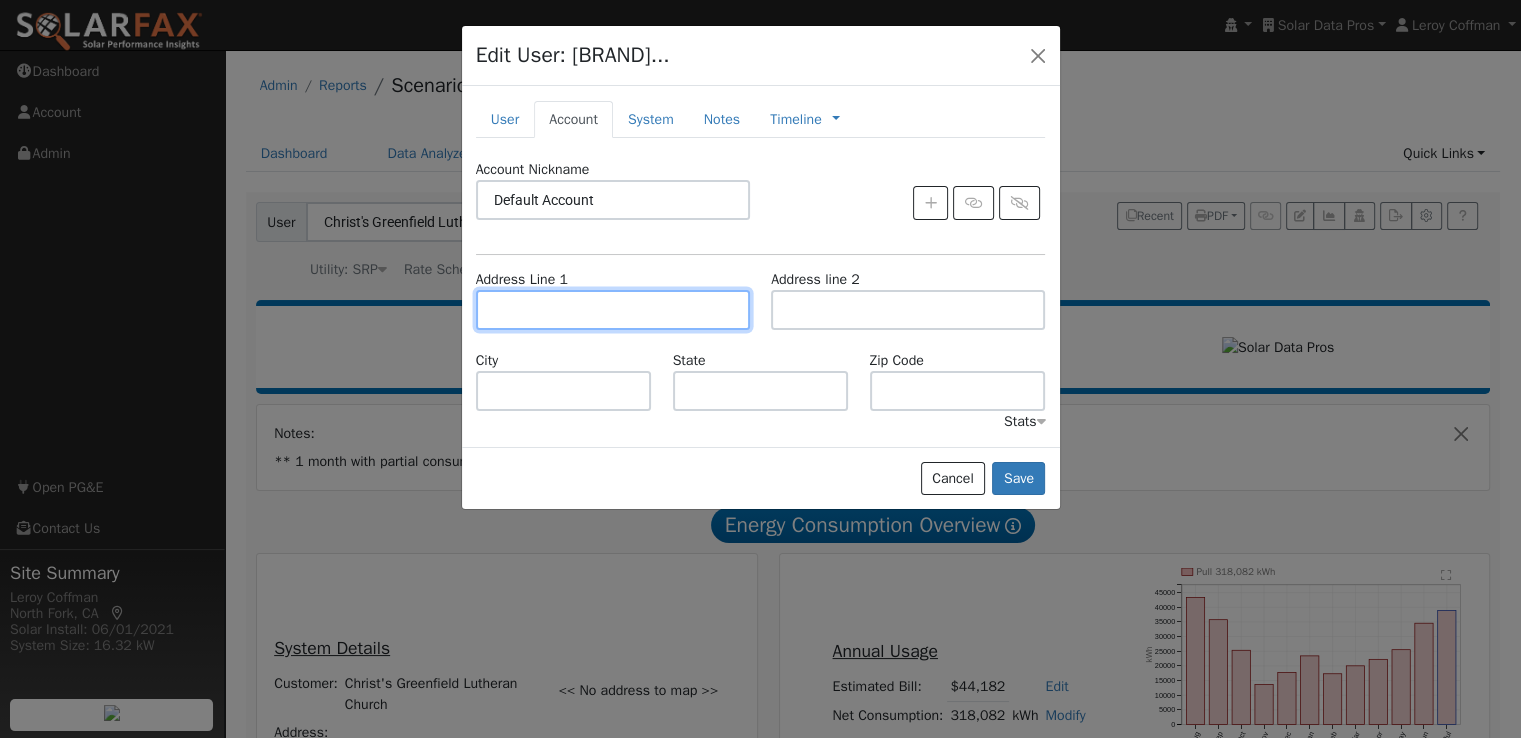 click at bounding box center (613, 310) 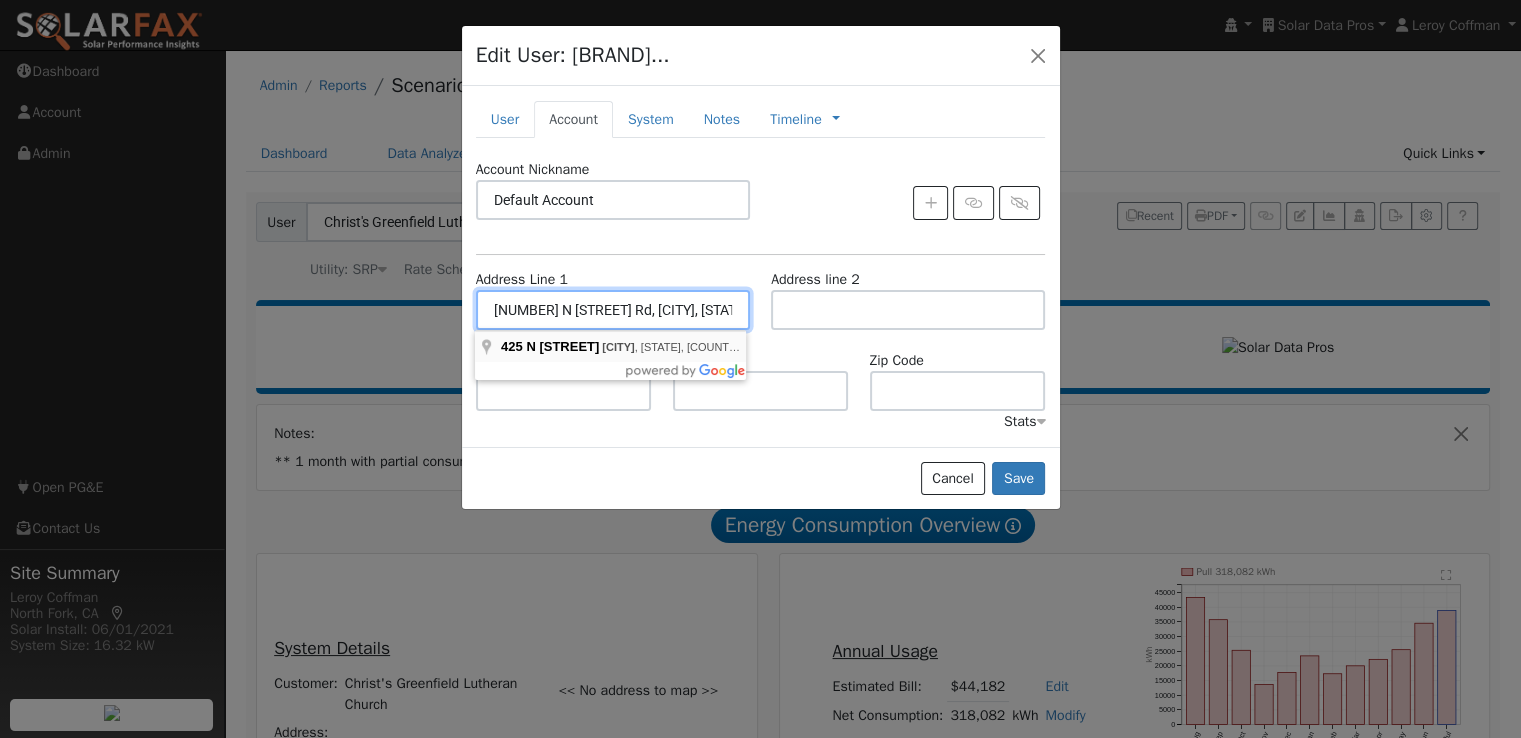 type on "425 North Greenfield Road" 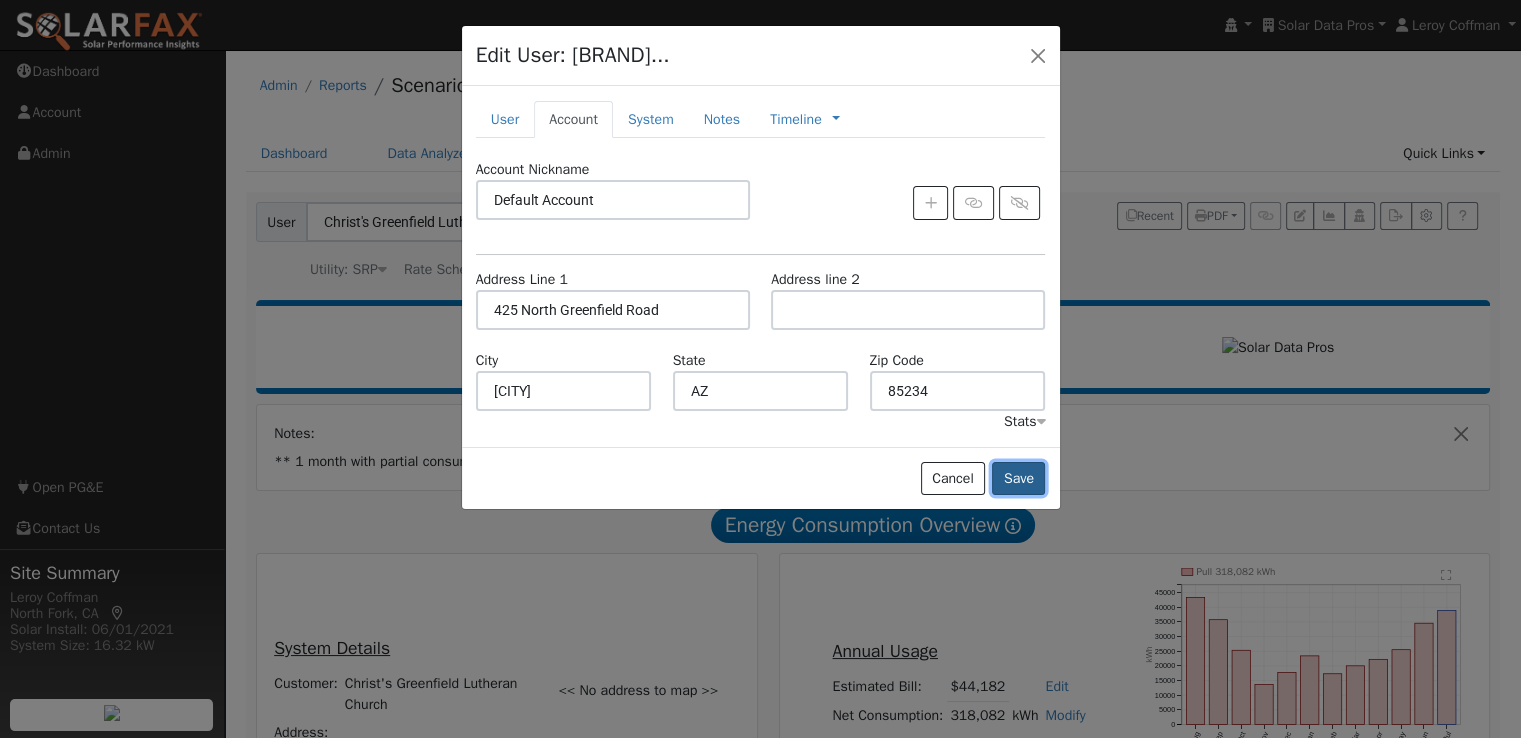 click on "Save" at bounding box center (1018, 479) 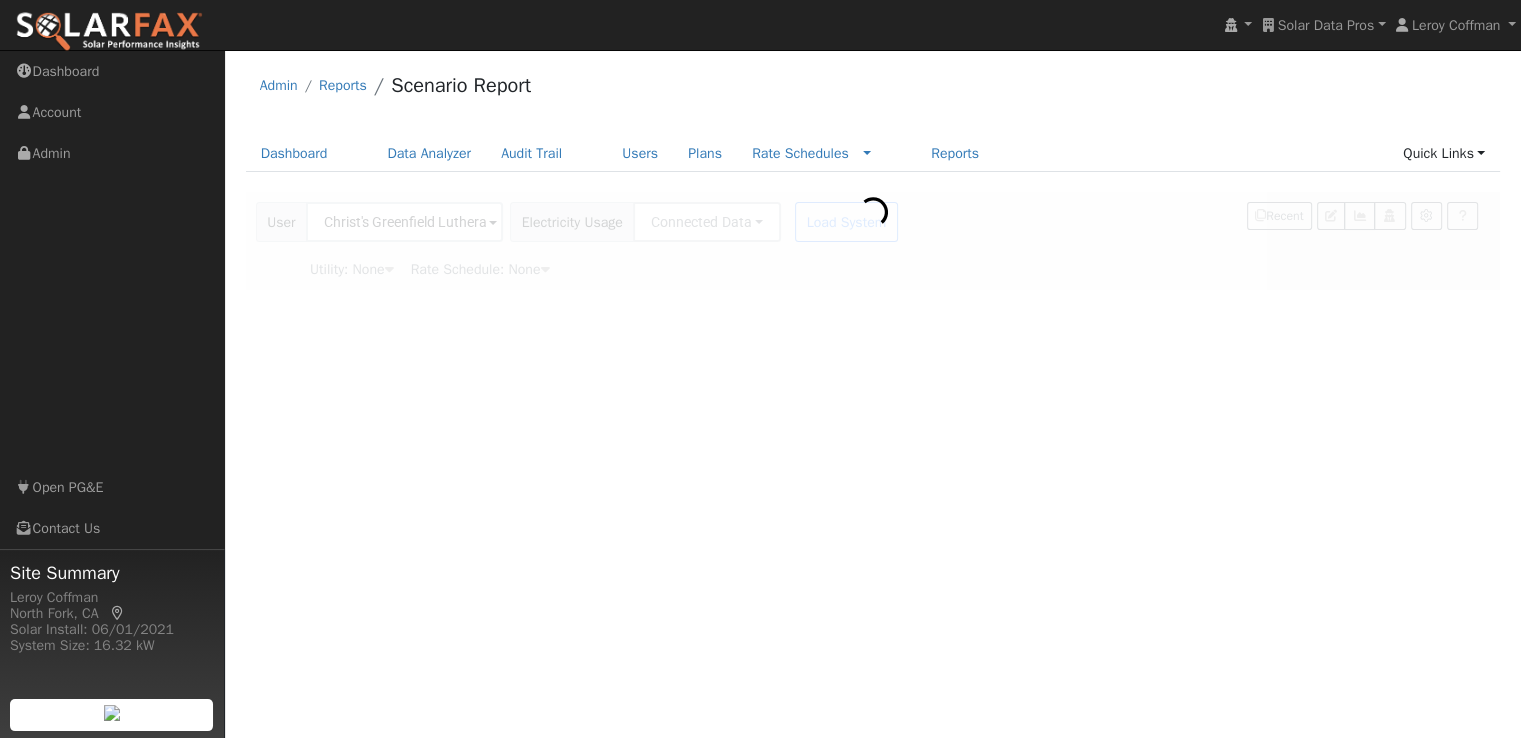 type on "Salt River Project" 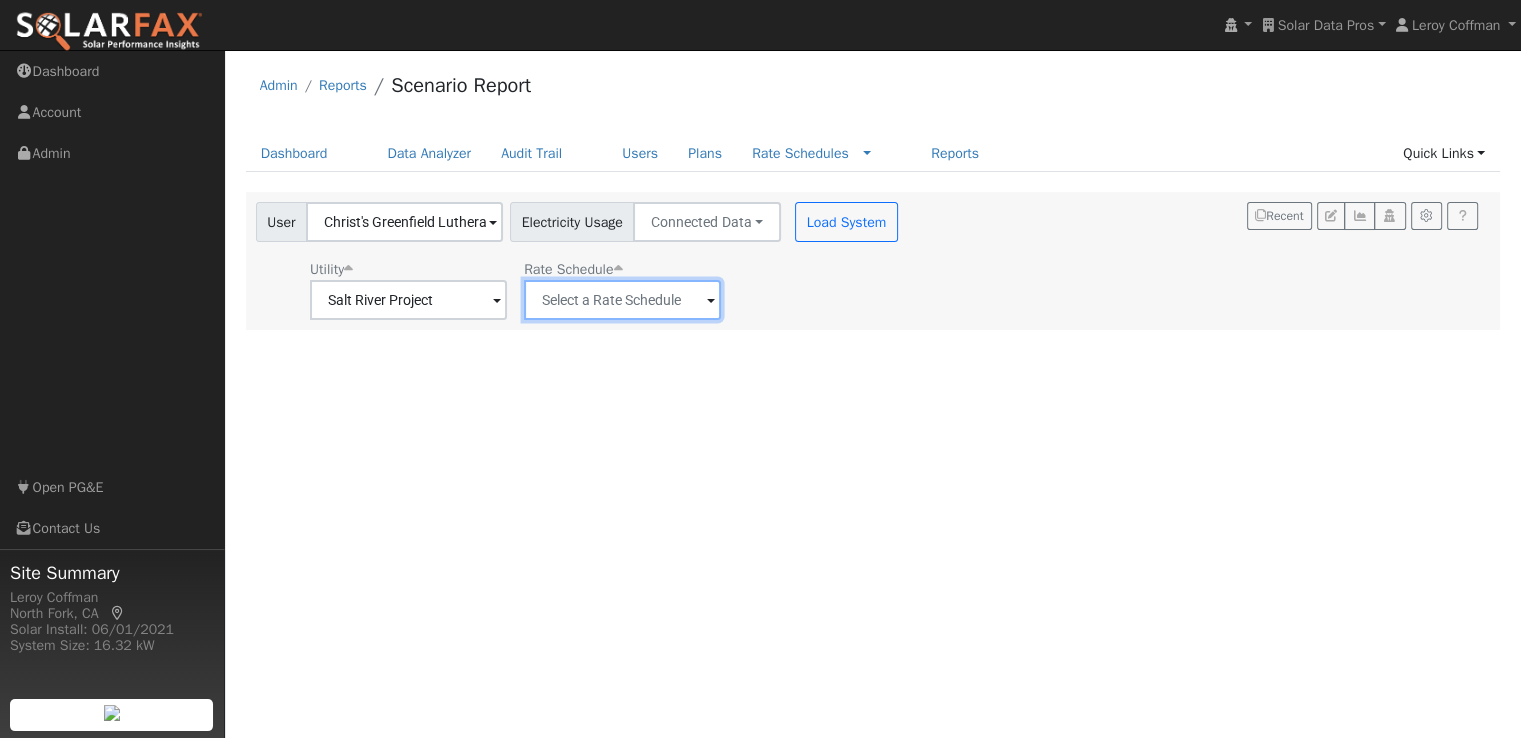 click at bounding box center (408, 300) 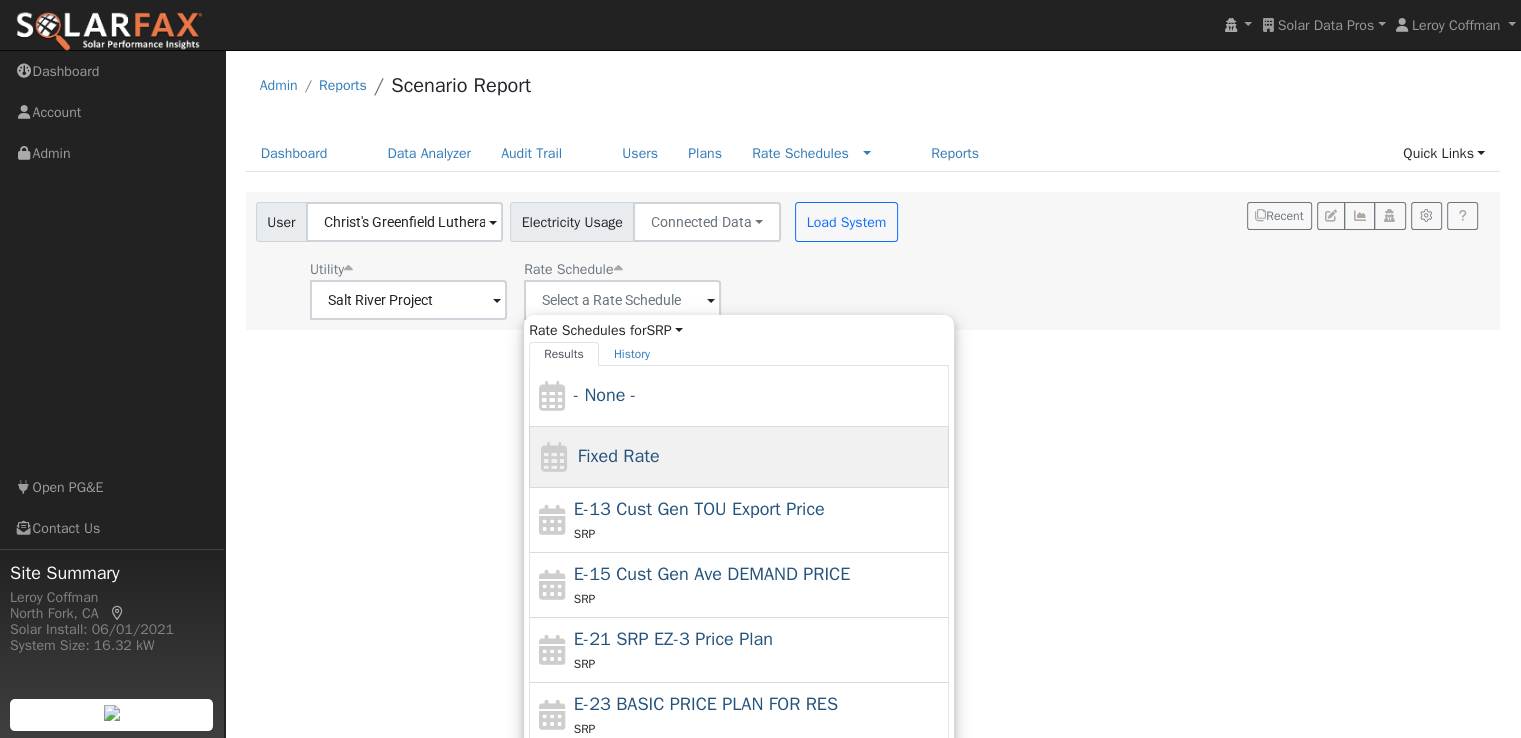 click on "Fixed Rate" at bounding box center [619, 456] 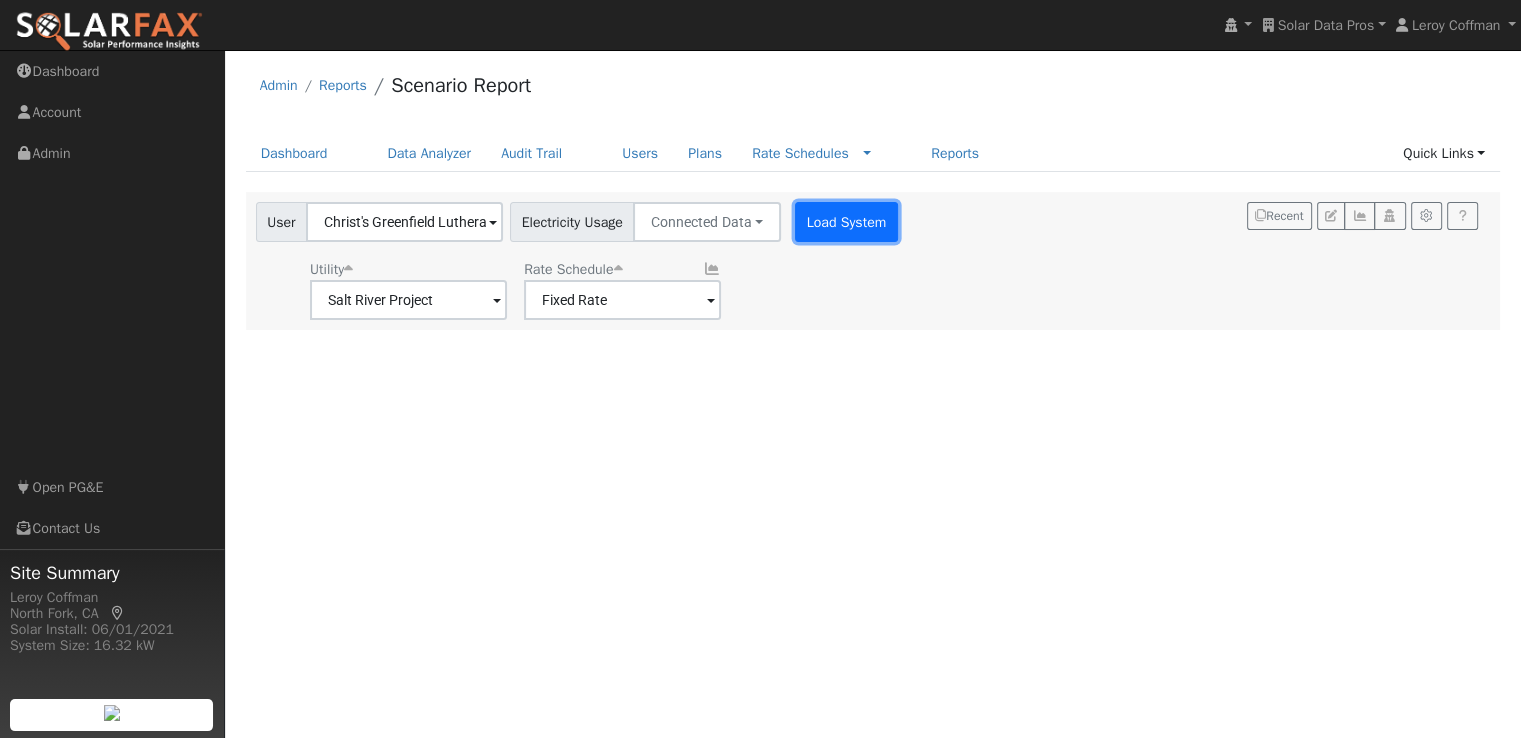 click on "Load System" at bounding box center [846, 222] 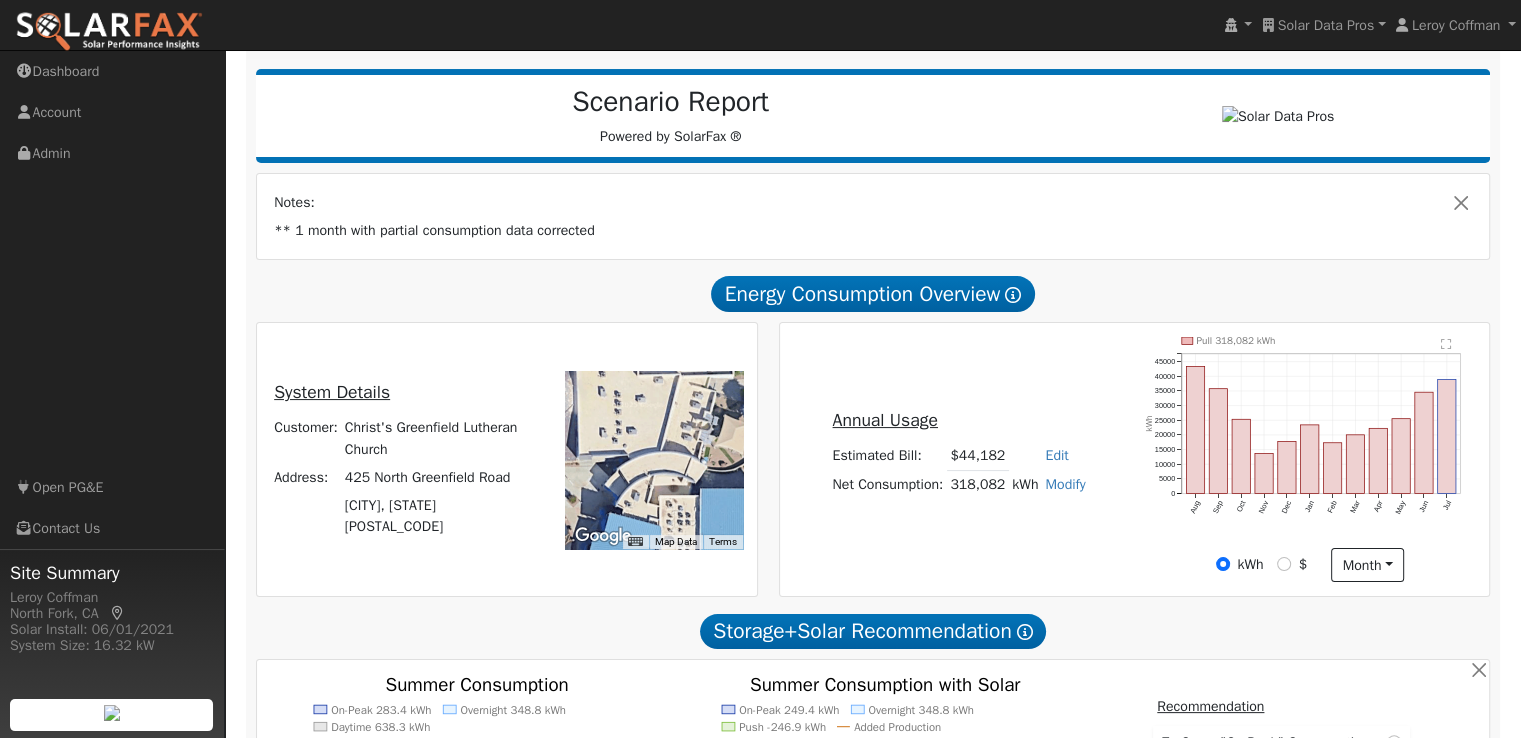 scroll, scrollTop: 0, scrollLeft: 0, axis: both 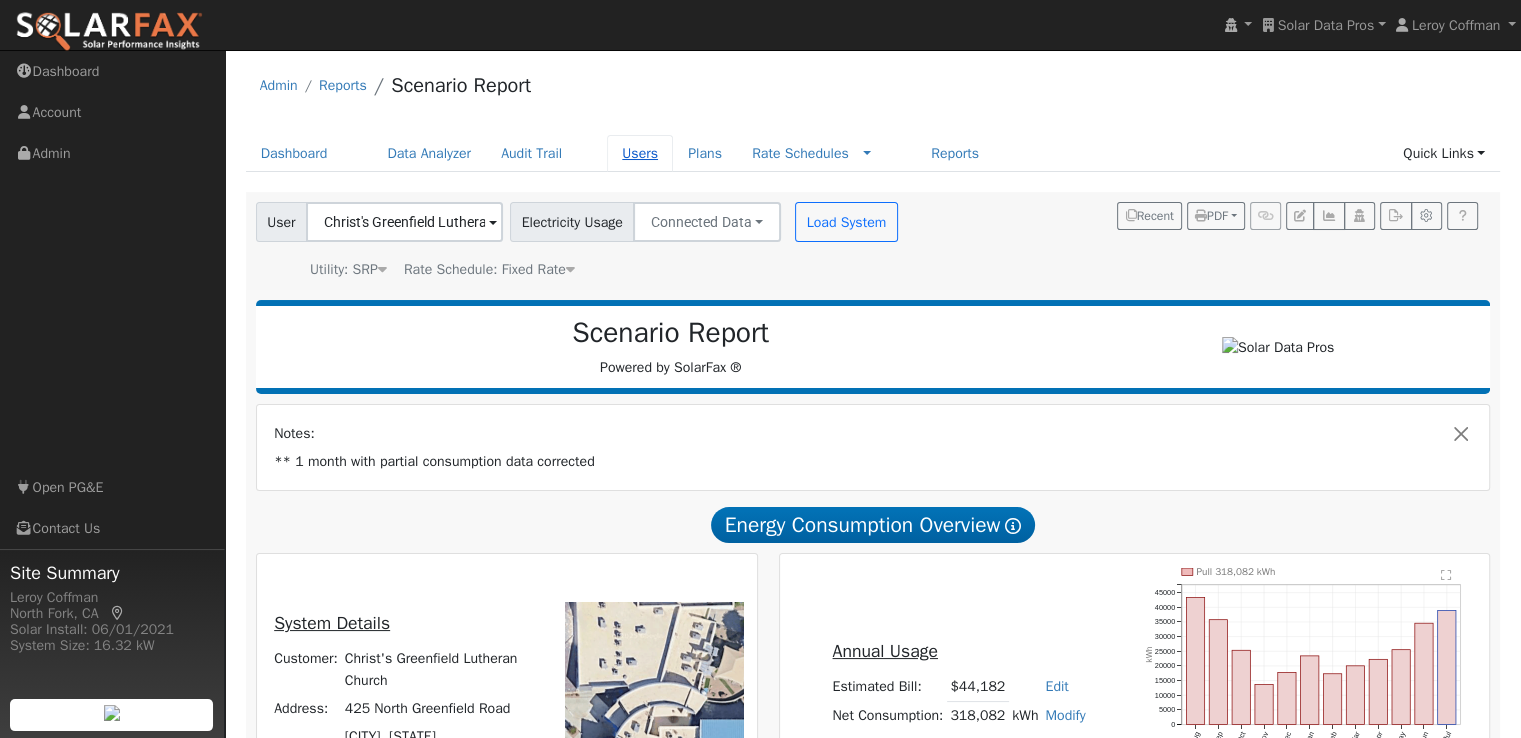 click on "Users" at bounding box center (640, 153) 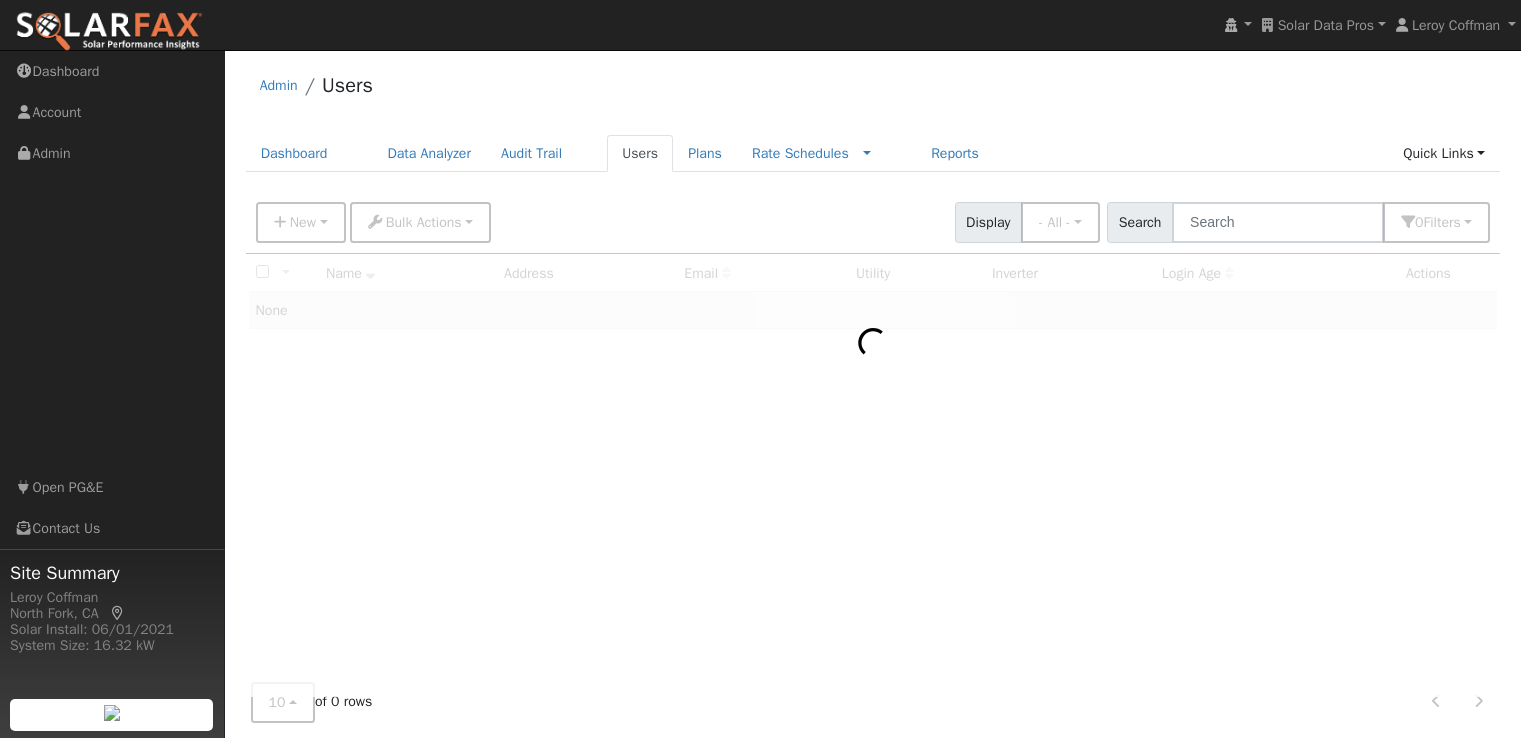 scroll, scrollTop: 0, scrollLeft: 0, axis: both 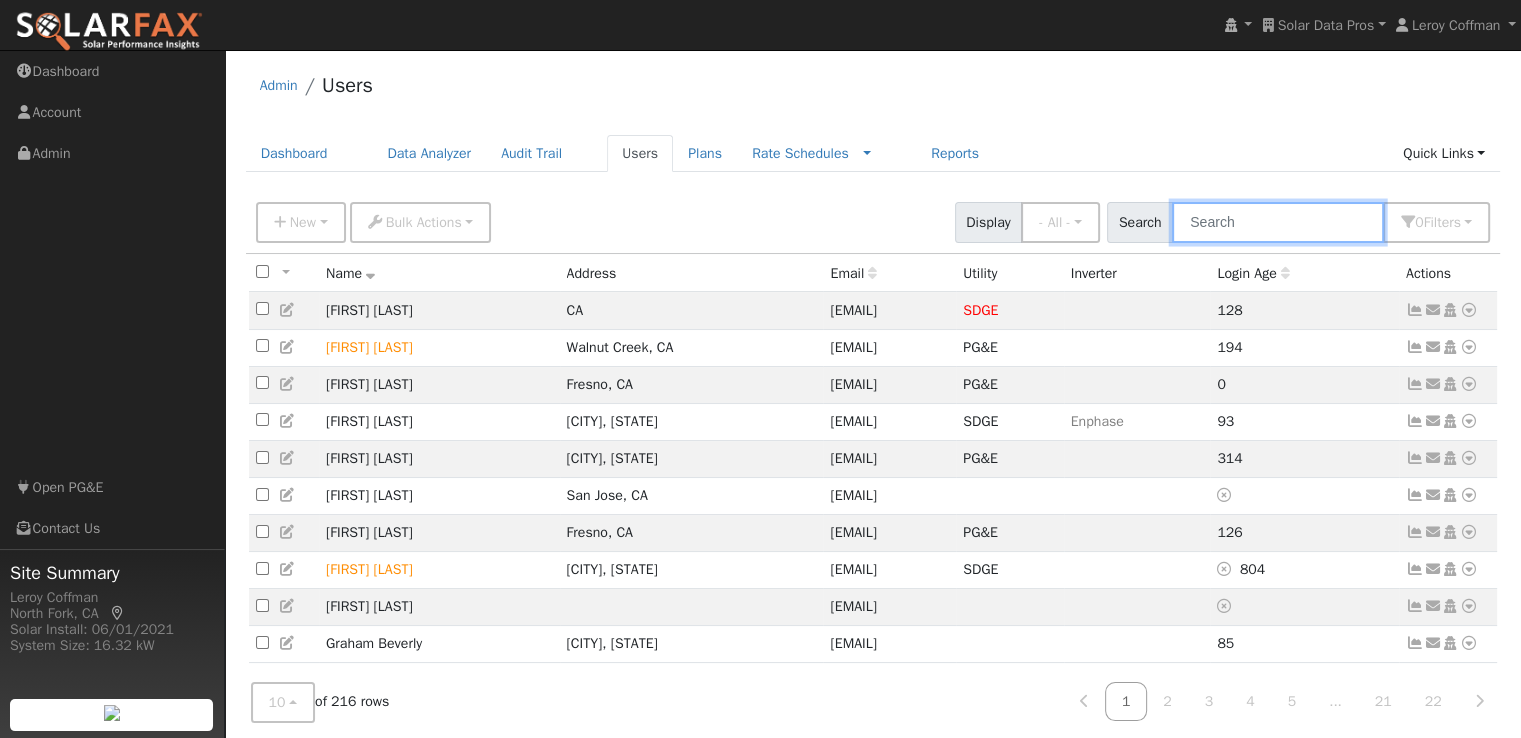 click at bounding box center (1278, 222) 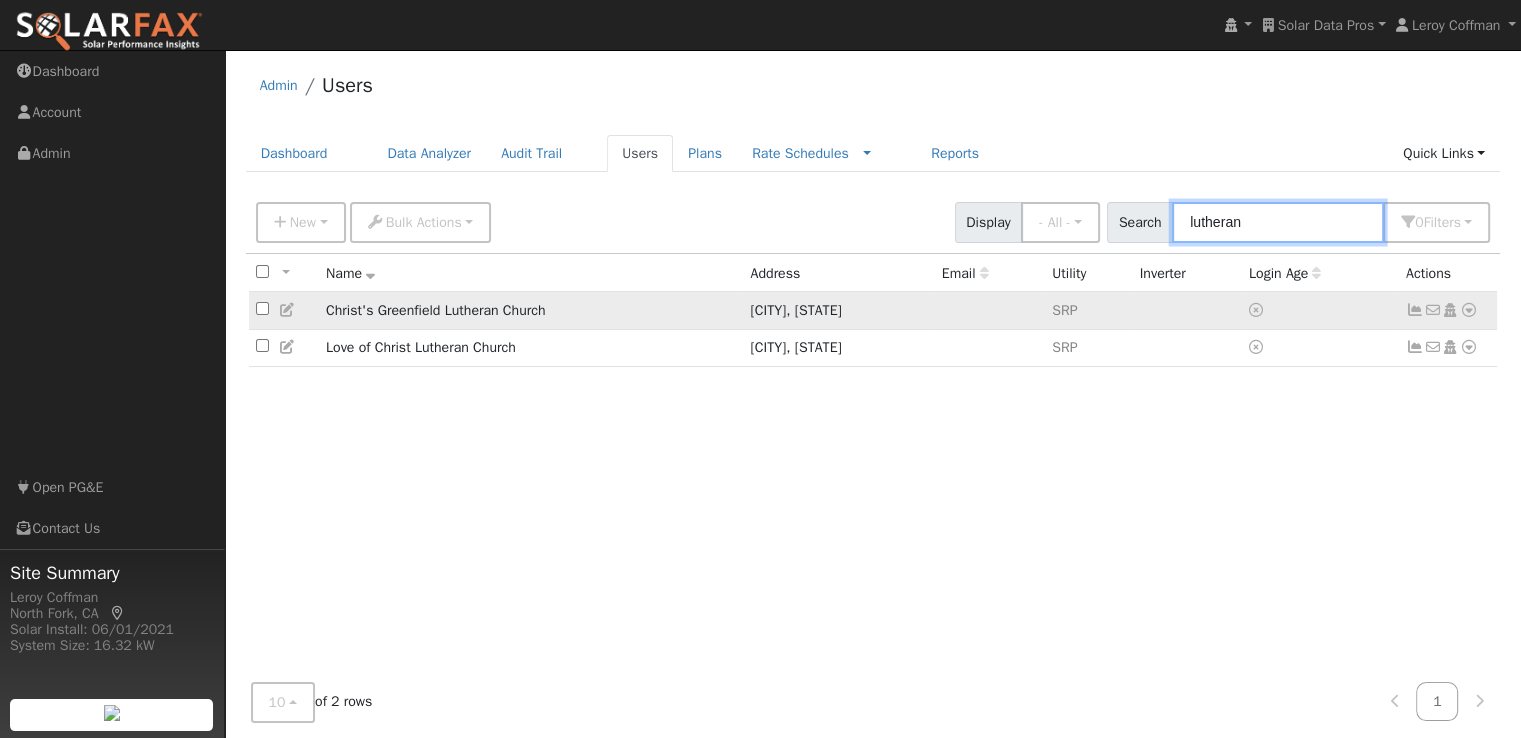 type on "lutheran" 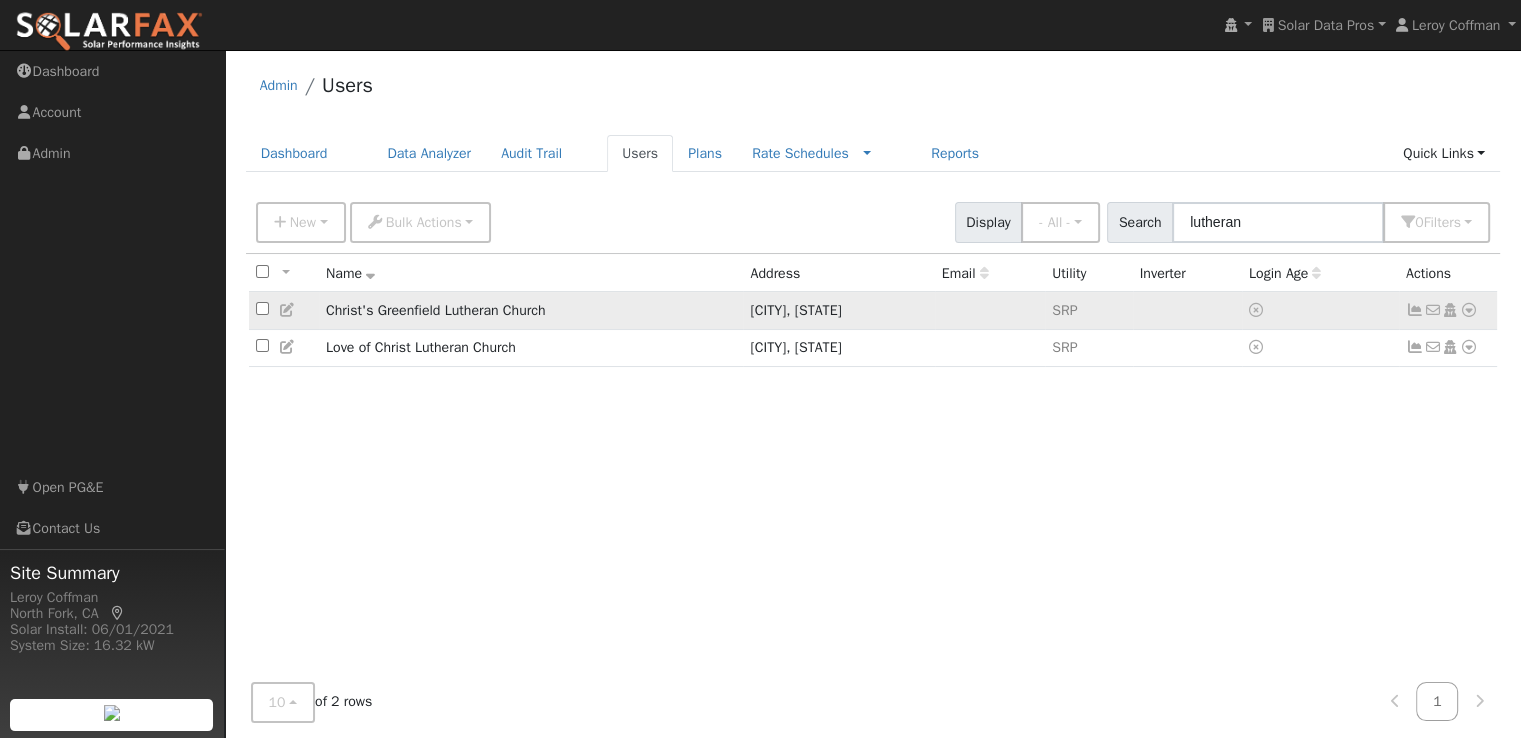click at bounding box center [288, 310] 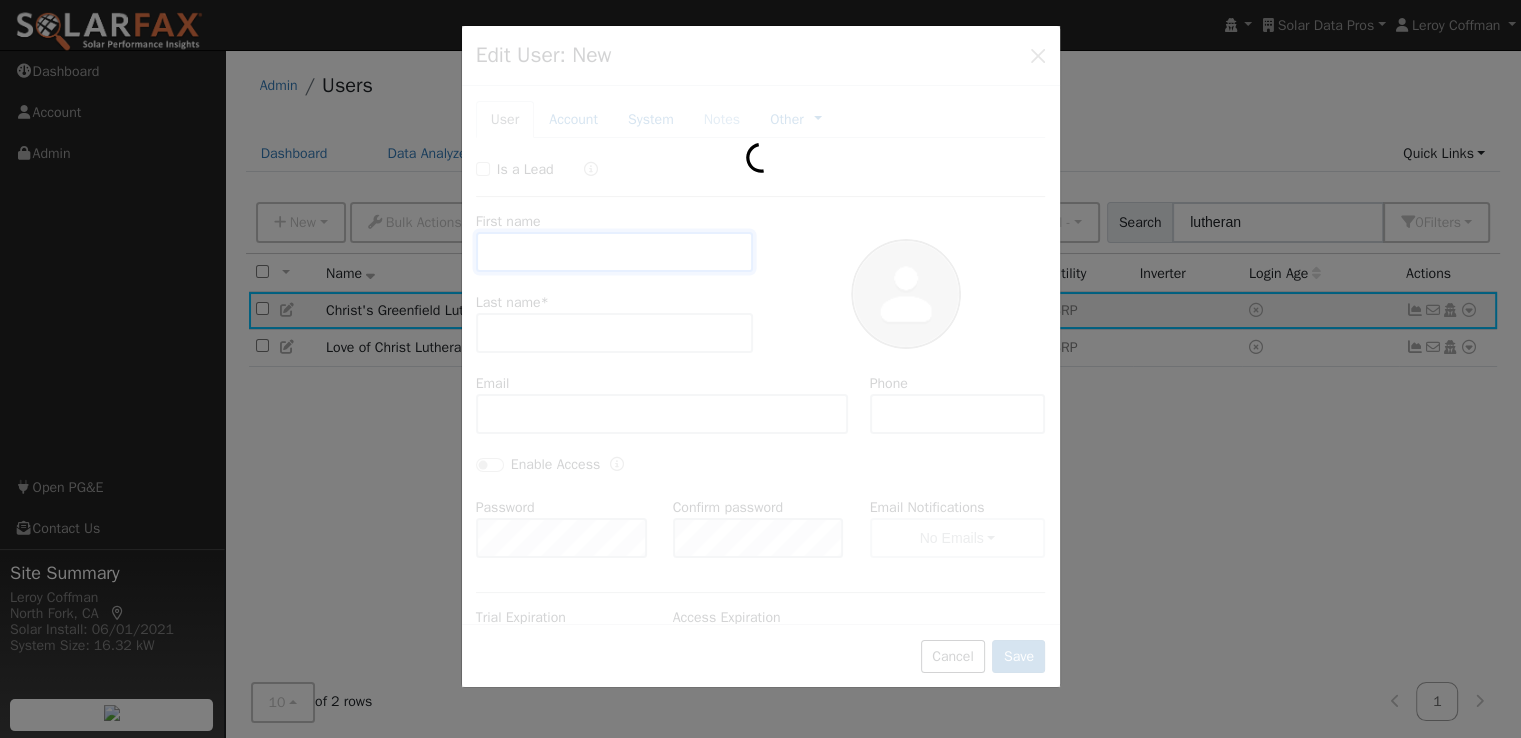 type on "Christ's Greenfield" 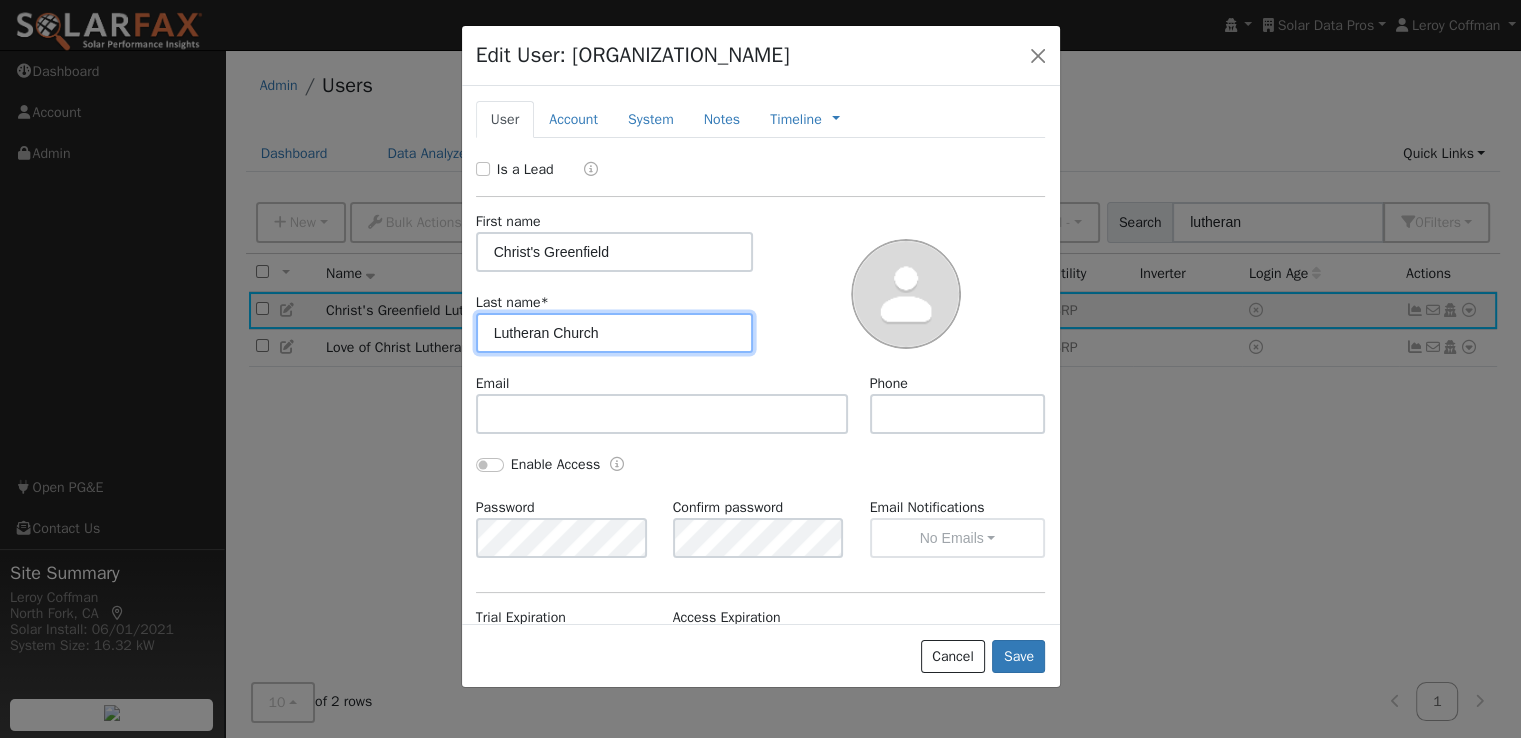 click on "Lutheran Church" at bounding box center [615, 333] 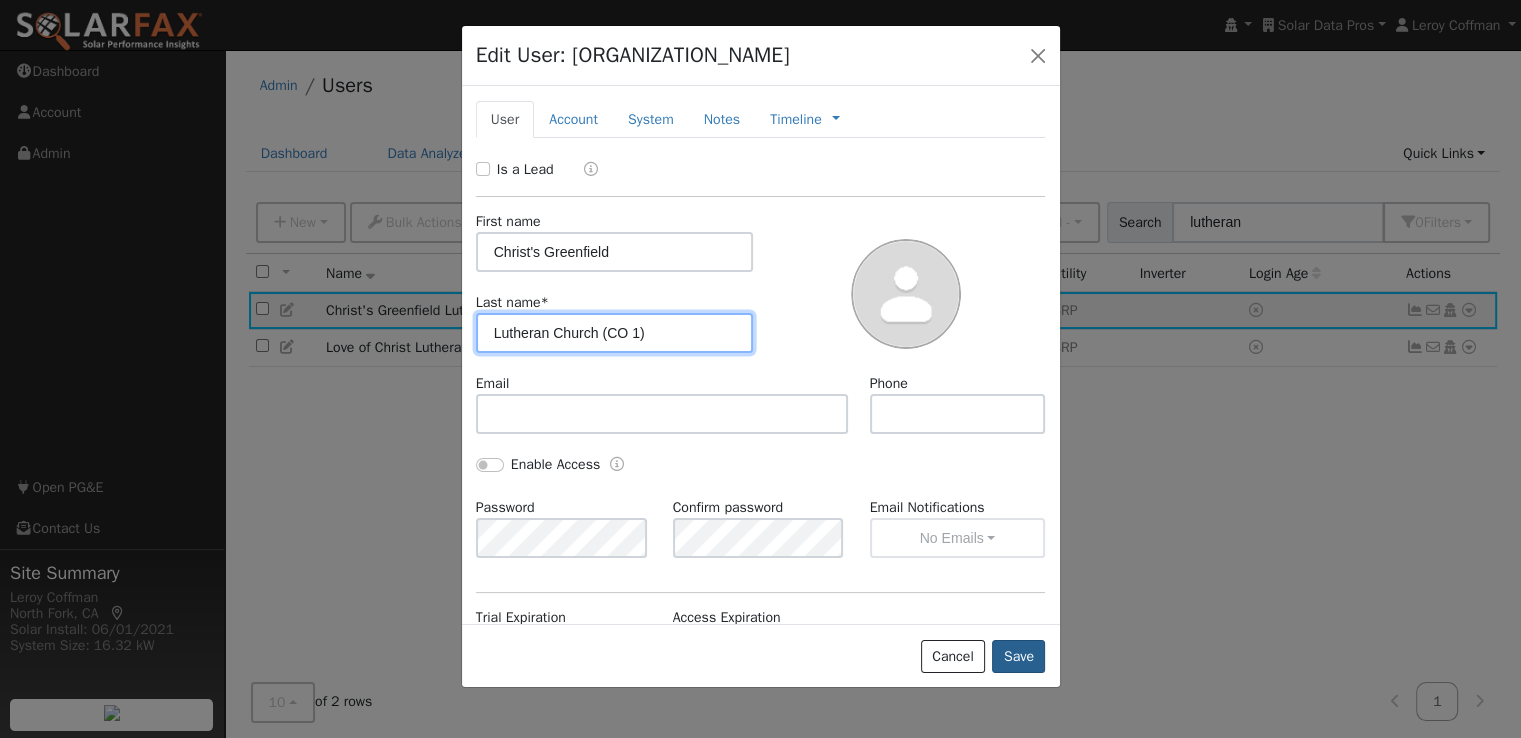 type on "Lutheran Church (CO 1)" 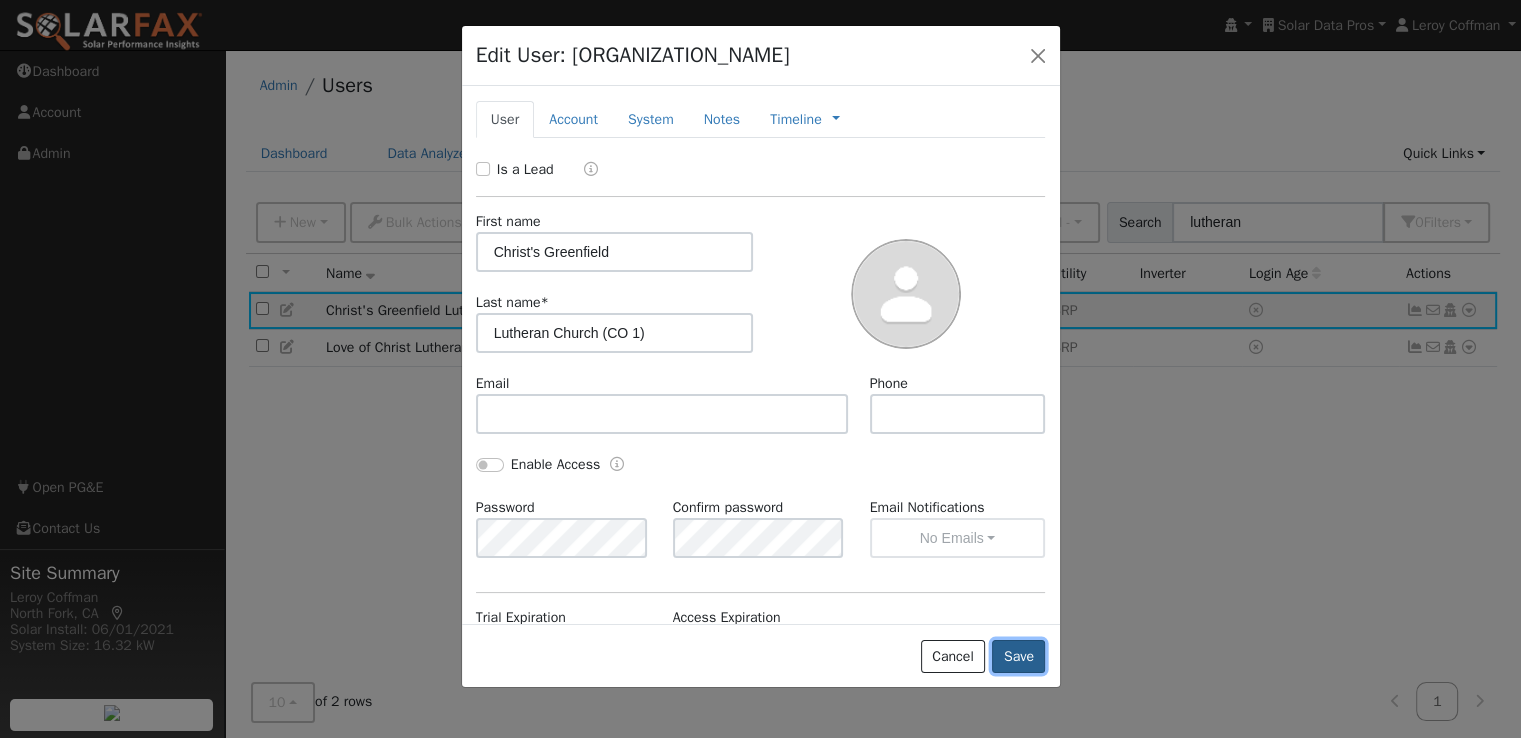 click on "Save" at bounding box center [1018, 657] 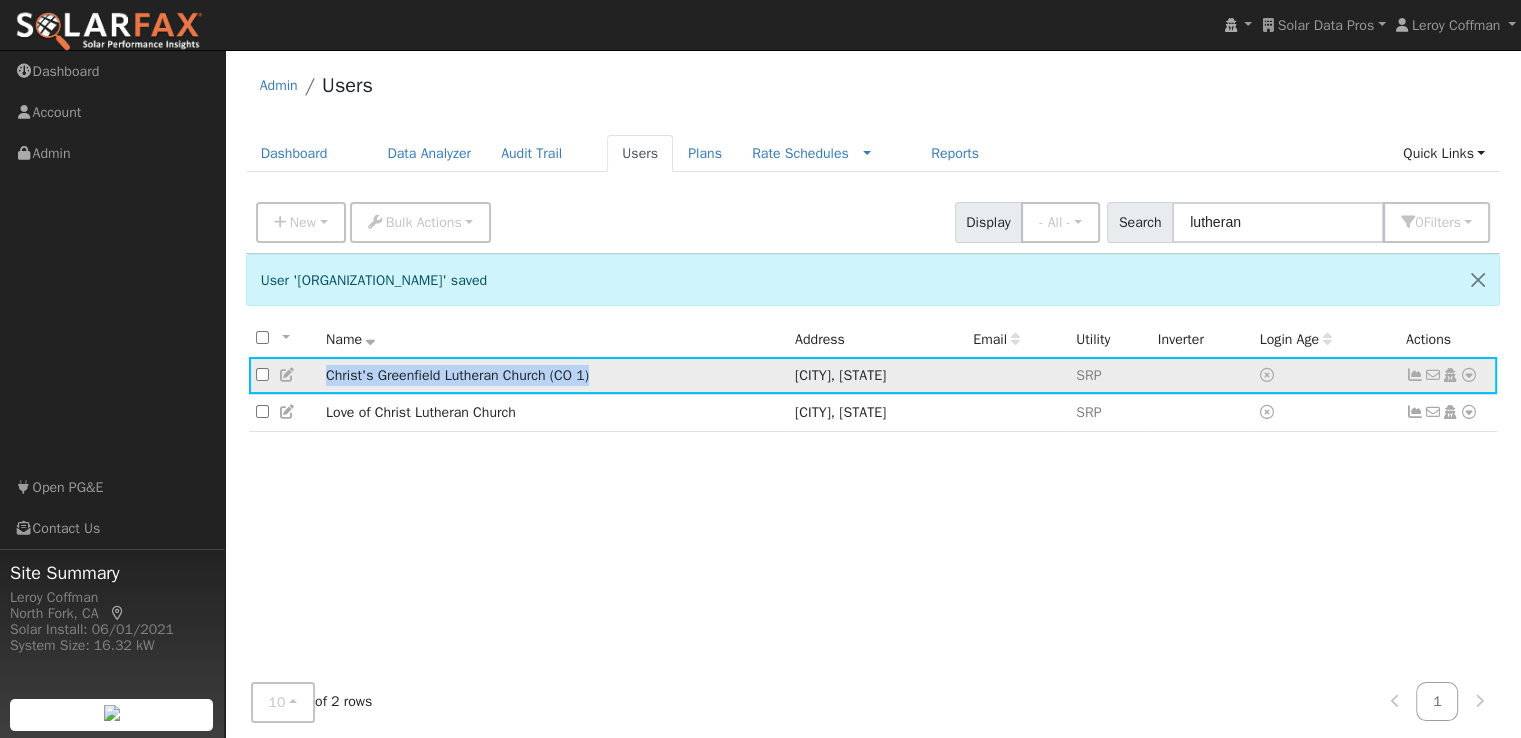 drag, startPoint x: 604, startPoint y: 375, endPoint x: 321, endPoint y: 362, distance: 283.29843 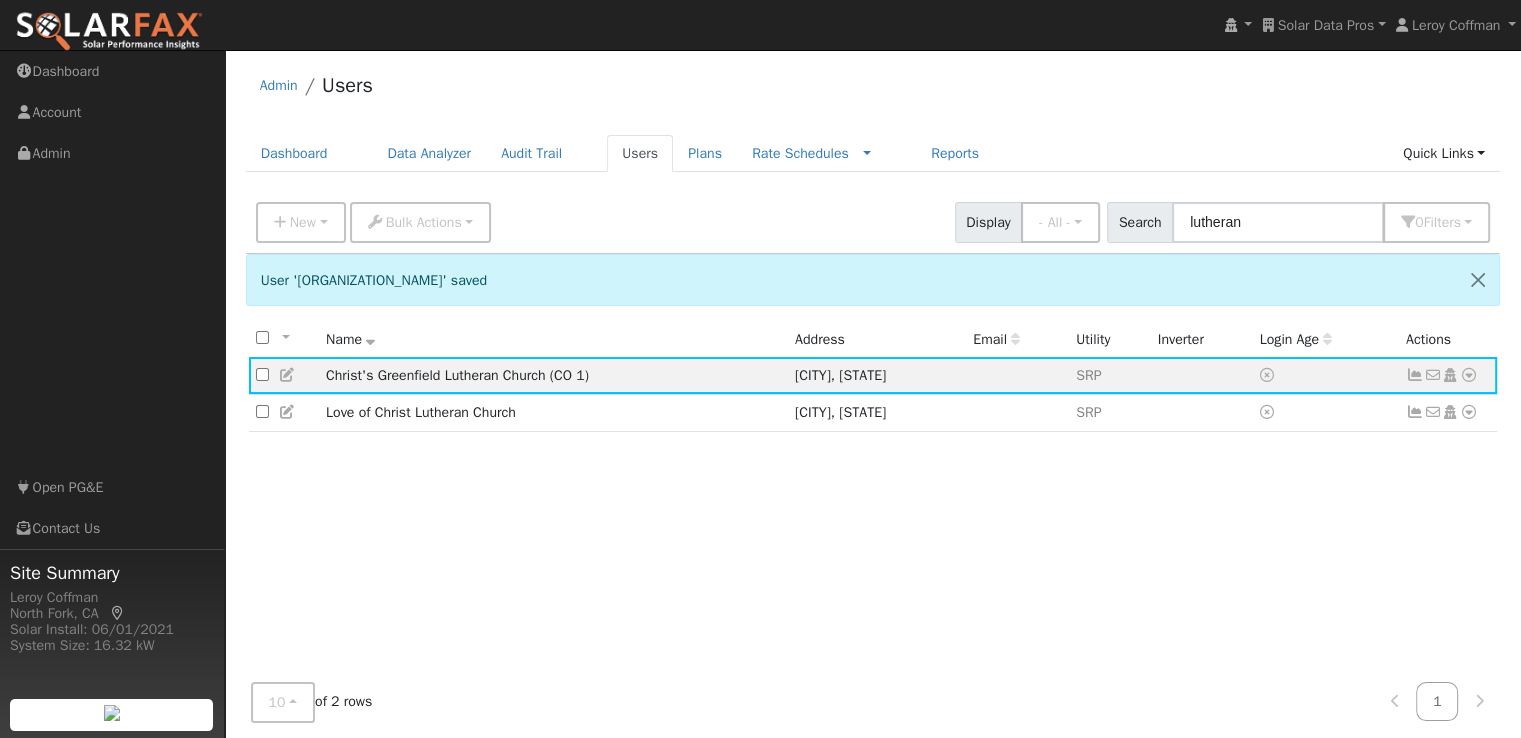 click on "All None All on page None on page  Name  Address  Email  Utility Inverter  Login Age  Actions Christ's Greenfield Lutheran Church (CO 1)  Gilbert, AZ SRP    No email address Send Email... Copy a Link Reset Password Open Access  Data Analyzer  Reports Scenario Health Check Energy Audit Account Timeline User Audit Trail  Interval Data Import From CSV Export to CSV  Connect  Solar  Disconnect  Utility  Delete User  Love of Christ Lutheran Church  Mesa, AZ SRP    No email address Send Email... Copy a Link Reset Password Open Access  Data Analyzer  Reports Scenario Health Check Energy Audit Account Timeline User Audit Trail  Interval Data Import From CSV Export to CSV  Connect  Solar  Disconnect  Utility  Delete User" at bounding box center (873, 541) 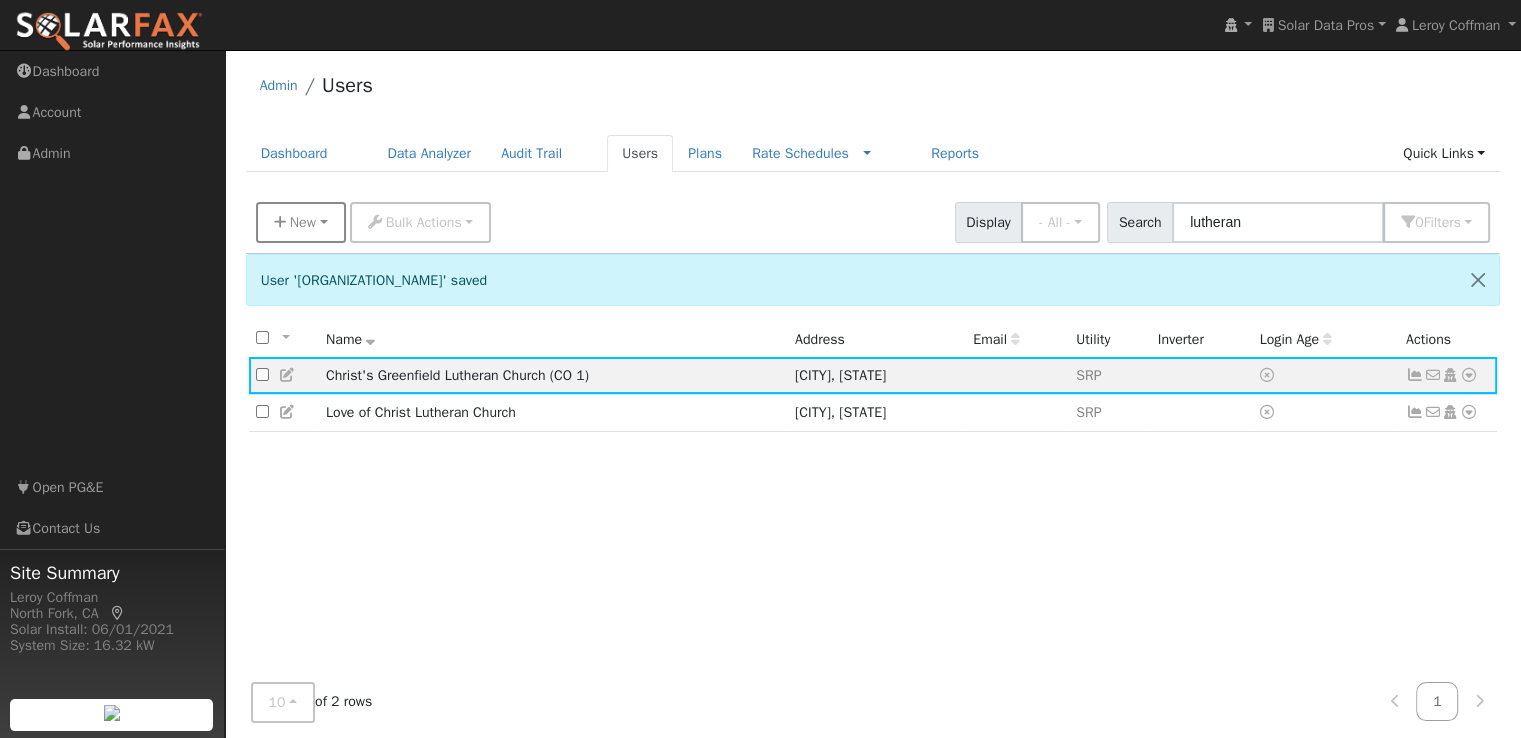 drag, startPoint x: 304, startPoint y: 244, endPoint x: 310, endPoint y: 220, distance: 24.738634 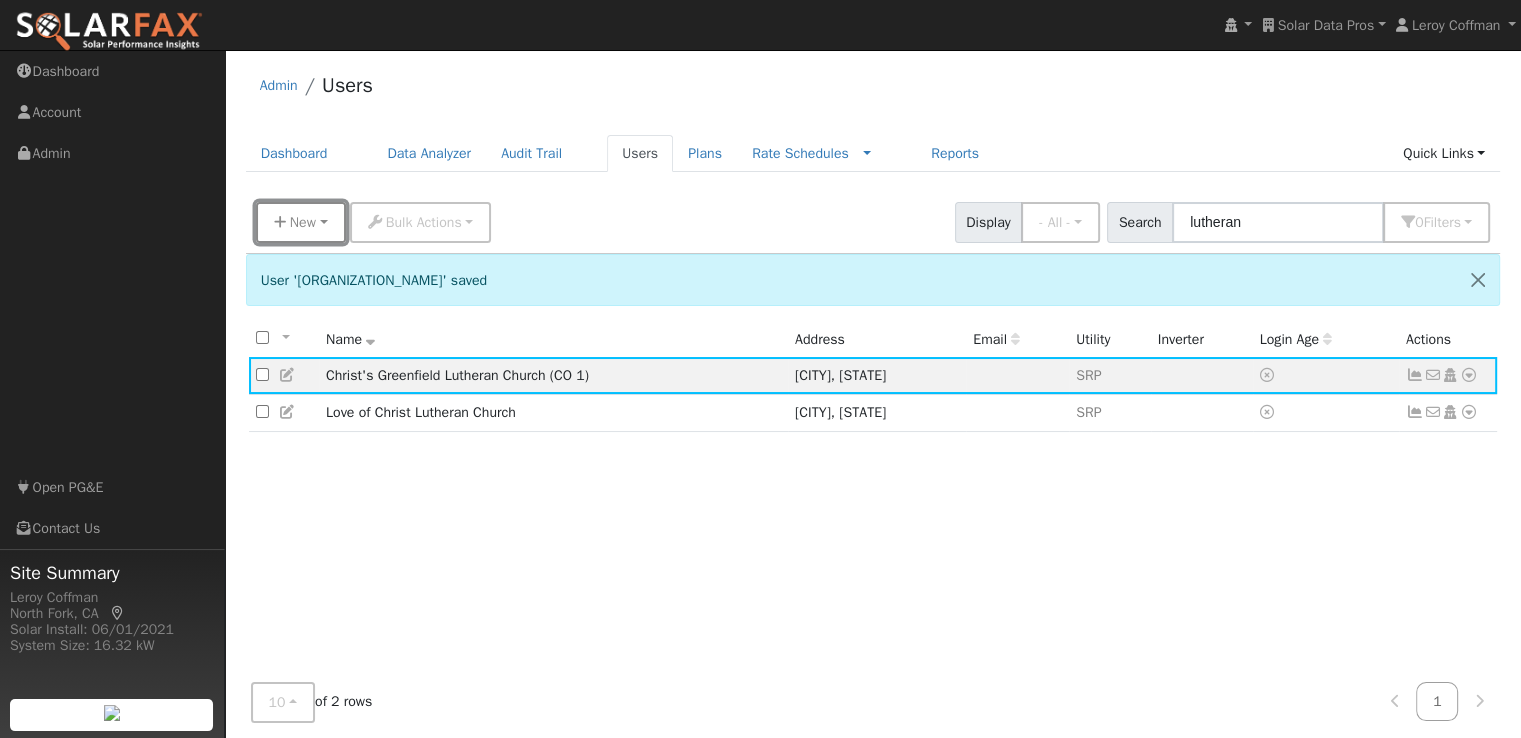 click on "New" at bounding box center (303, 222) 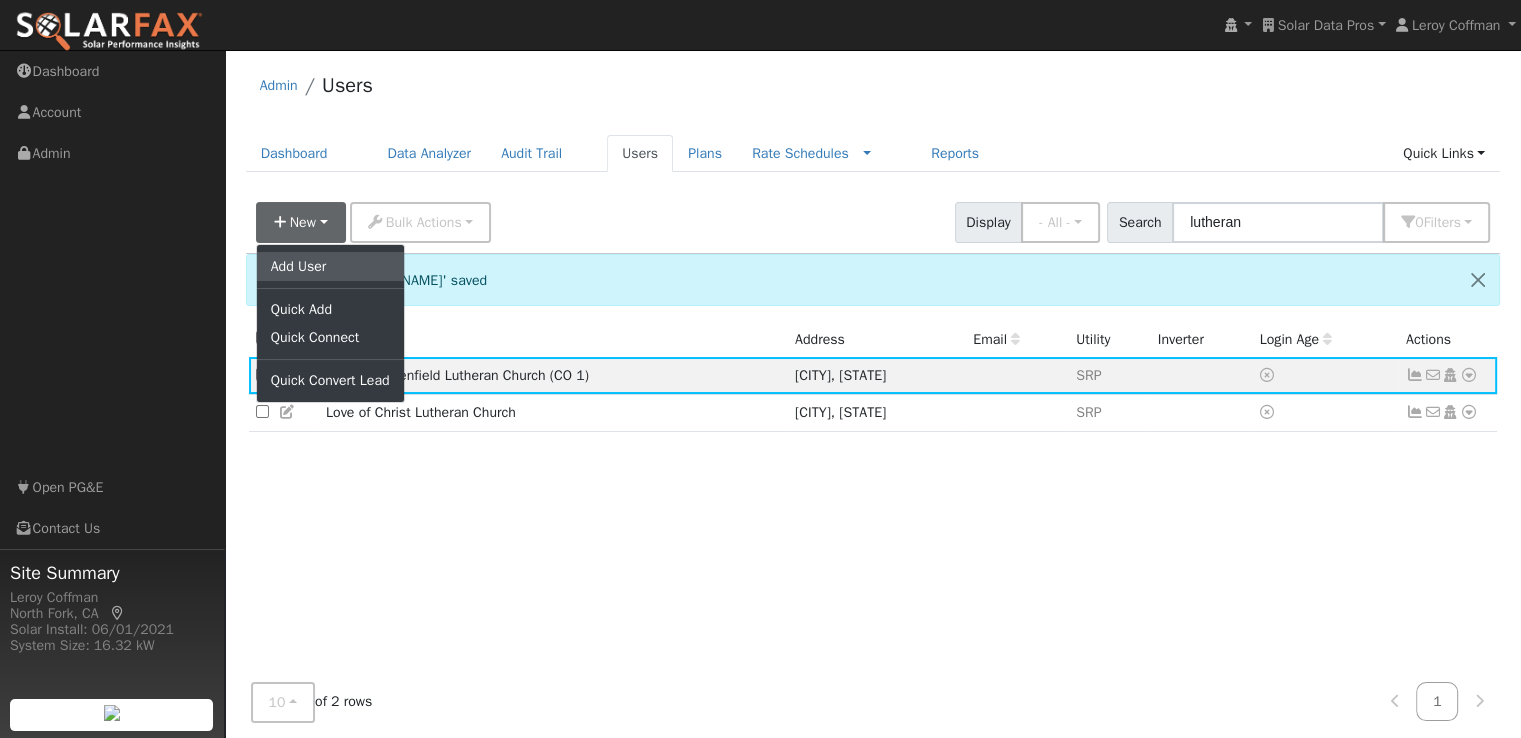 click on "Add User" at bounding box center (330, 266) 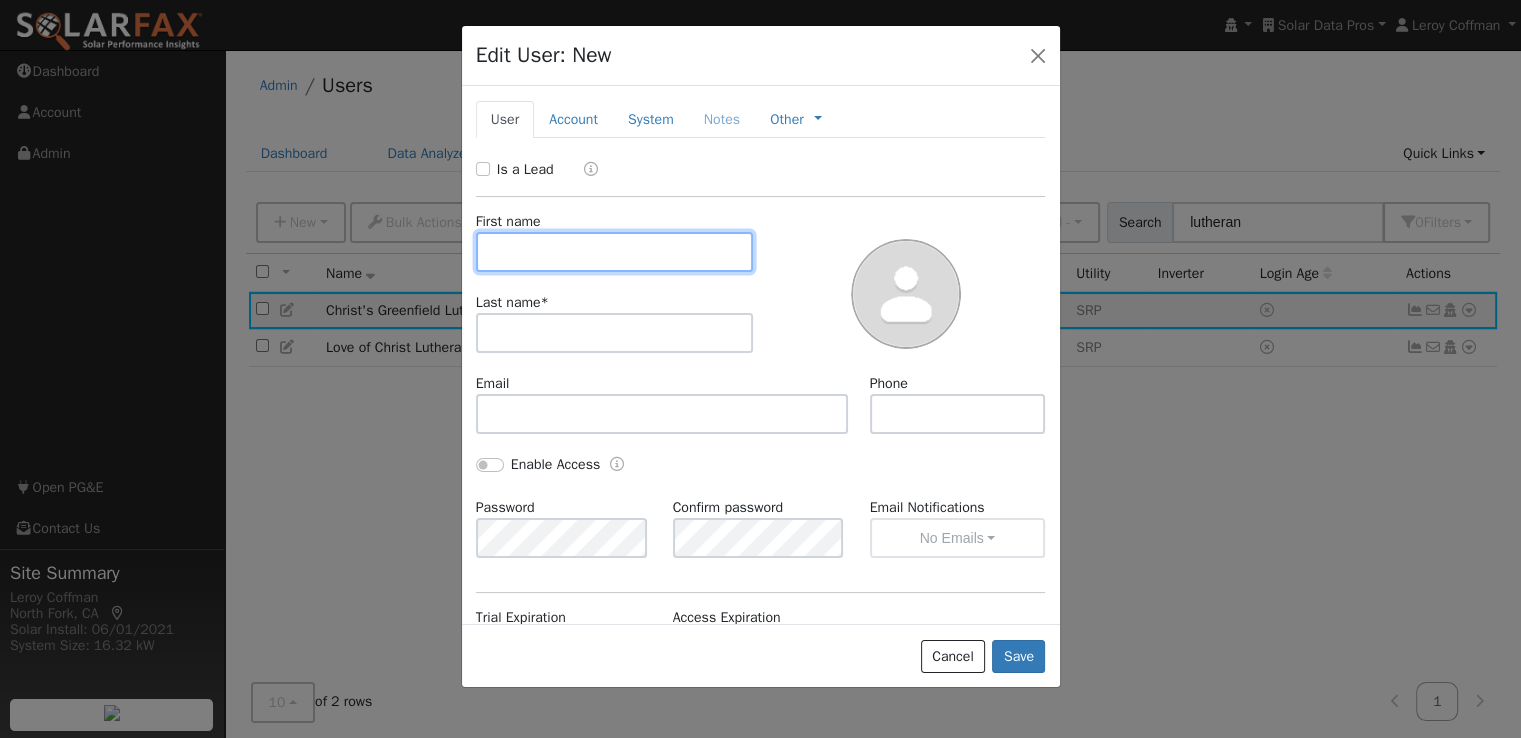 paste on "Christ's Greenfield Lutheran Church (CO 1)" 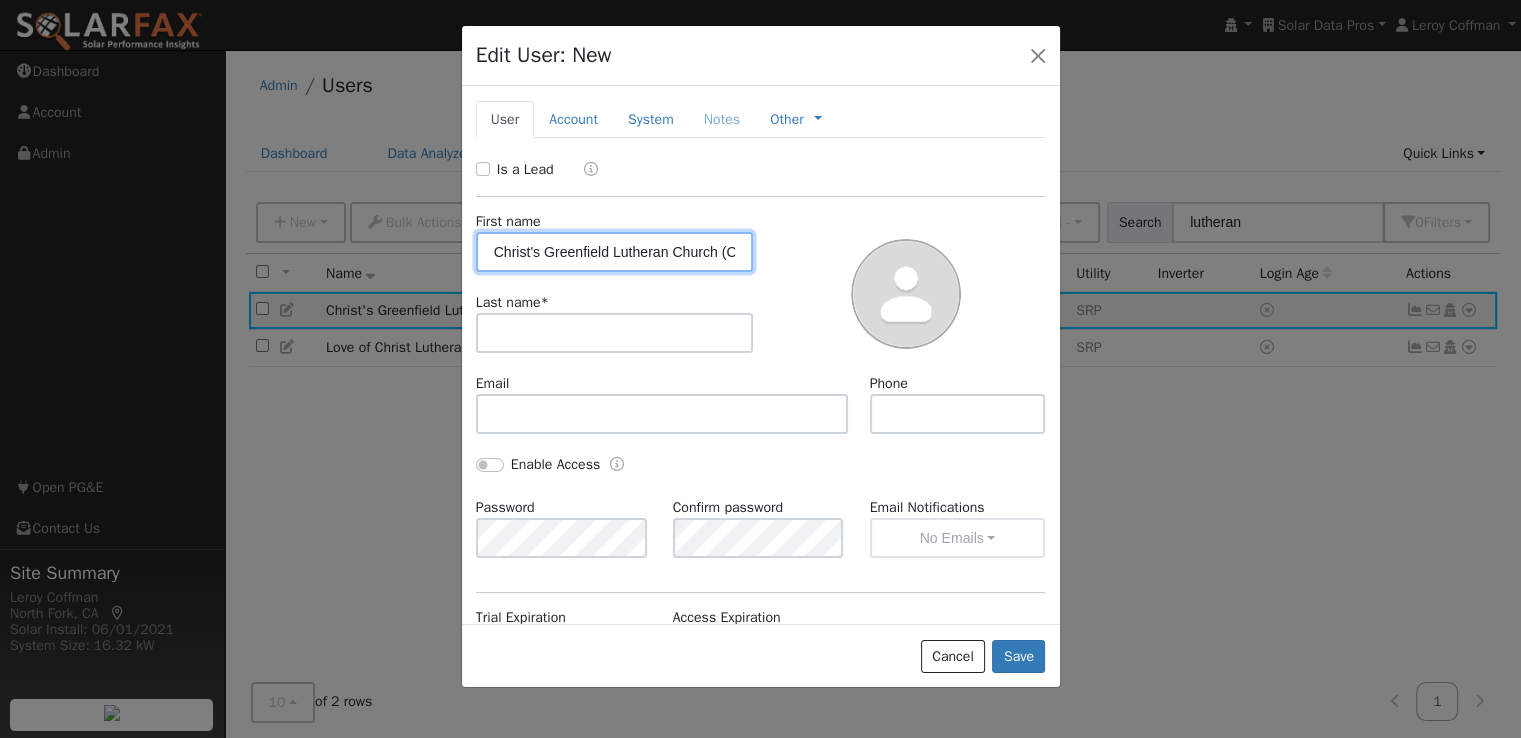 scroll, scrollTop: 0, scrollLeft: 35, axis: horizontal 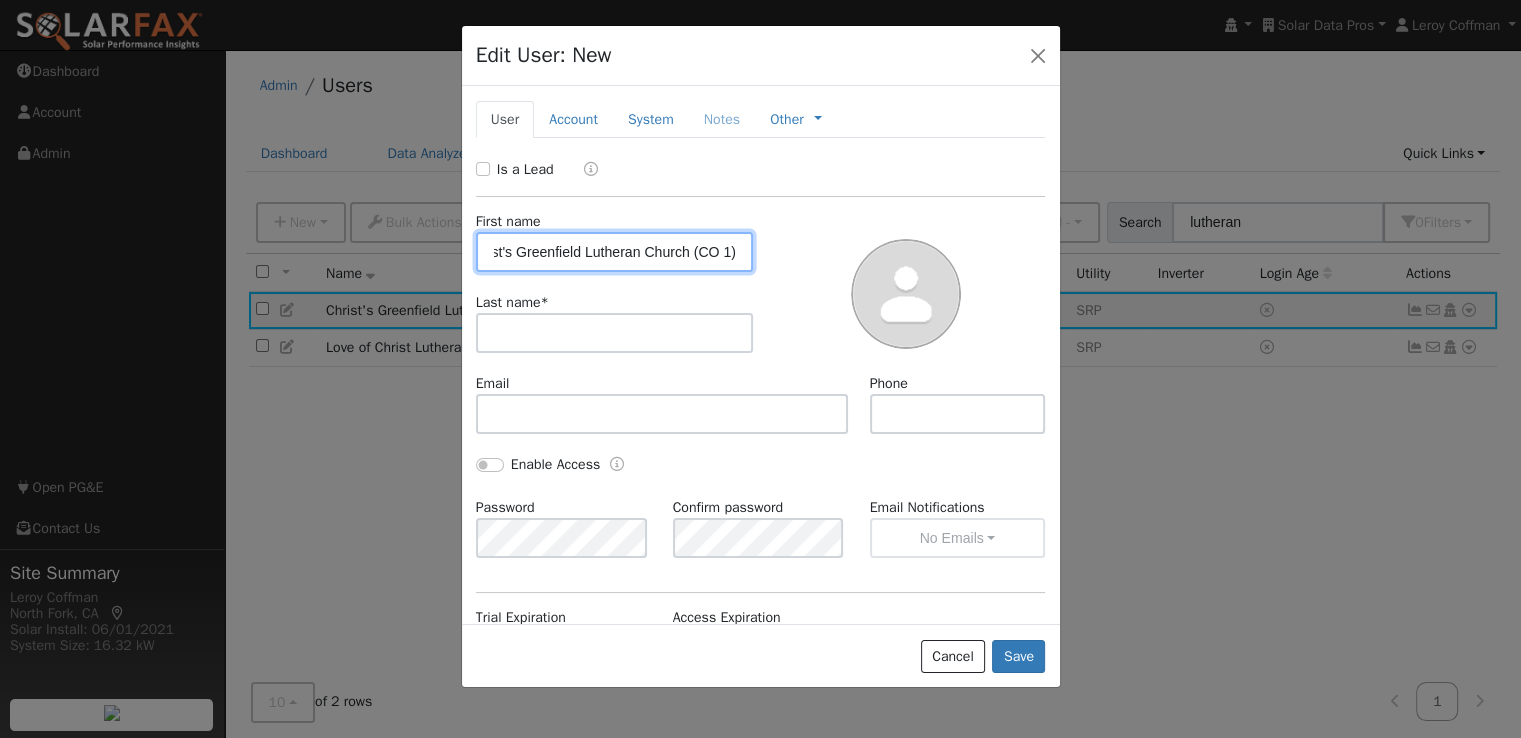type on "Christ's Greenfield Lutheran Church (CO 1)" 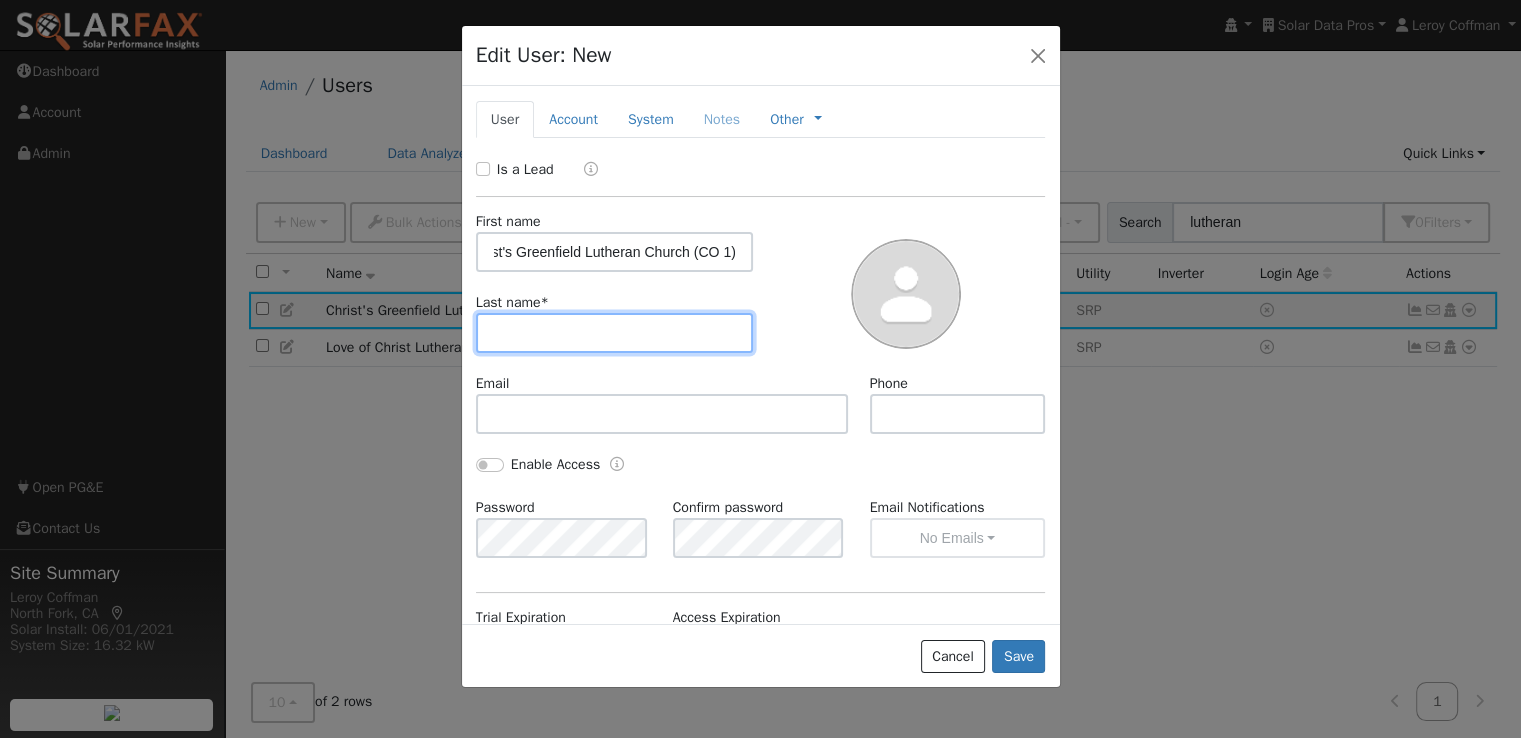 scroll, scrollTop: 0, scrollLeft: 0, axis: both 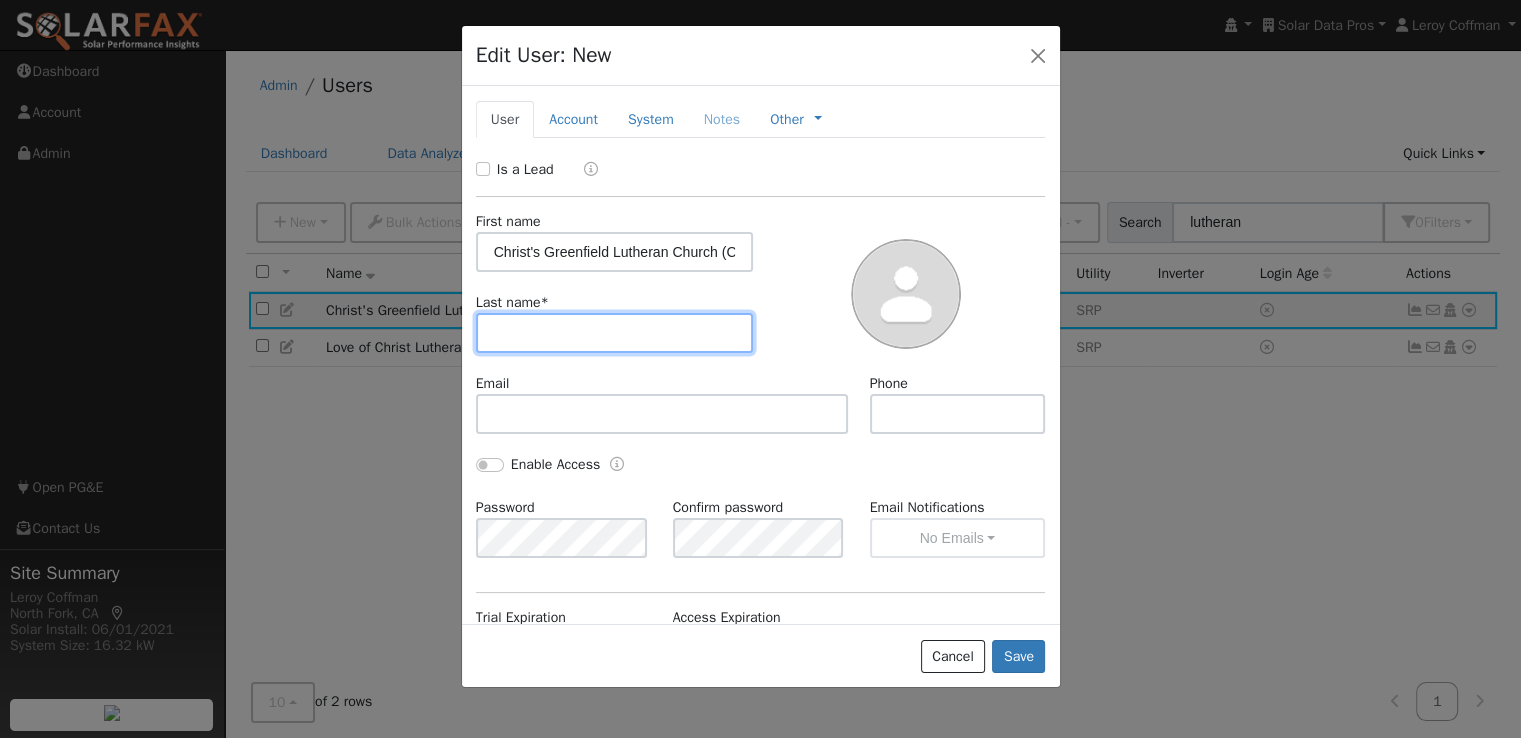 click at bounding box center [615, 333] 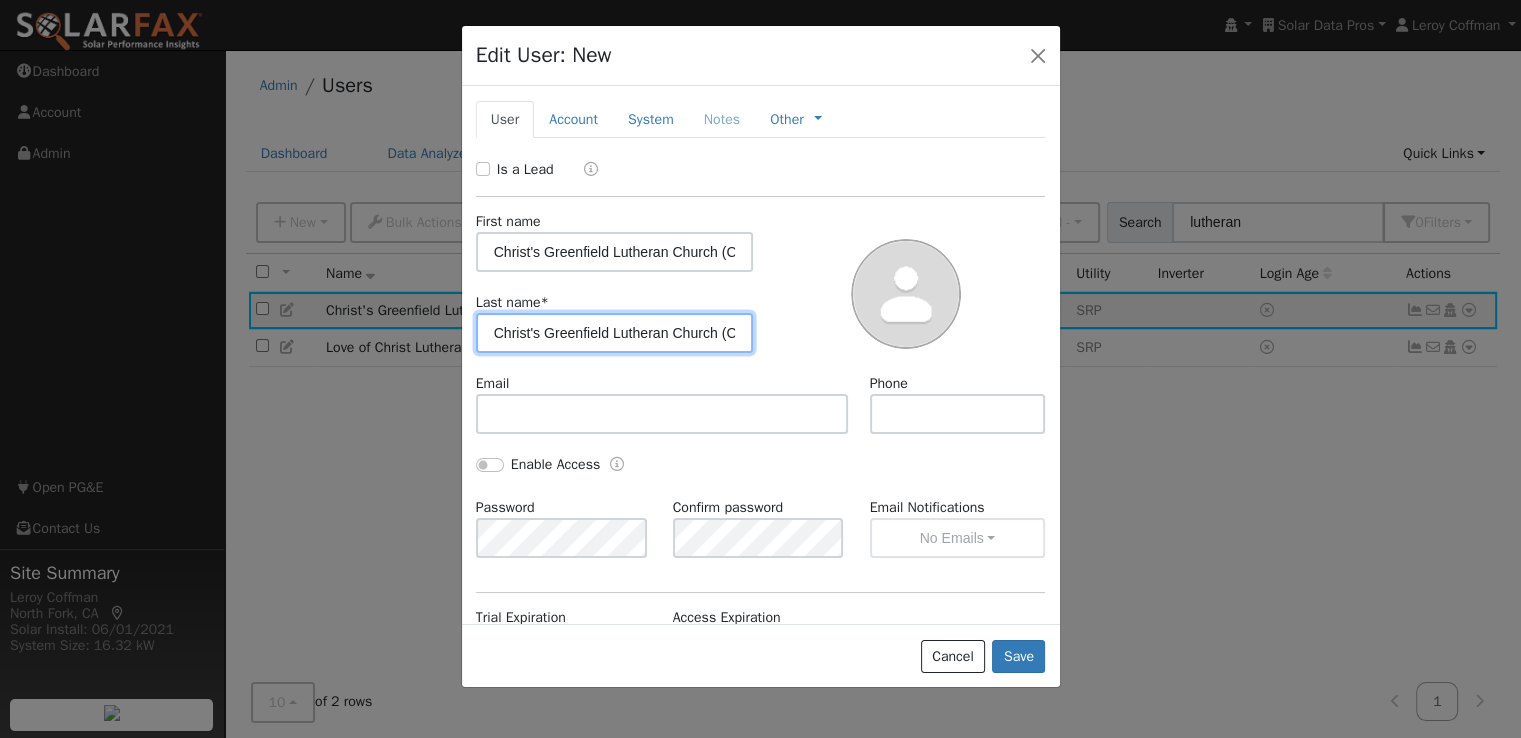 scroll, scrollTop: 0, scrollLeft: 35, axis: horizontal 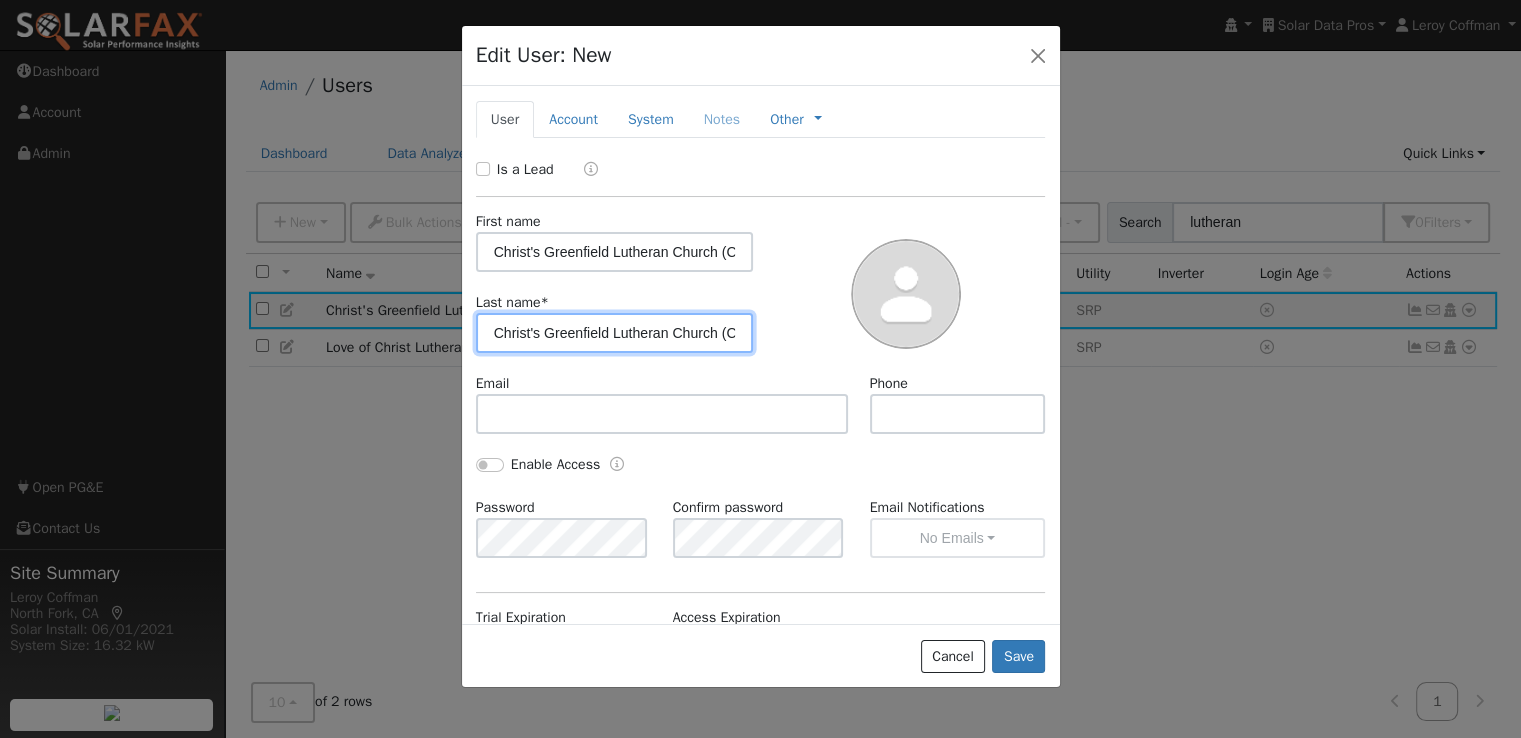 drag, startPoint x: 576, startPoint y: 329, endPoint x: 351, endPoint y: 337, distance: 225.14218 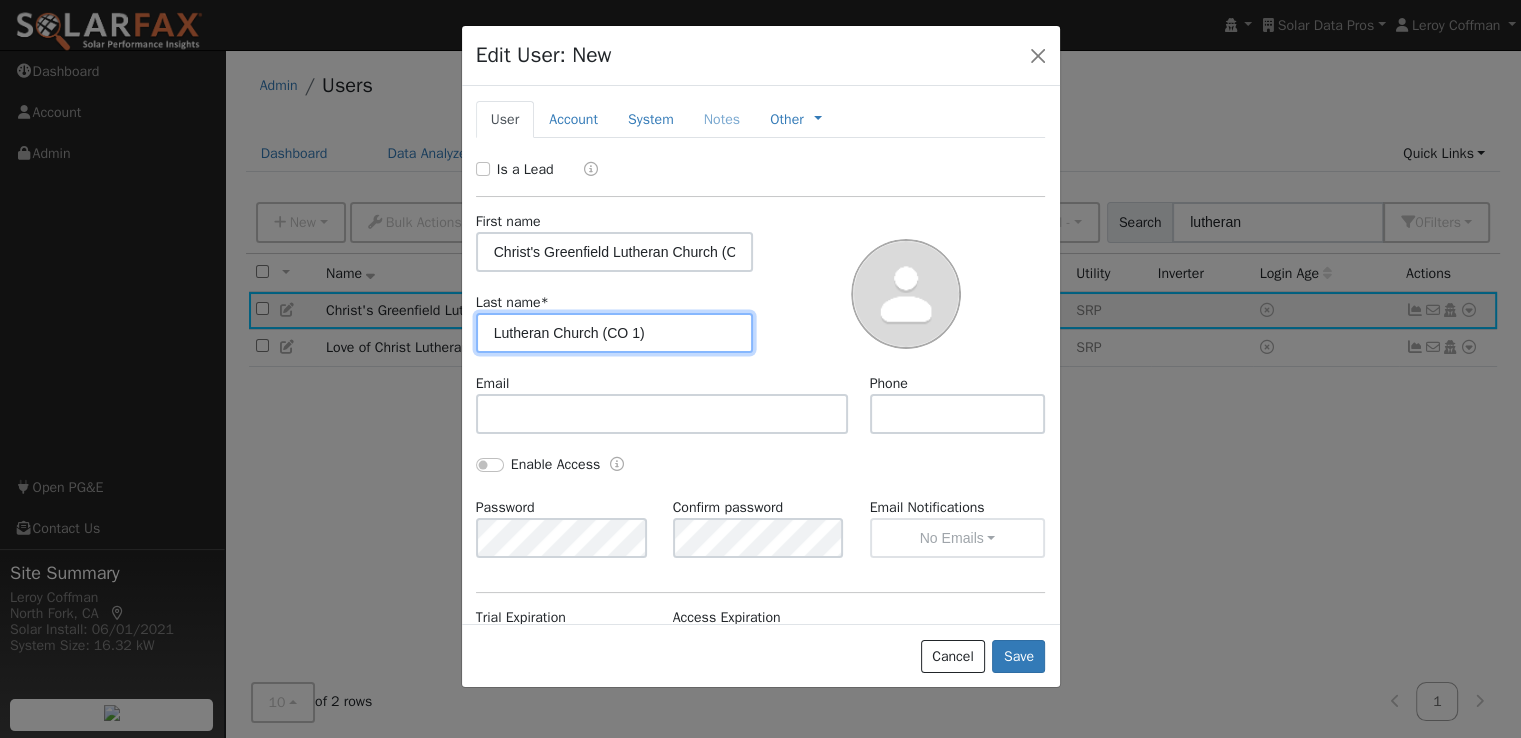 type on "Lutheran Church (CO 1)" 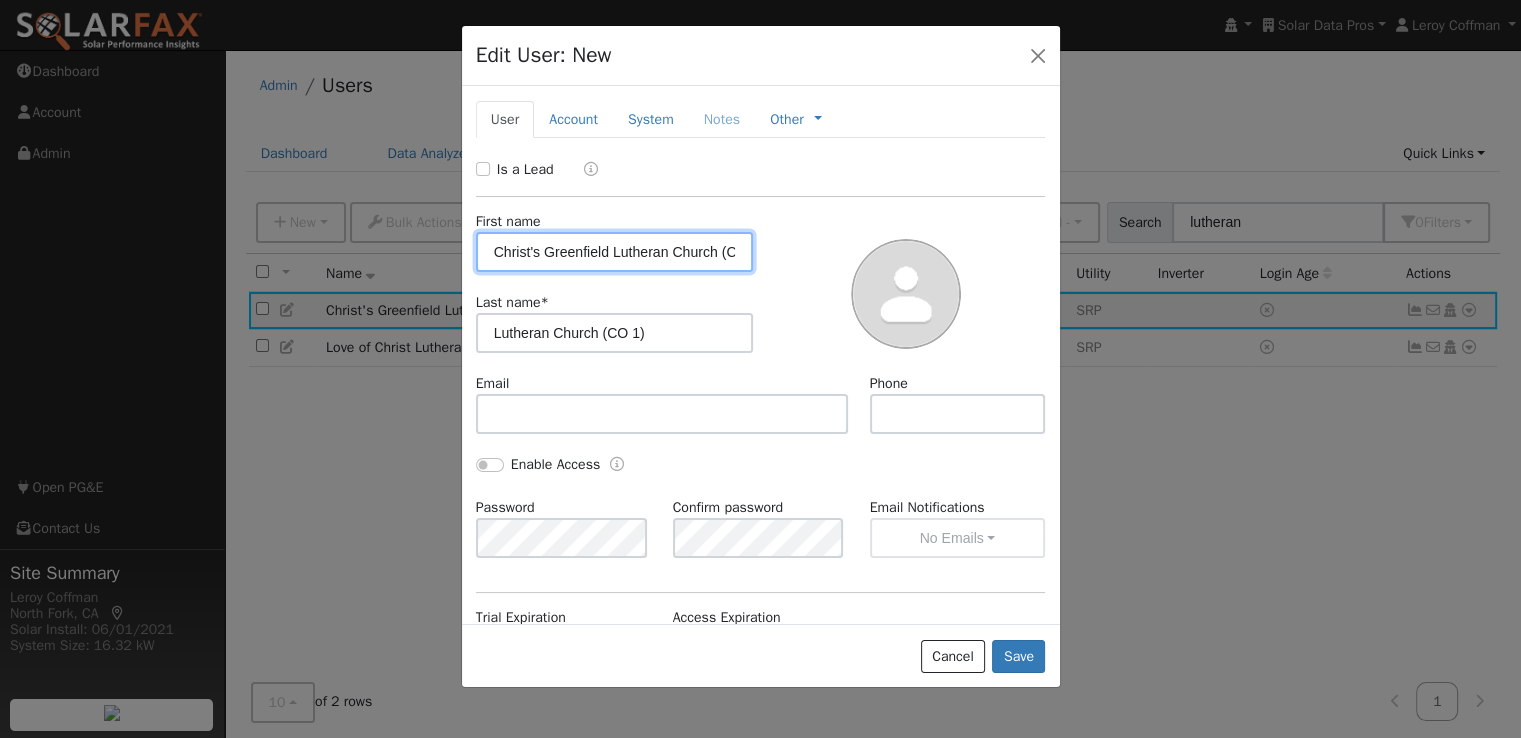 scroll, scrollTop: 0, scrollLeft: 35, axis: horizontal 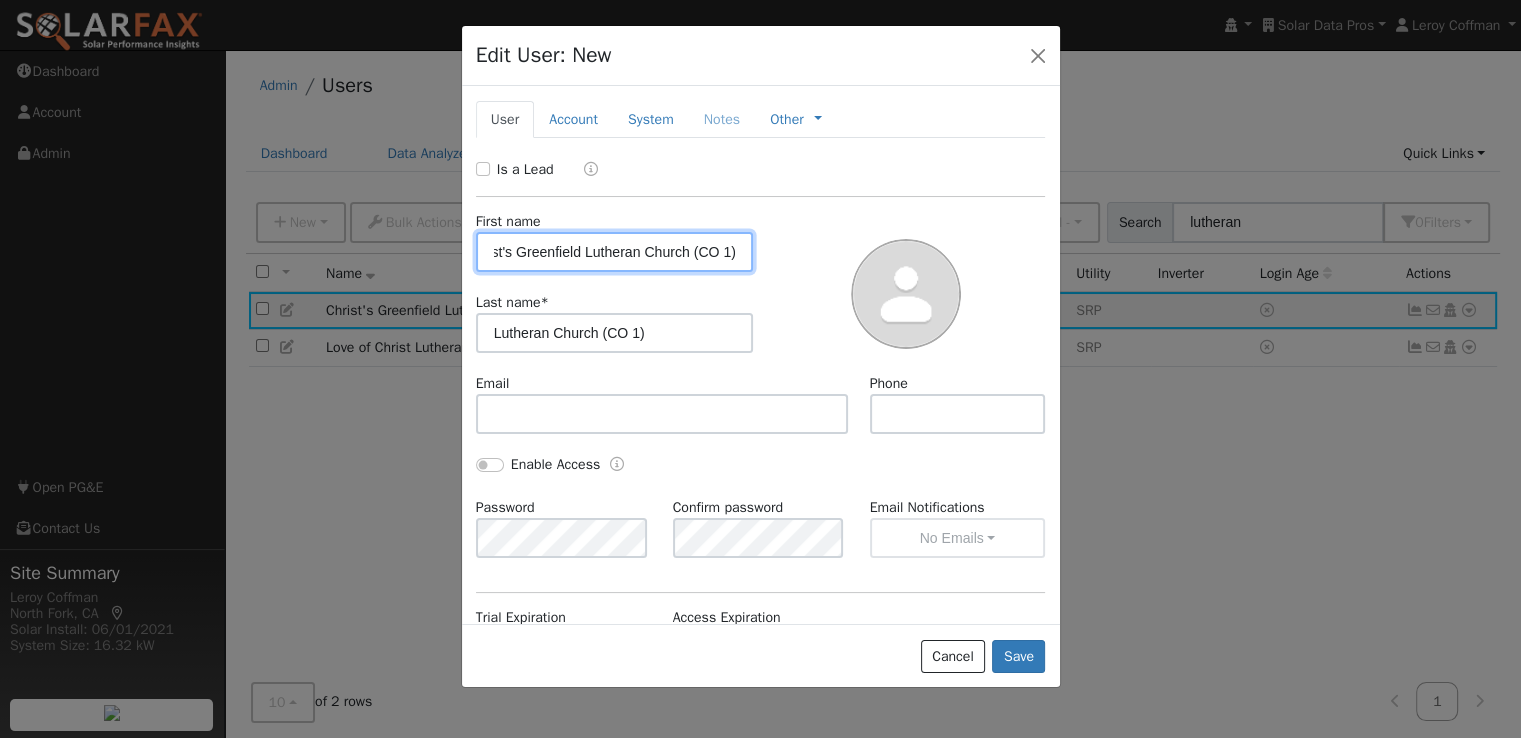 drag, startPoint x: 609, startPoint y: 245, endPoint x: 777, endPoint y: 248, distance: 168.02678 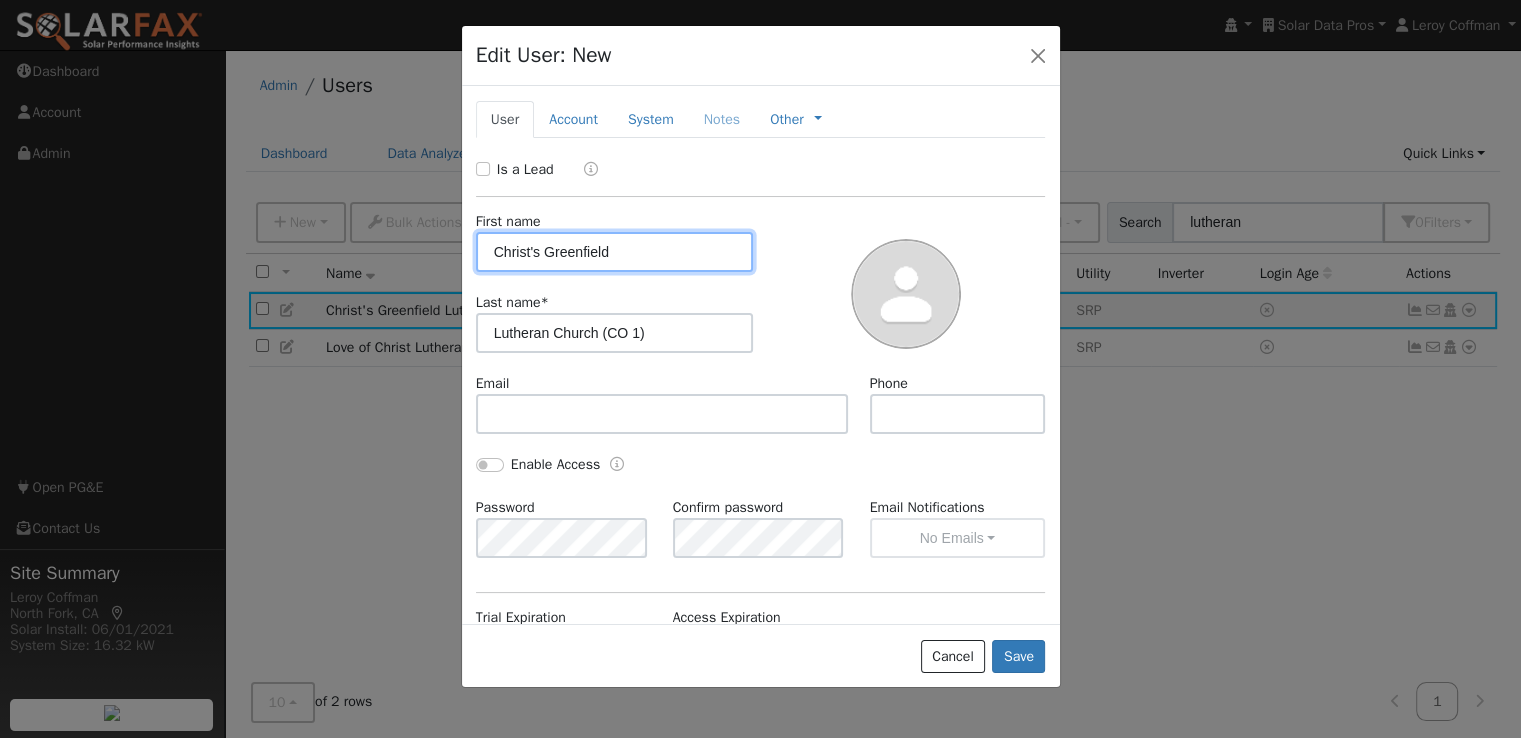 scroll, scrollTop: 0, scrollLeft: 0, axis: both 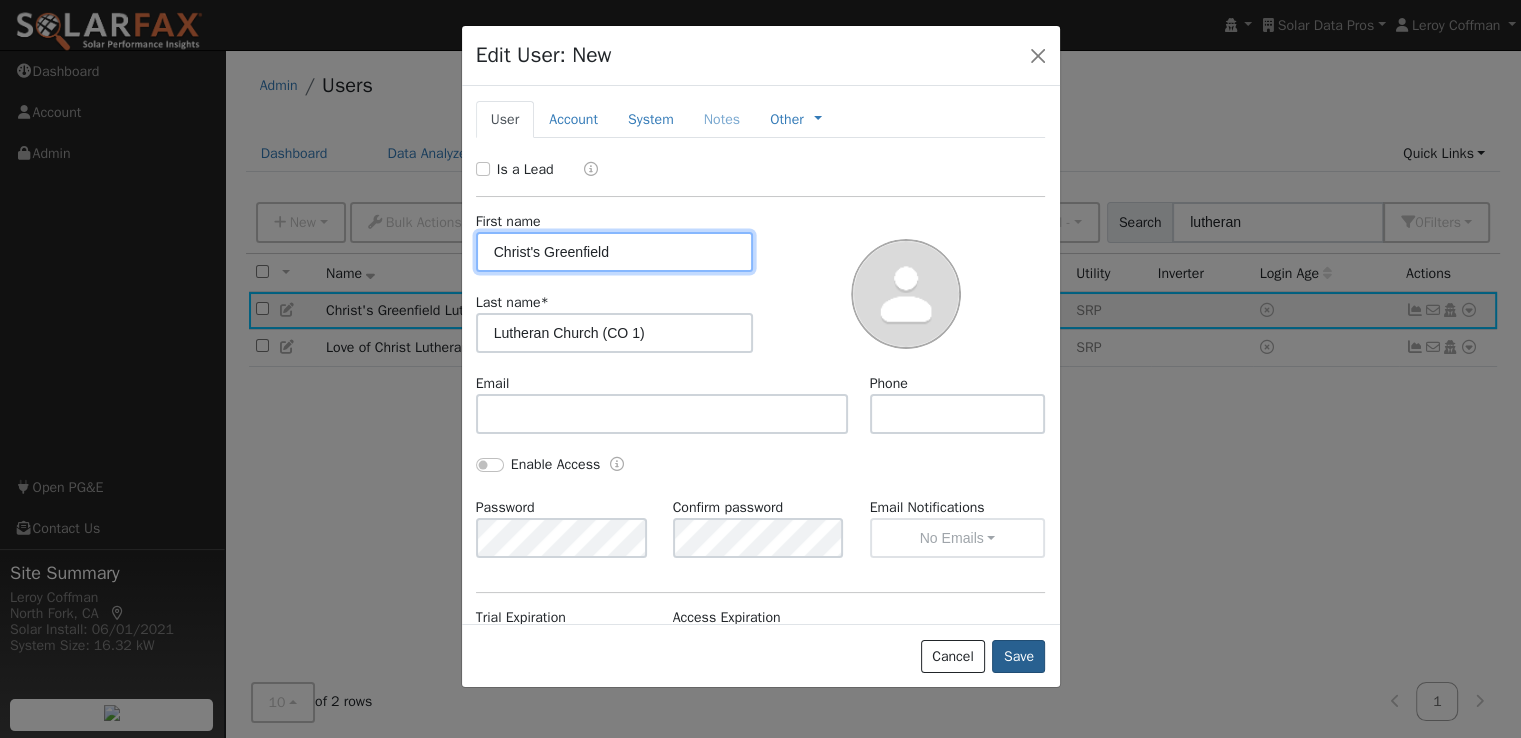 type on "Christ's Greenfield" 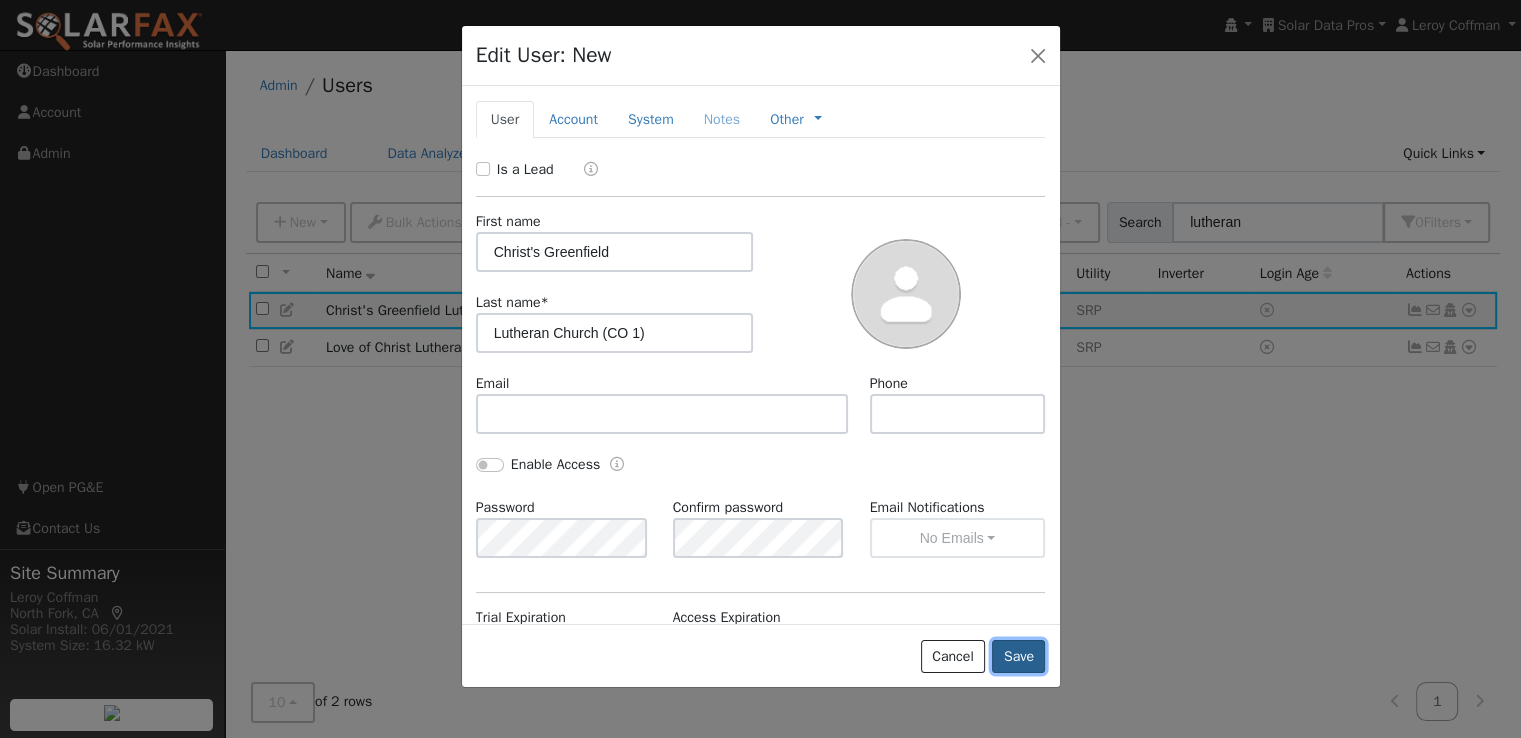 click on "Save" at bounding box center [1018, 657] 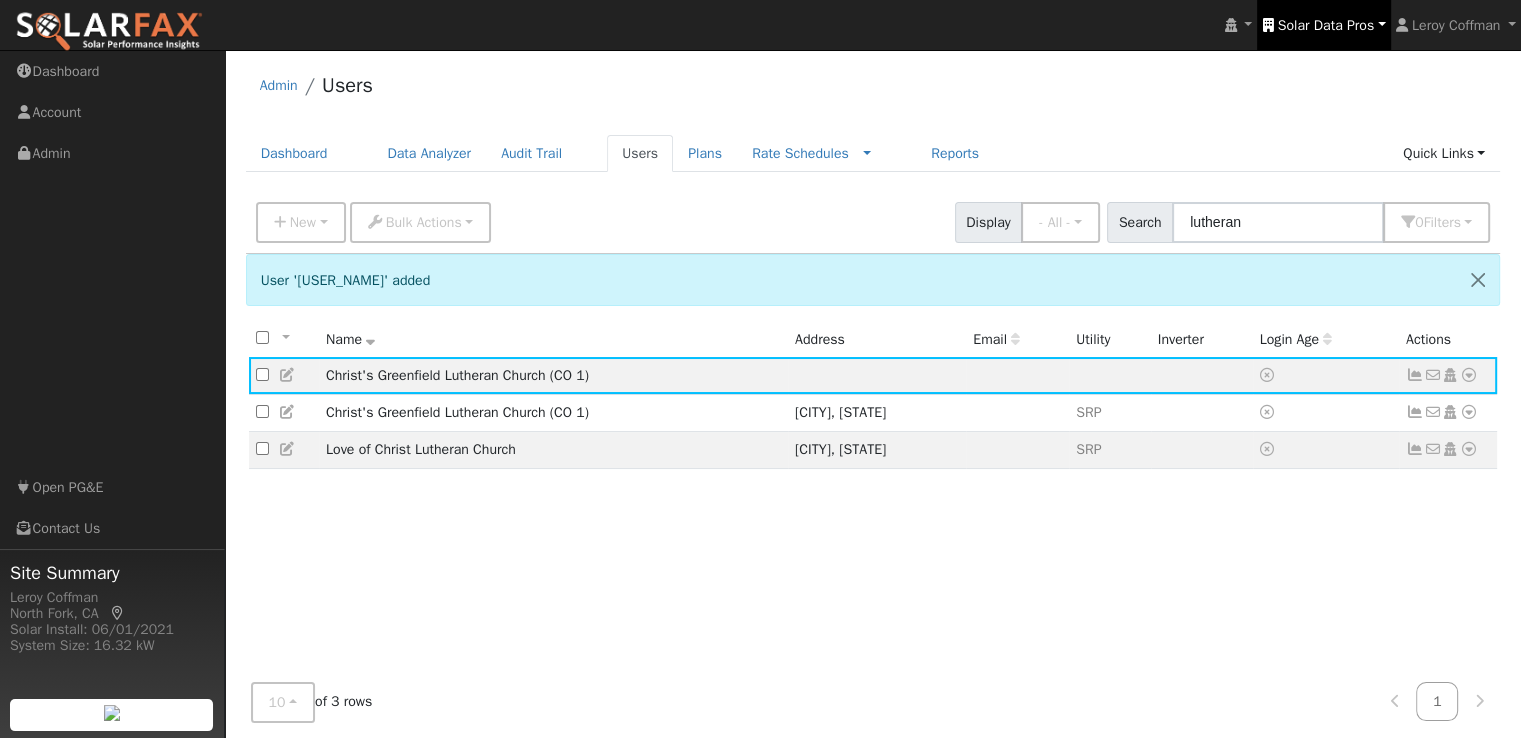 click on "Solar Data Pros" at bounding box center (1326, 25) 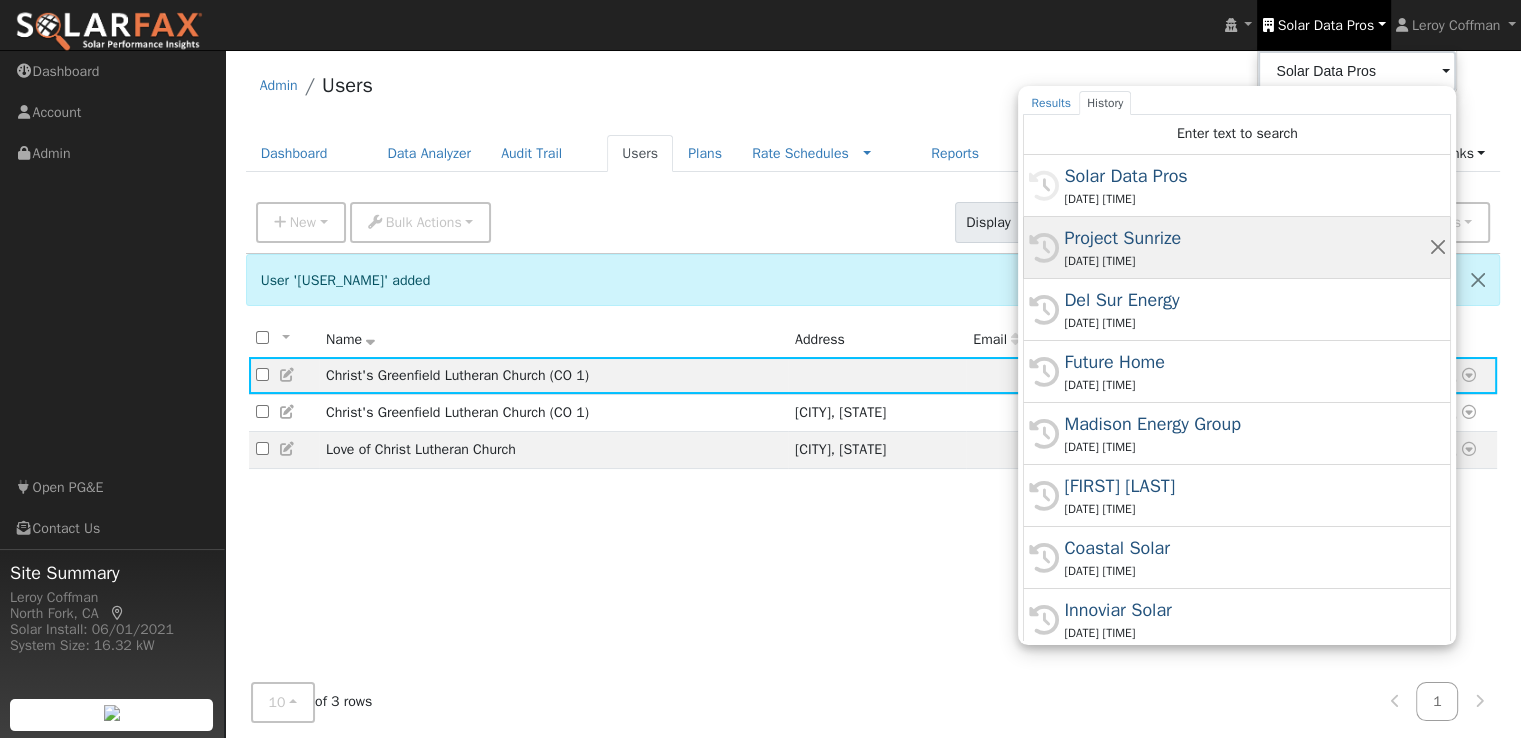 click on "Project Sunrize" at bounding box center [1246, 238] 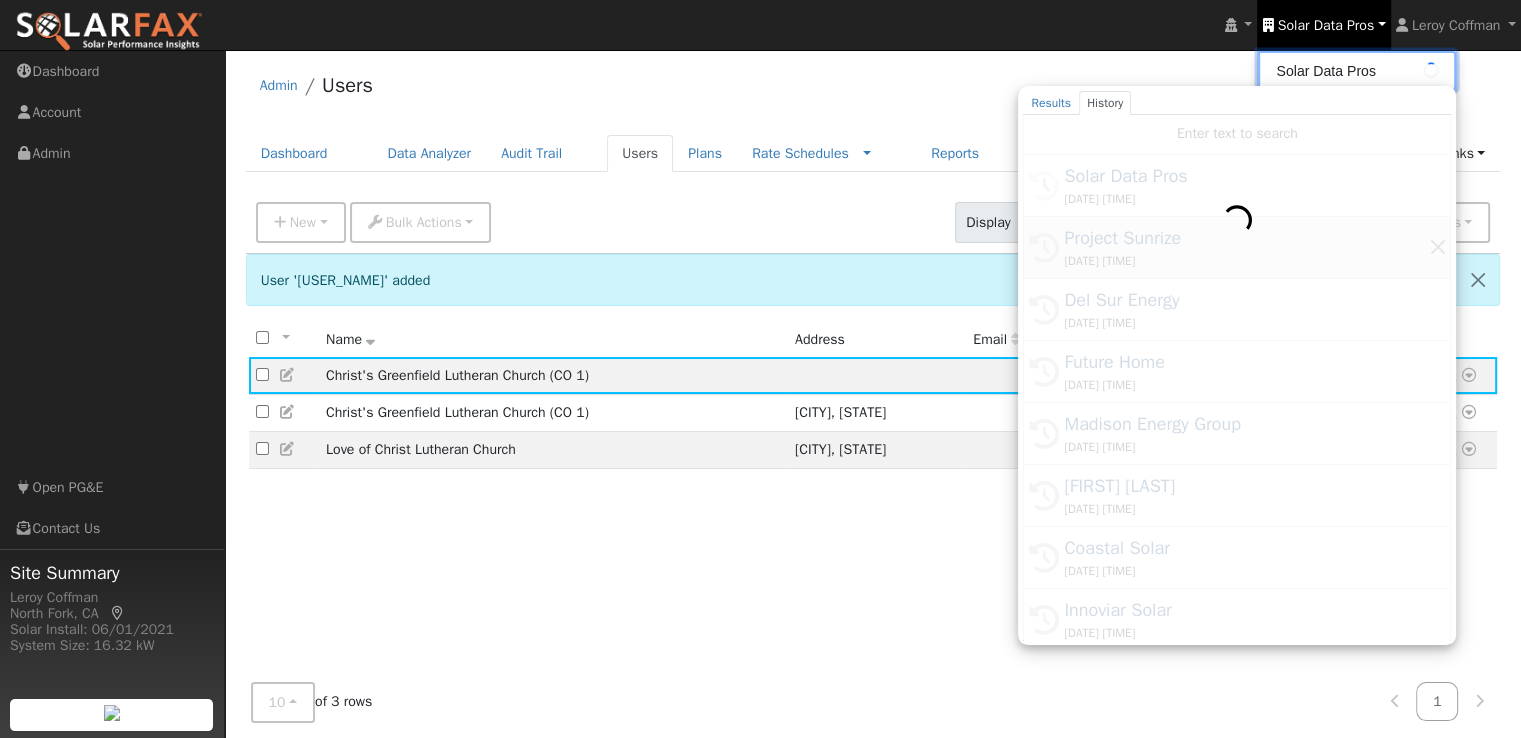 type on "Project Sunrize" 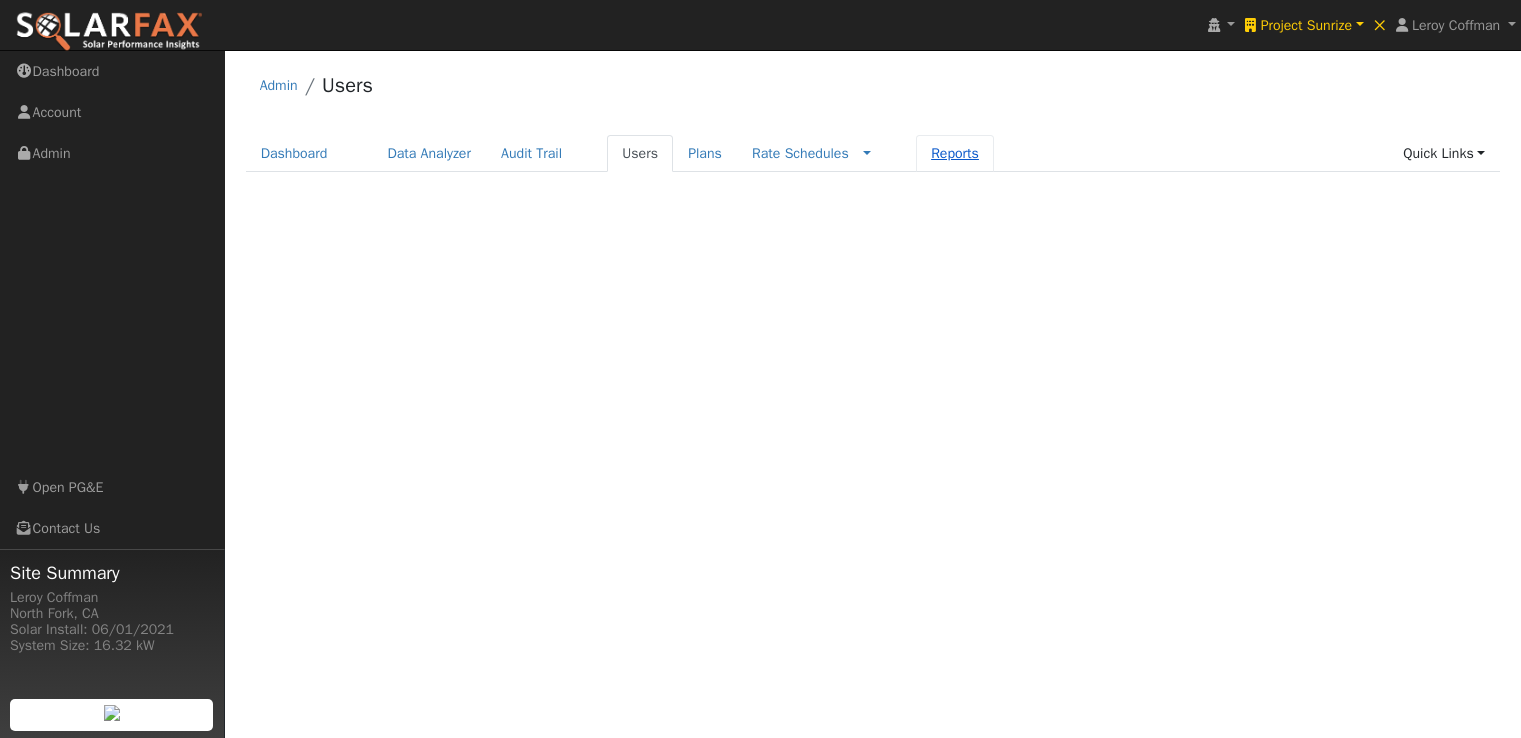 scroll, scrollTop: 0, scrollLeft: 0, axis: both 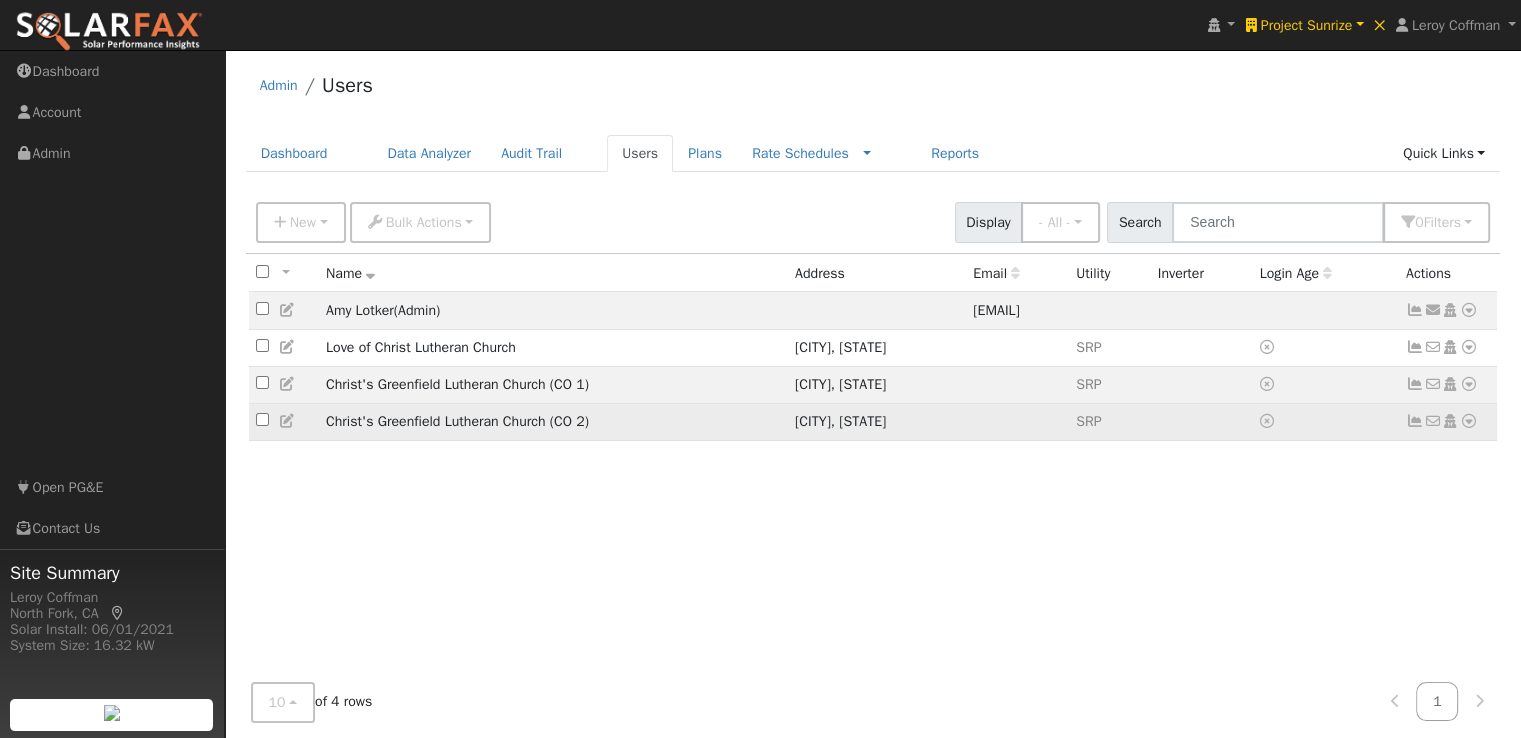 click on "Christ's Greenfield Lutheran Church (CO 2)" at bounding box center (553, 421) 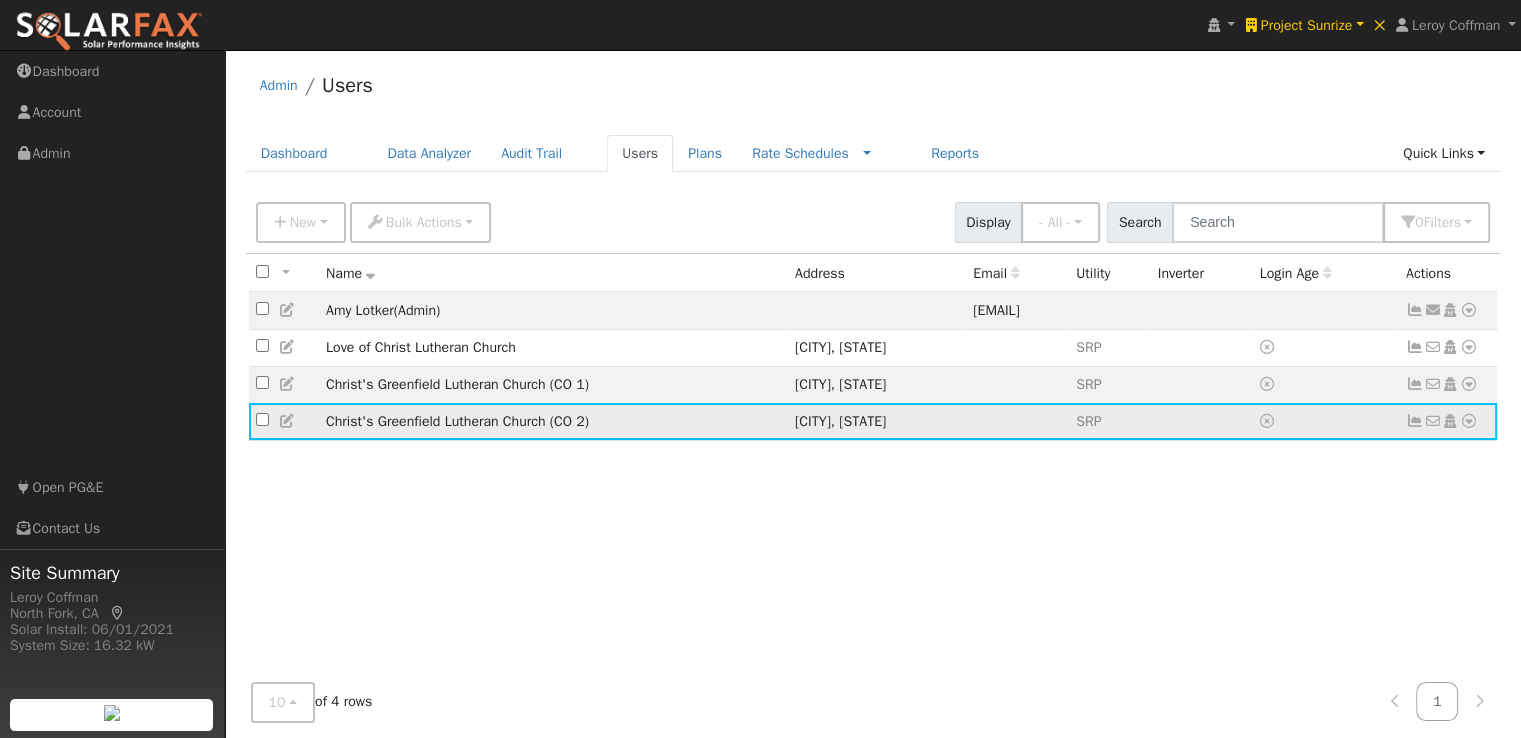 click at bounding box center [1469, 421] 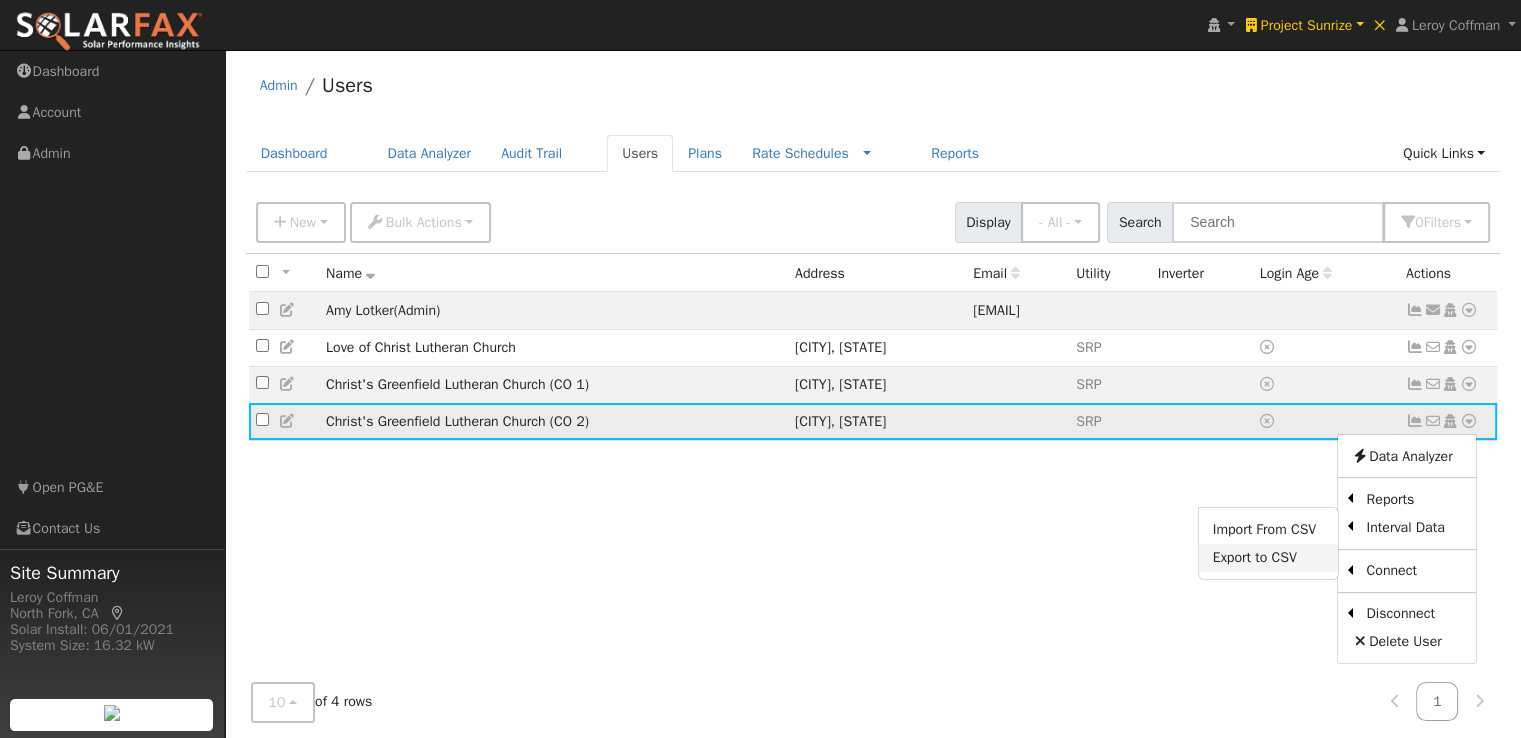 click on "Export to CSV" at bounding box center [1268, 558] 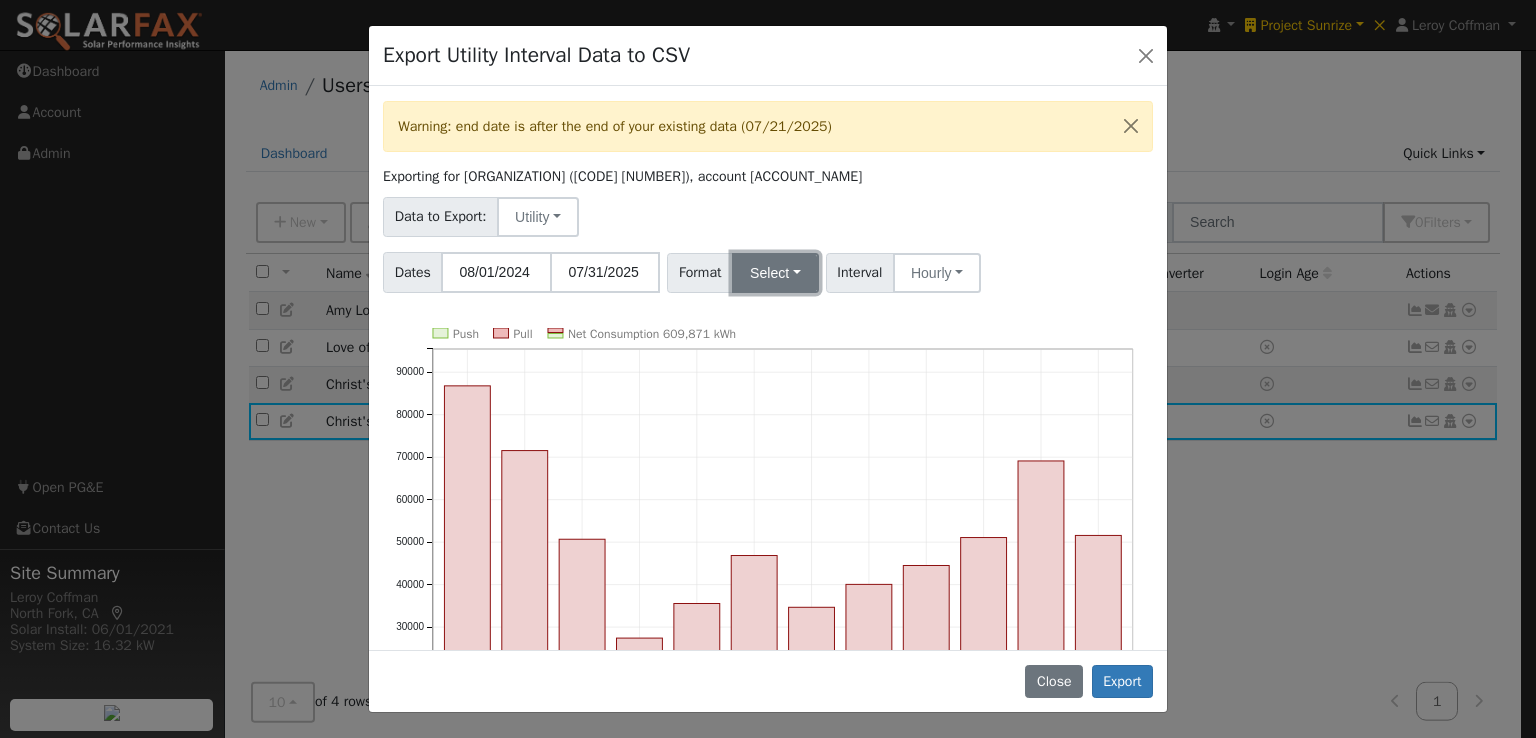 click on "Select" at bounding box center [775, 273] 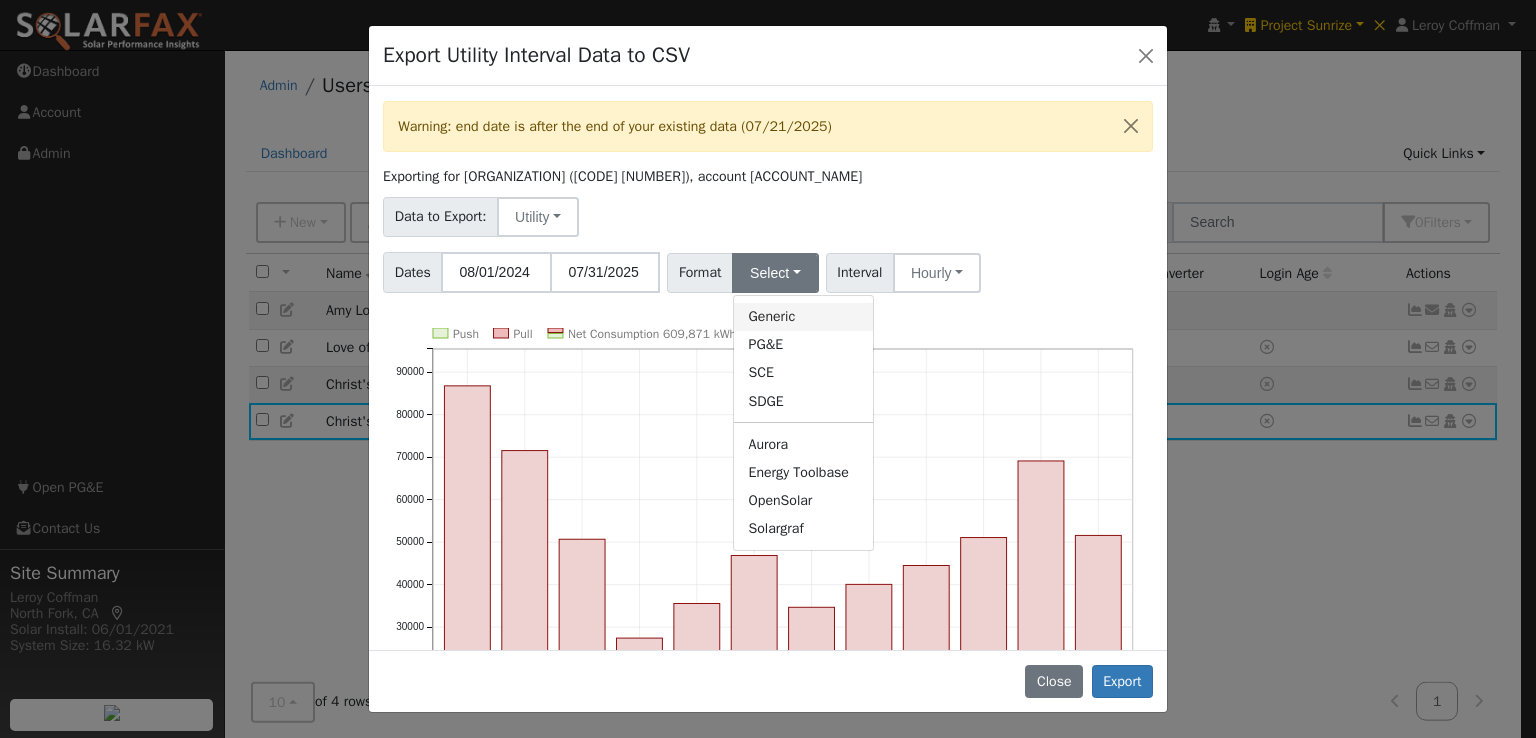 click on "Generic" at bounding box center (803, 317) 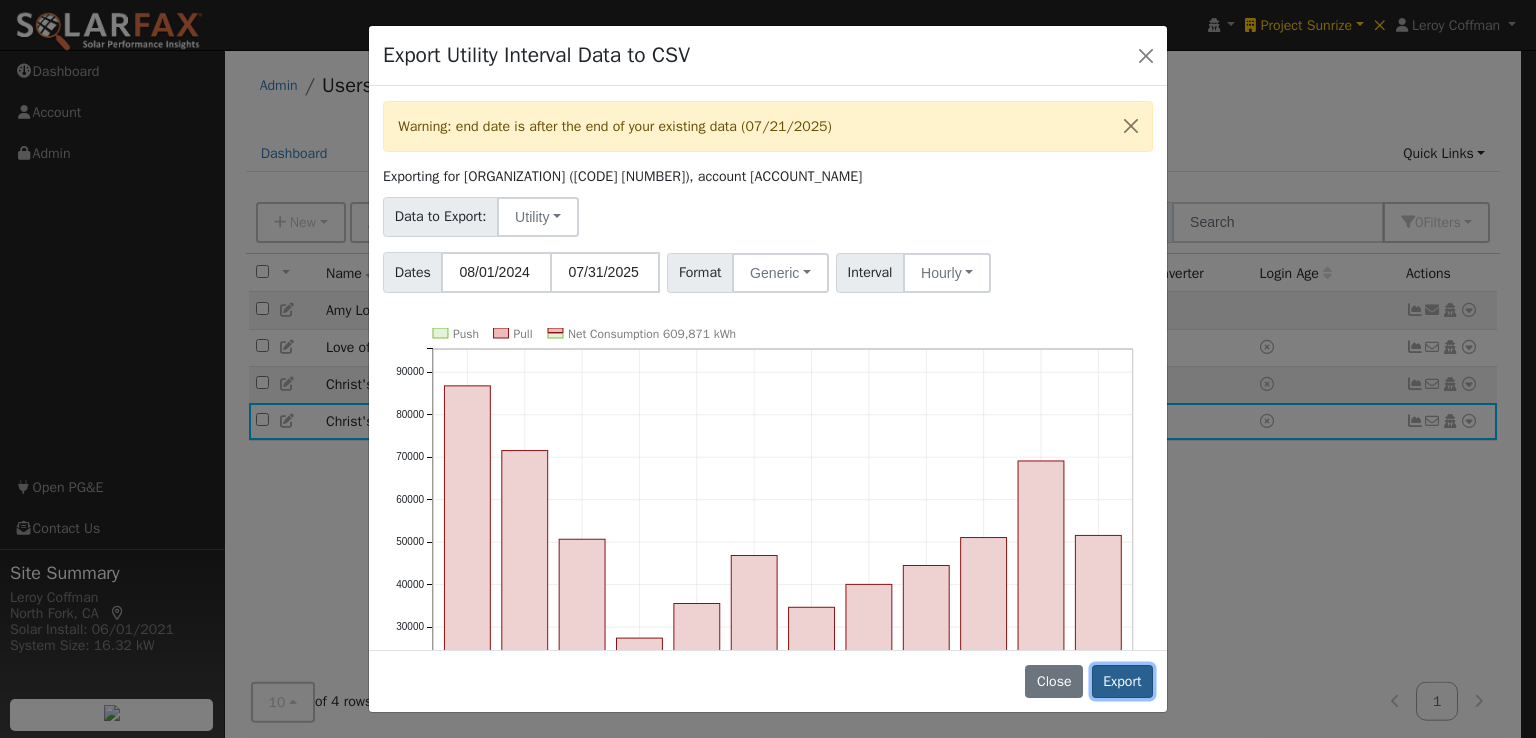 click on "Export" at bounding box center [1122, 682] 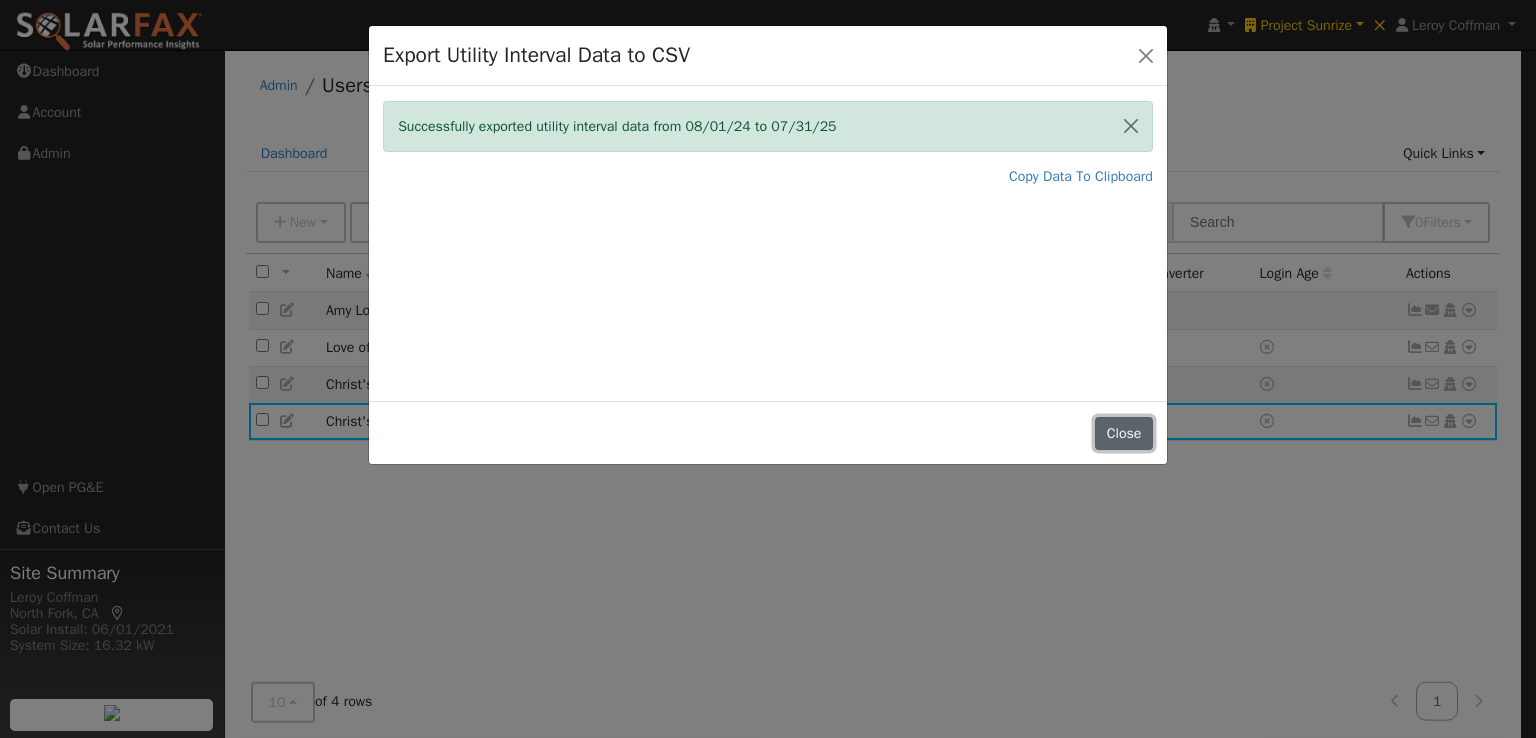 click on "Close" at bounding box center (1124, 434) 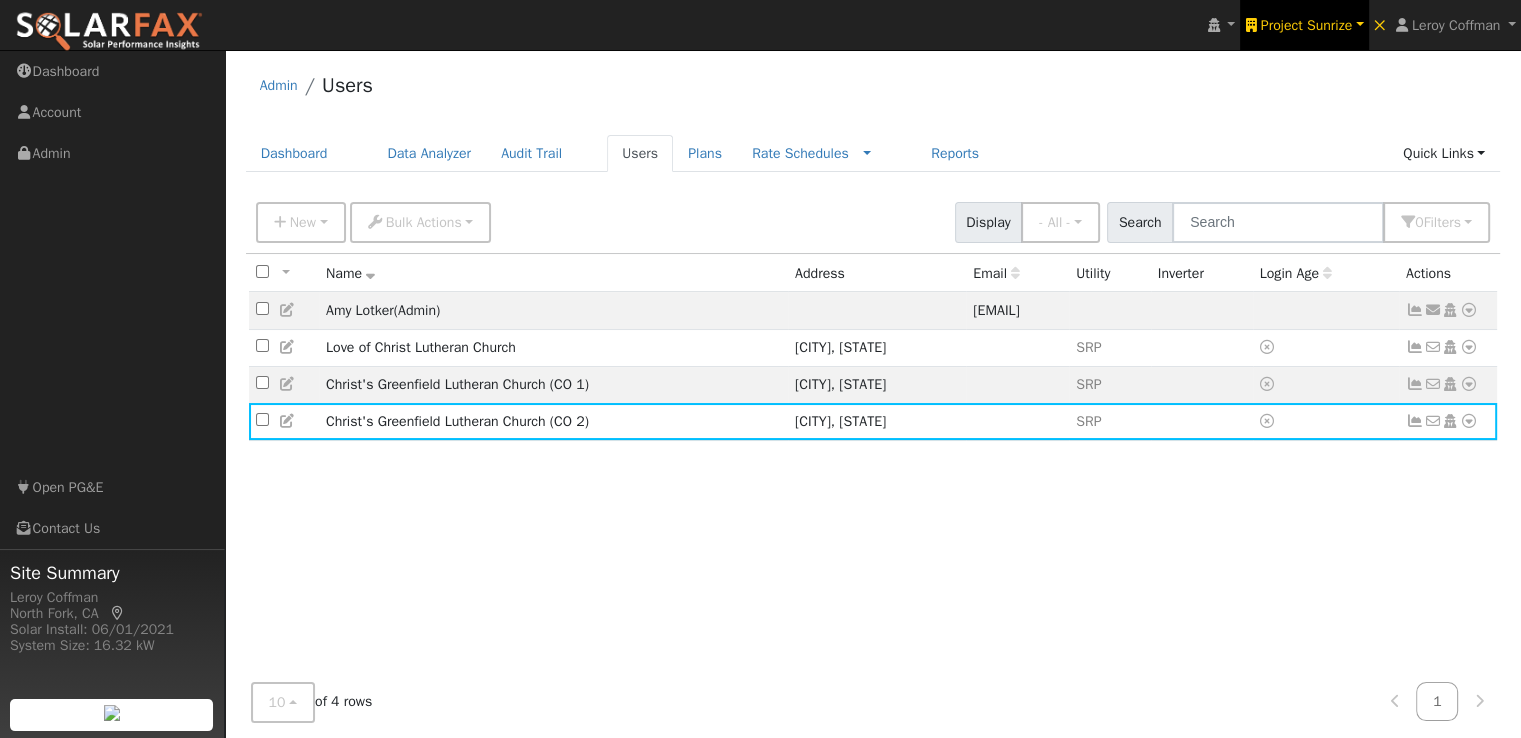click on "Project Sunrize" at bounding box center (1306, 25) 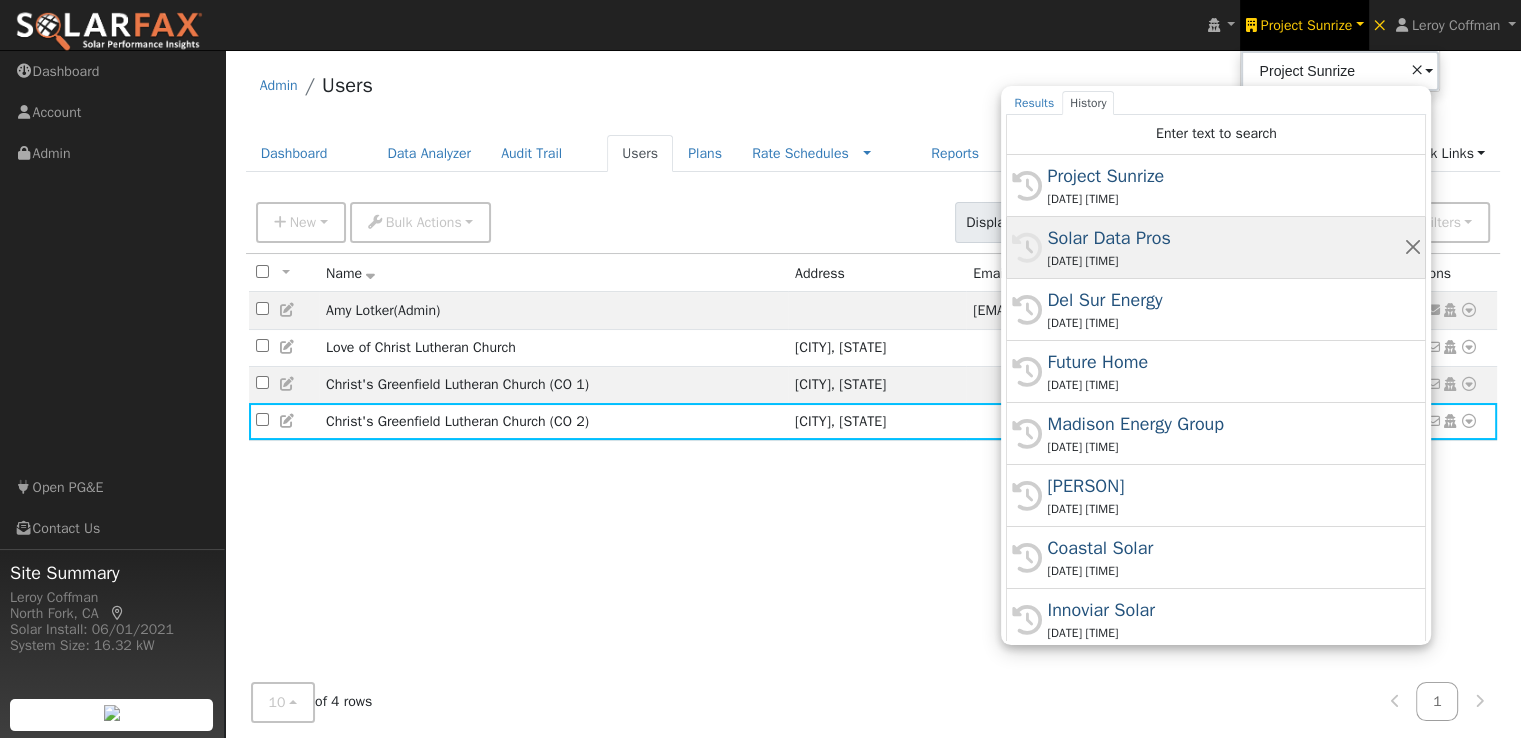 click on "Solar Data Pros" at bounding box center (1225, 238) 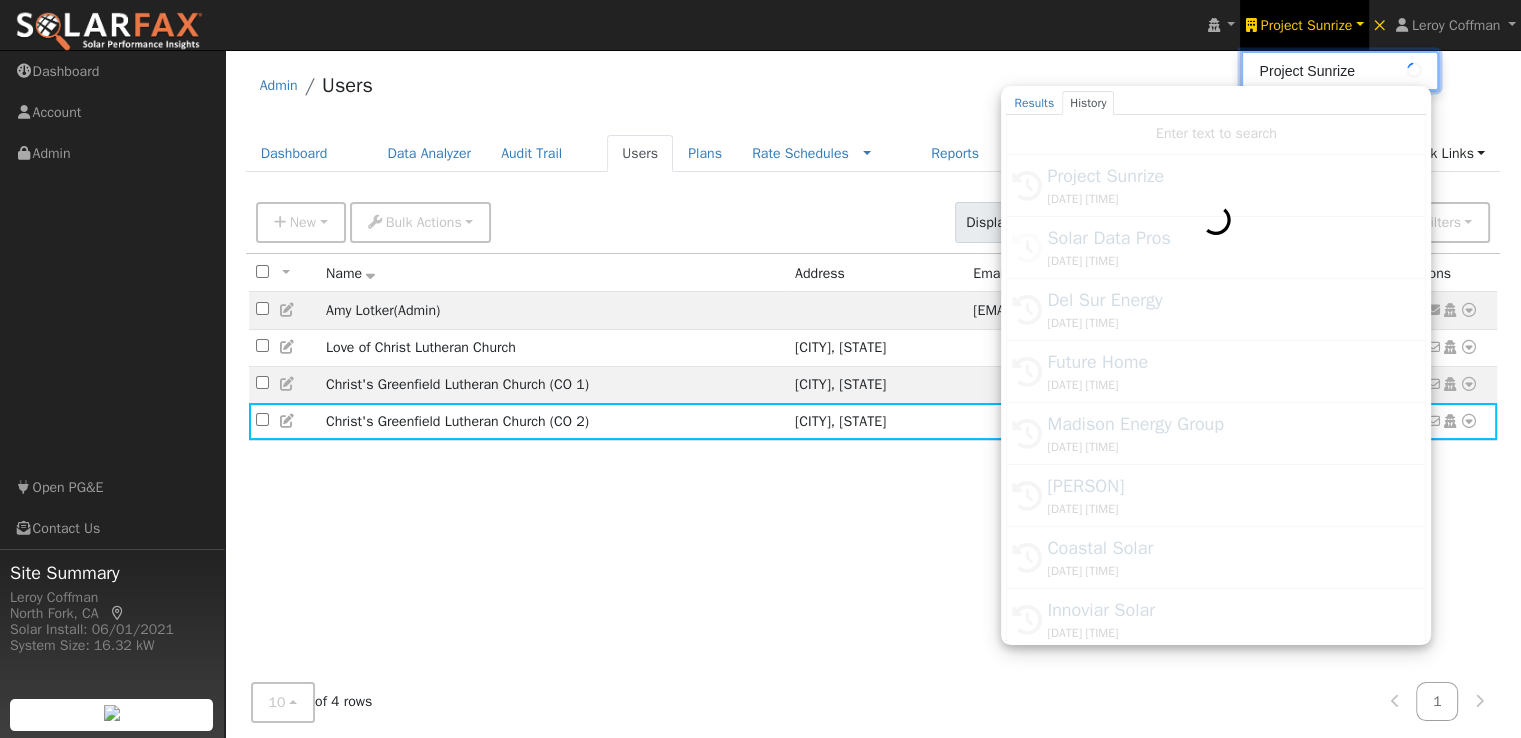 type on "Solar Data Pros" 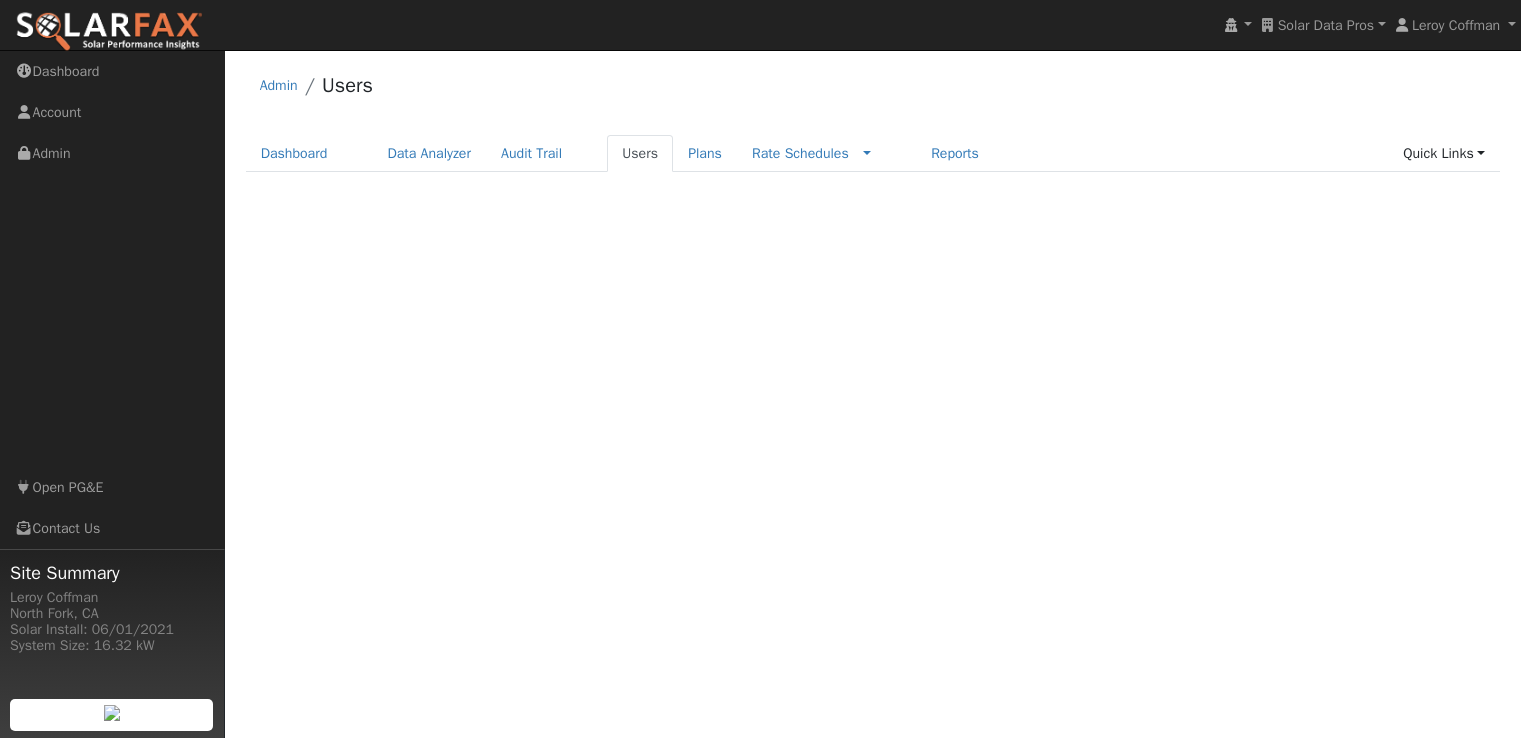 scroll, scrollTop: 0, scrollLeft: 0, axis: both 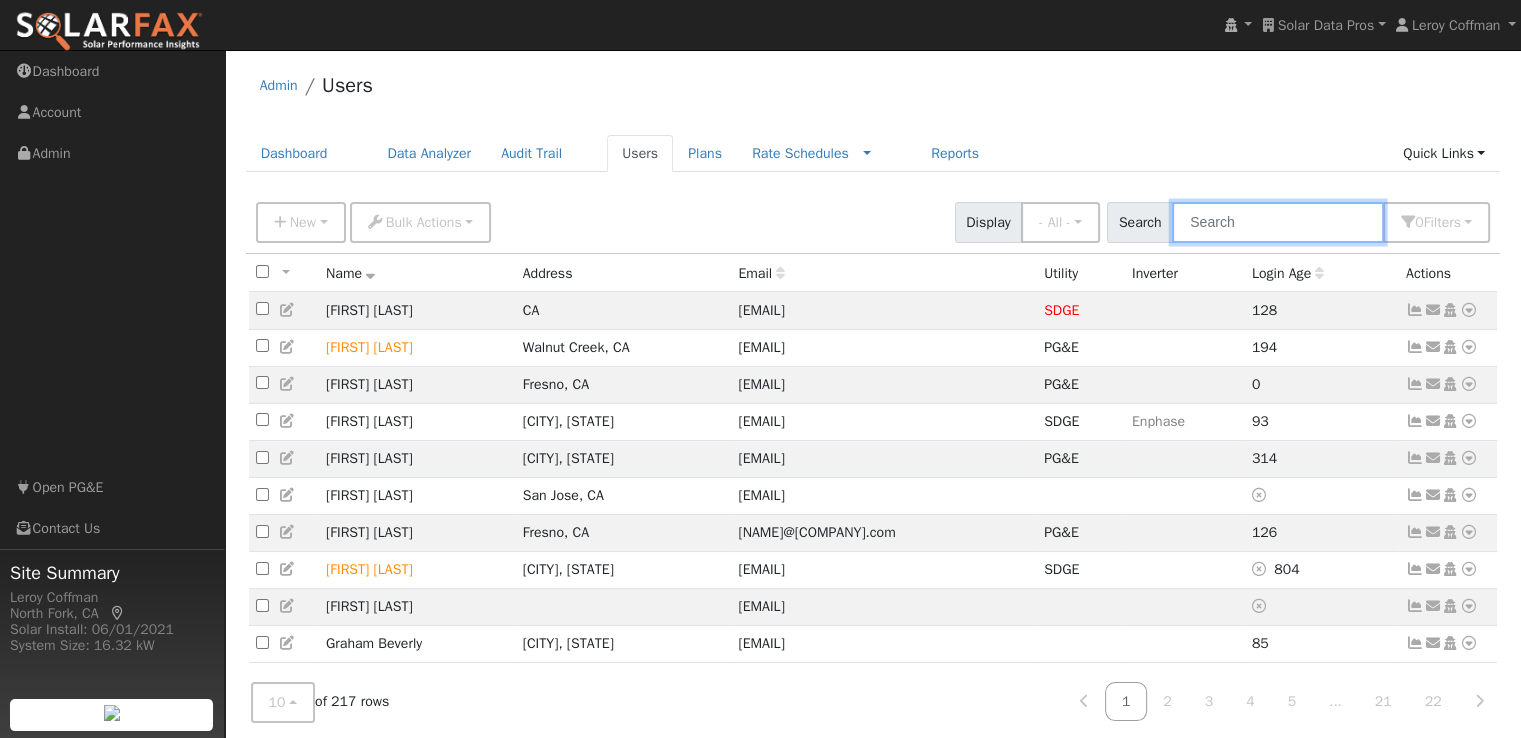 click at bounding box center (1278, 222) 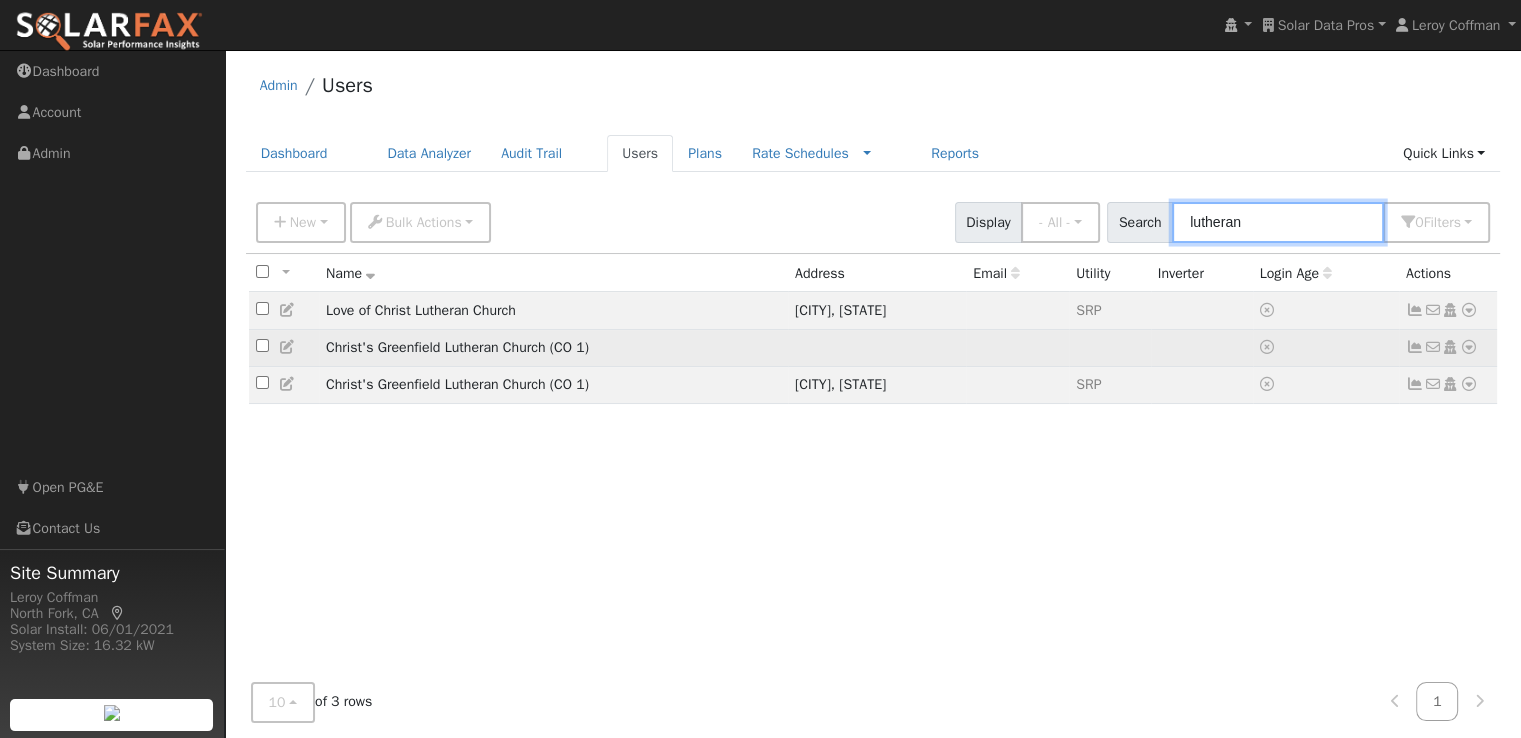 type on "lutheran" 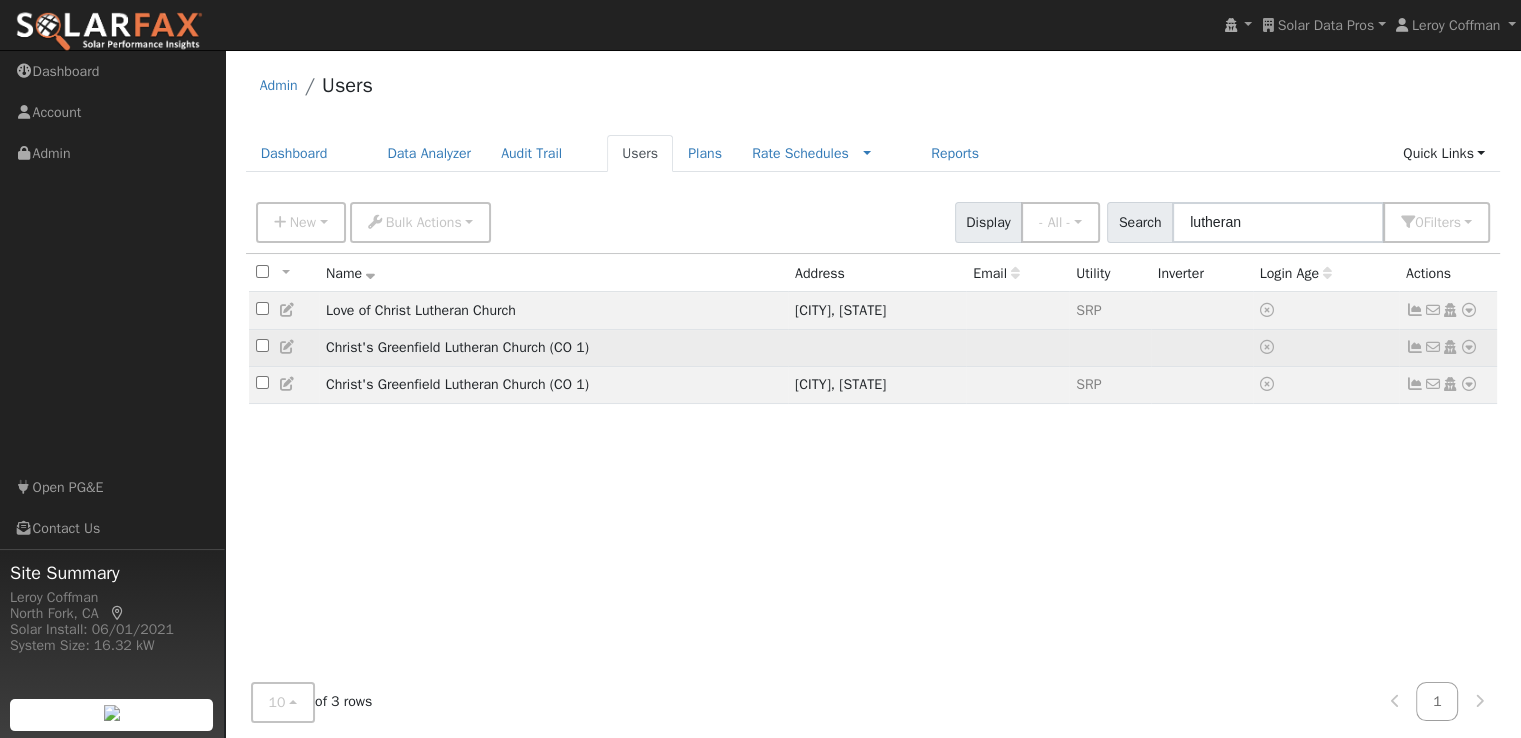 click at bounding box center (288, 347) 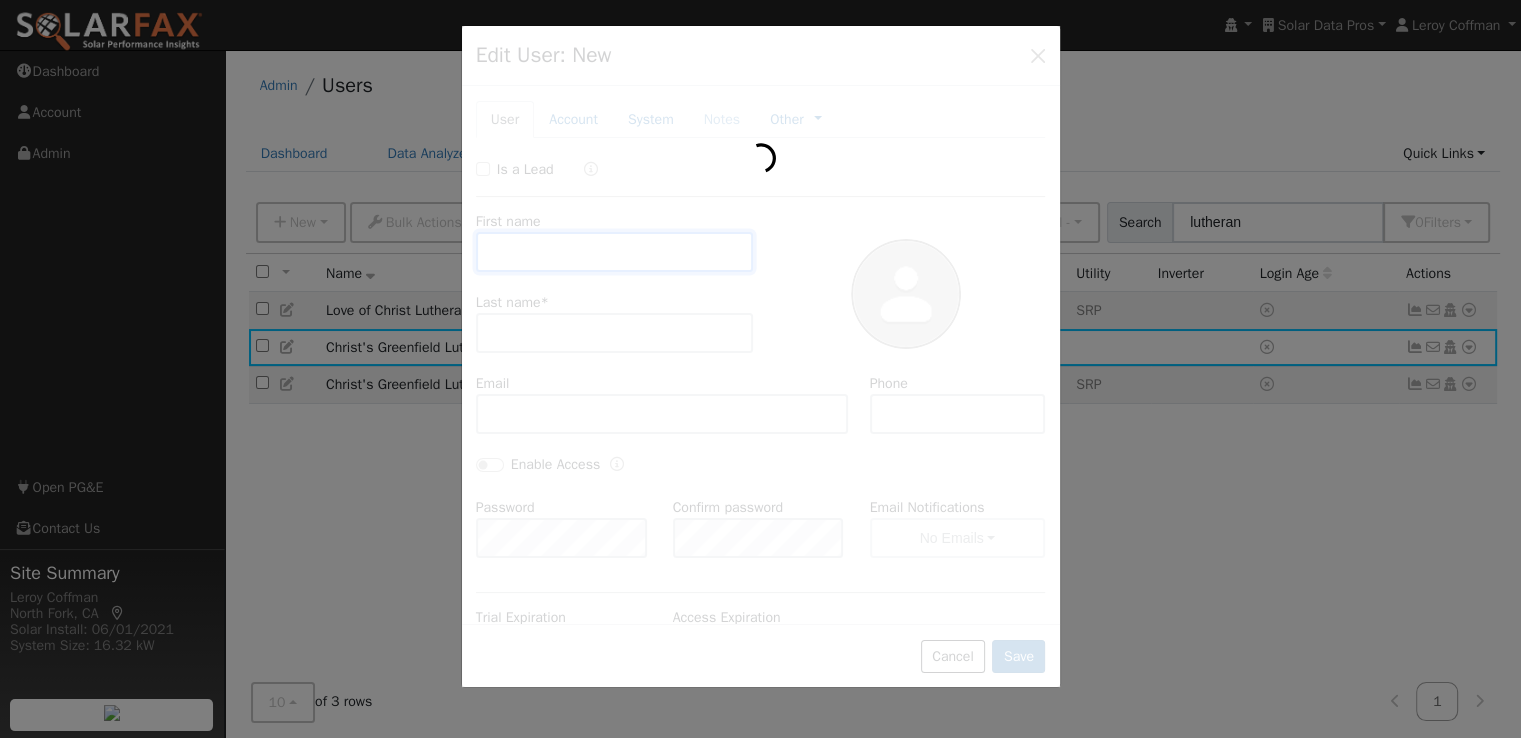 type on "Christ's Greenfield" 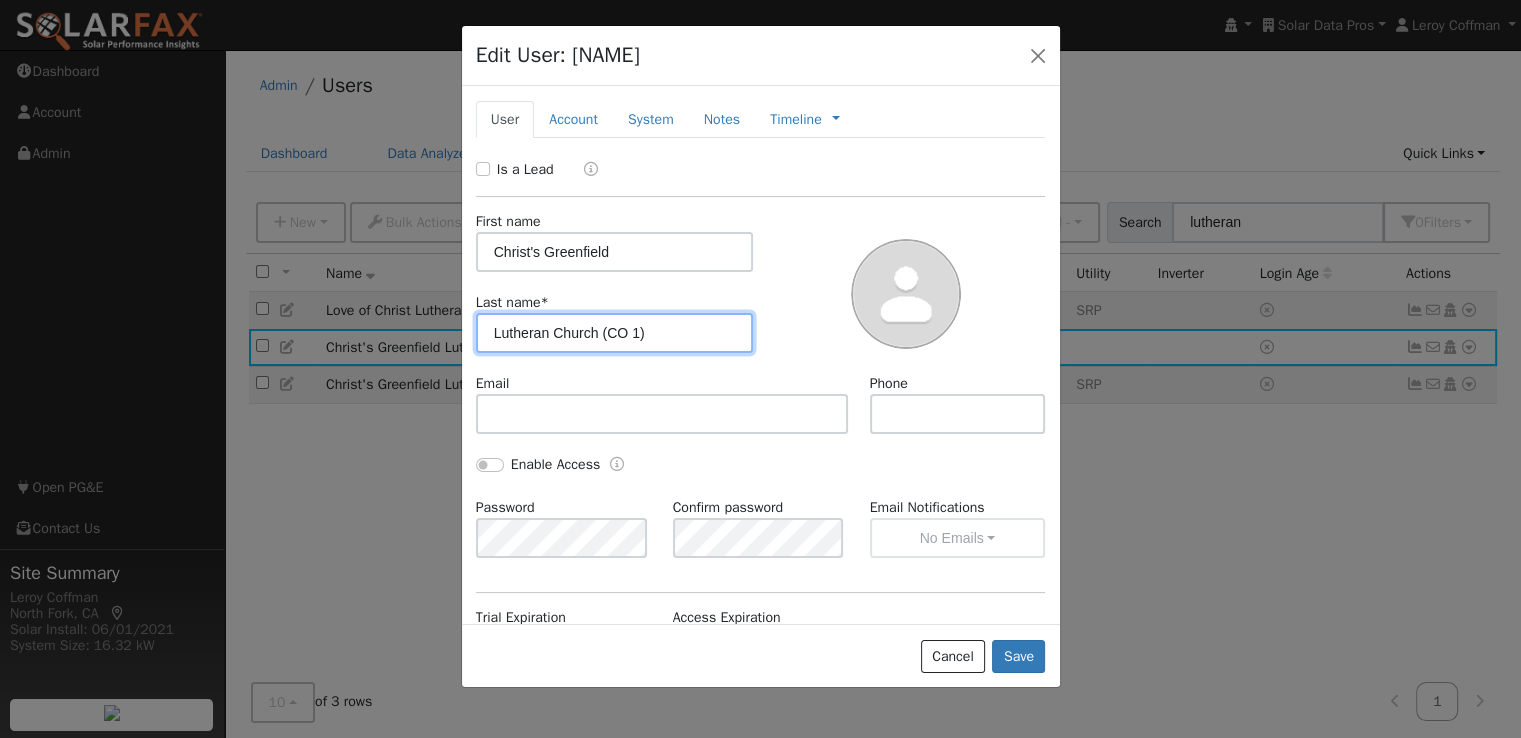 click on "Lutheran Church (CO 1)" at bounding box center [615, 333] 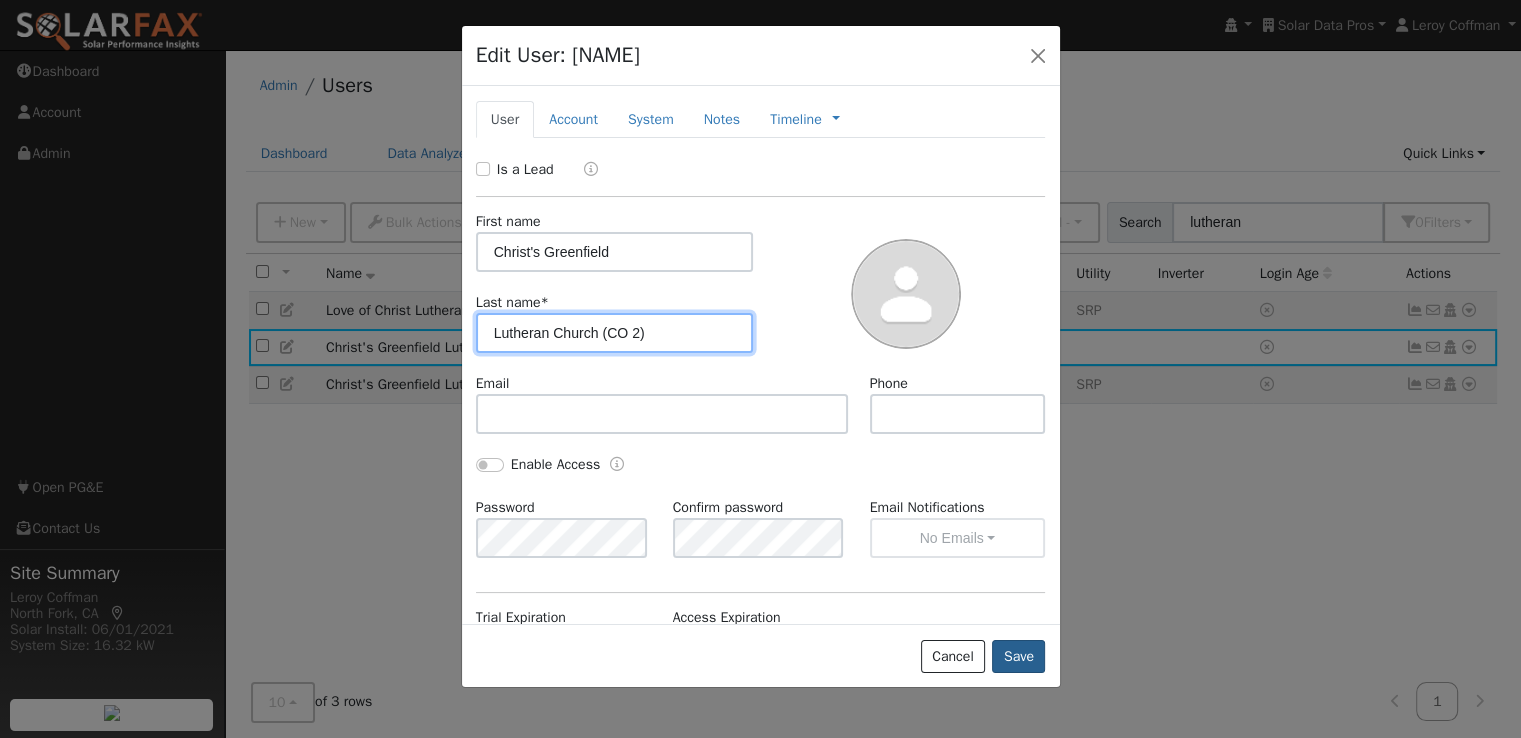 type on "Lutheran Church (CO 2)" 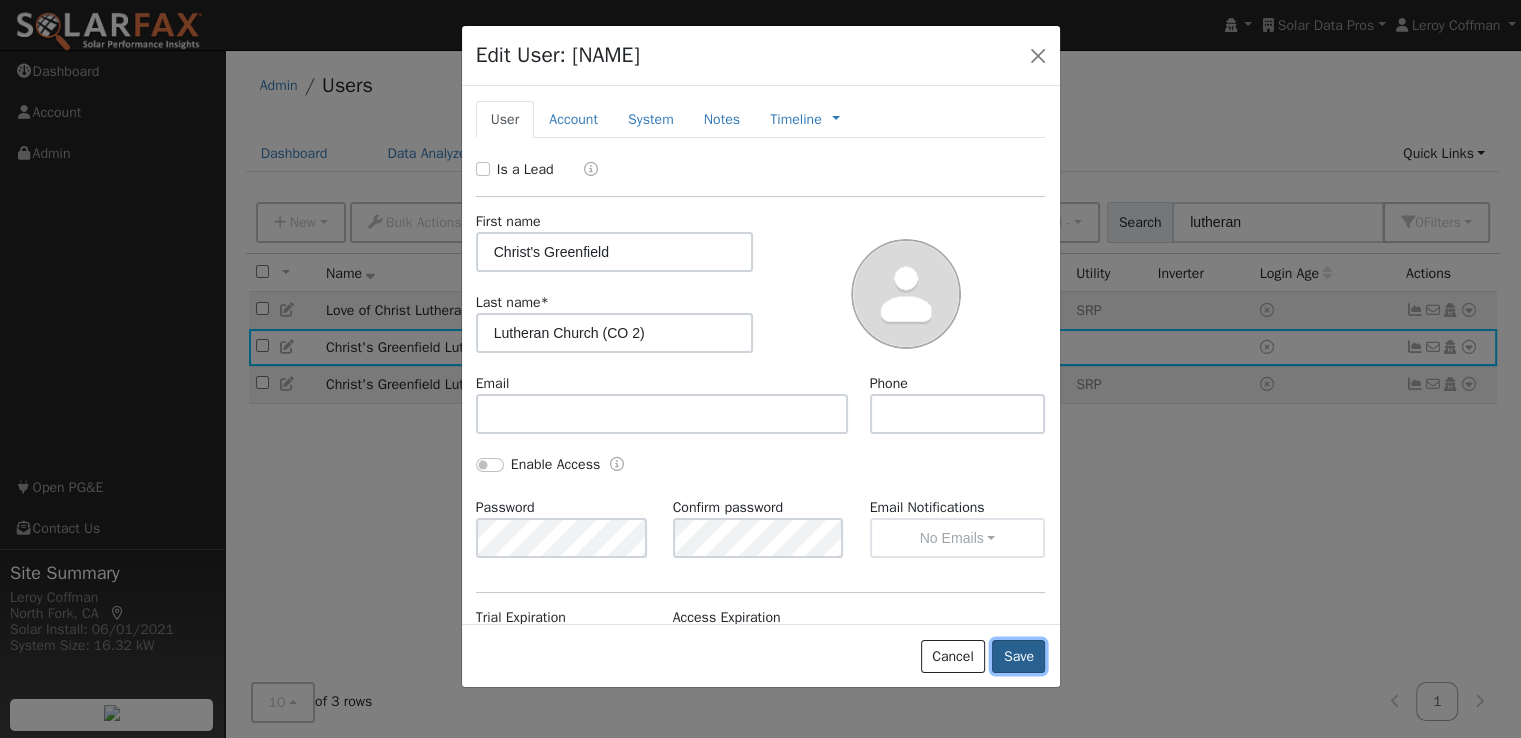 click on "Save" at bounding box center [1018, 657] 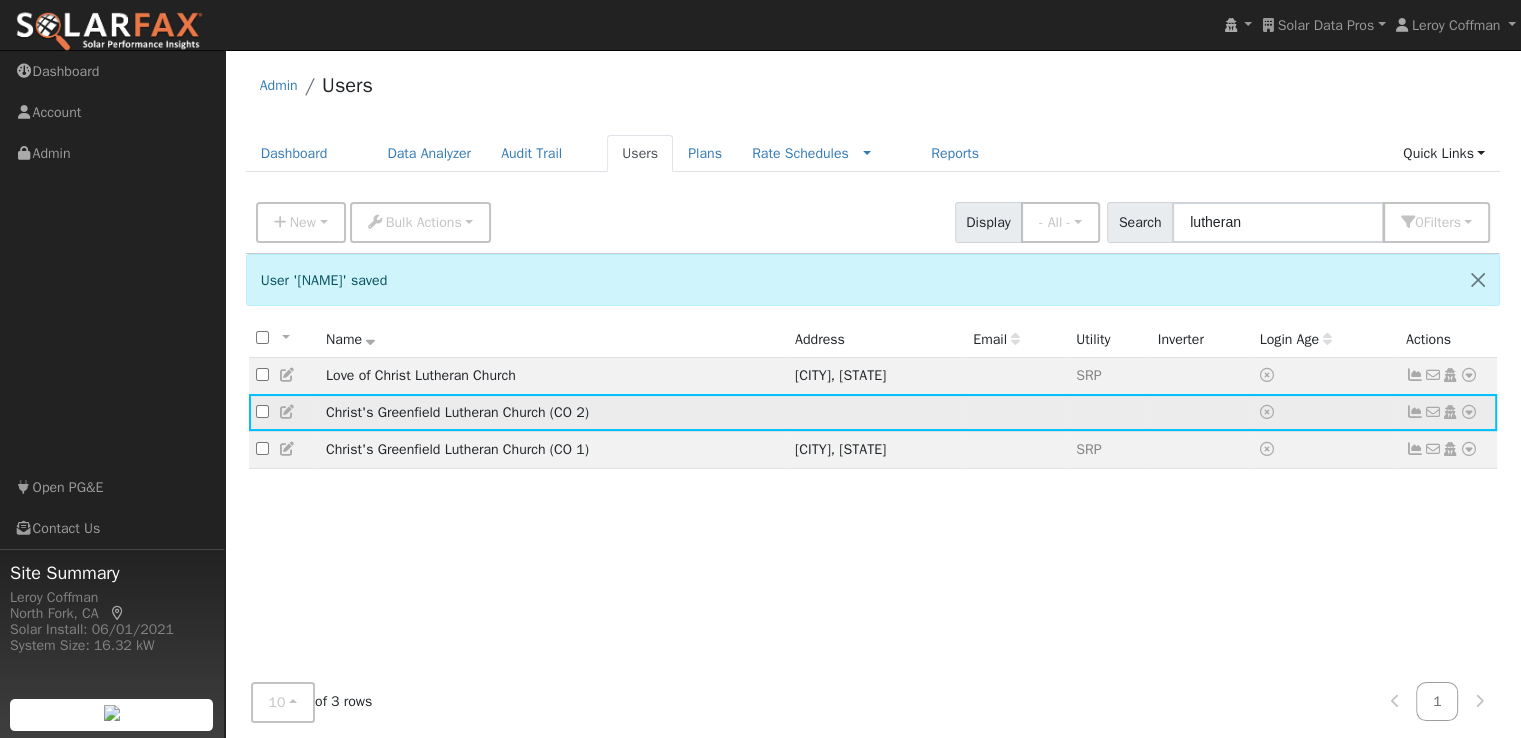 click at bounding box center [1469, 412] 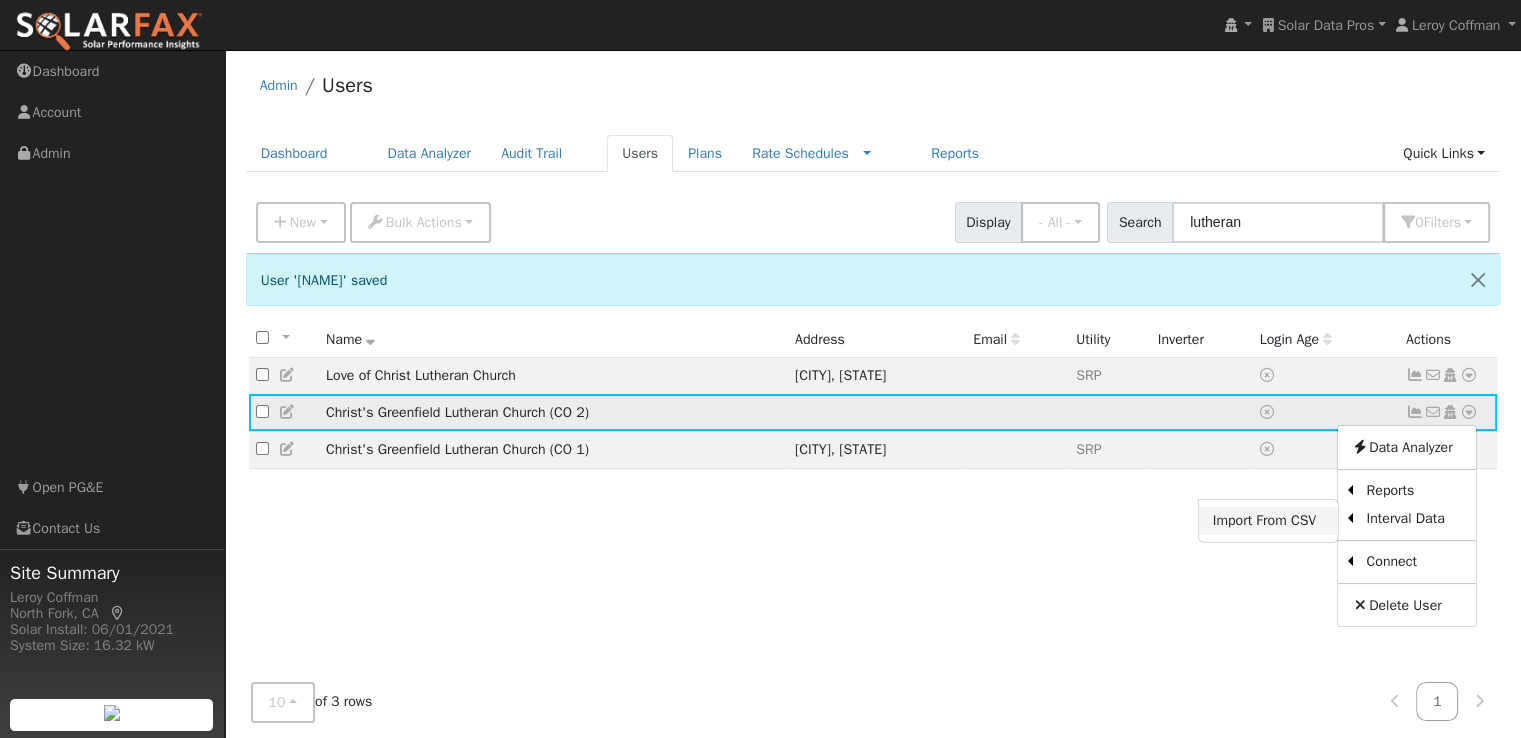click on "Import From CSV" at bounding box center [1268, 521] 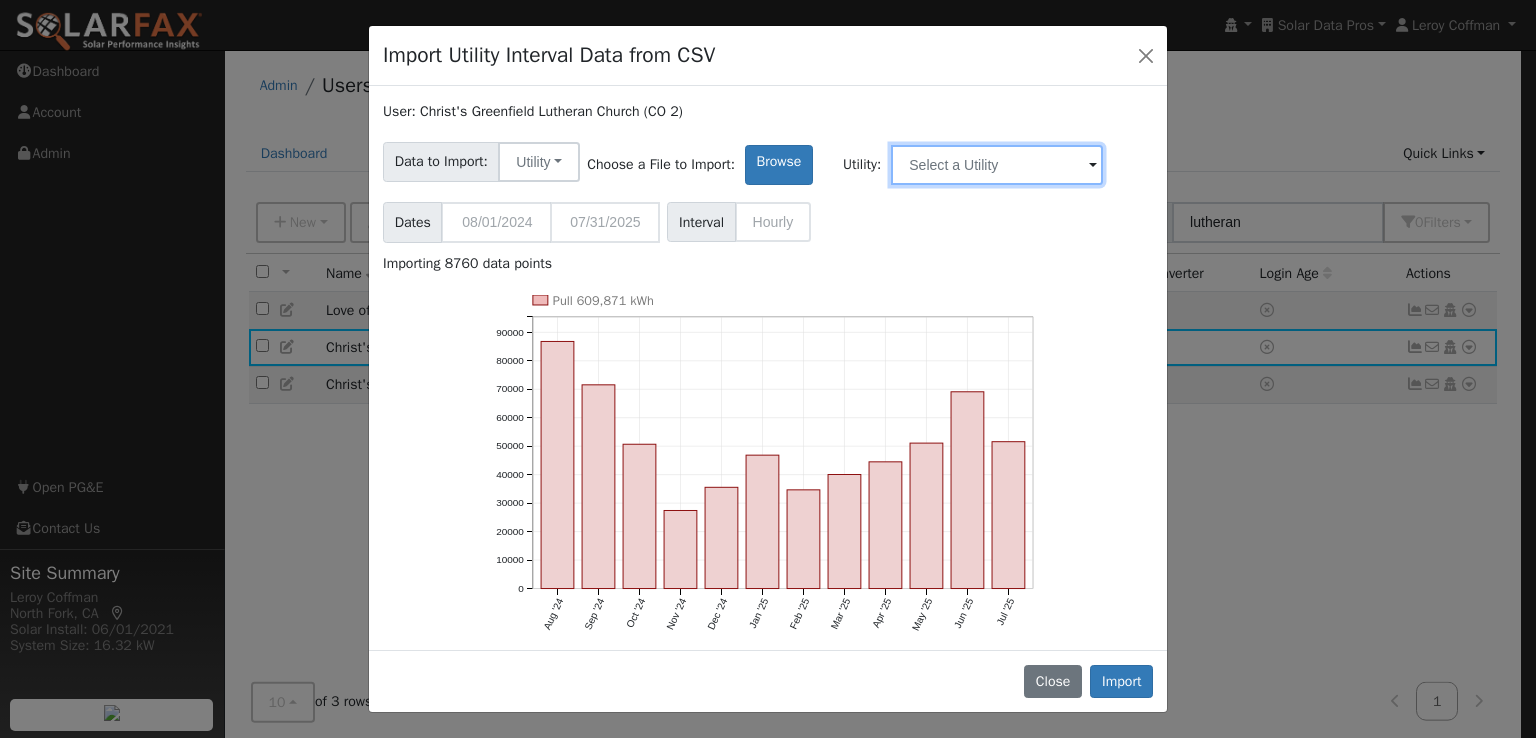 click at bounding box center [997, 165] 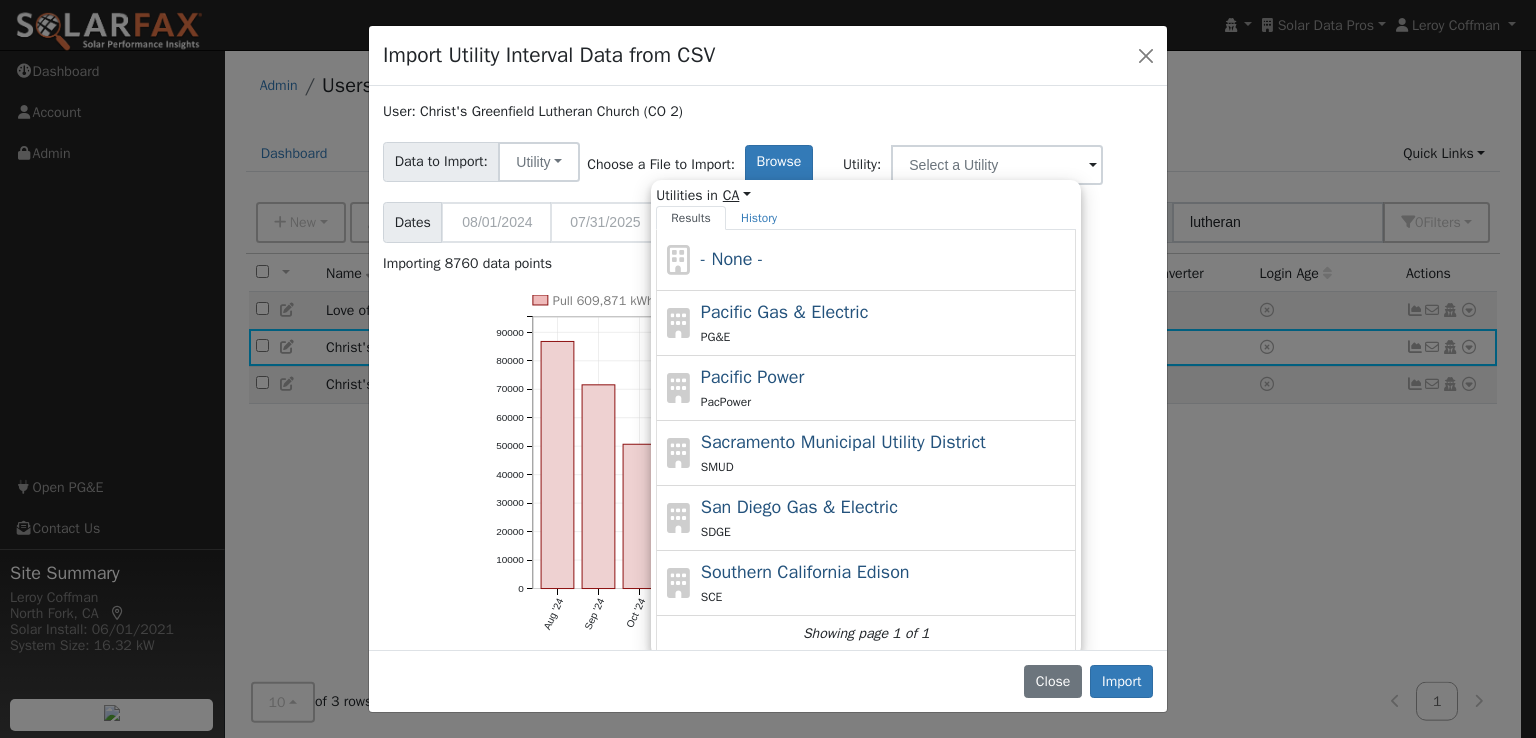 click on "CA" at bounding box center (737, 195) 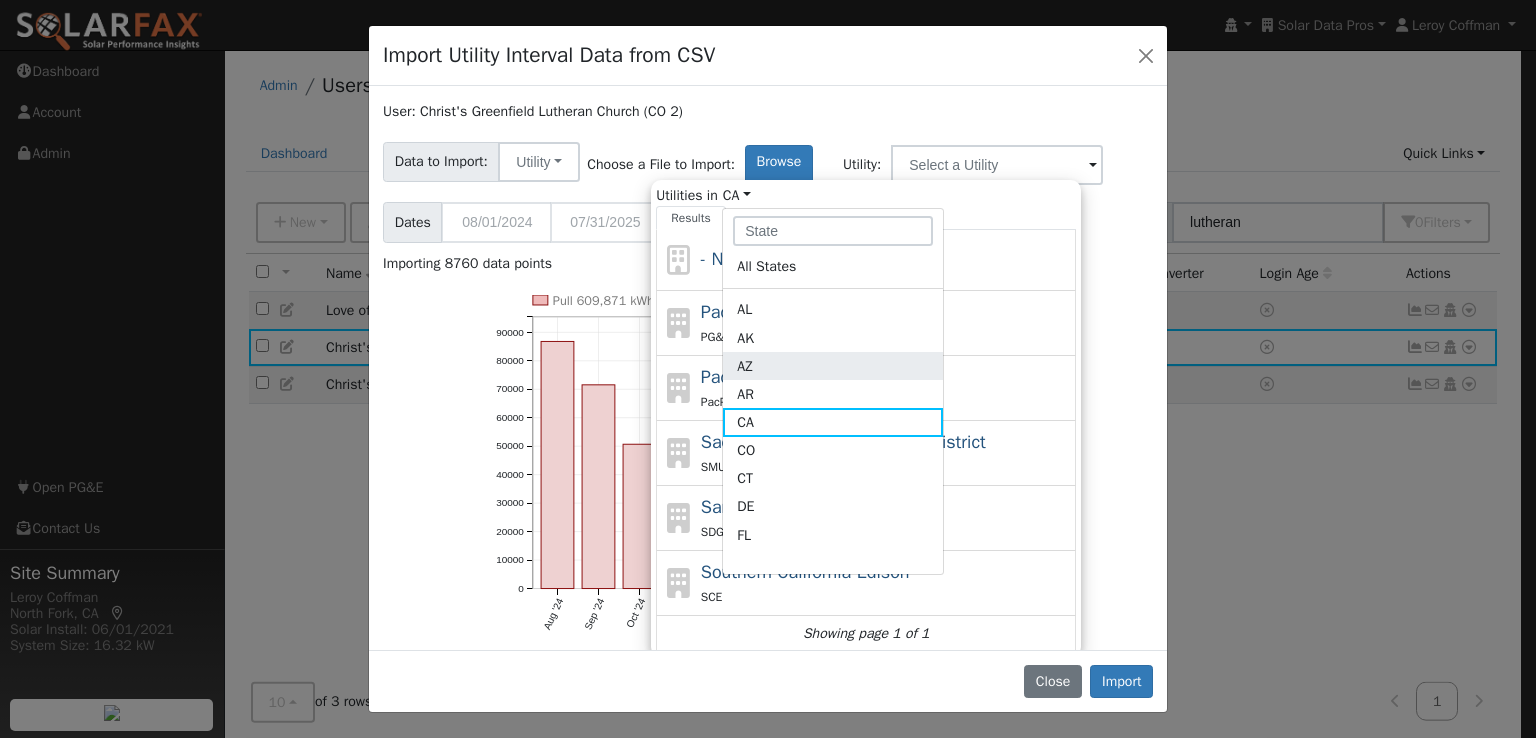 click on "AZ" 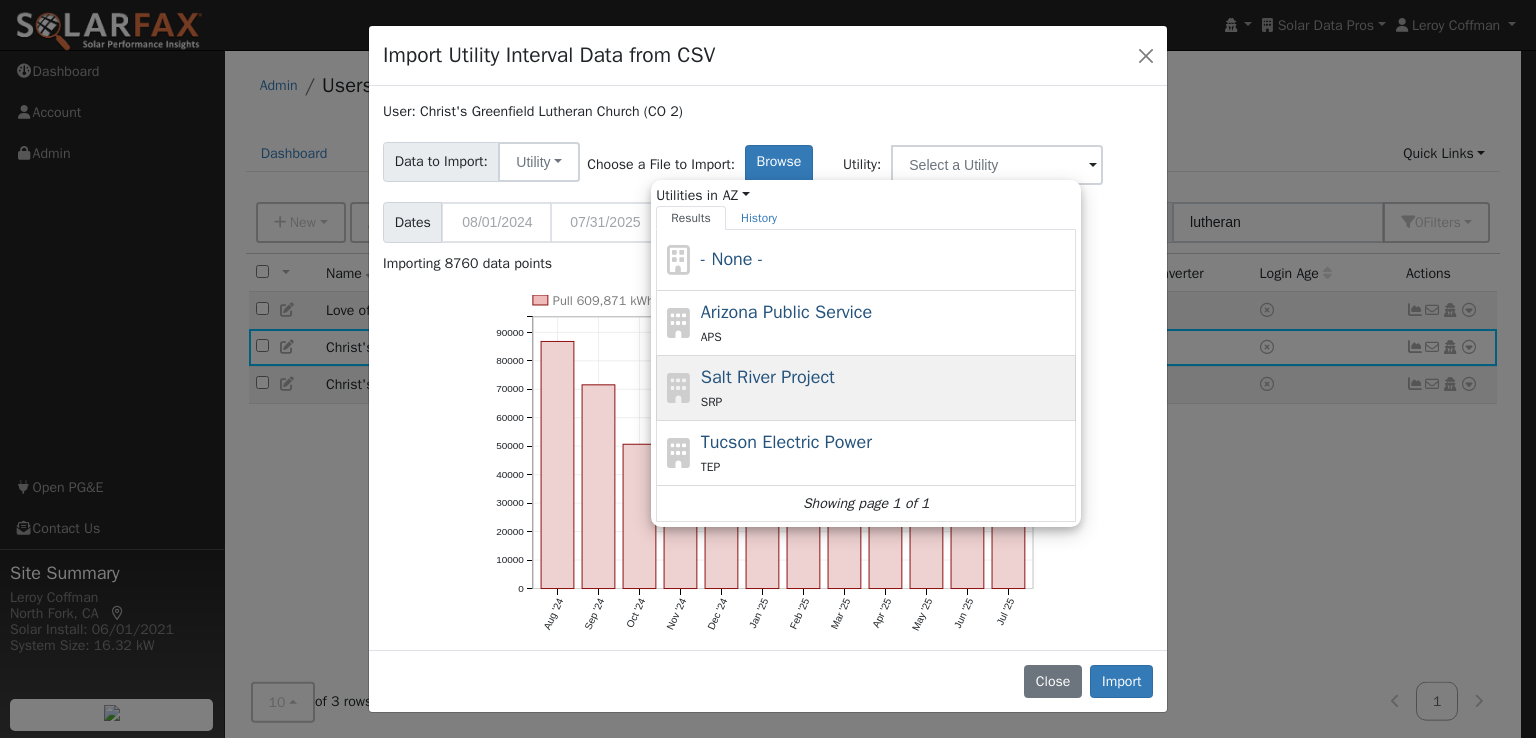 click on "Salt River Project" at bounding box center [768, 377] 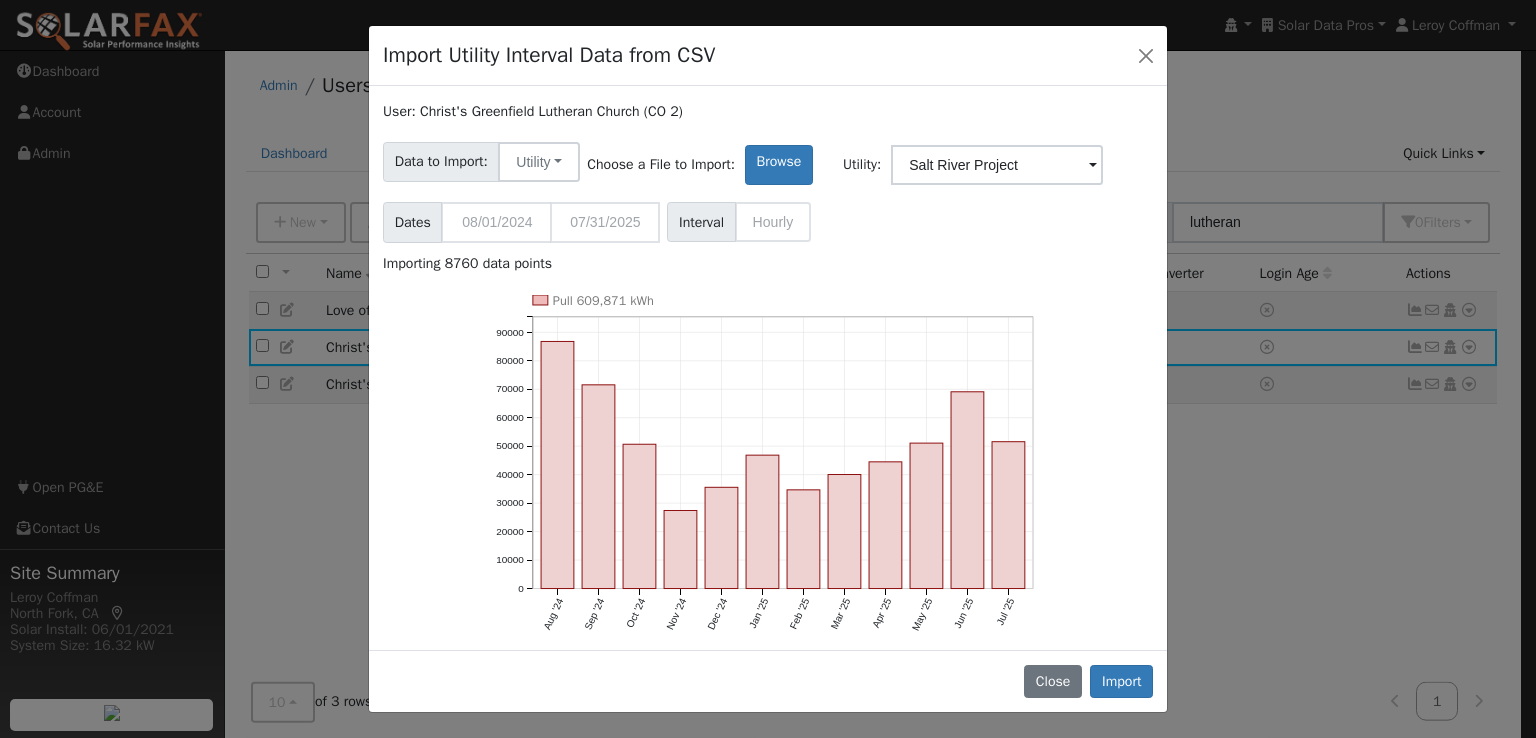 click on "Pull 609,871 kWh Aug '24 Sep '24 Oct '24 Nov '24 Dec '24 Jan '25 Feb '25 Mar '25 Apr '25 May '25 Jun '25 Jul '25 0 10000 20000 30000 40000 50000 60000 70000 80000 90000 onclick="" onclick="" onclick="" onclick="" onclick="" onclick="" onclick="" onclick="" onclick="" onclick="" onclick="" onclick=""" 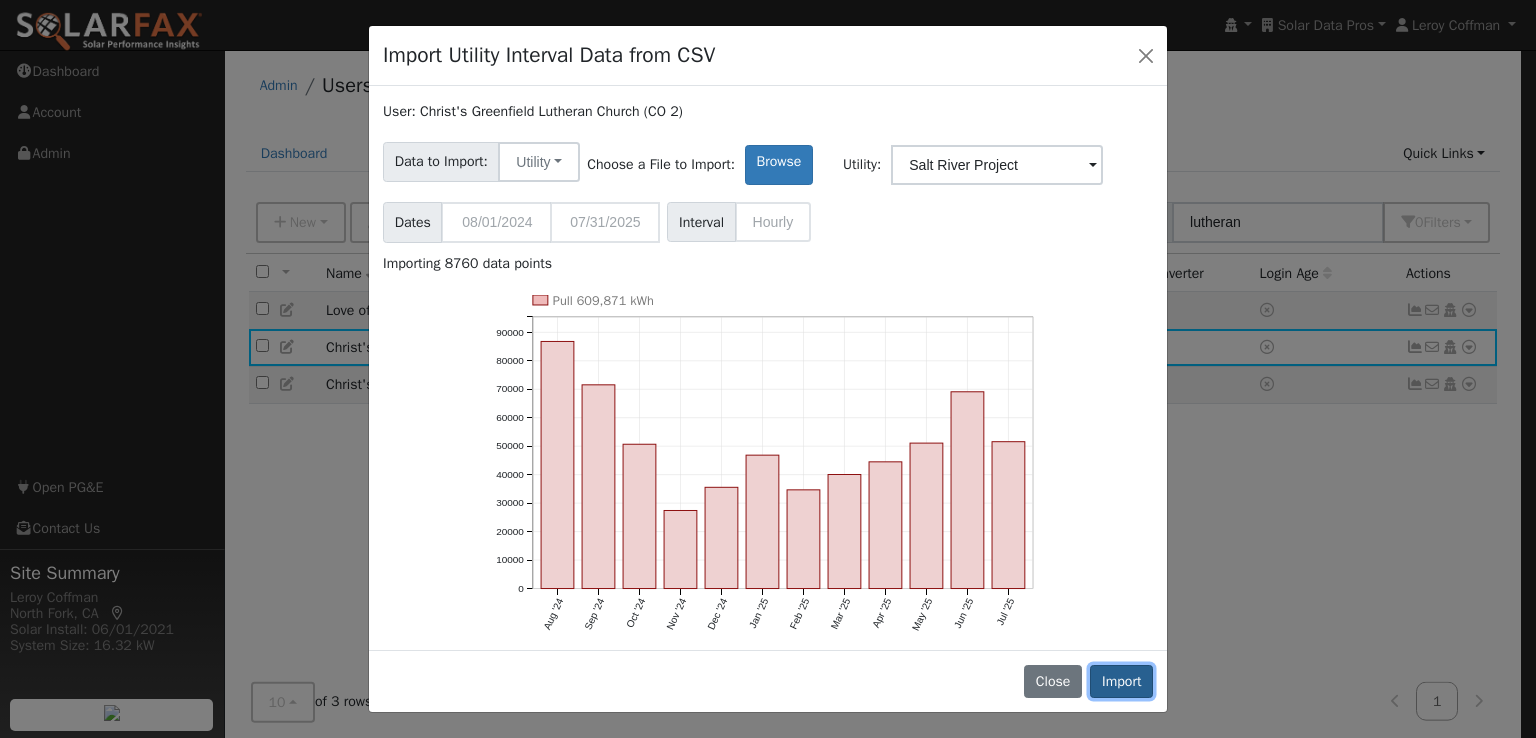 click on "Import" at bounding box center (1121, 682) 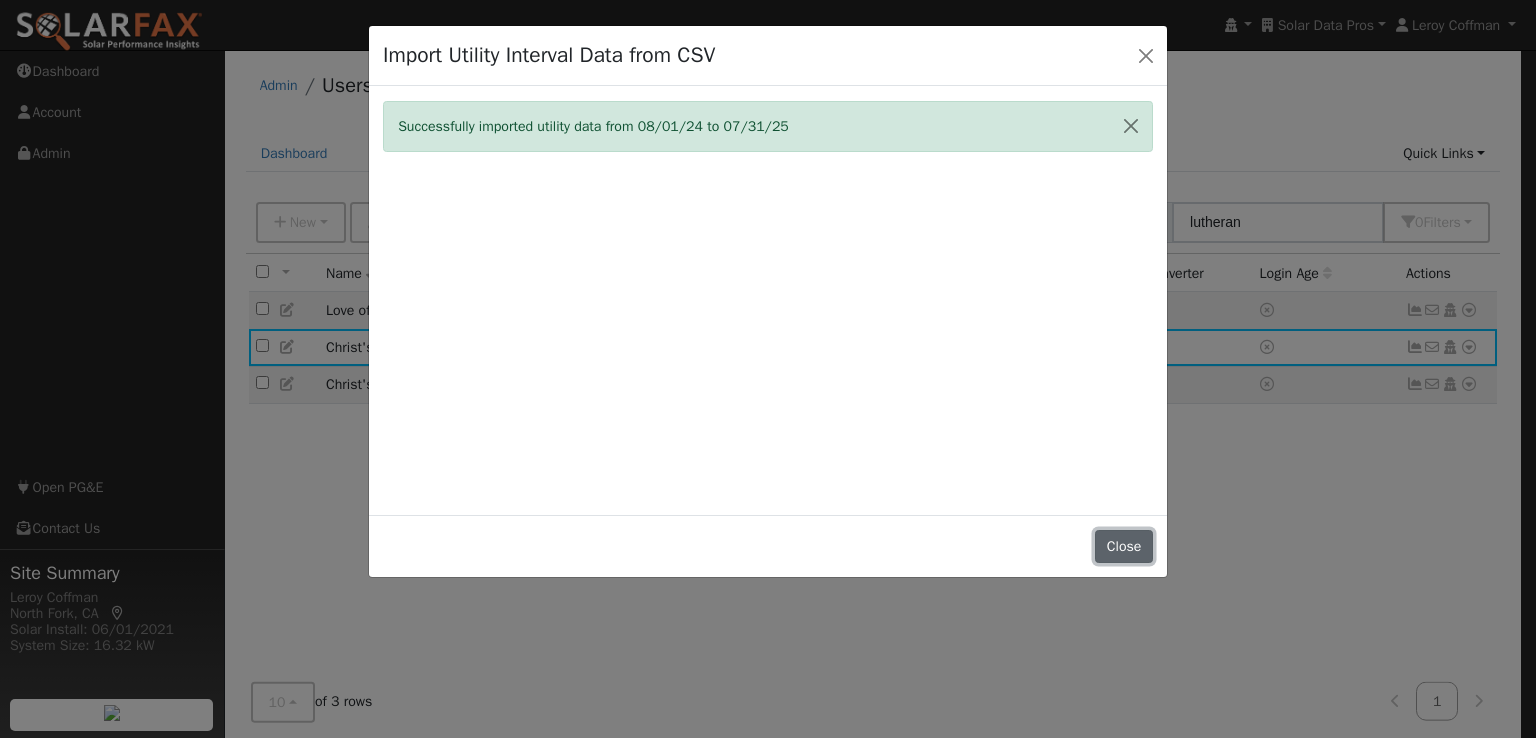 click on "Close" at bounding box center [1124, 547] 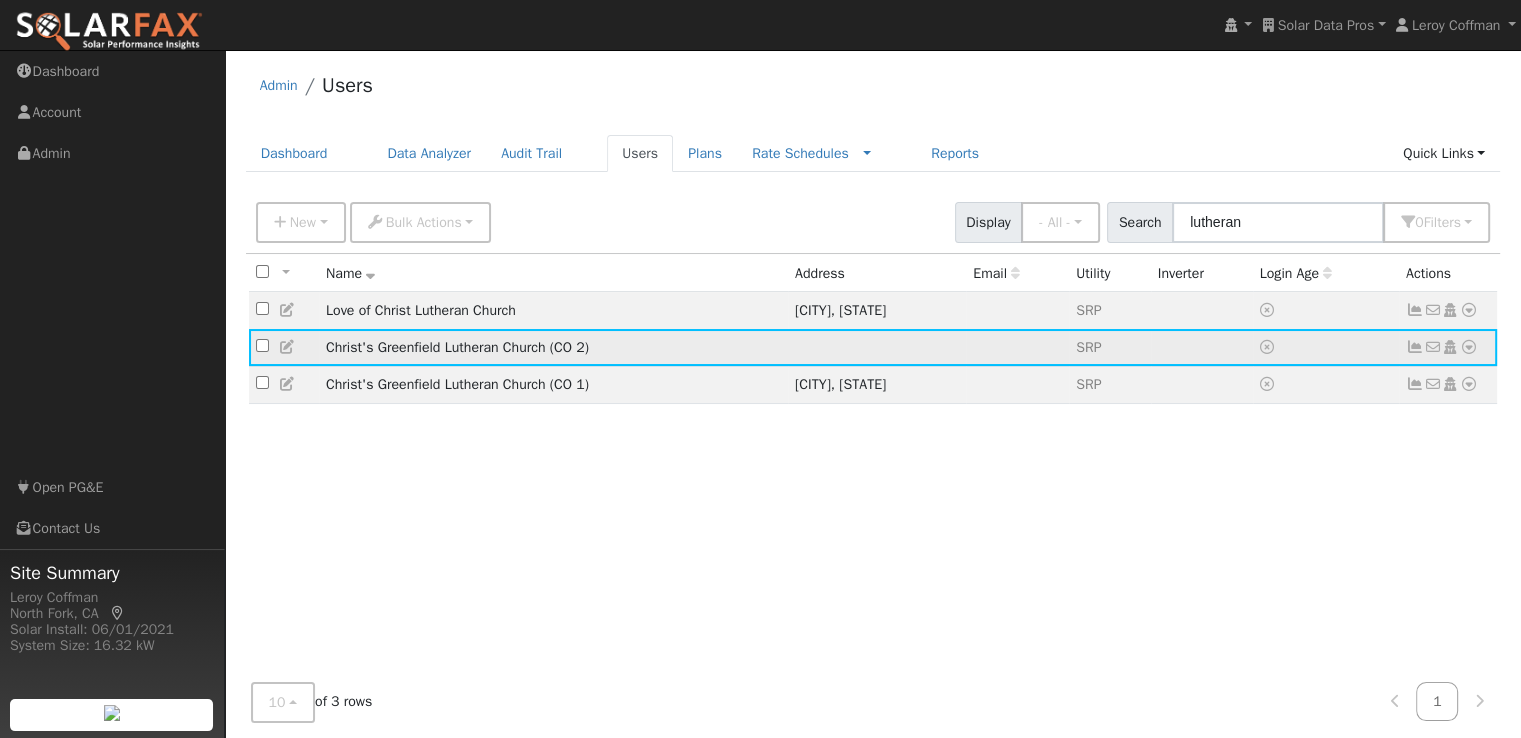click at bounding box center (288, 347) 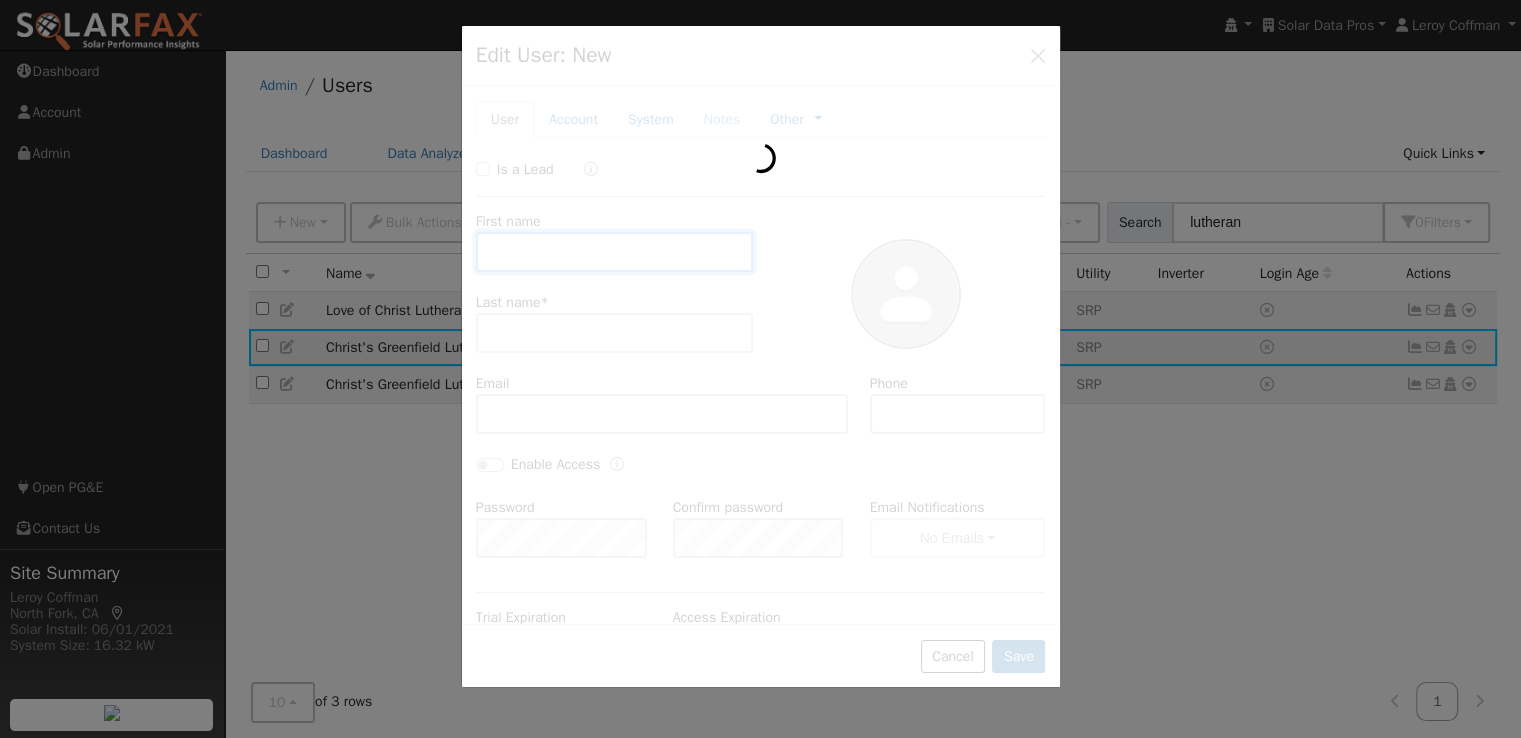 type on "Christ's Greenfield" 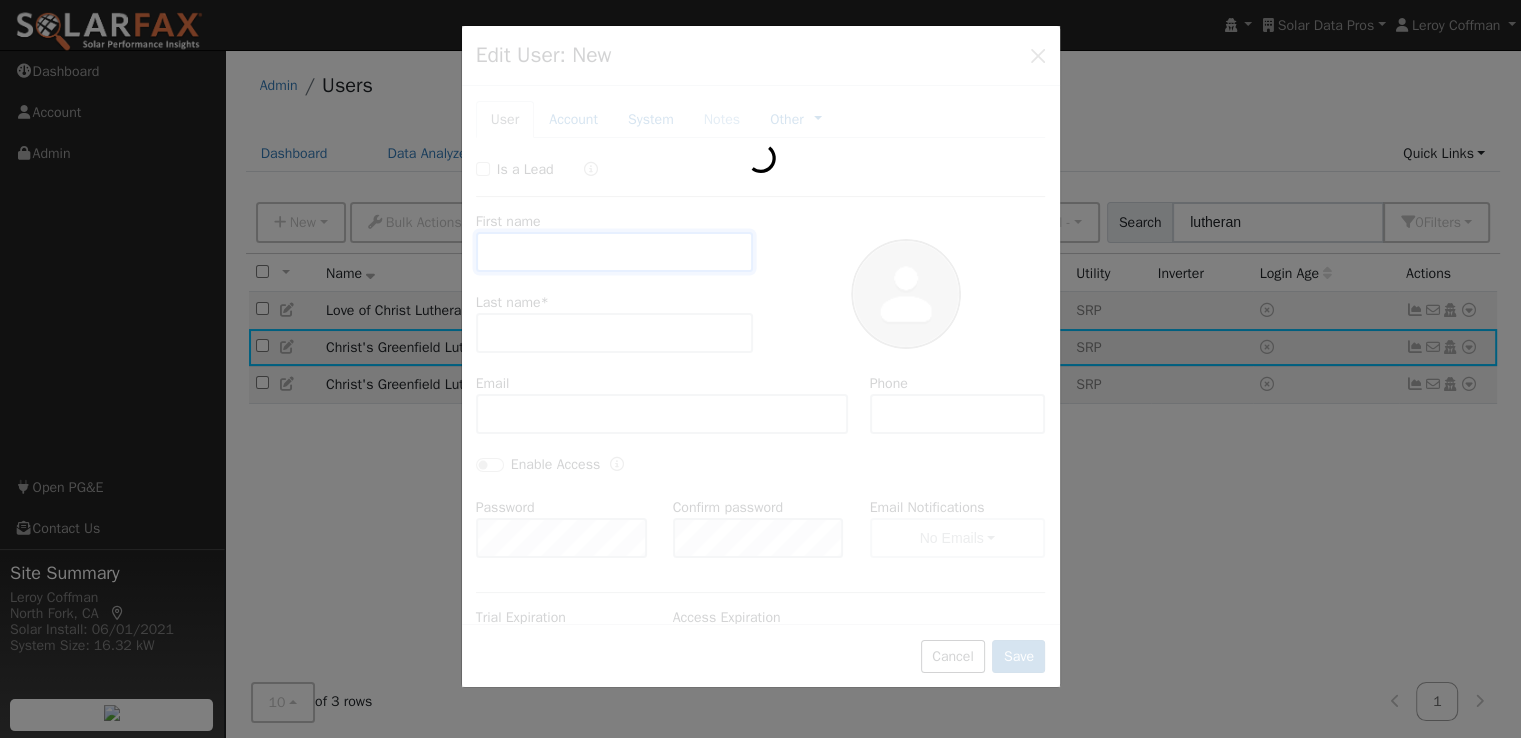 type on "Lutheran Church (CO 2)" 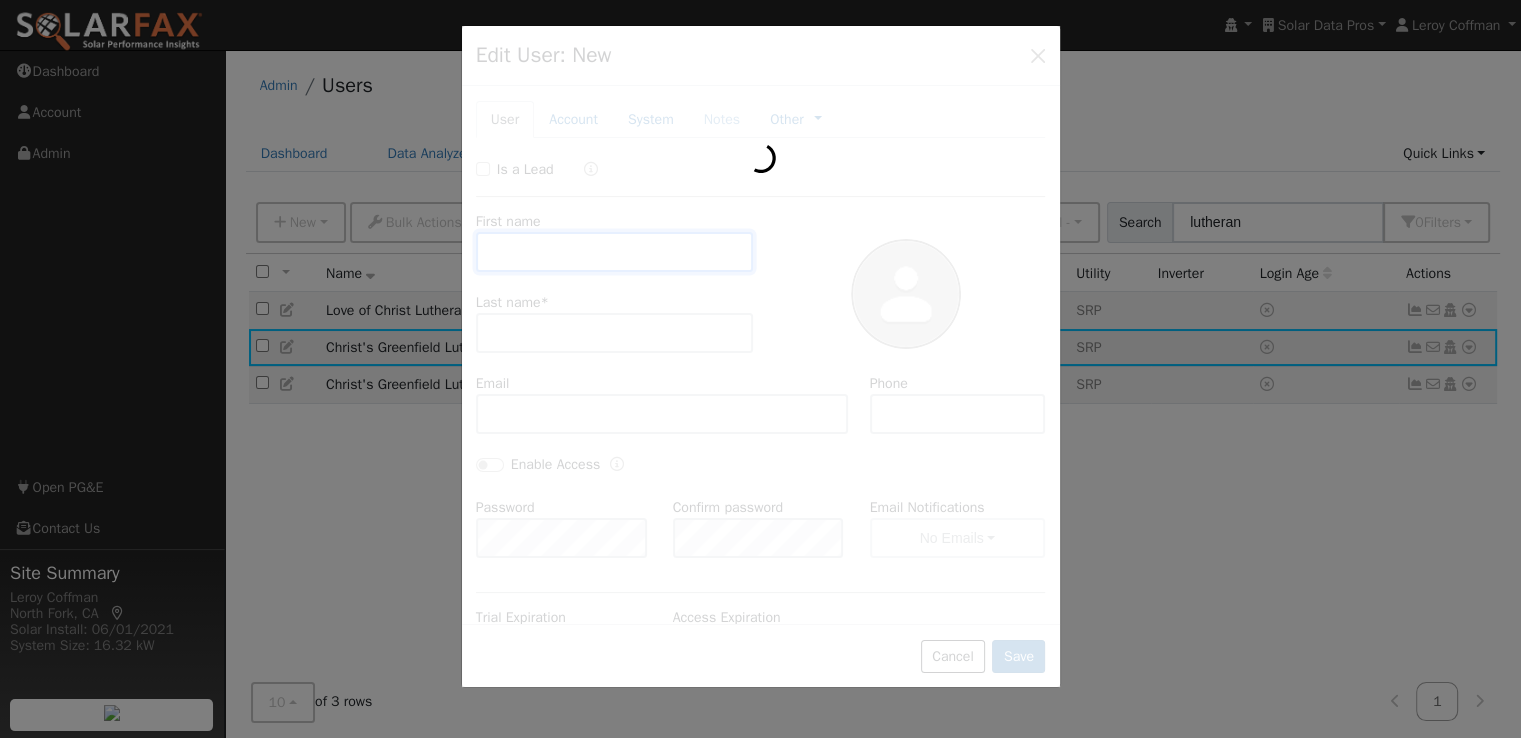 type on "Default Account" 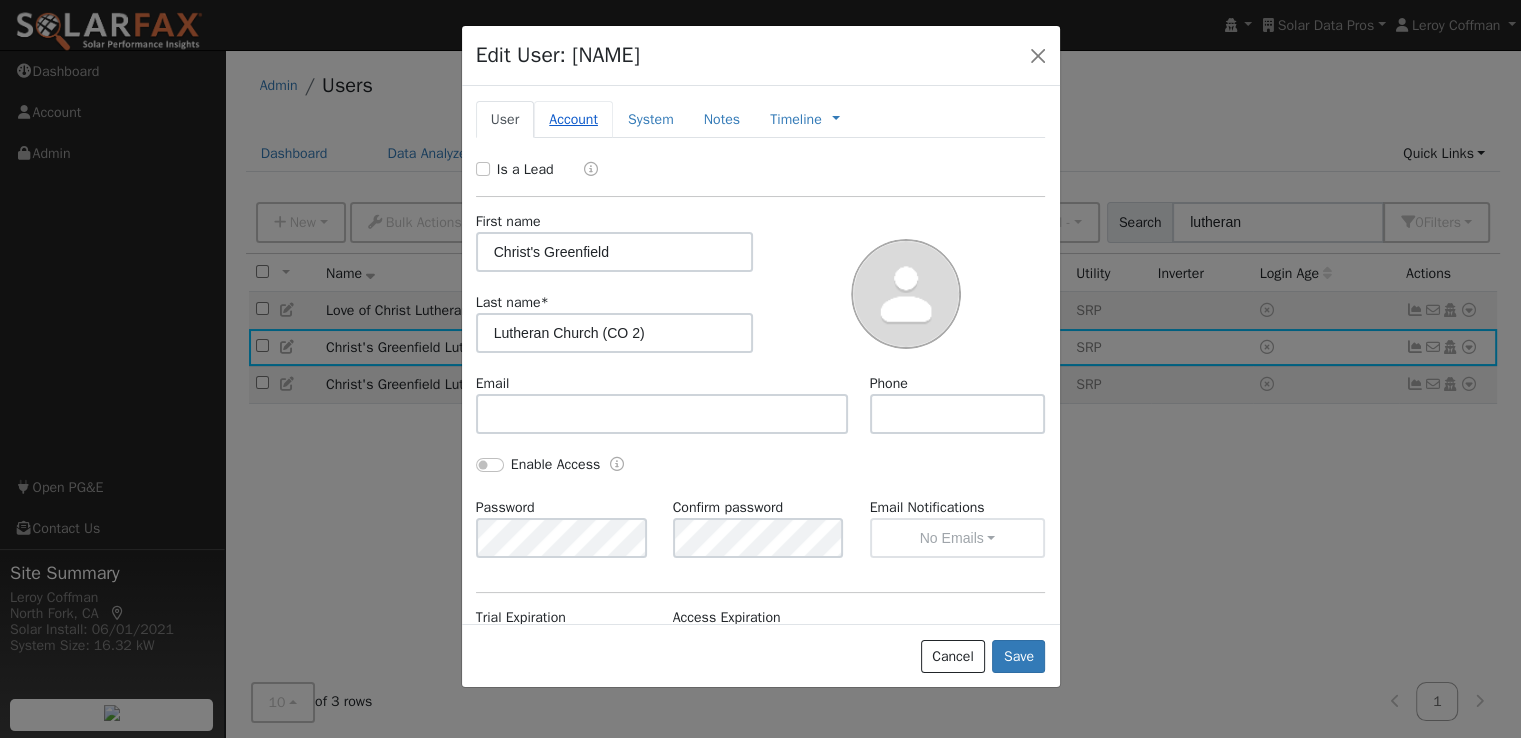click on "Account" at bounding box center [573, 119] 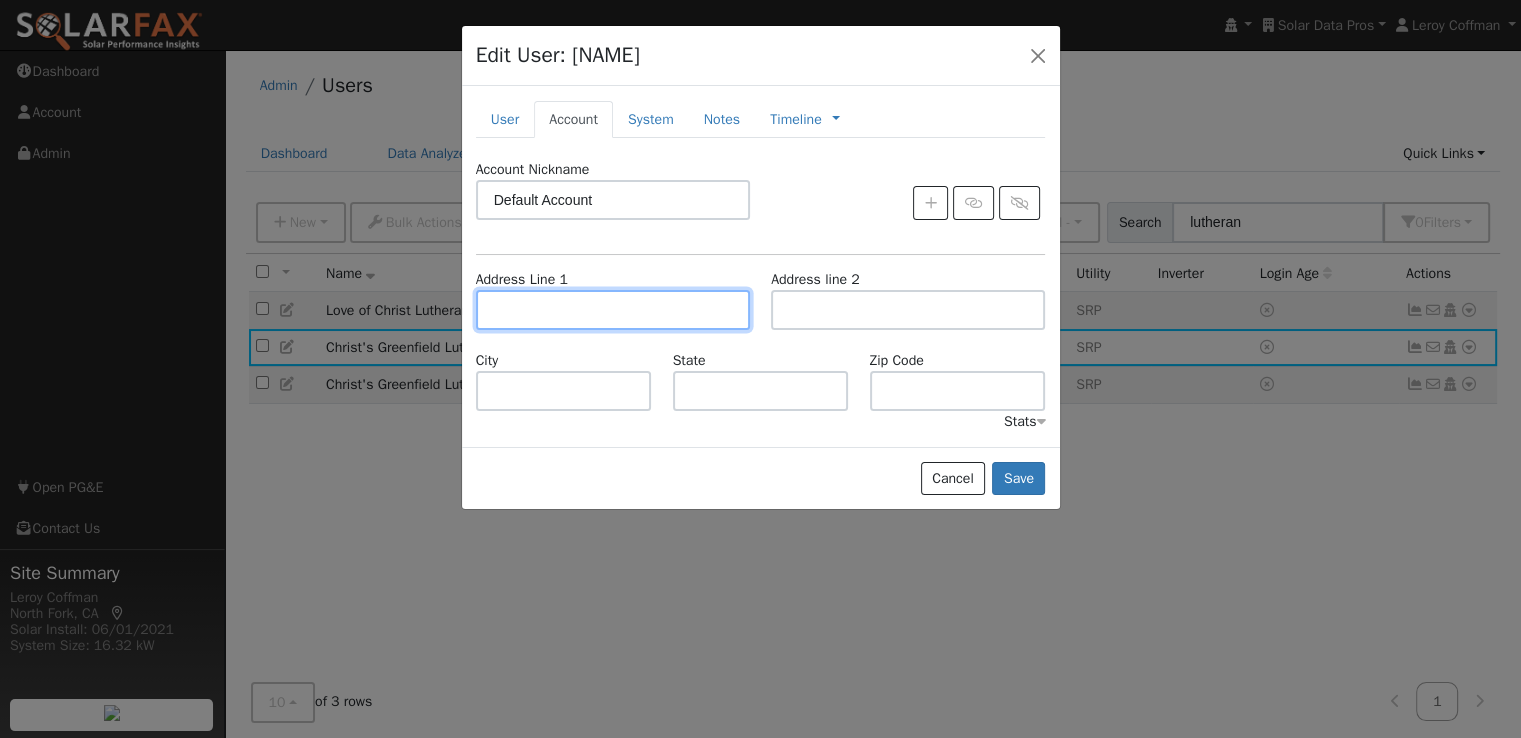 click at bounding box center (613, 310) 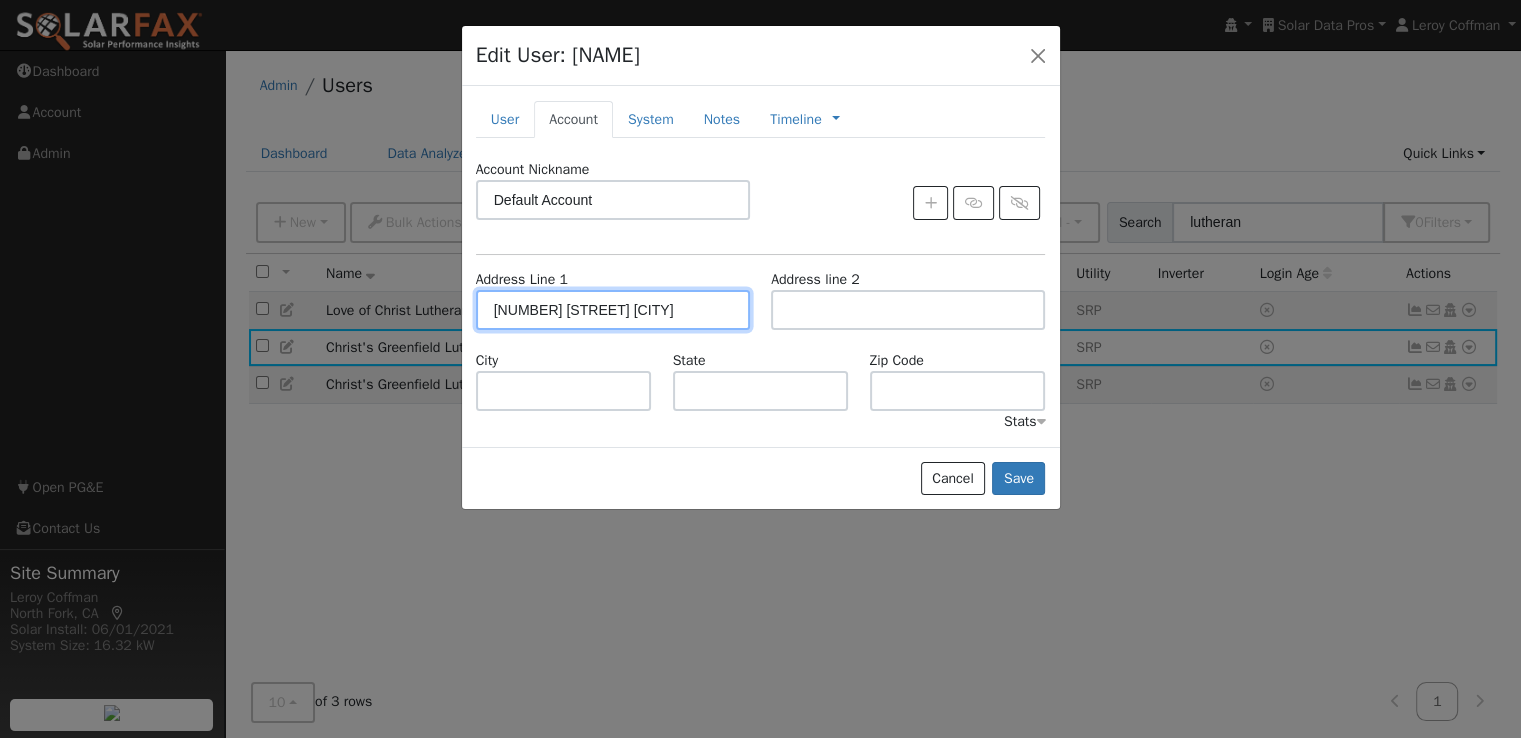 scroll, scrollTop: 0, scrollLeft: 16, axis: horizontal 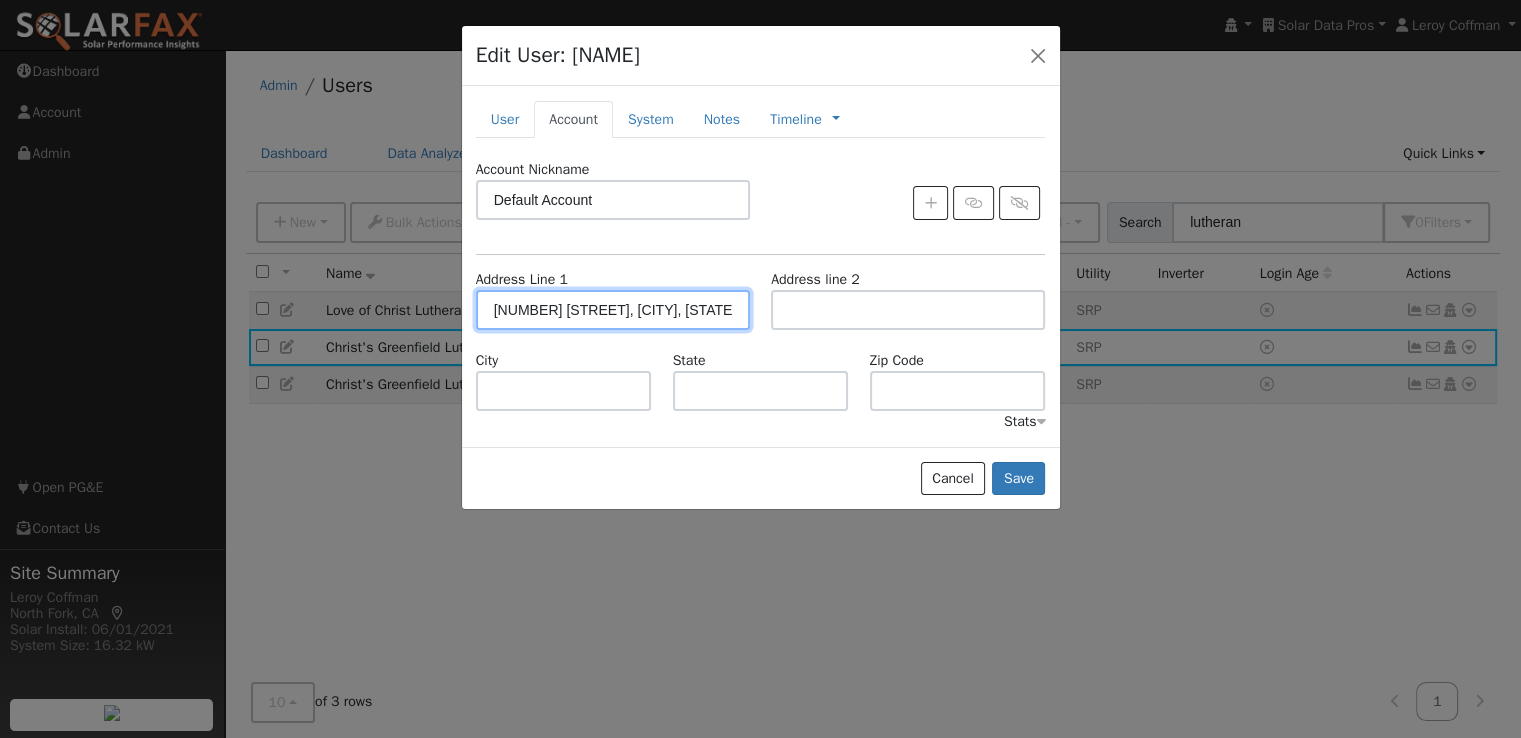 type on "425 North Greenfield Road" 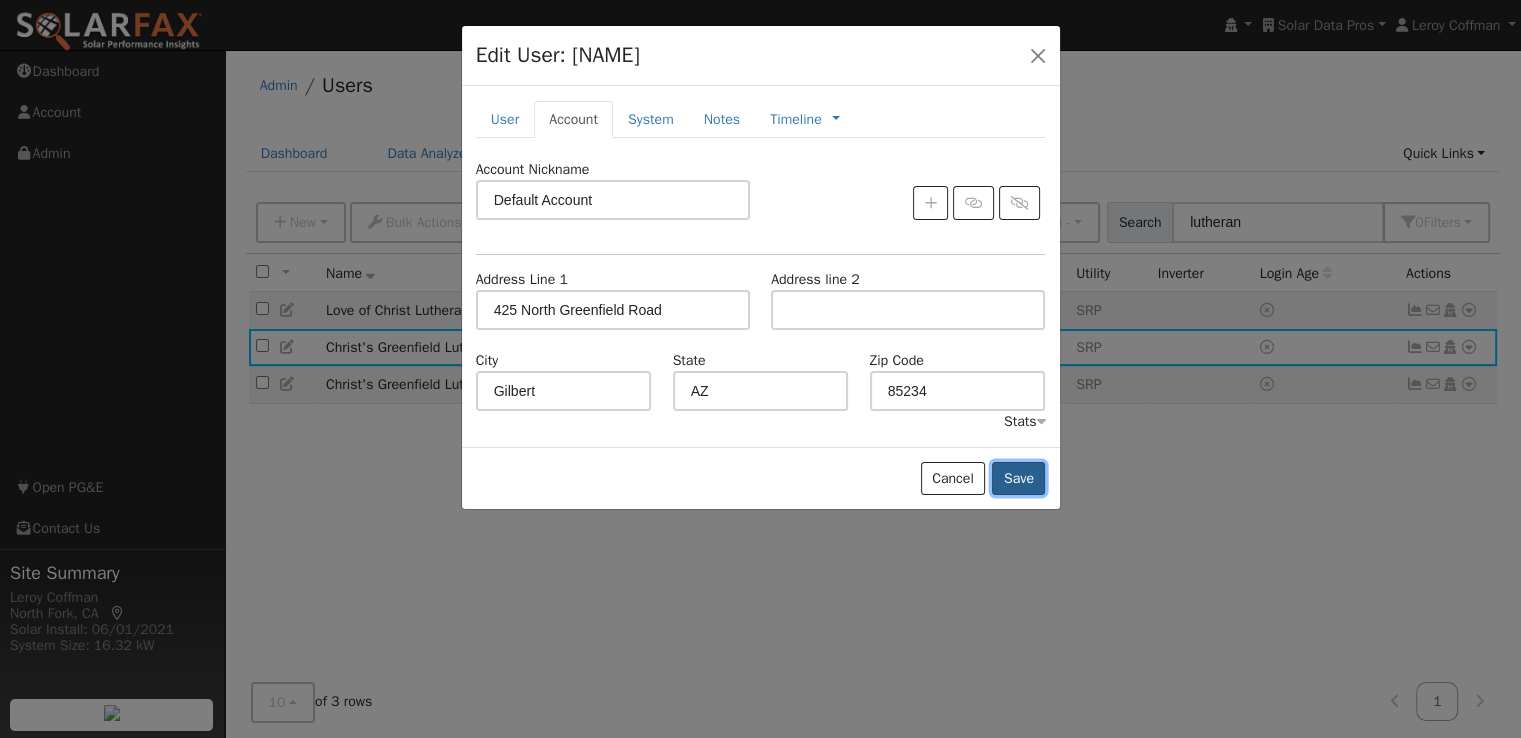 click on "Save" at bounding box center [1018, 479] 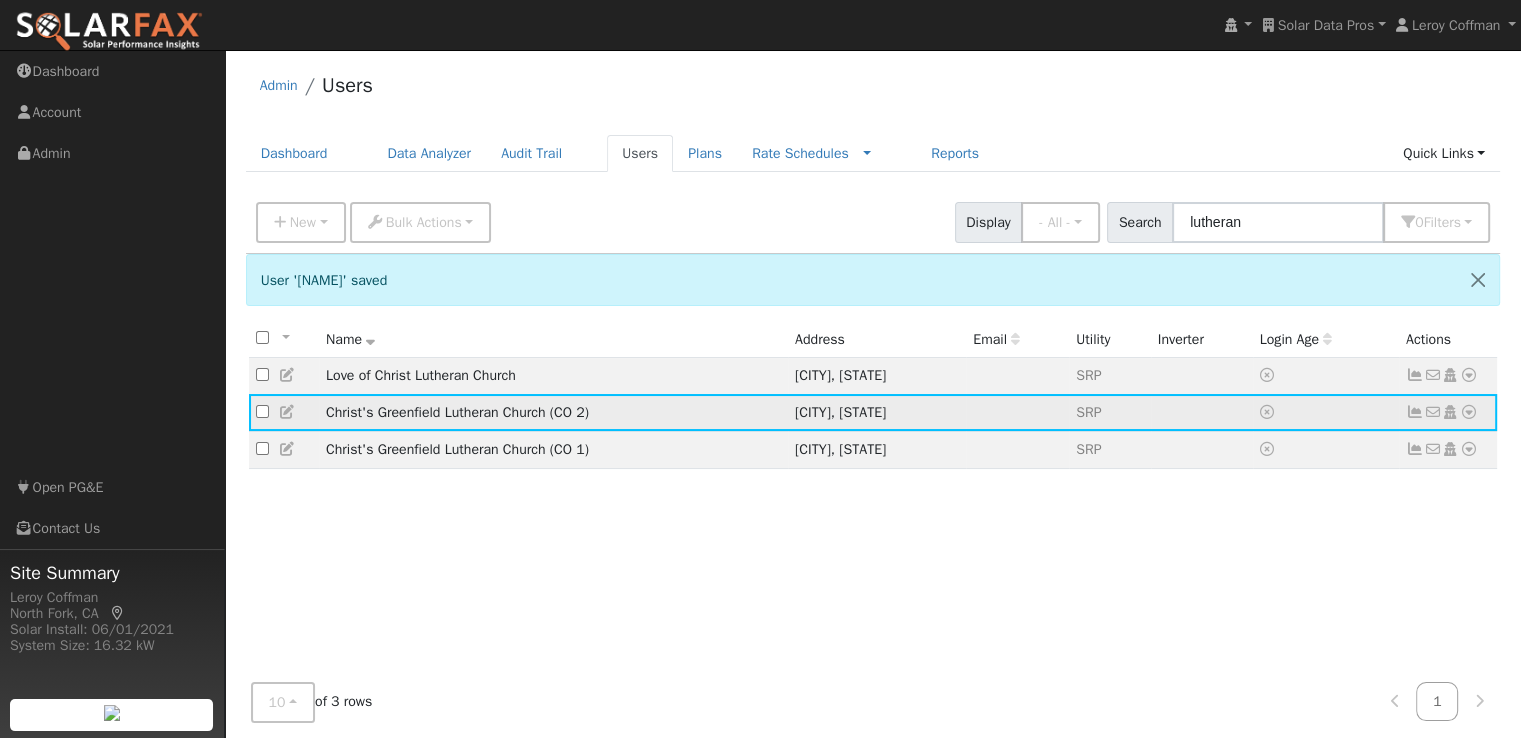 click at bounding box center [1469, 412] 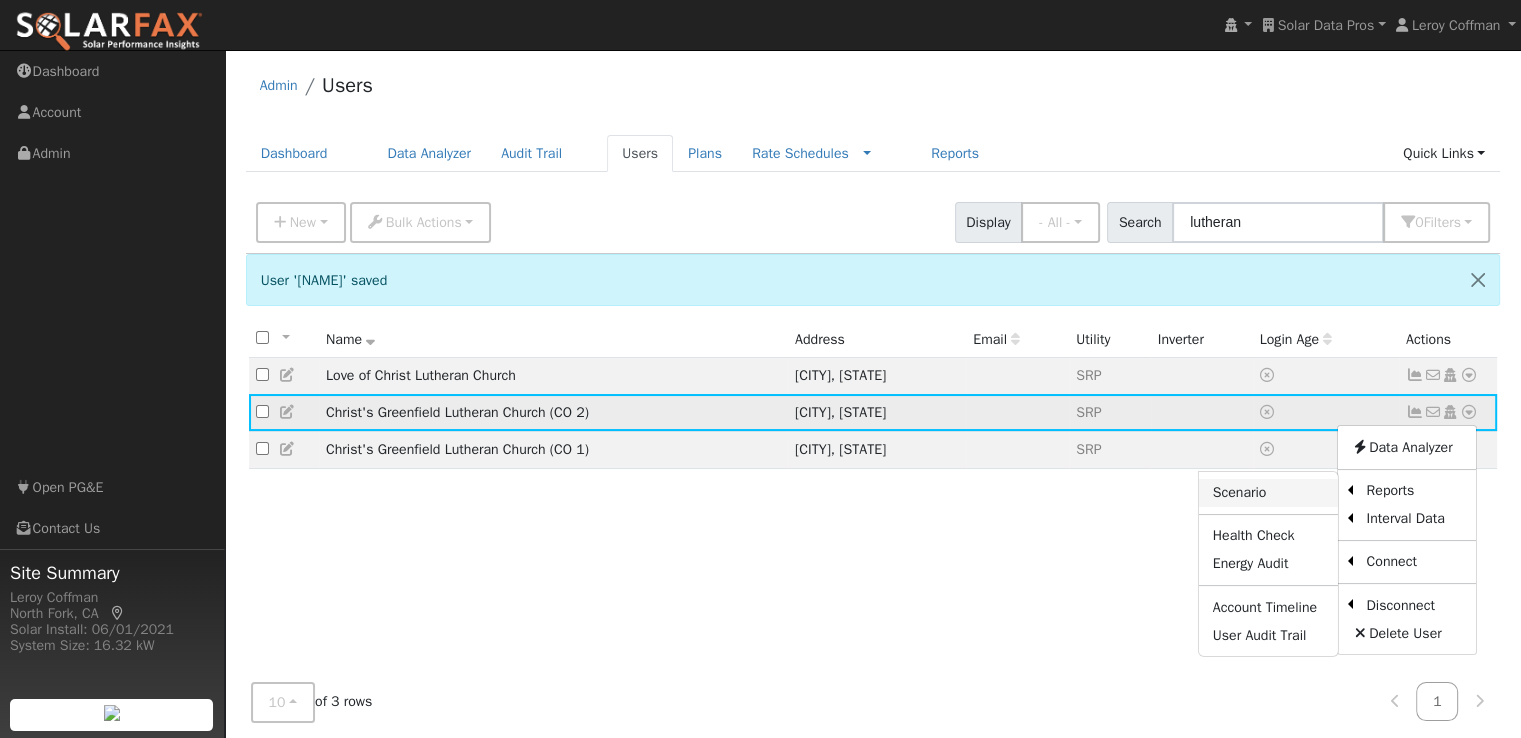 click on "Scenario" at bounding box center [1268, 493] 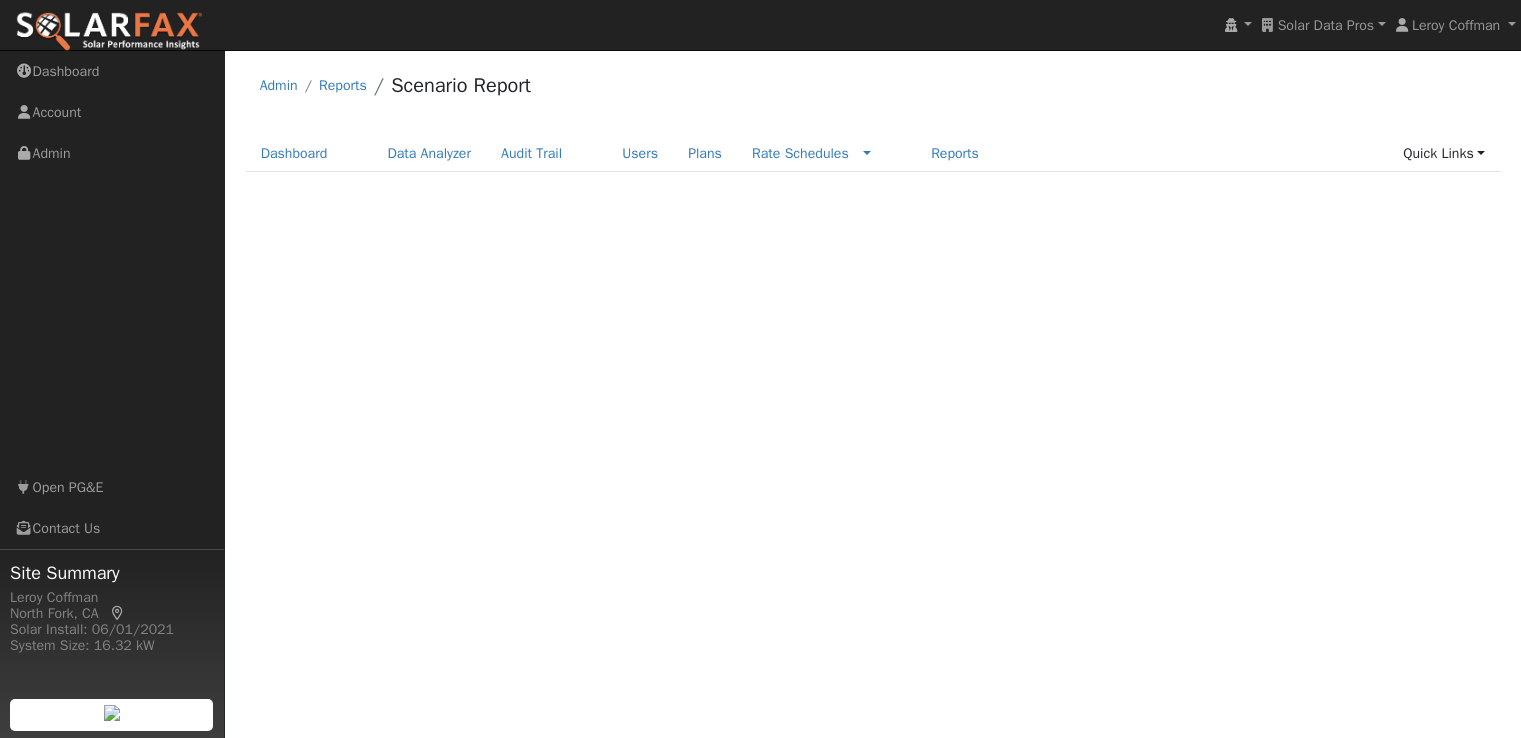 scroll, scrollTop: 0, scrollLeft: 0, axis: both 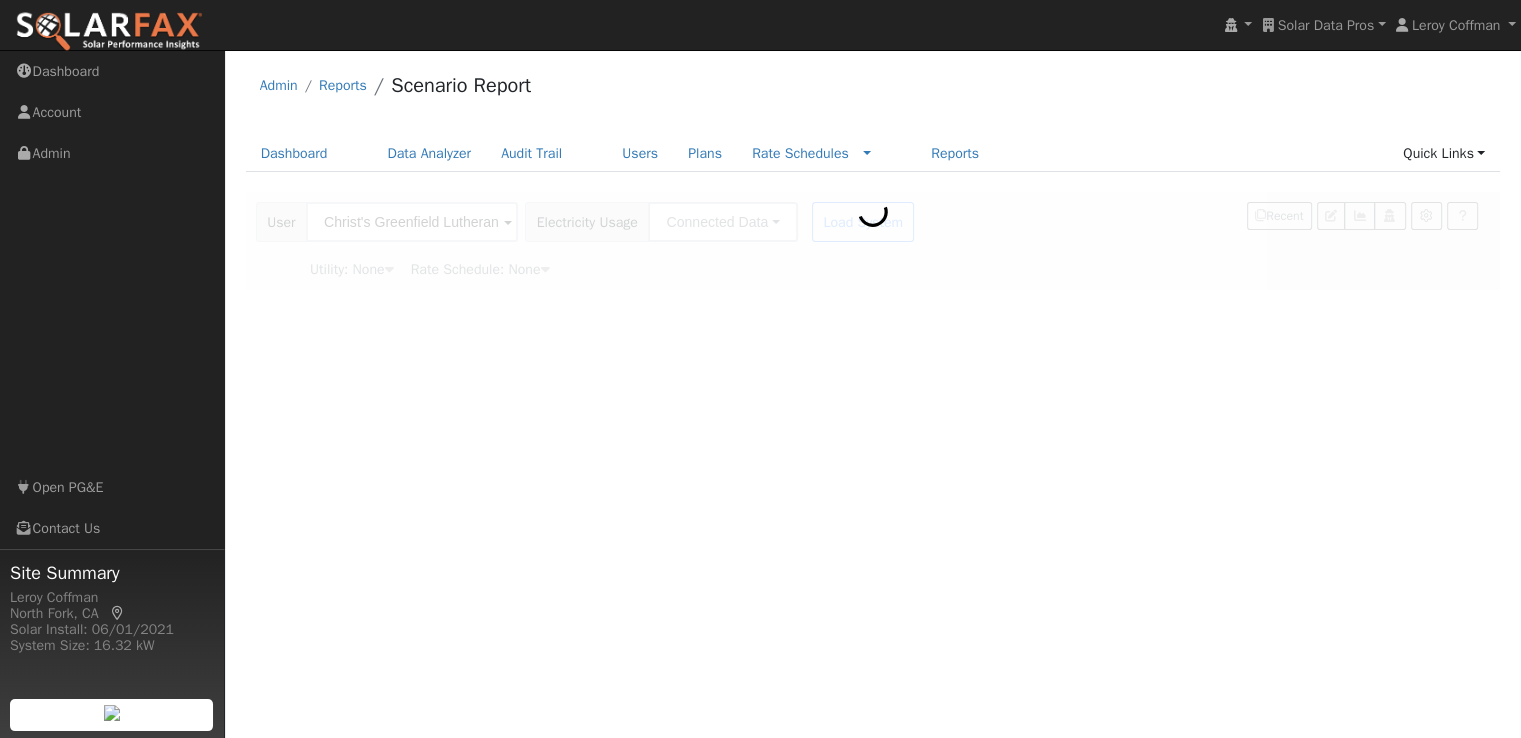 type on "Salt River Project" 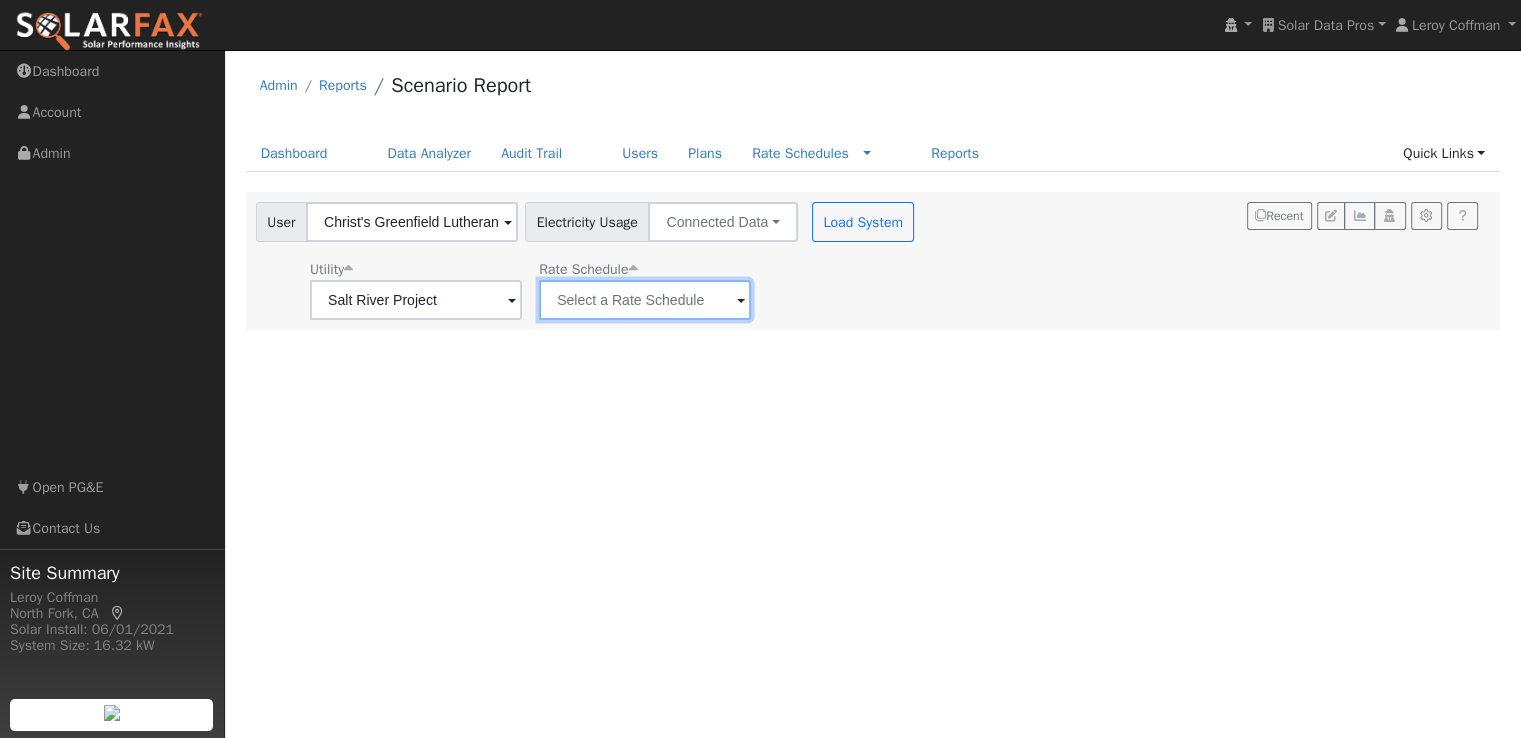 click at bounding box center (416, 300) 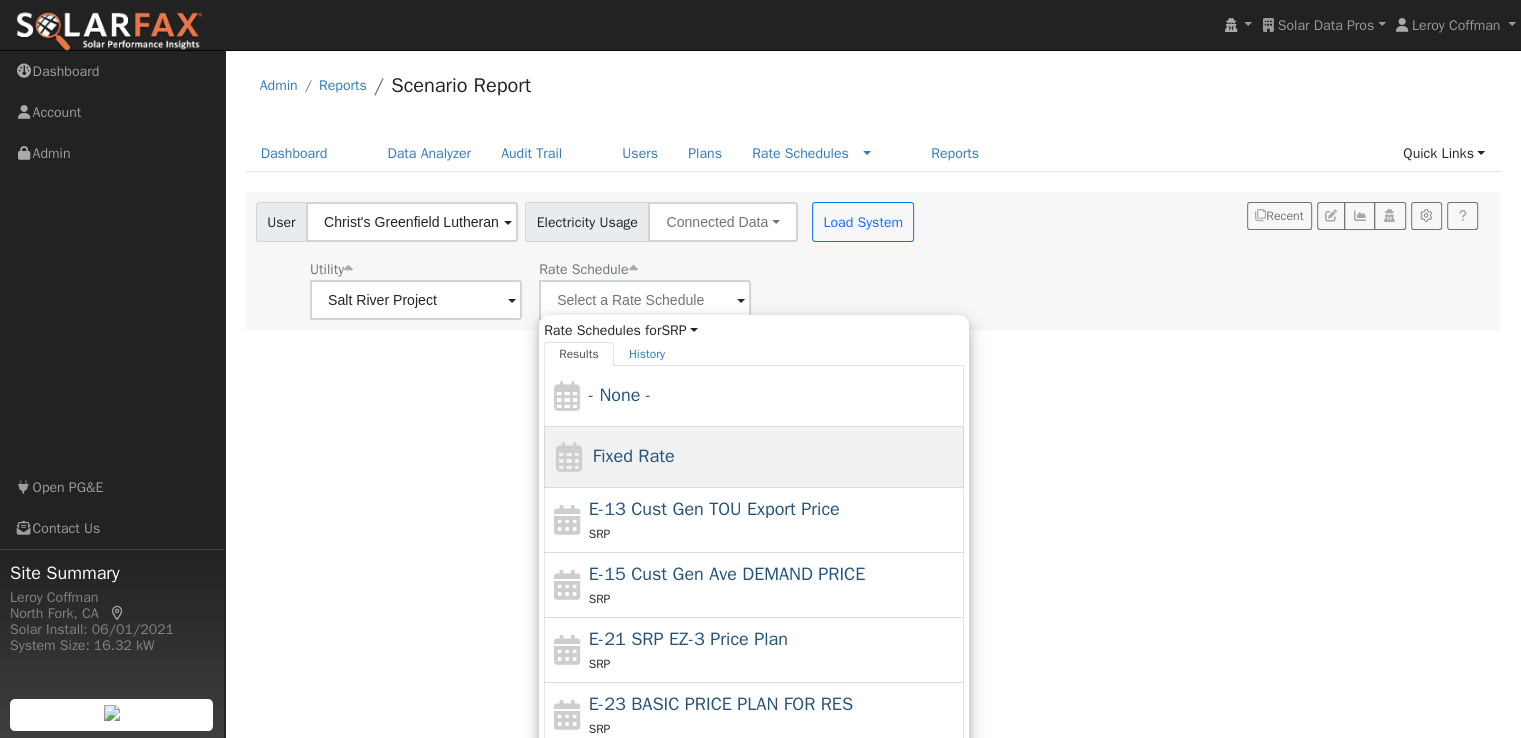 click on "Fixed Rate" at bounding box center [634, 456] 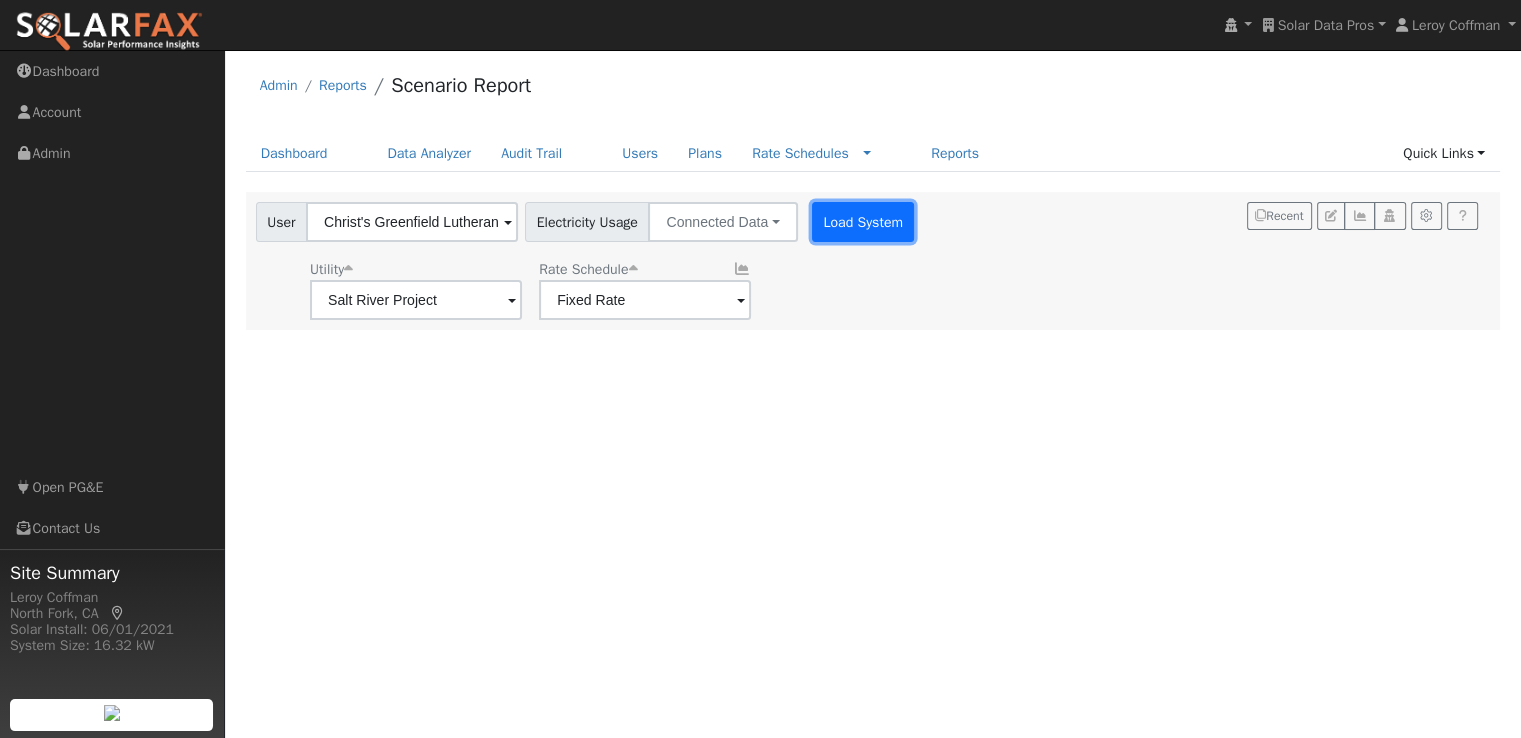 click on "Load System" at bounding box center [863, 222] 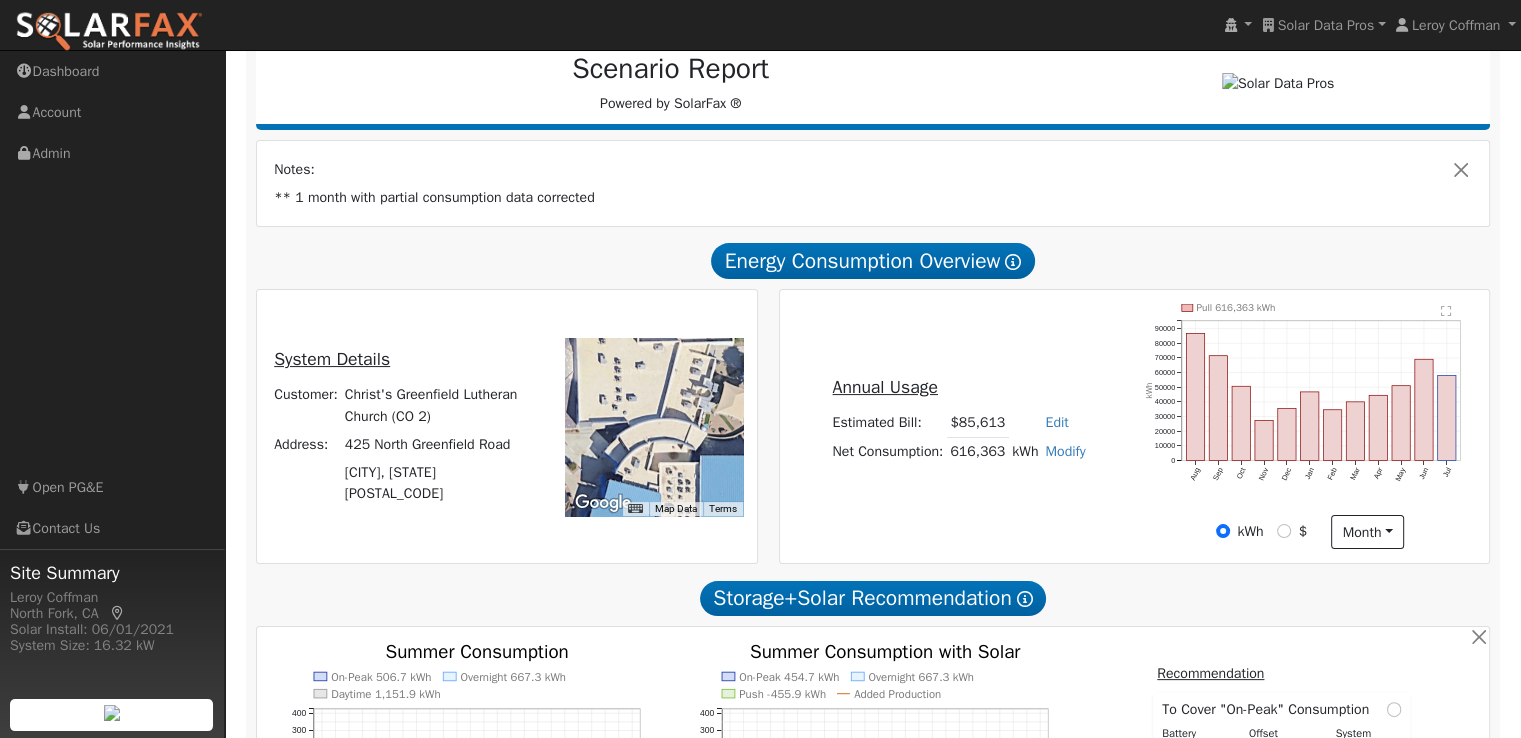 scroll, scrollTop: 0, scrollLeft: 0, axis: both 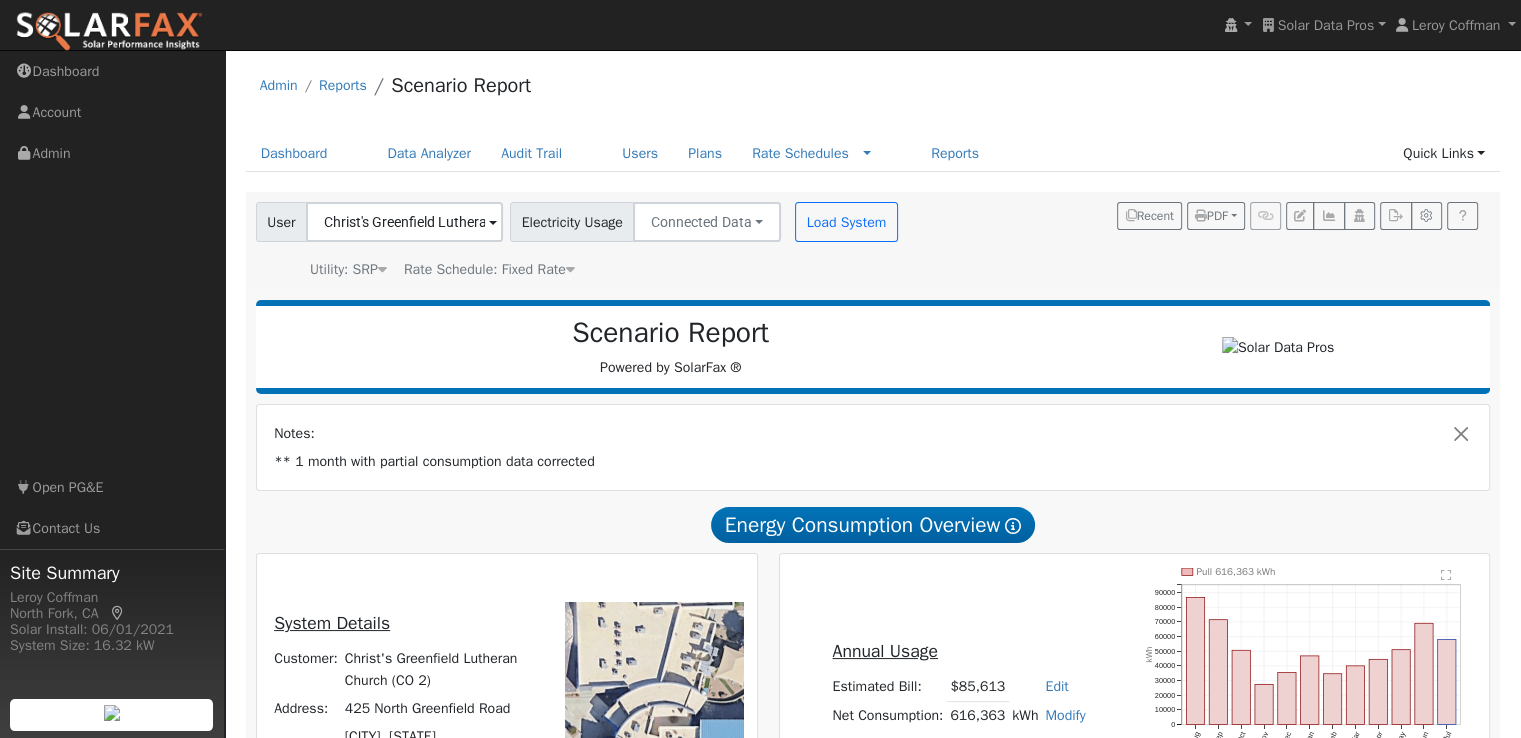 click at bounding box center [493, 223] 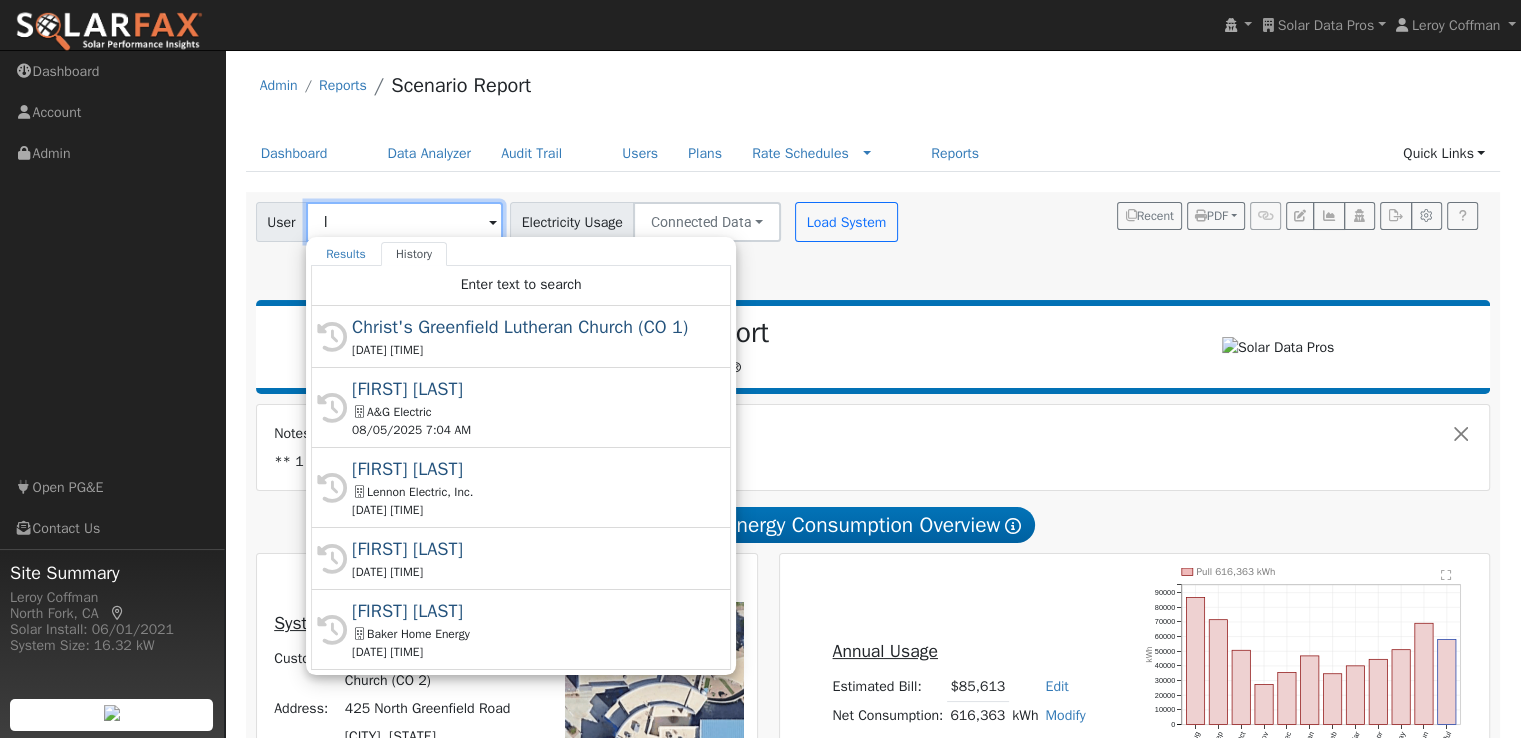 scroll, scrollTop: 0, scrollLeft: 0, axis: both 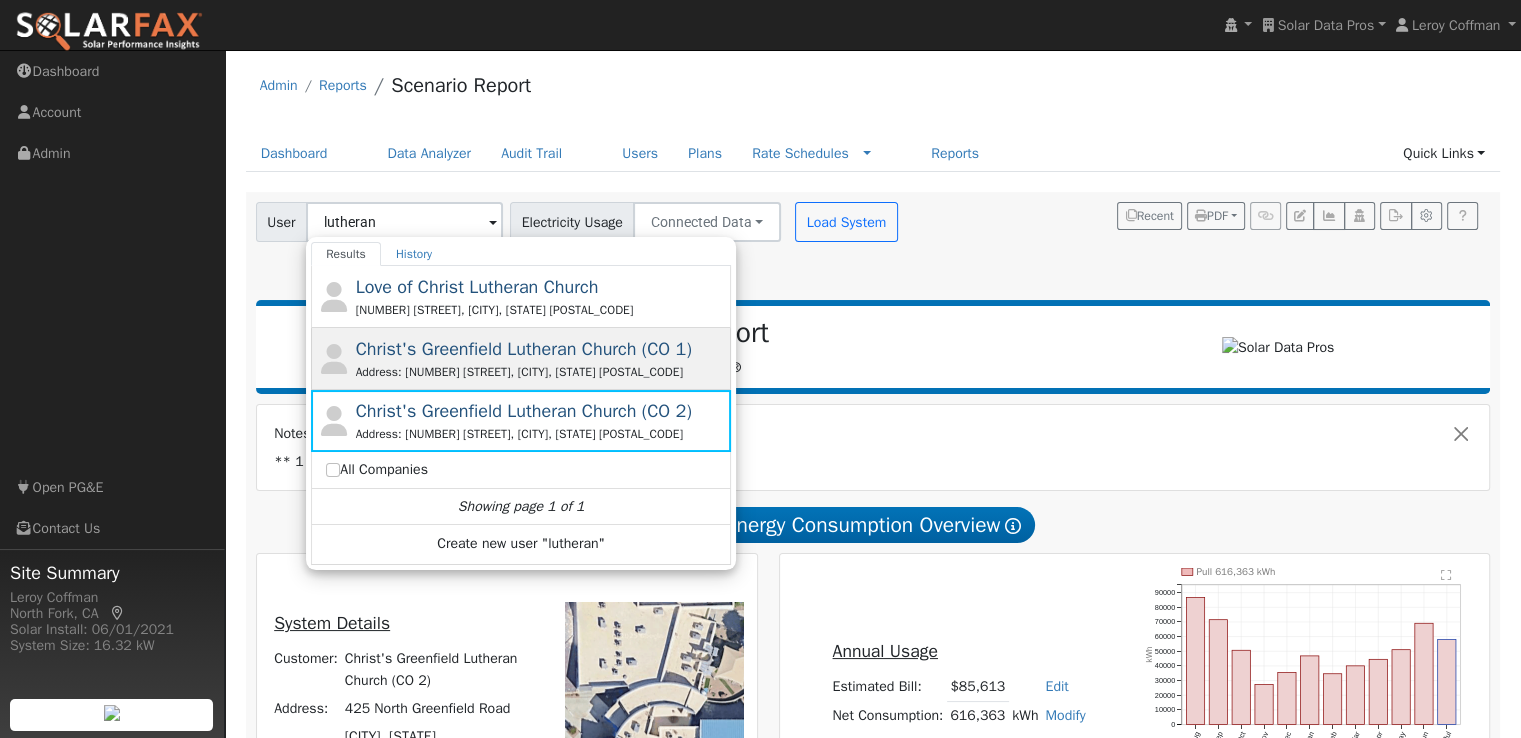 click on "Christ's Greenfield Lutheran Church (CO 1)" at bounding box center [524, 349] 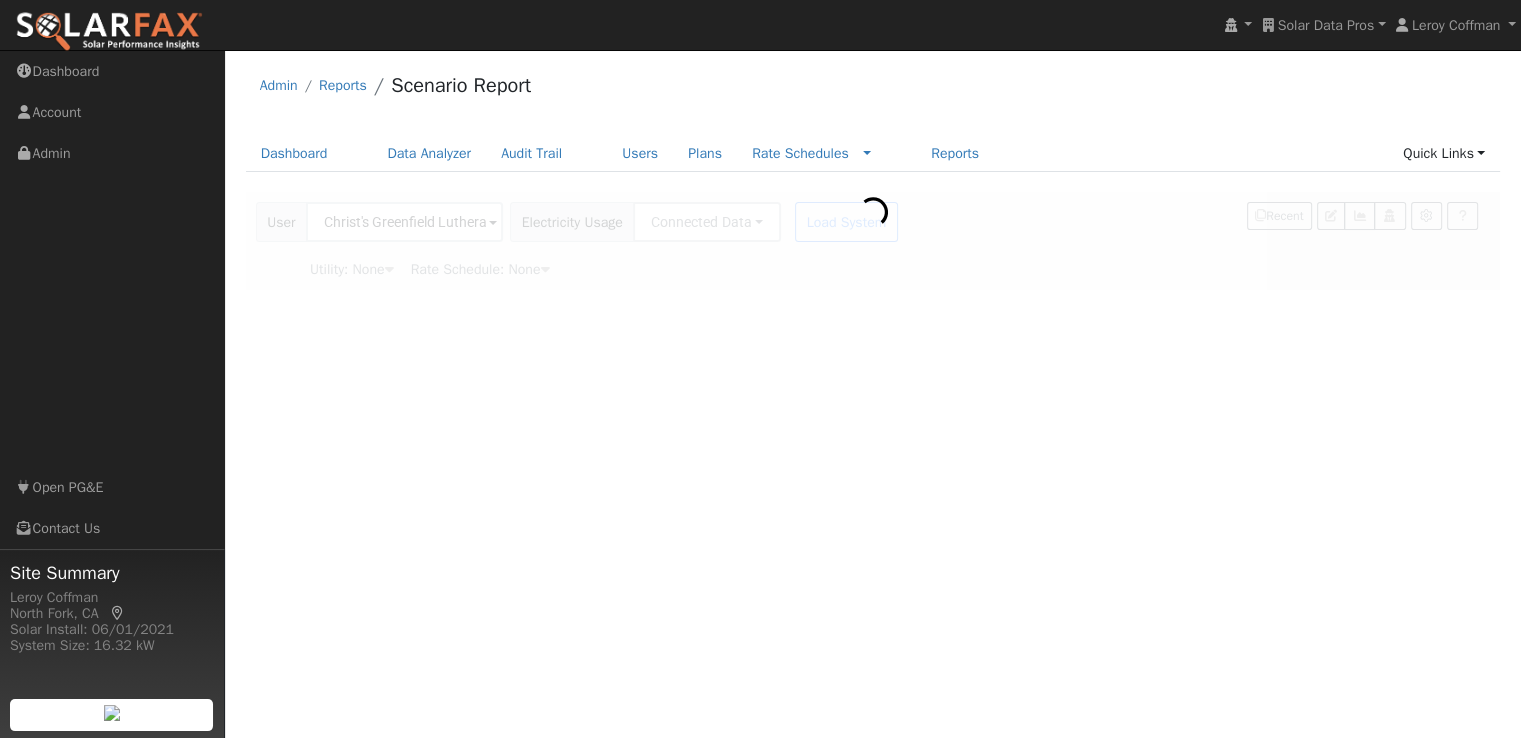 type on "Salt River Project" 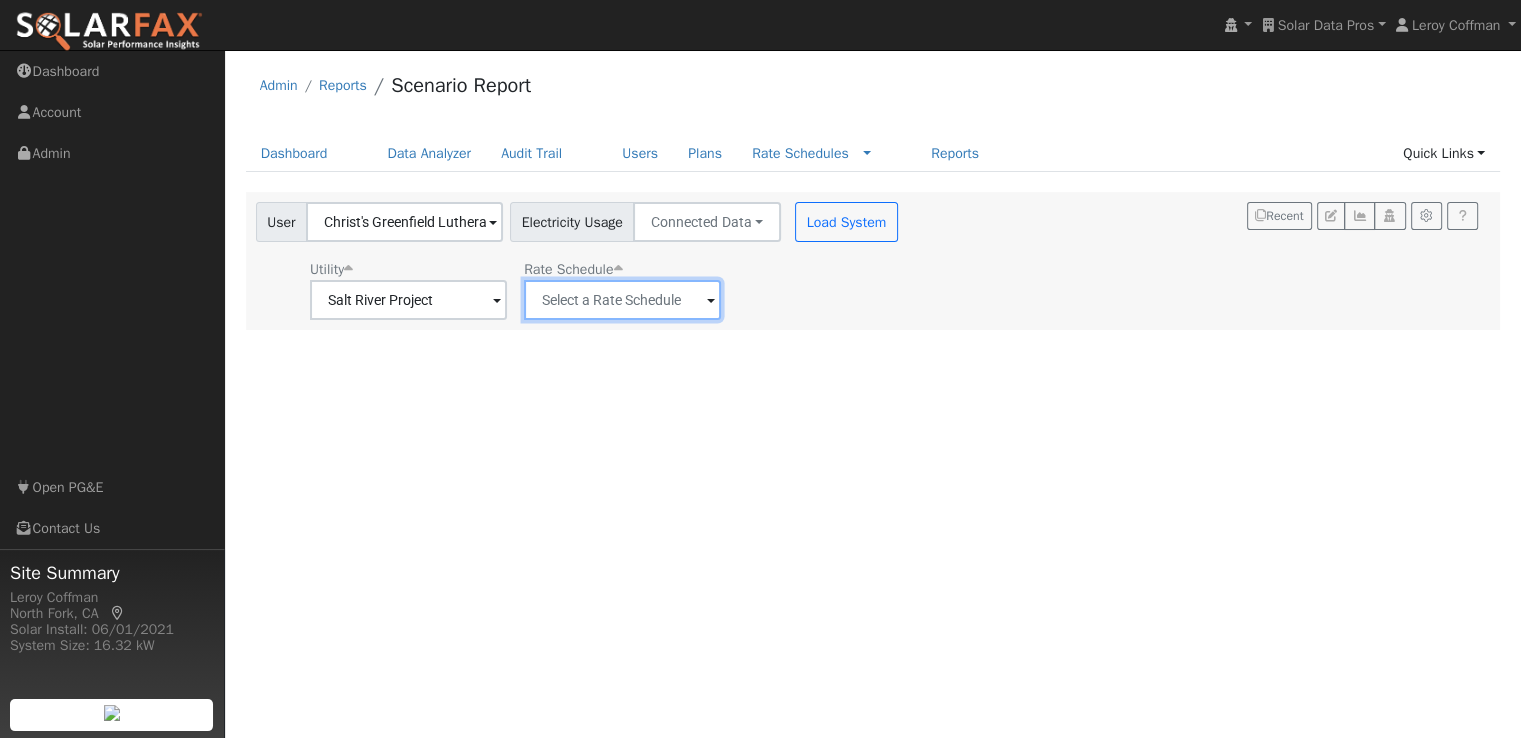 click at bounding box center (408, 300) 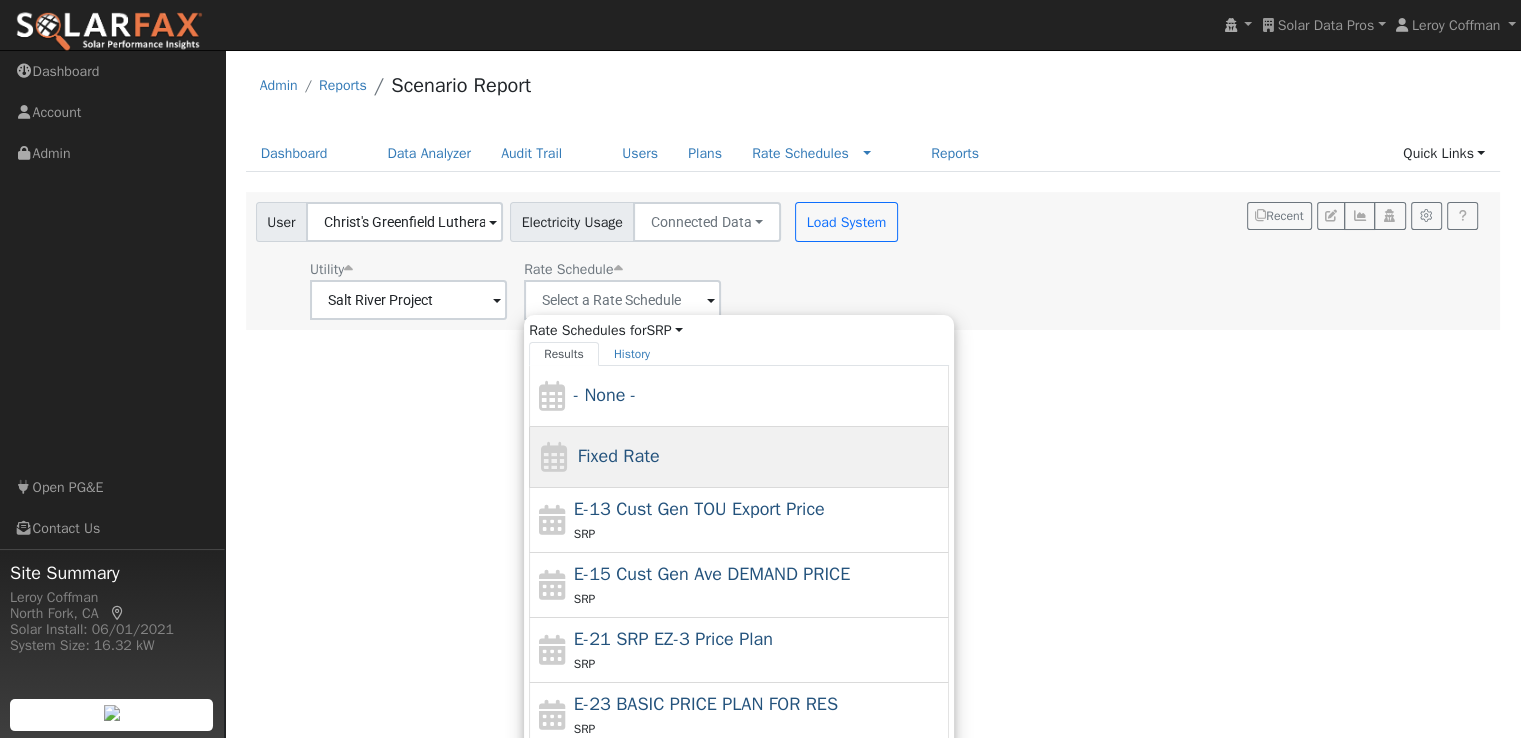 click on "Fixed Rate" at bounding box center (619, 456) 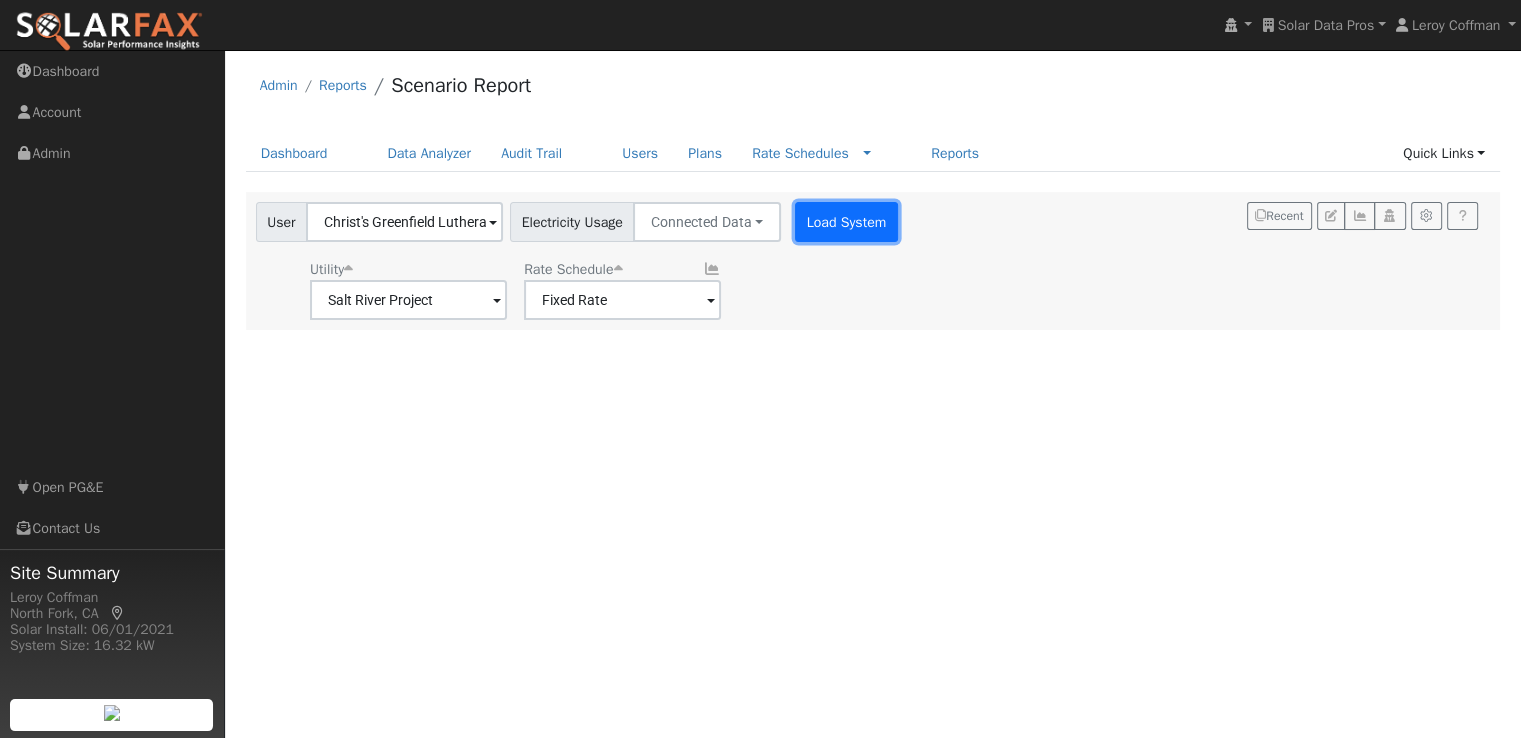 click on "Load System" at bounding box center [846, 222] 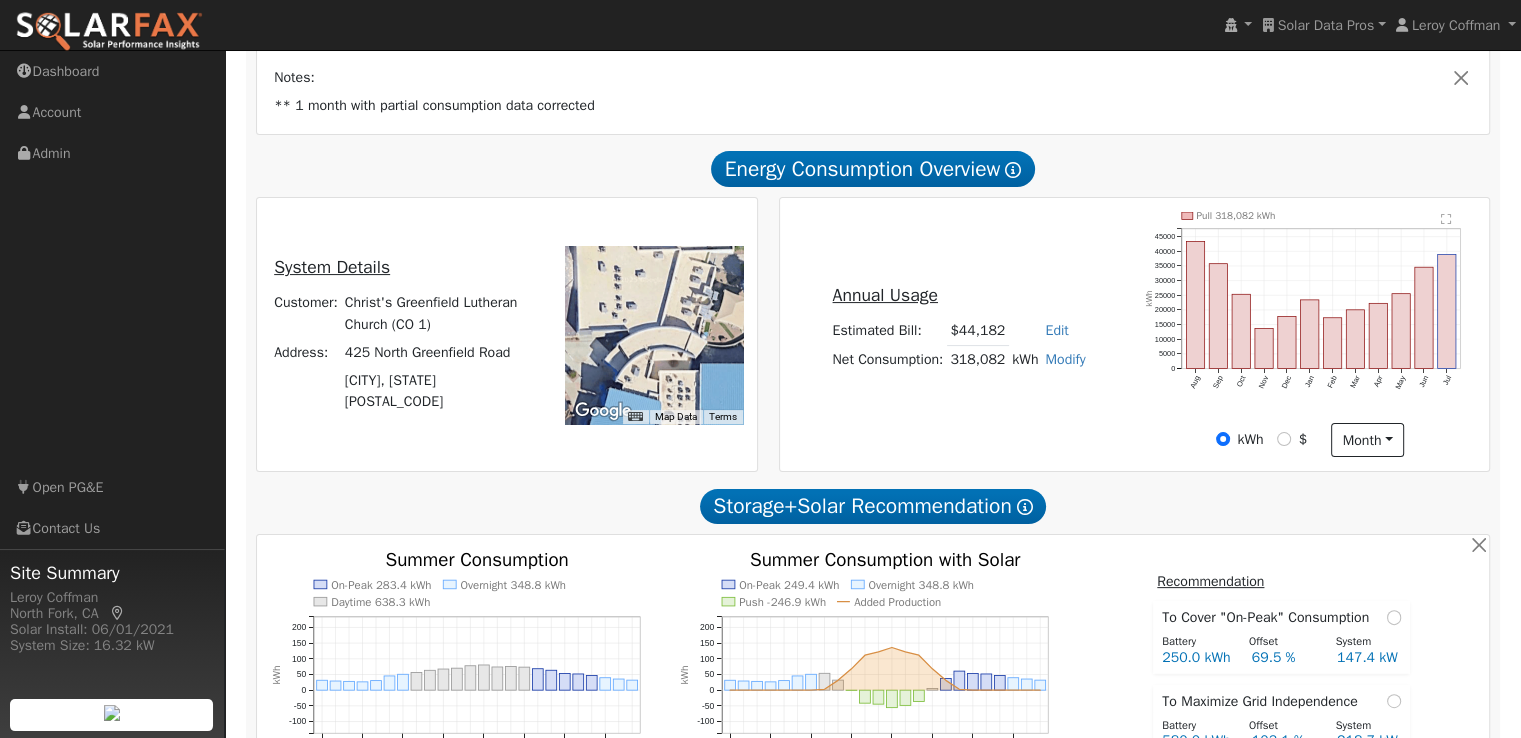 scroll, scrollTop: 444, scrollLeft: 0, axis: vertical 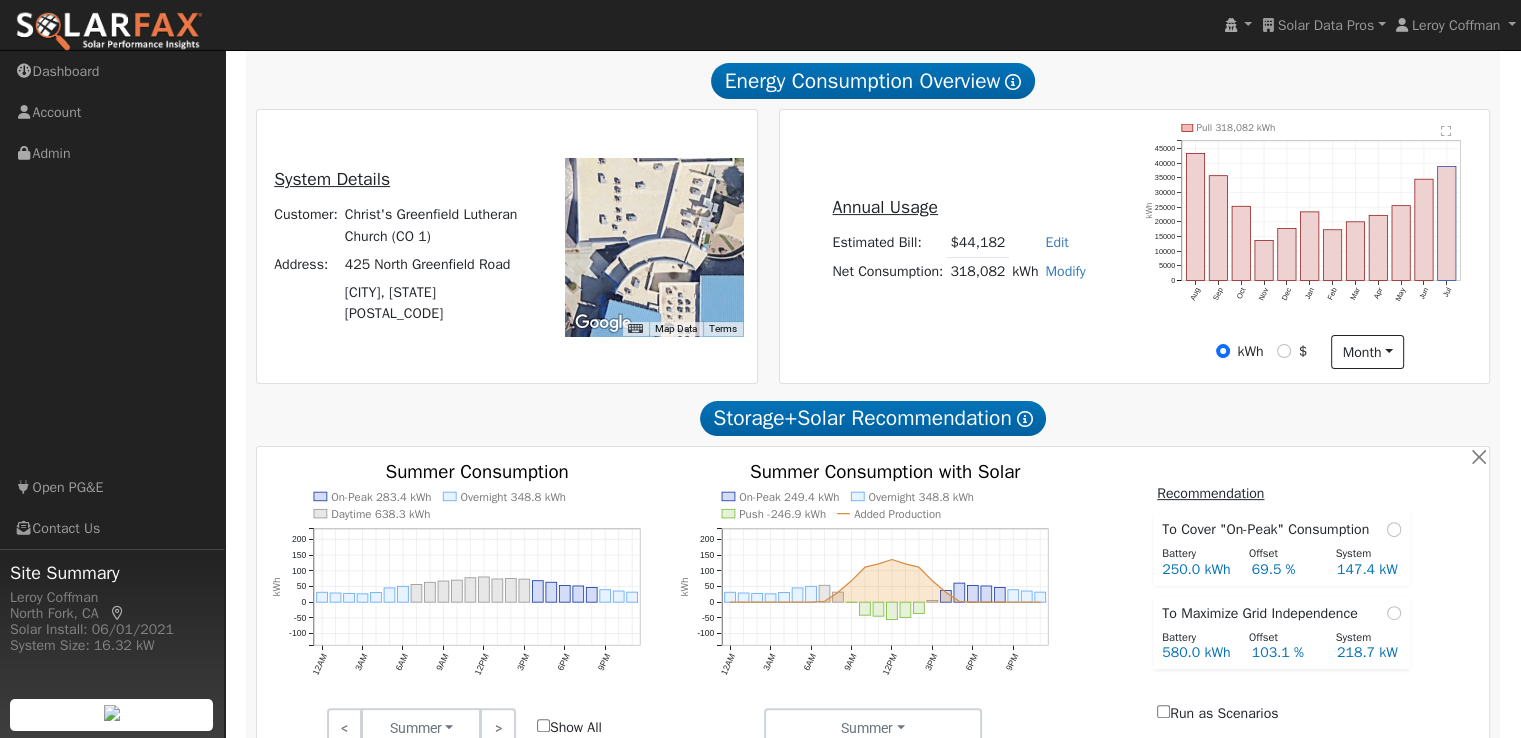 click on "Recommendation To Cover "On-Peak" Consumption  Battery  Offset  System  250.0 kWh  69.5 %  147.4 kW  To Maximize Grid Independence  Battery  Offset  System  580.0 kWh  103.1 %  218.7 kW   Run as Scenarios" at bounding box center (1281, 605) 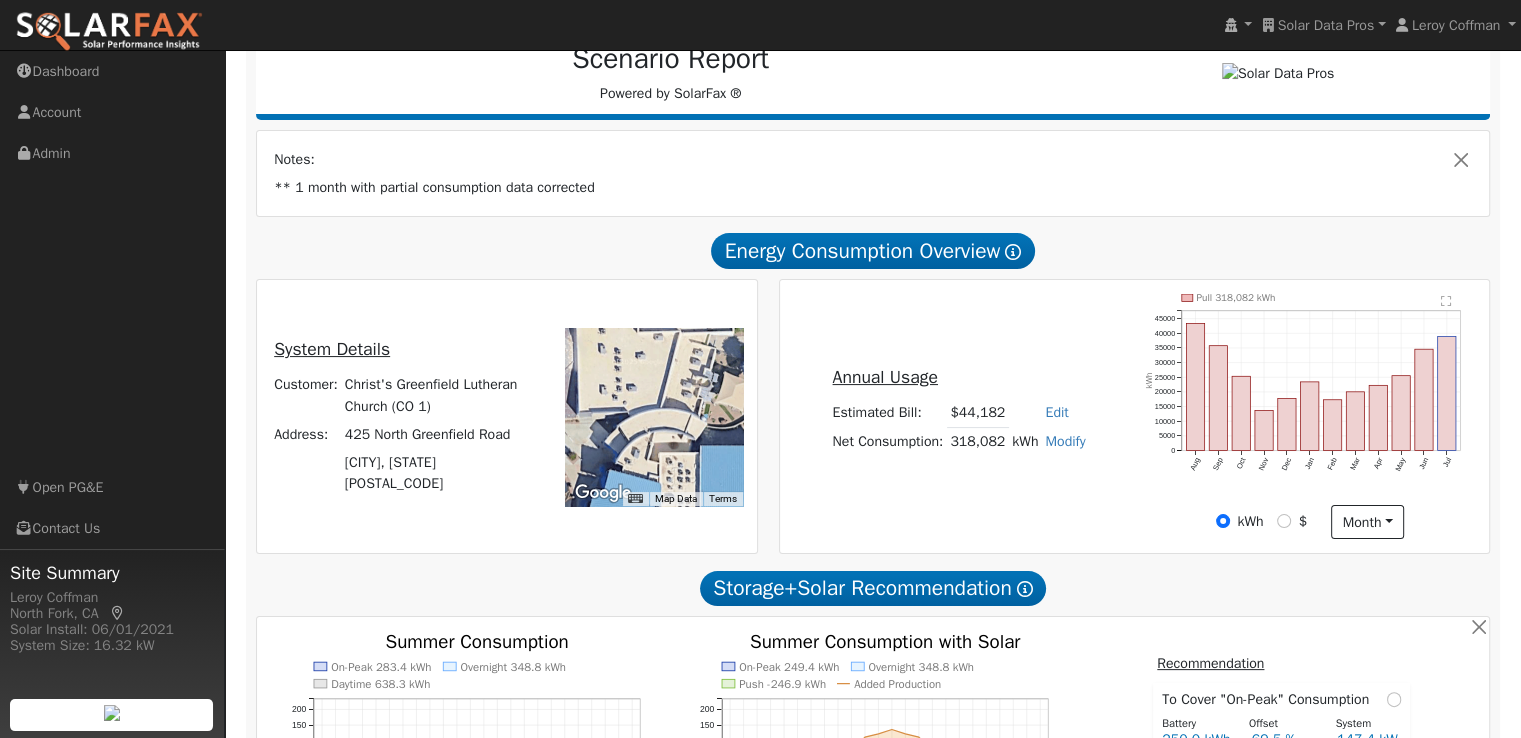 scroll, scrollTop: 0, scrollLeft: 0, axis: both 